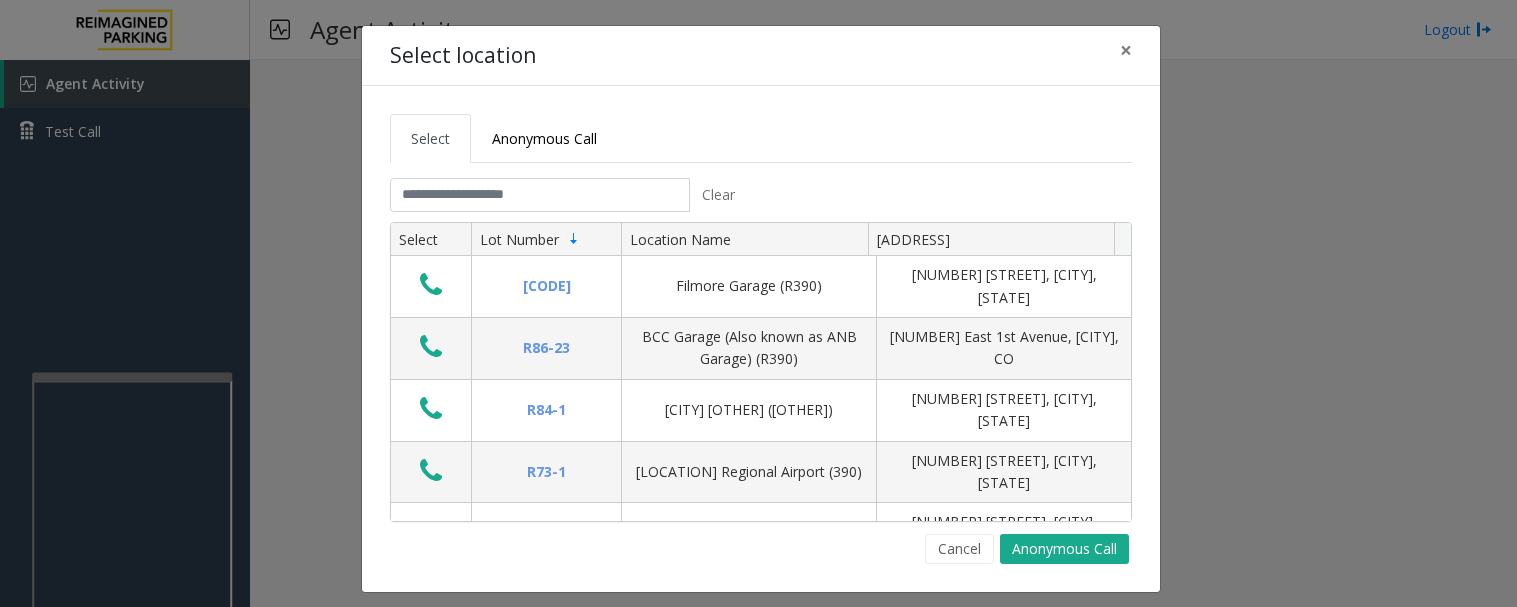 scroll, scrollTop: 0, scrollLeft: 0, axis: both 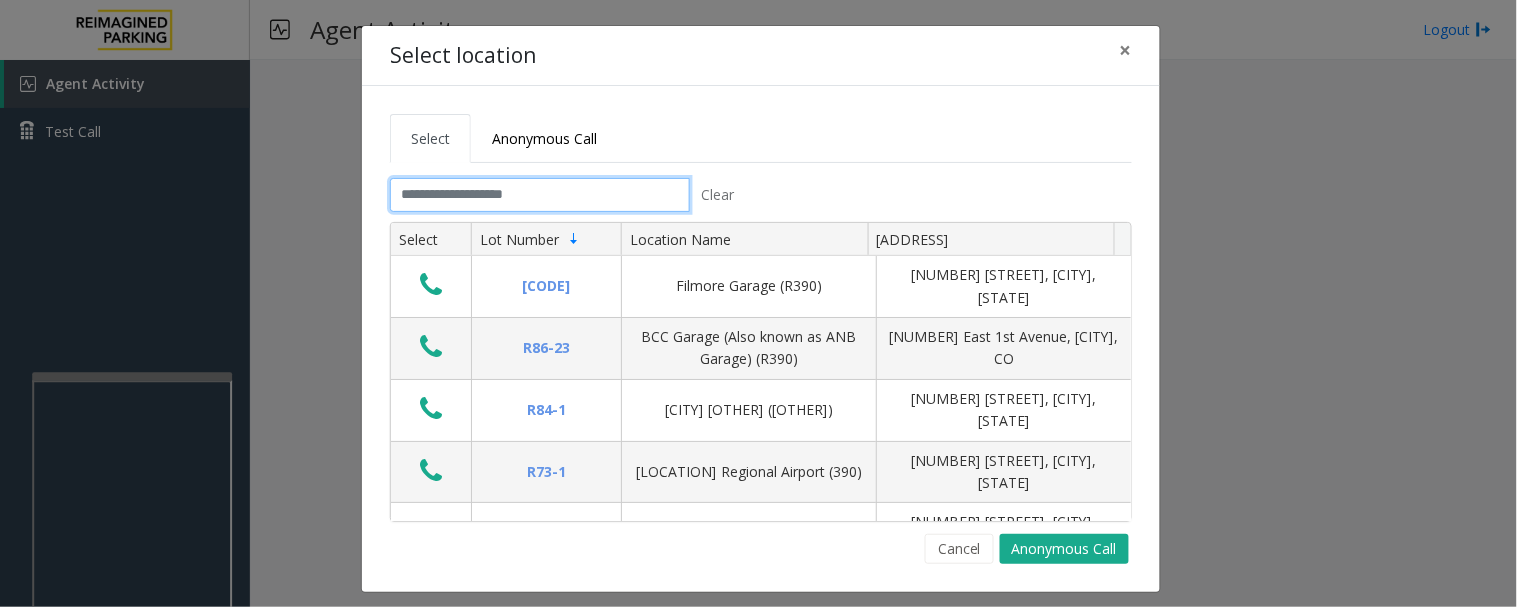 click 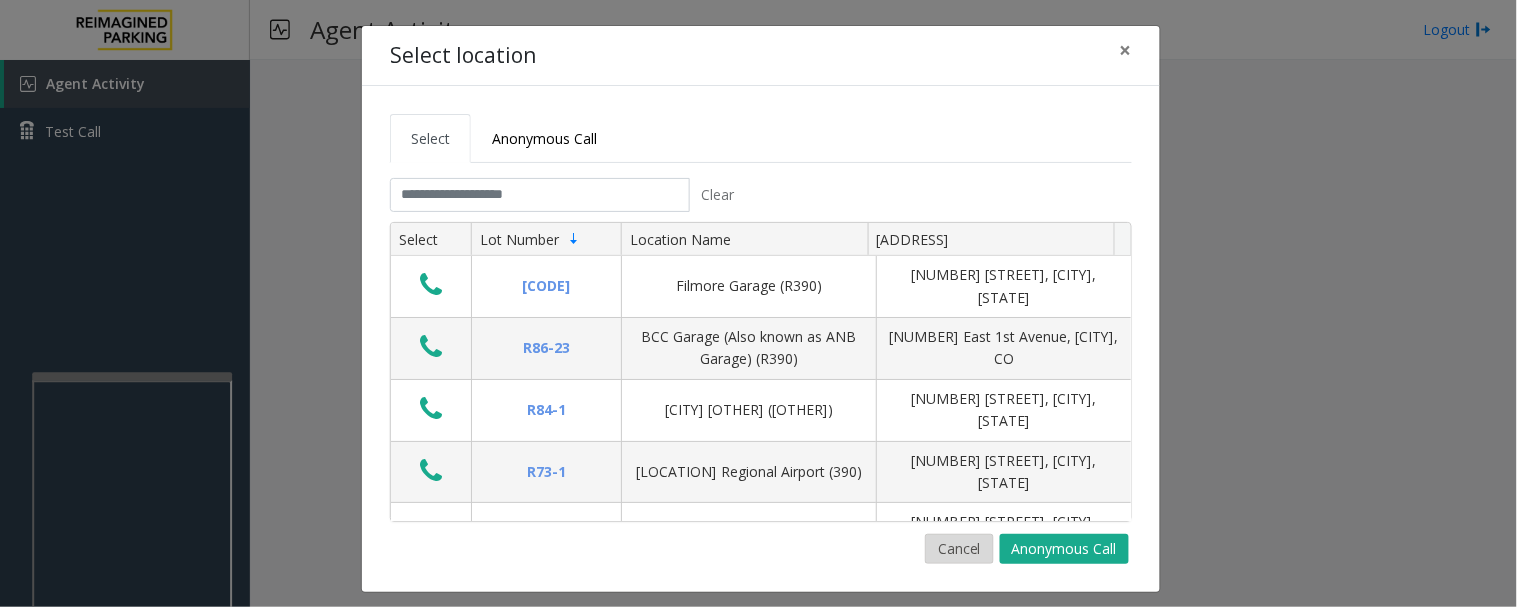 click on "Cancel" 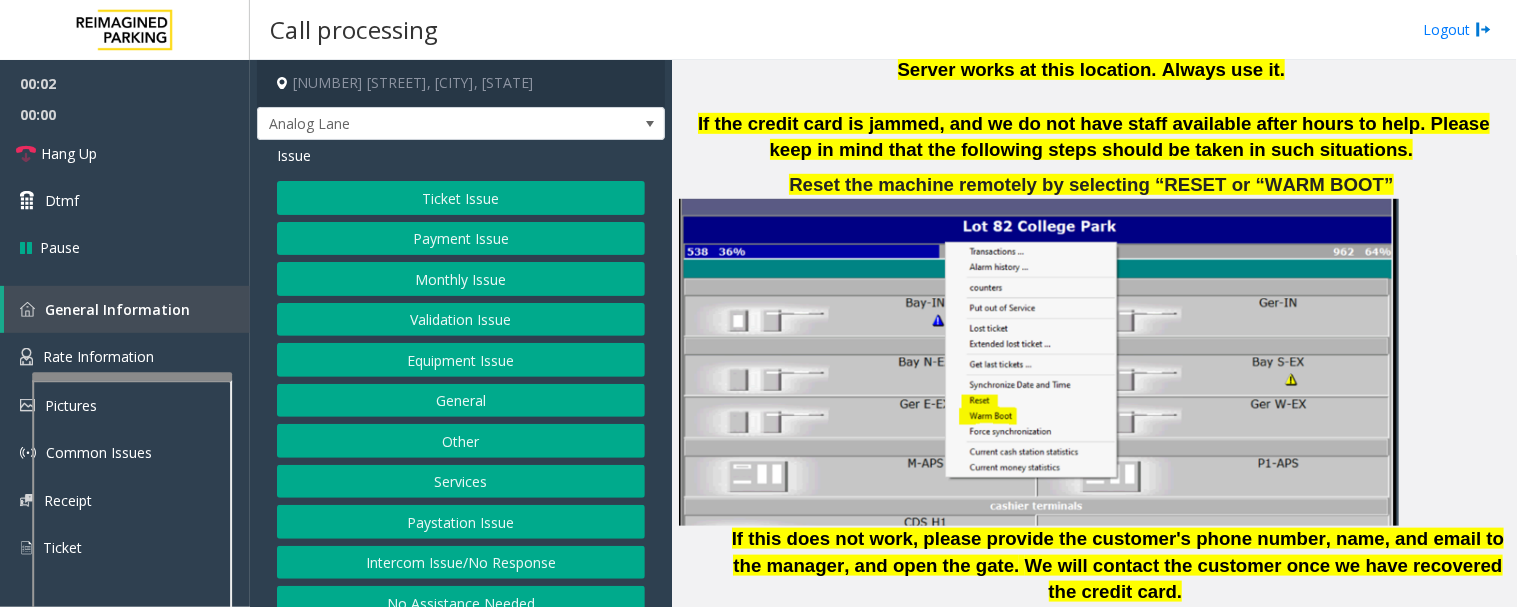 scroll, scrollTop: 2666, scrollLeft: 0, axis: vertical 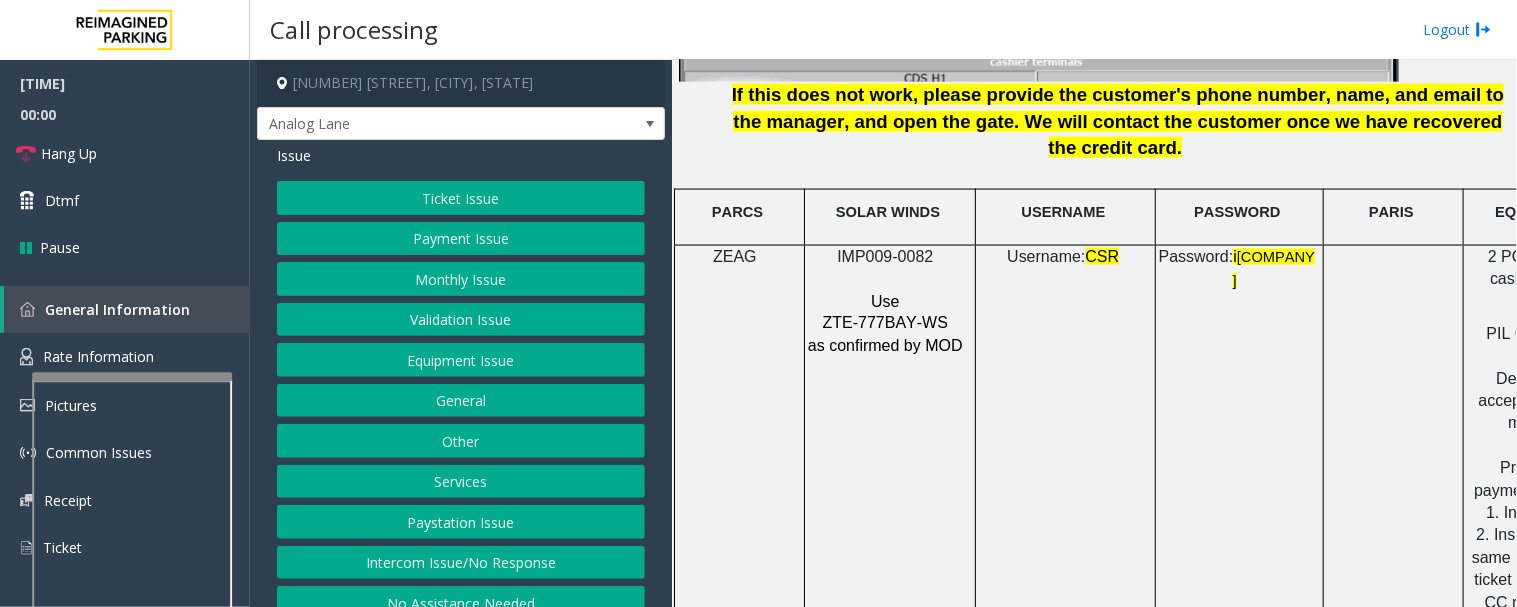 click on "IMP009-0082" 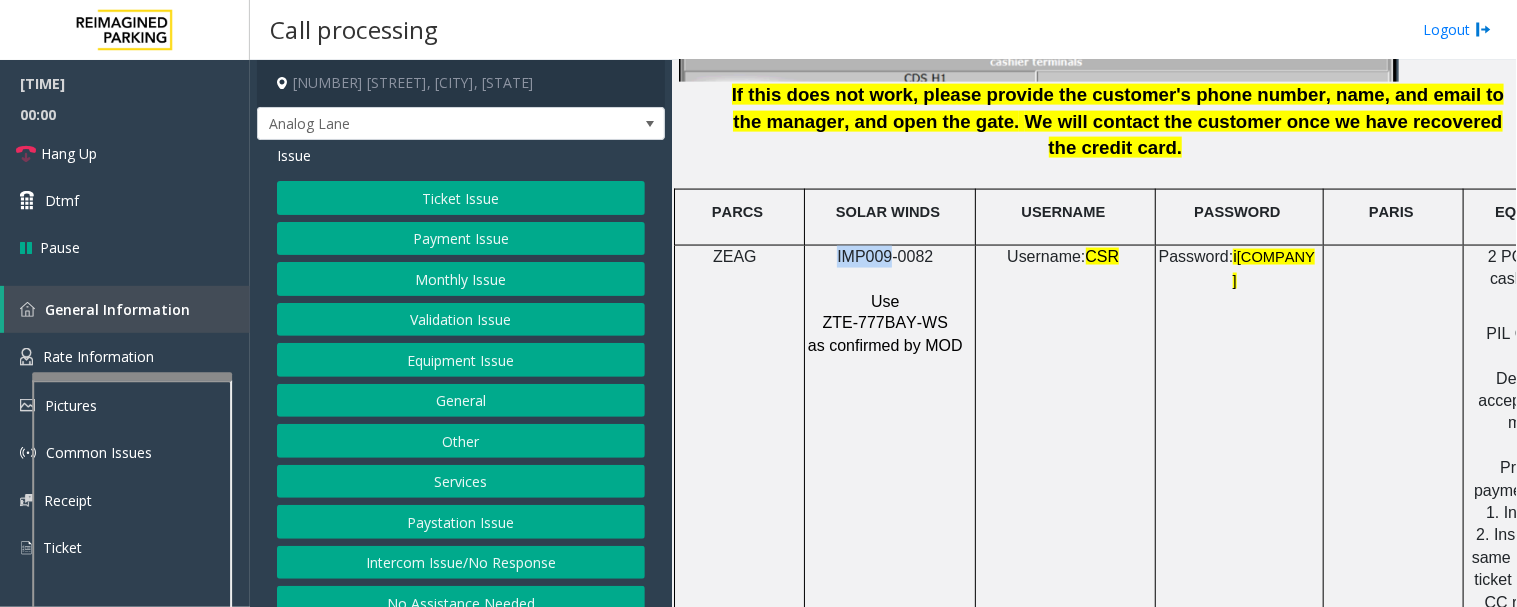click on "IMP009-0082" 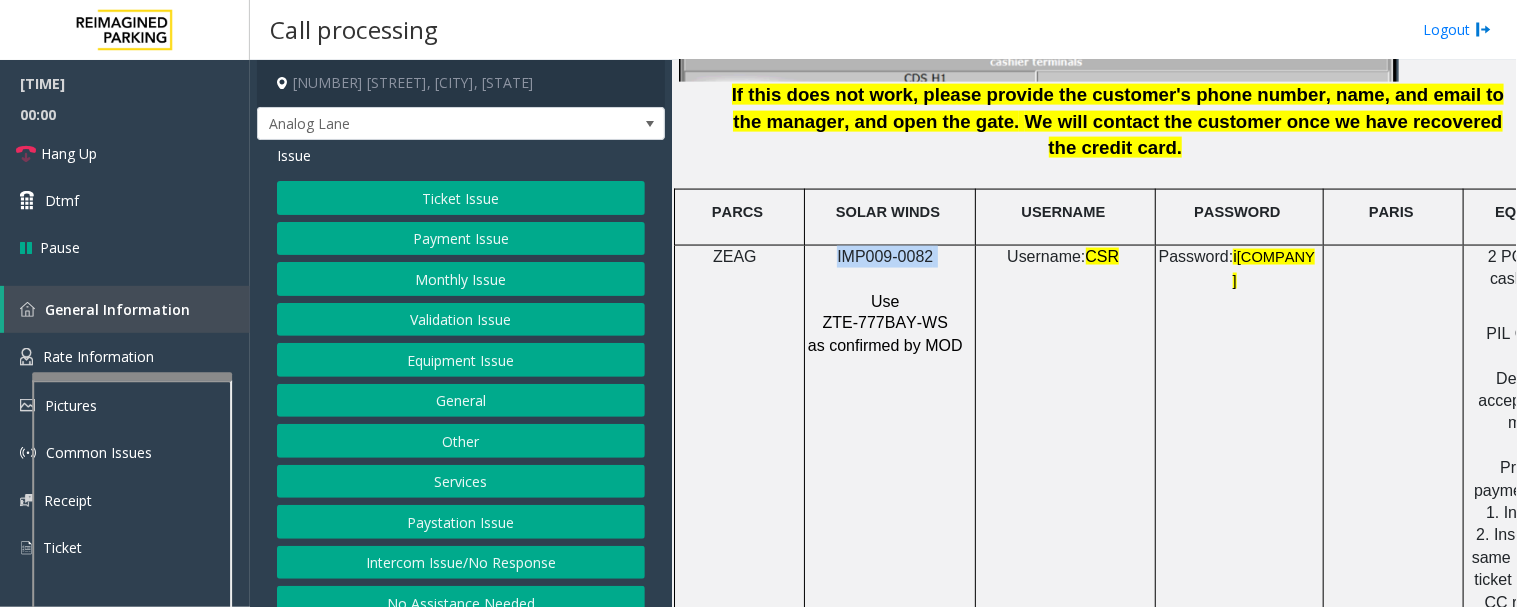 click on "IMP009-0082" 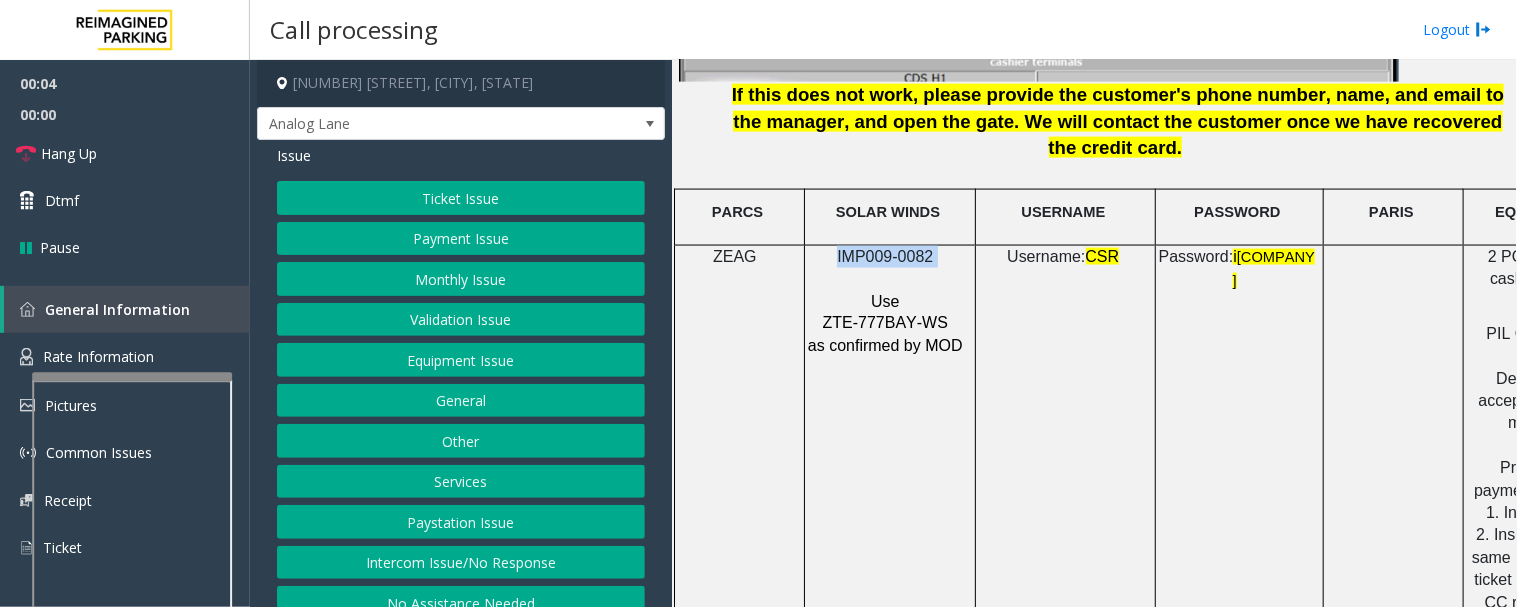 copy on "IMP009-0082" 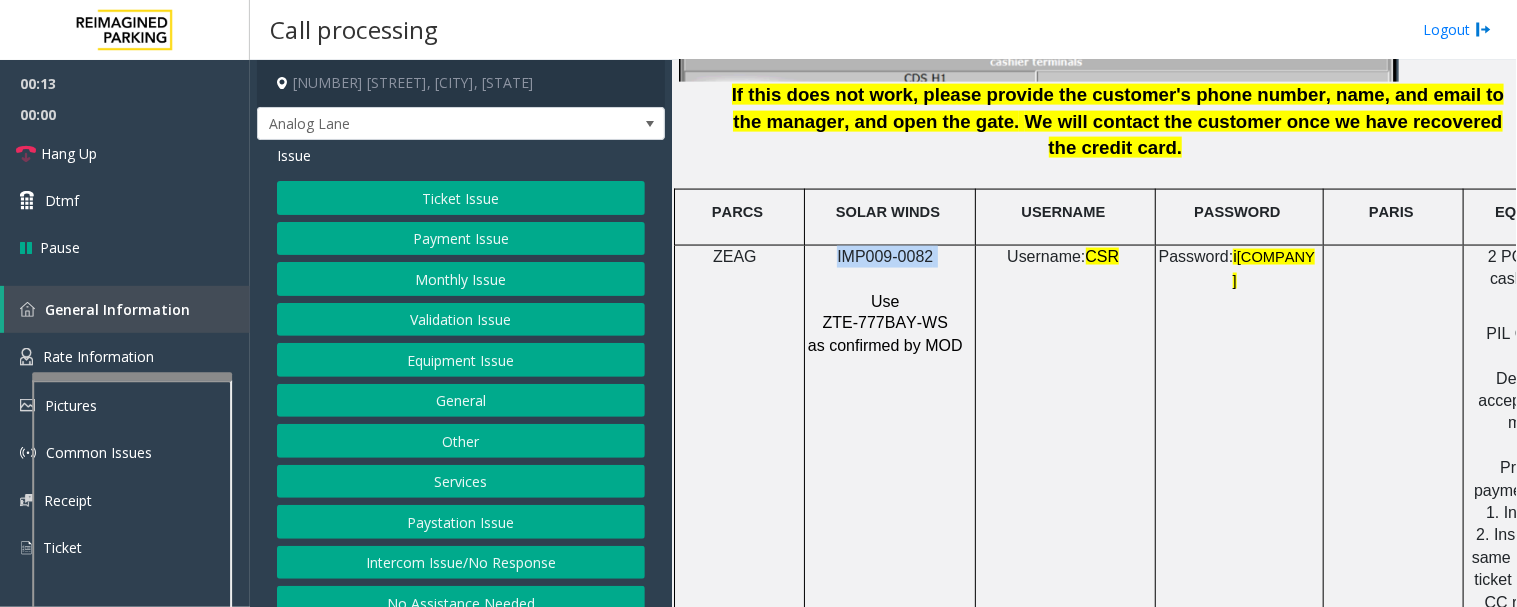 click on "Ticket Issue" 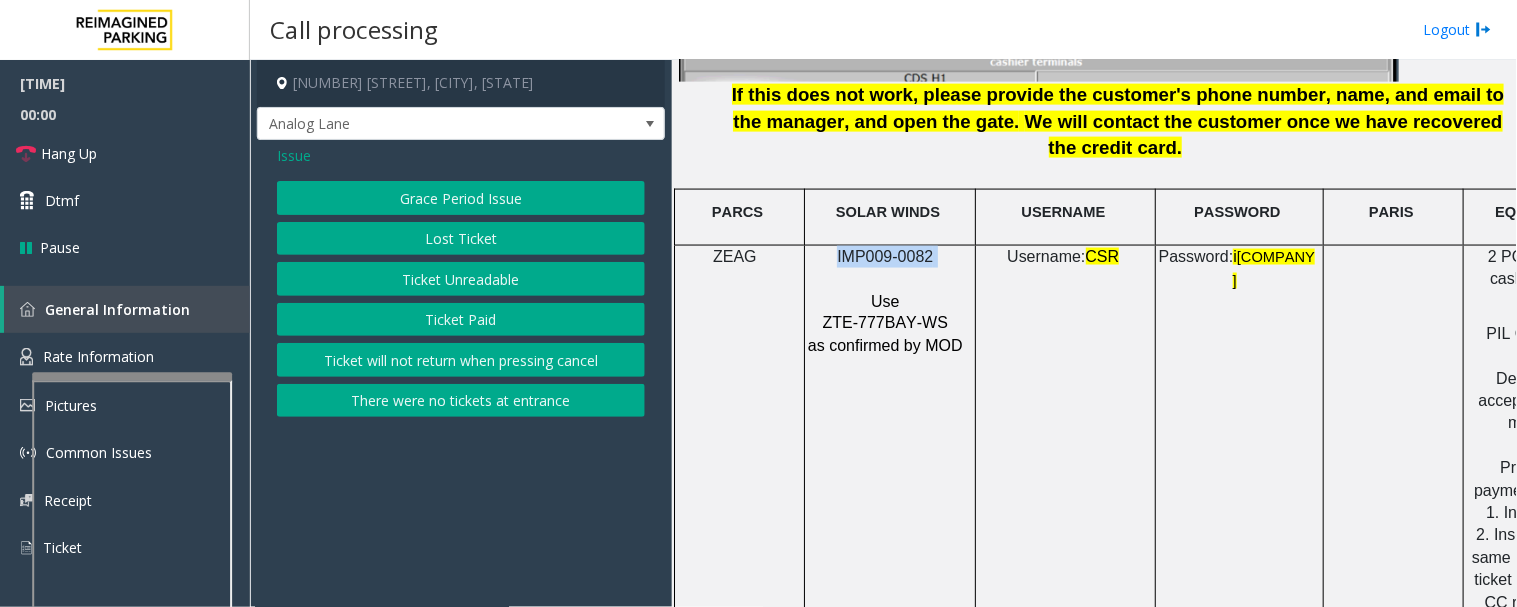 click on "There were no tickets at entrance" 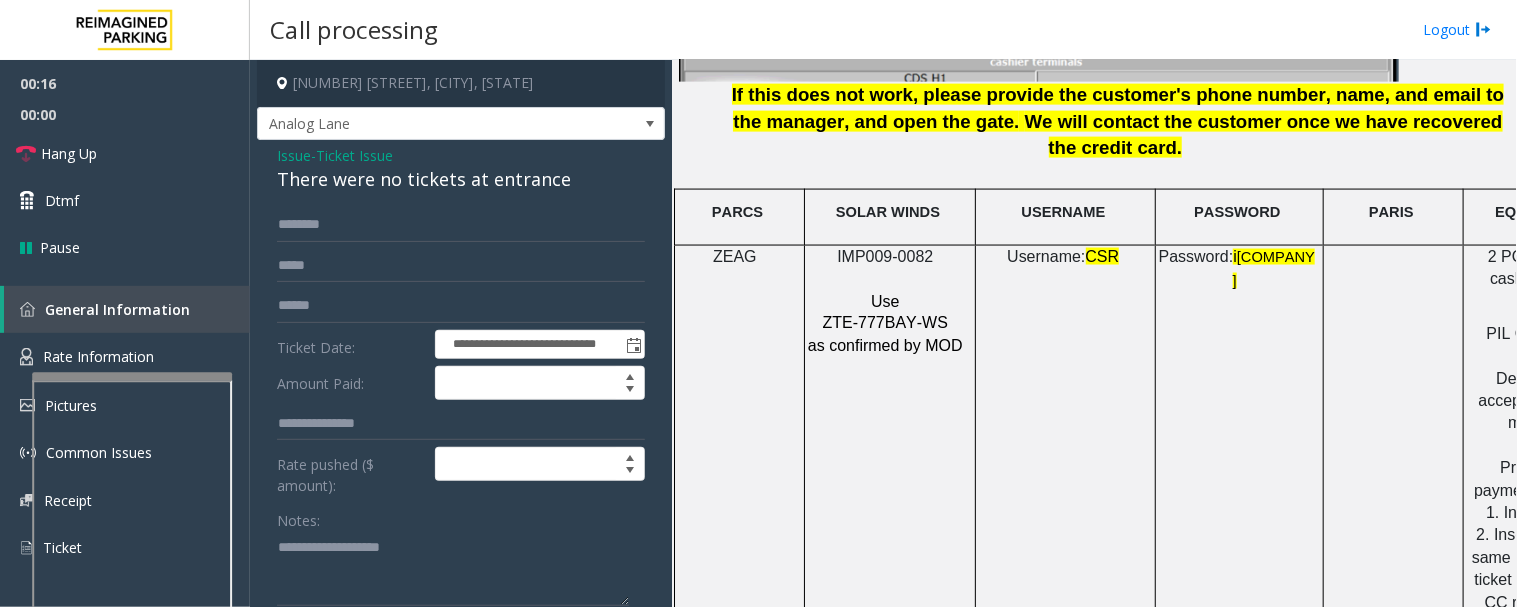 click on "There were no tickets at entrance" 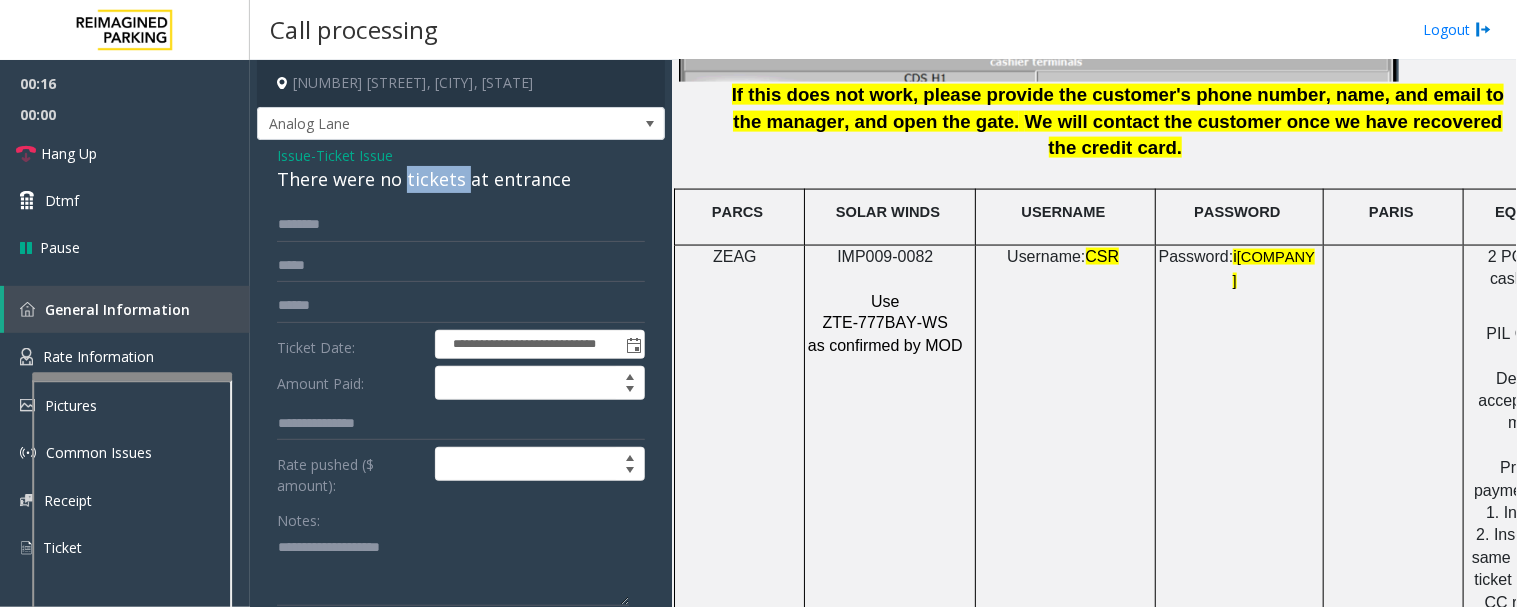 click on "There were no tickets at entrance" 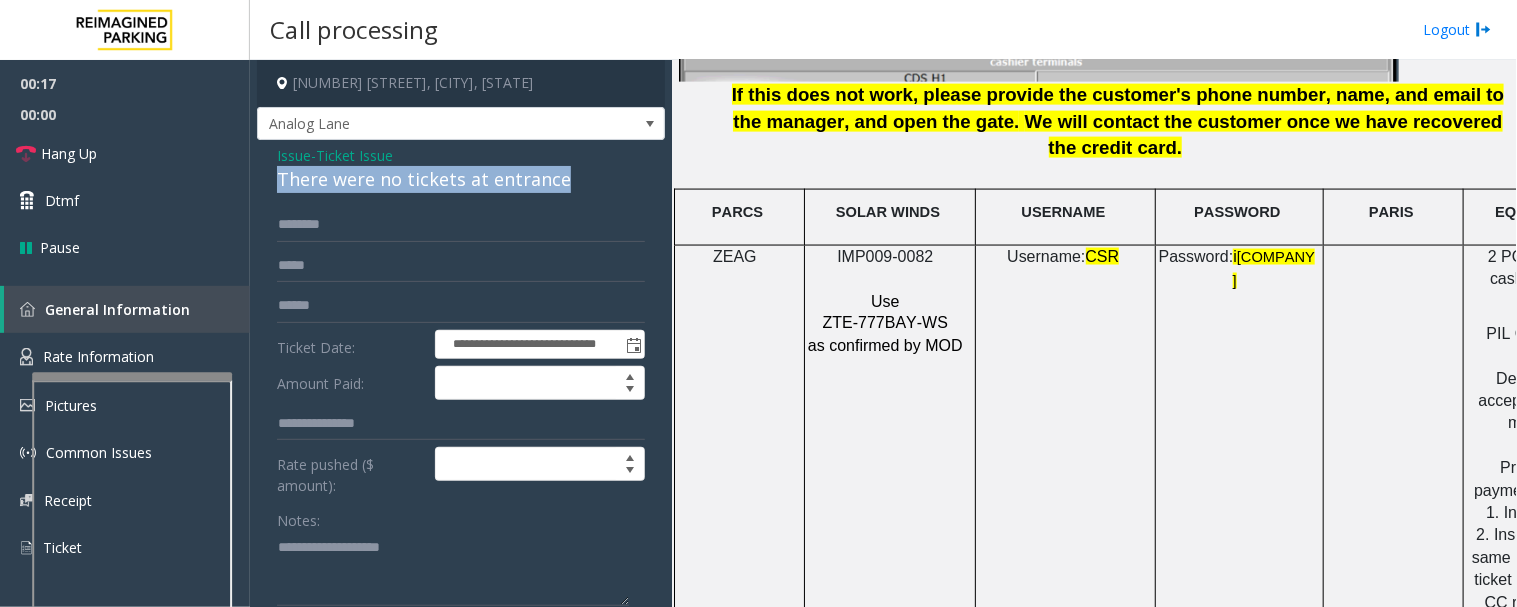 click on "There were no tickets at entrance" 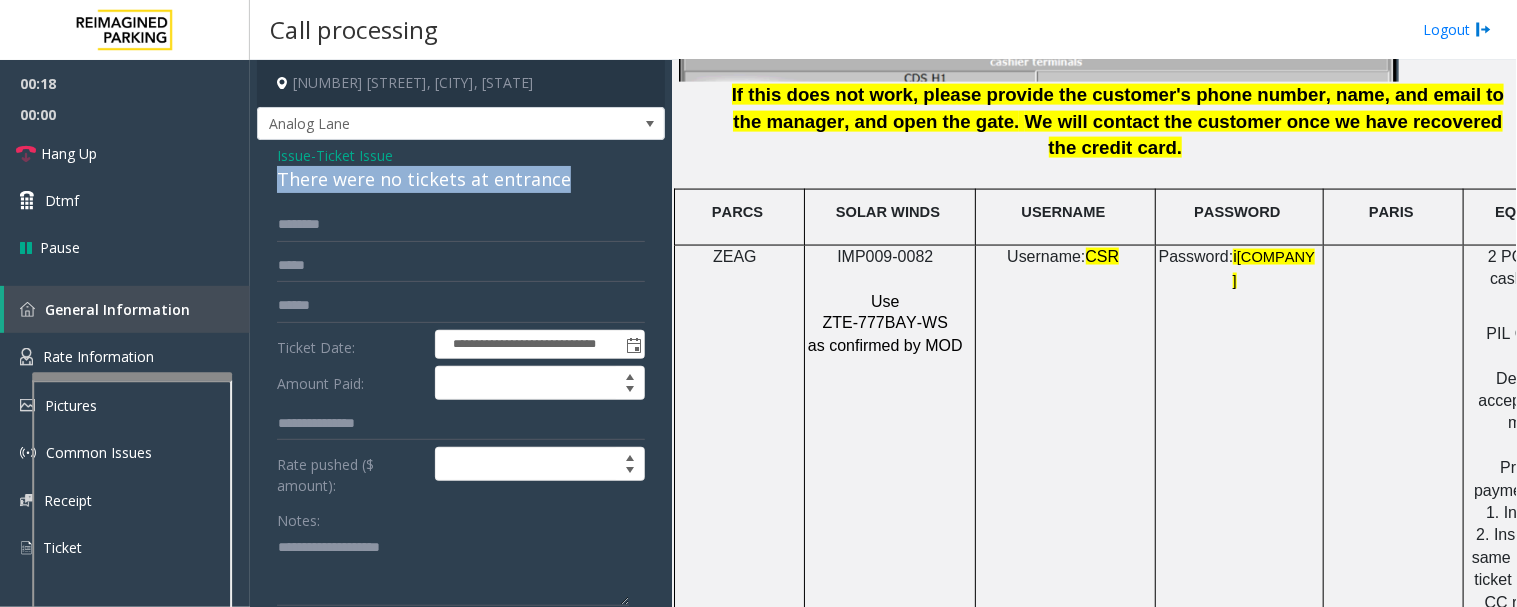 copy on "There were no tickets at entrance" 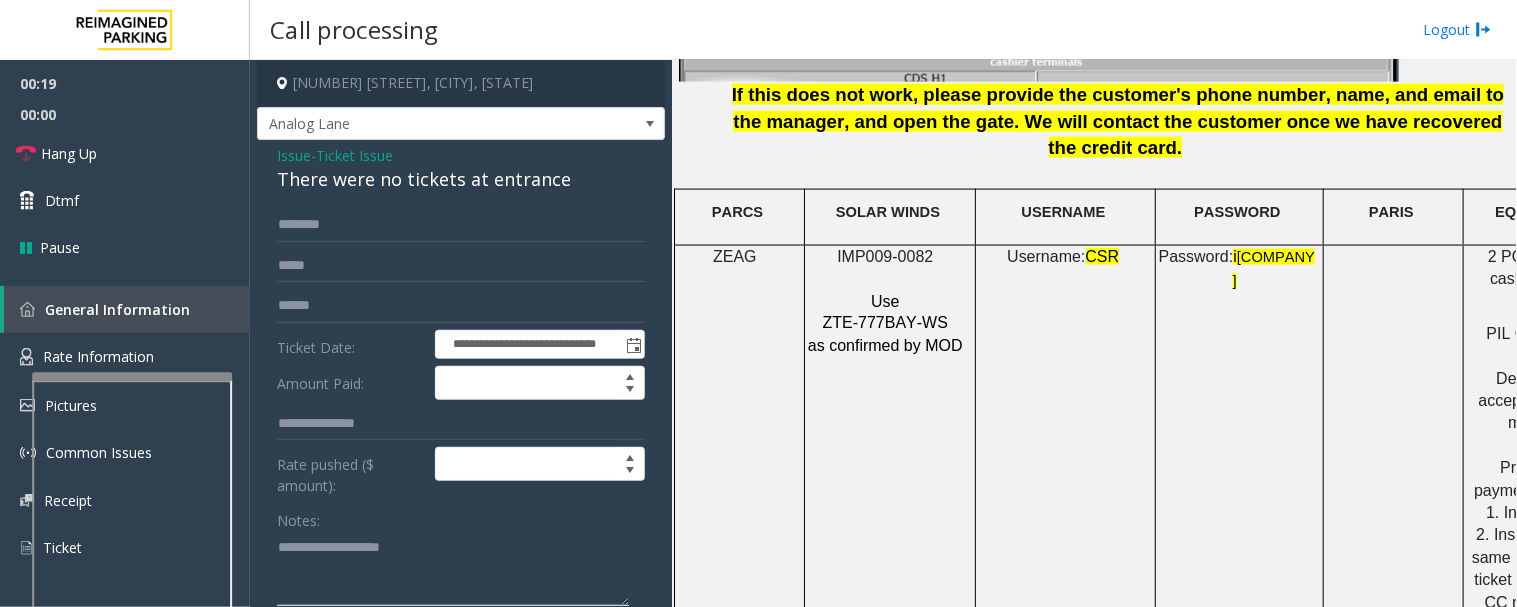 click 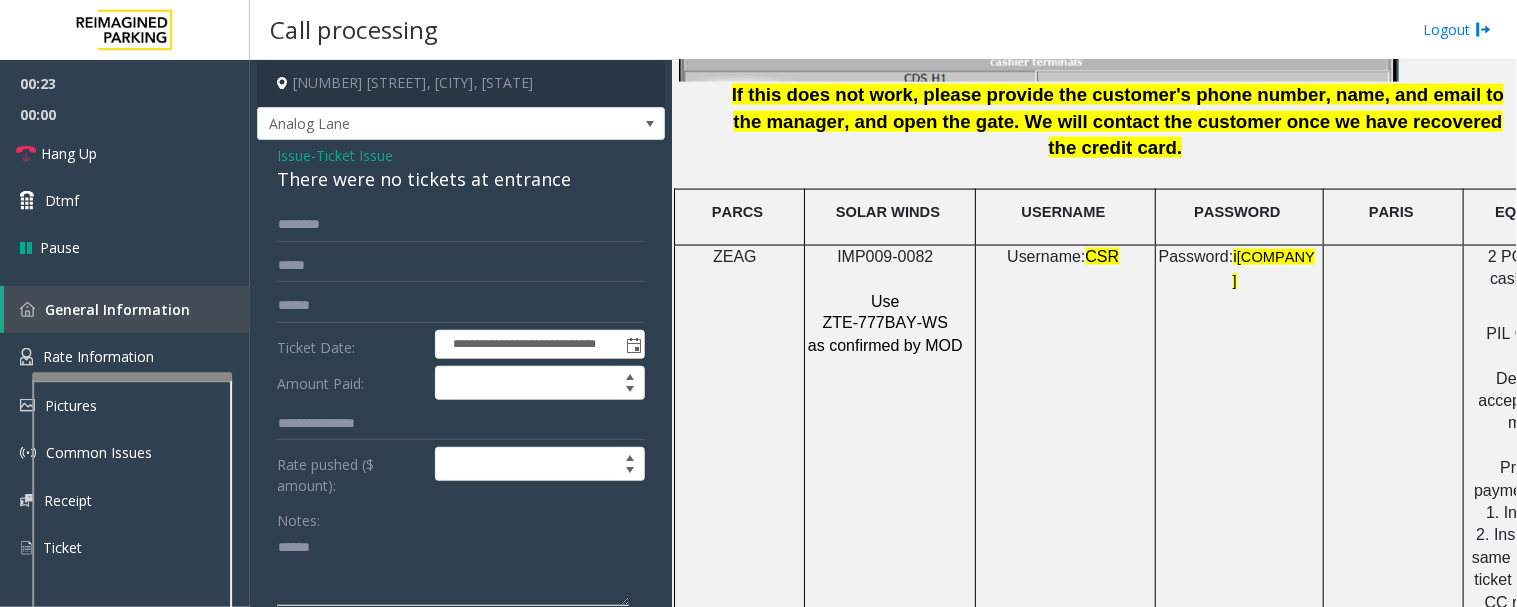 paste on "**********" 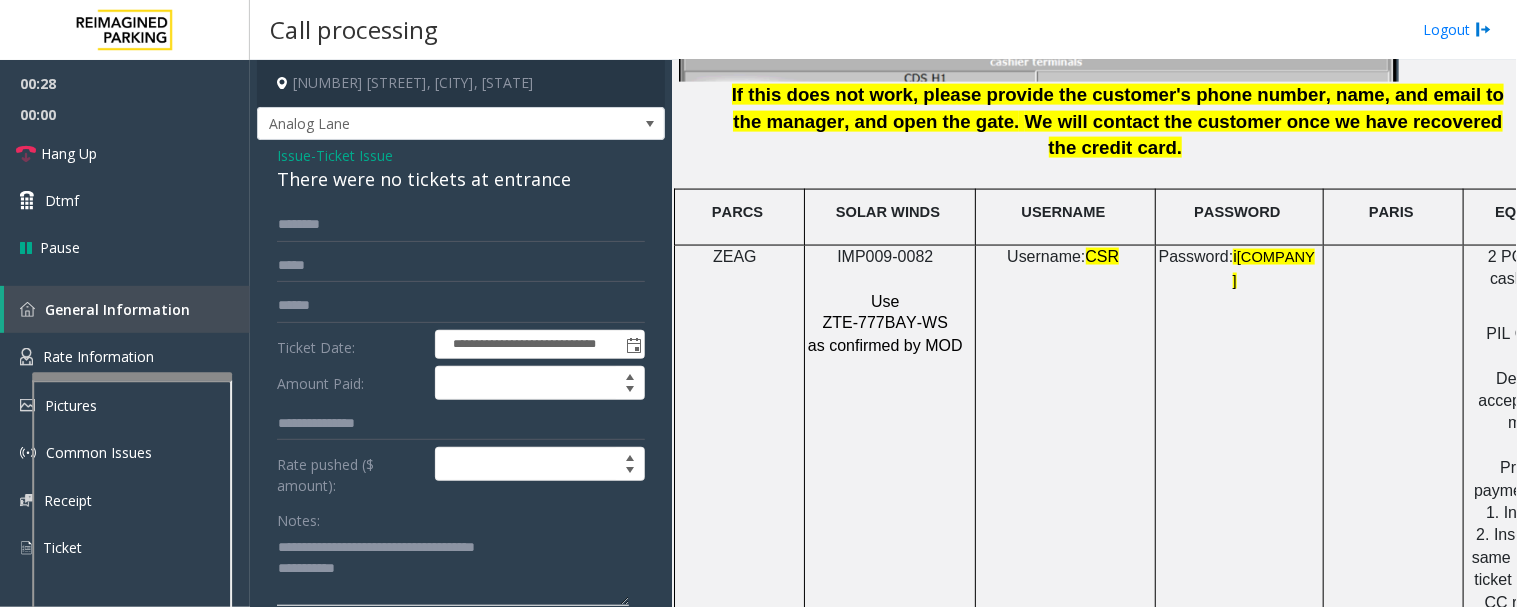 type on "**********" 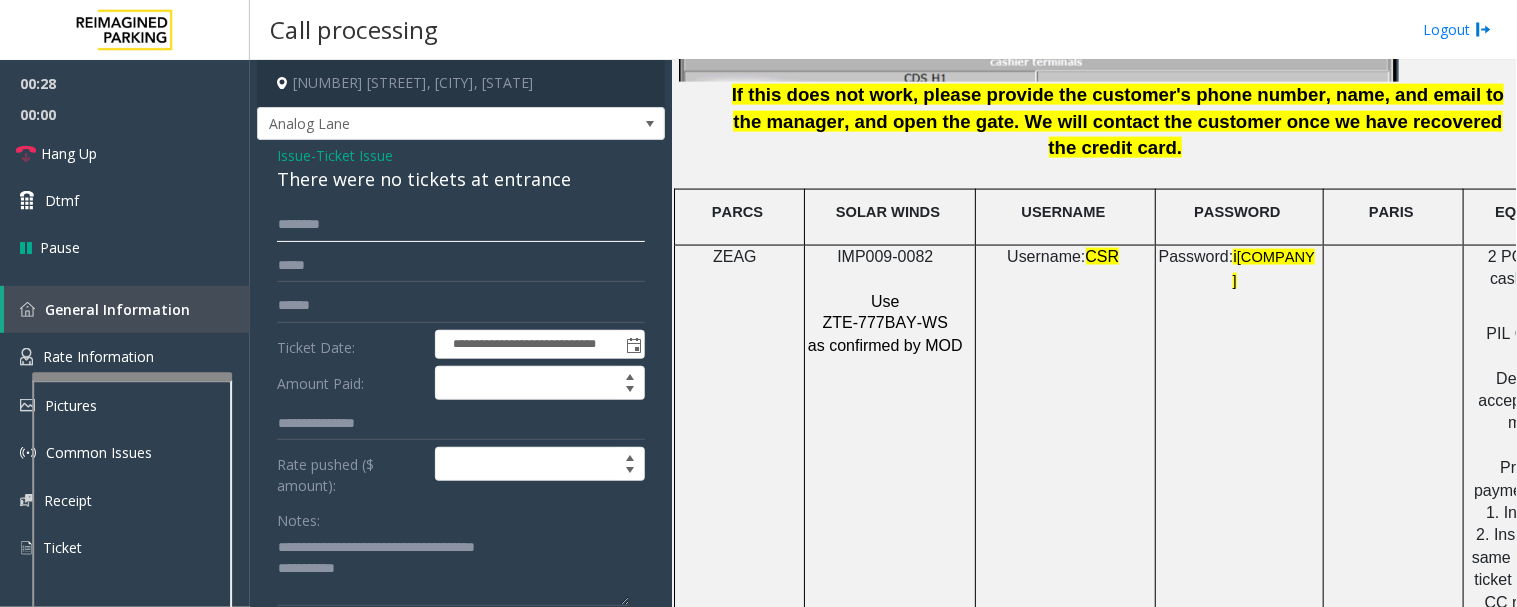 click 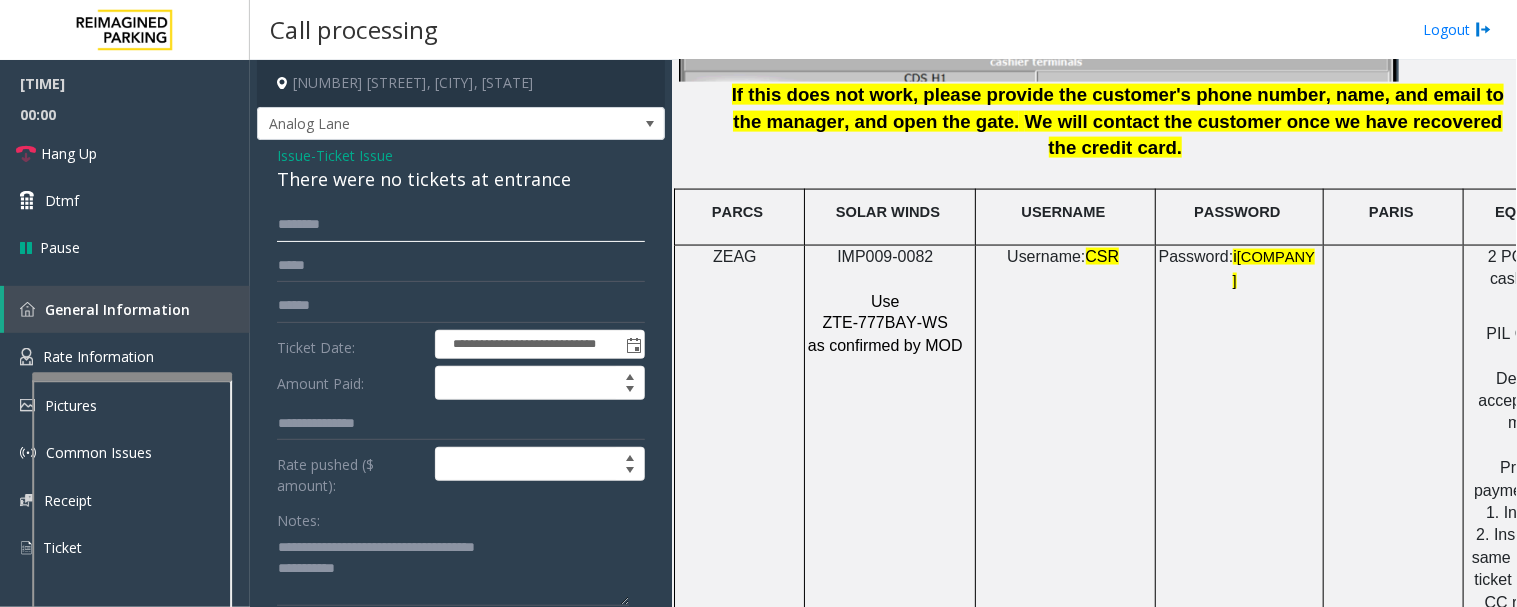 click 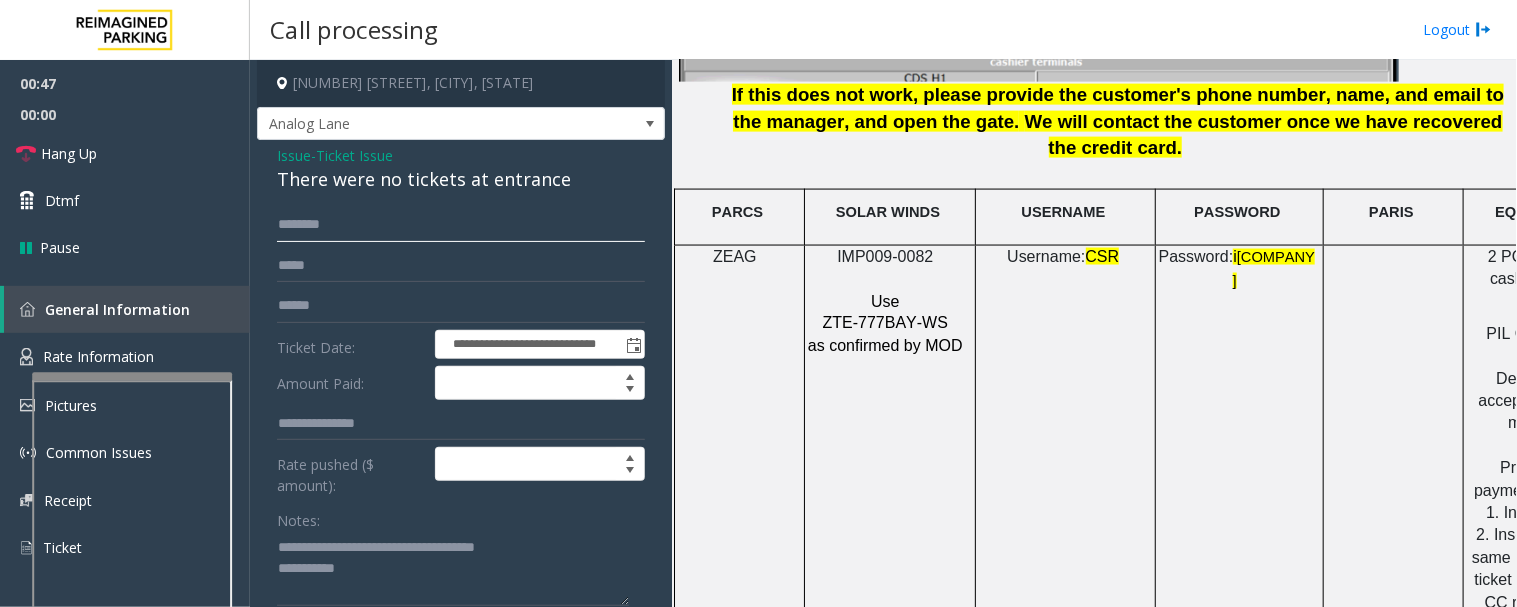type on "*******" 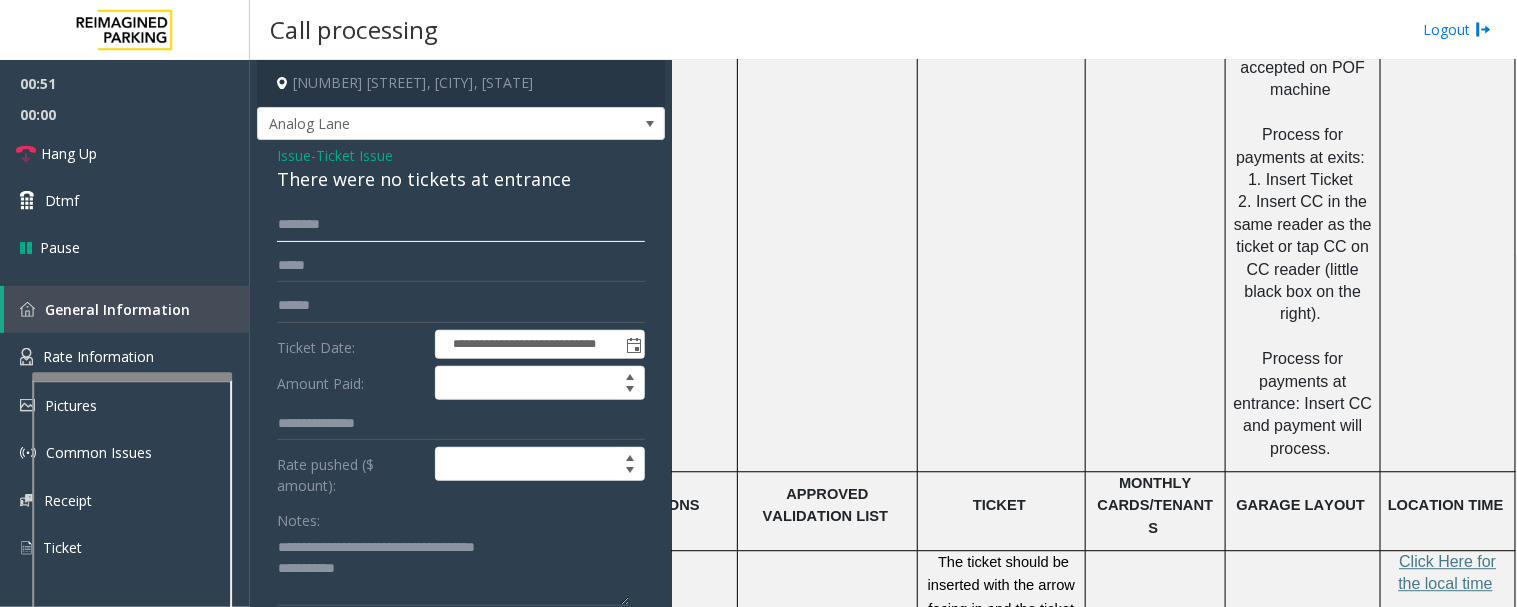 scroll, scrollTop: 3222, scrollLeft: 254, axis: both 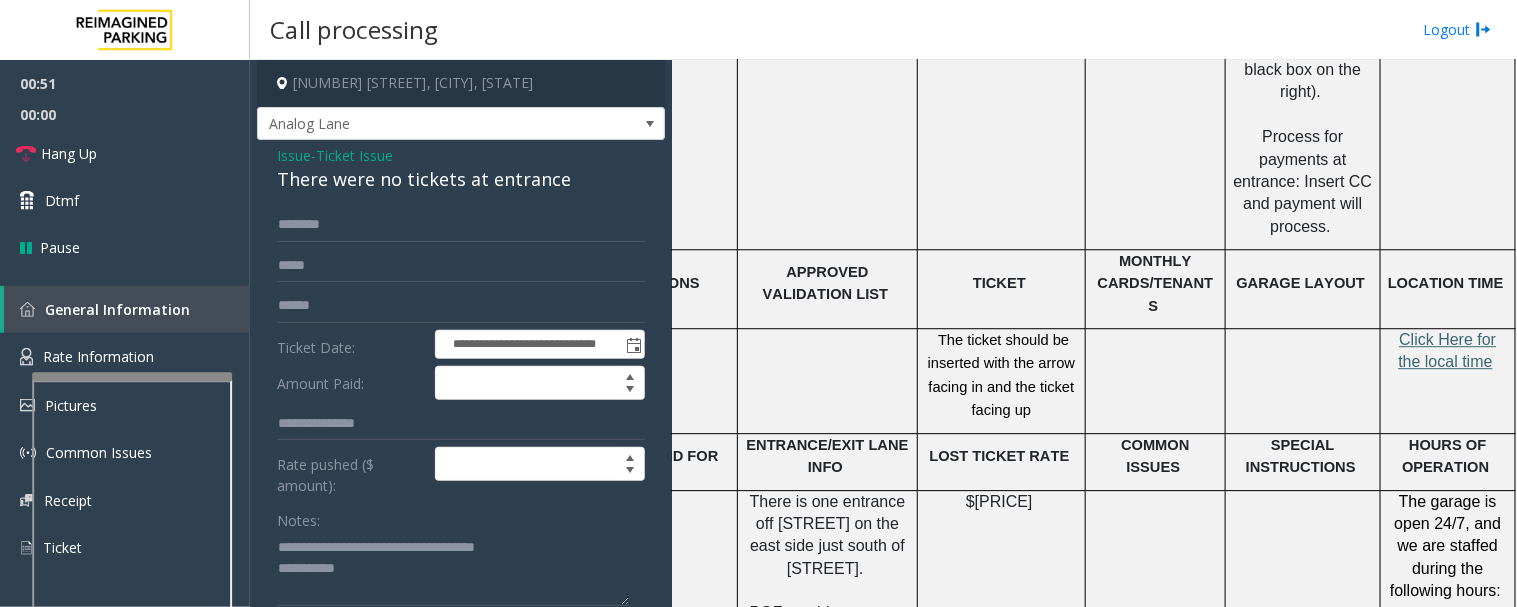 click on "Click Here for the local time" 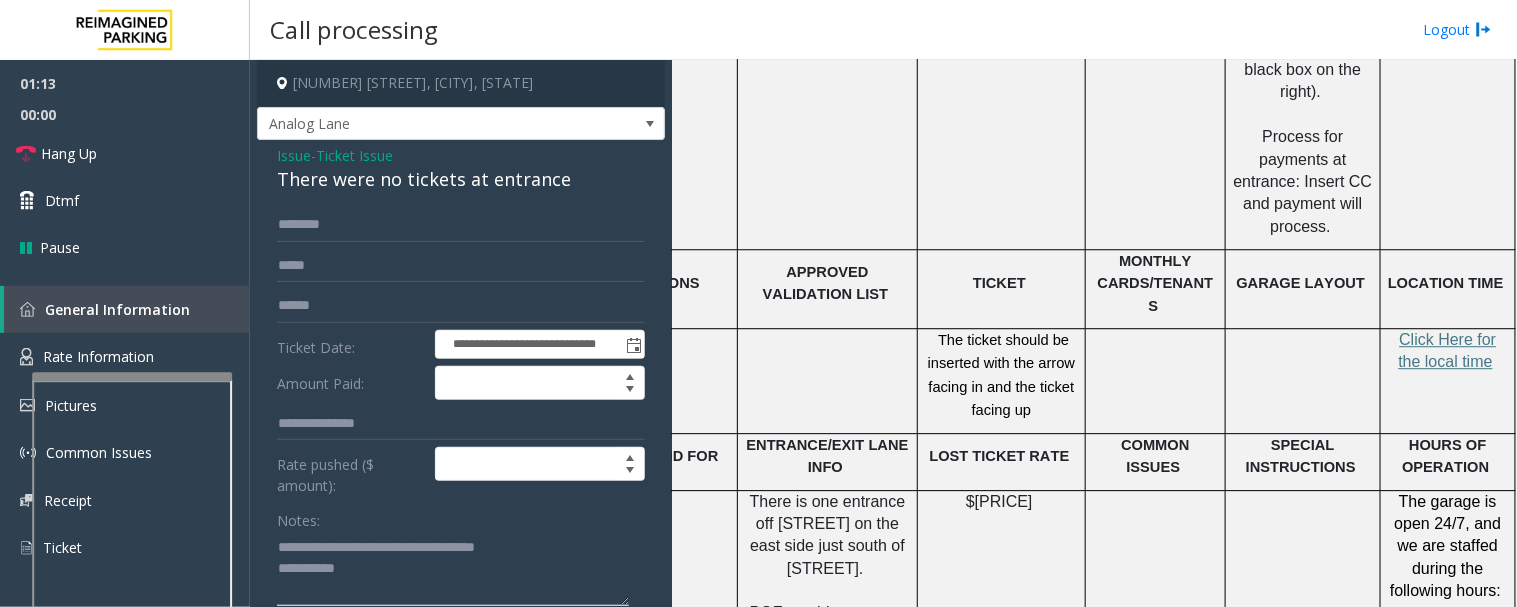 click 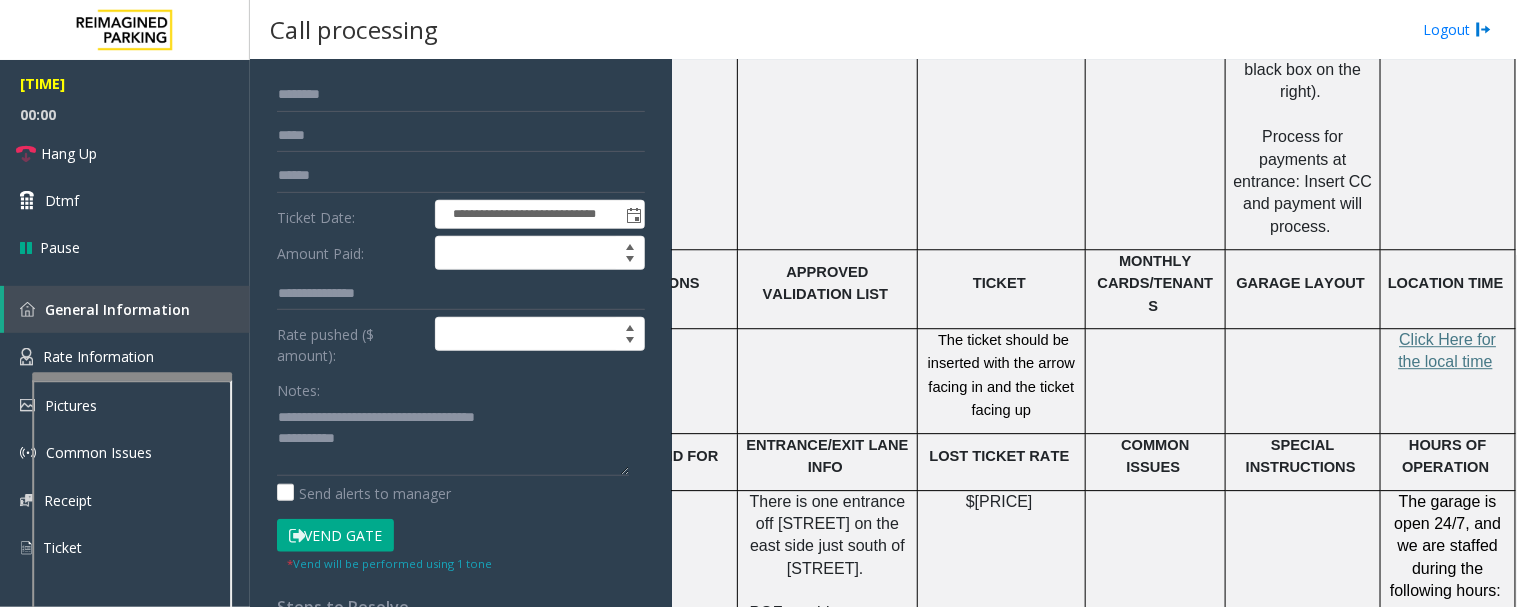 scroll, scrollTop: 333, scrollLeft: 0, axis: vertical 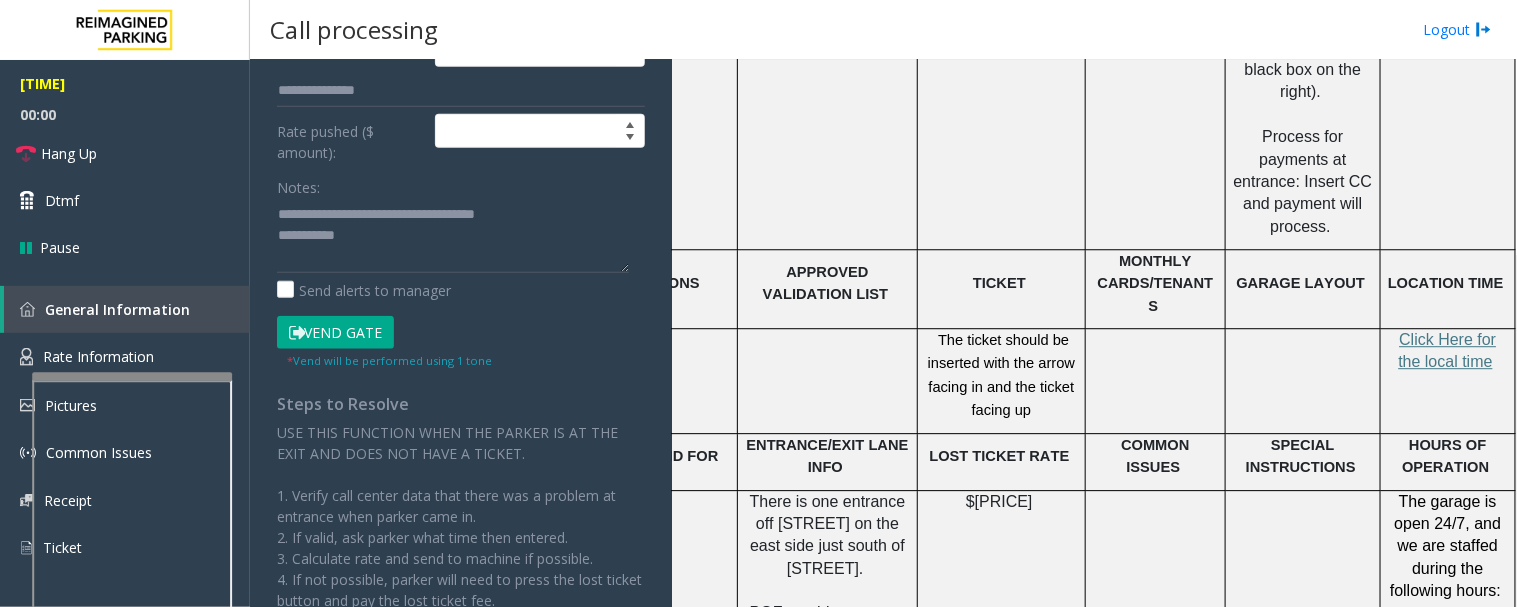 click on "Vend Gate" 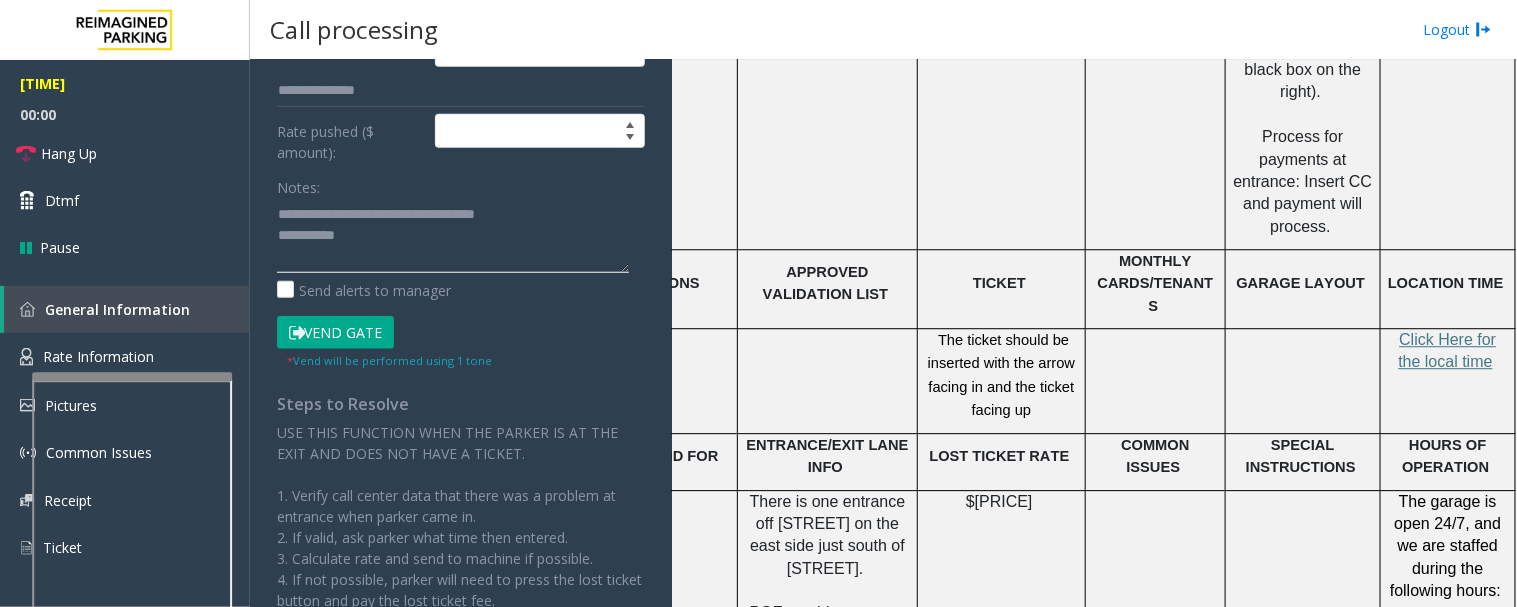 click 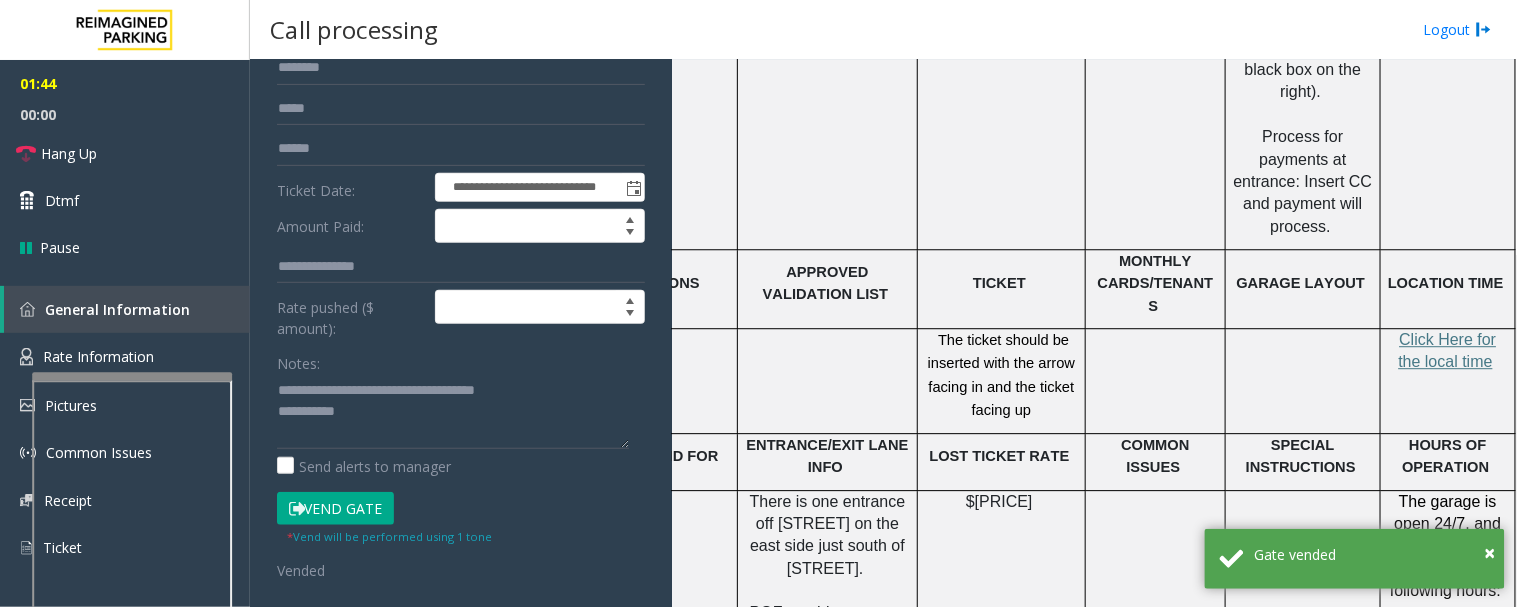 scroll, scrollTop: 0, scrollLeft: 0, axis: both 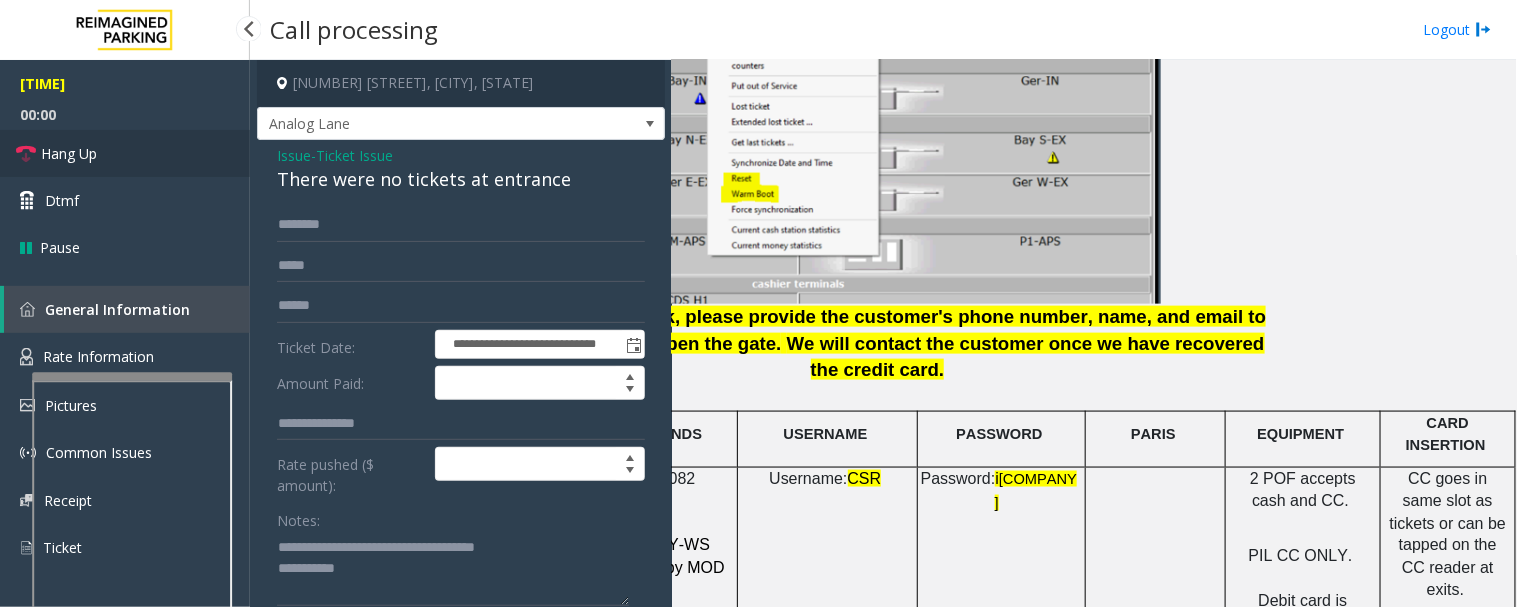 click on "Hang Up" at bounding box center (69, 153) 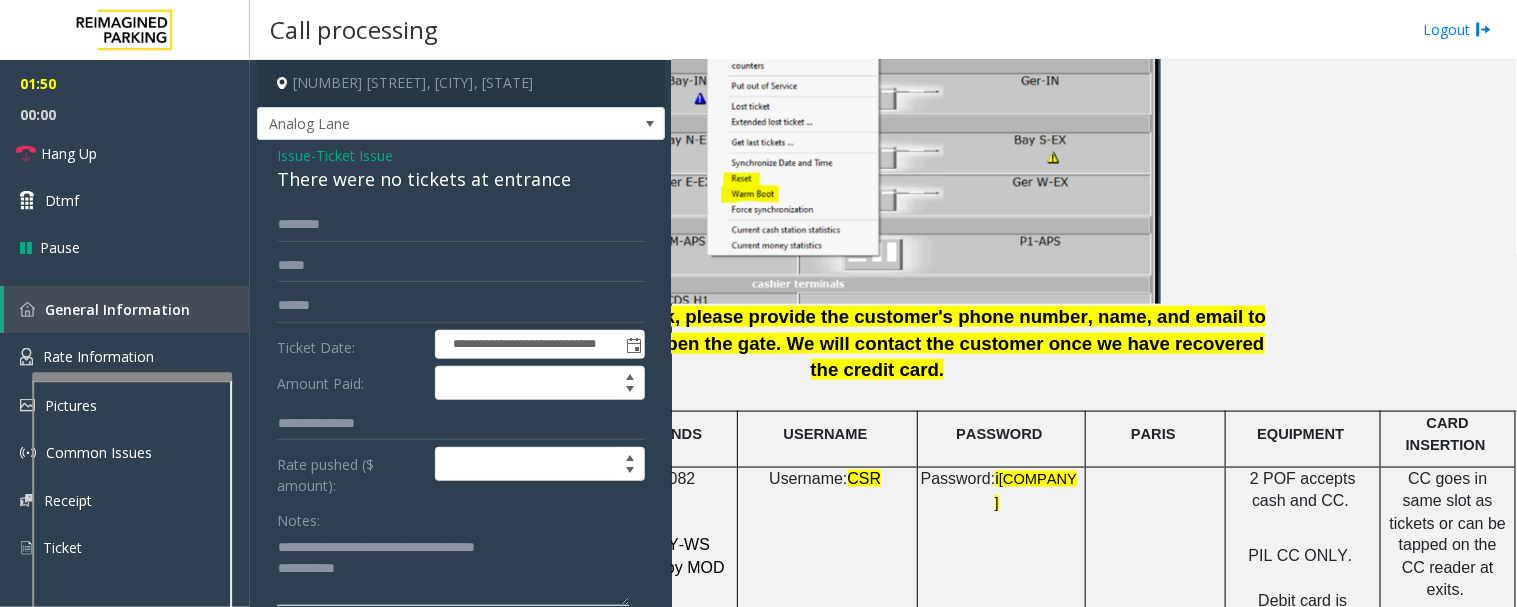 click 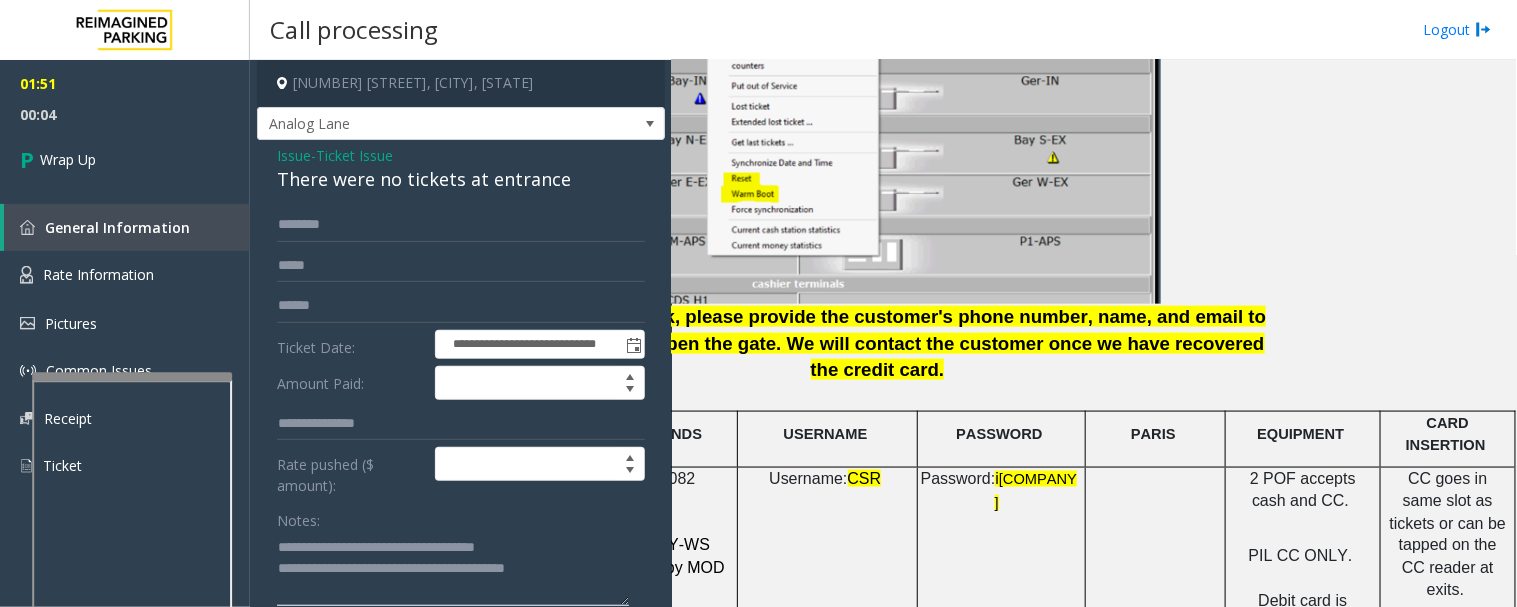 click 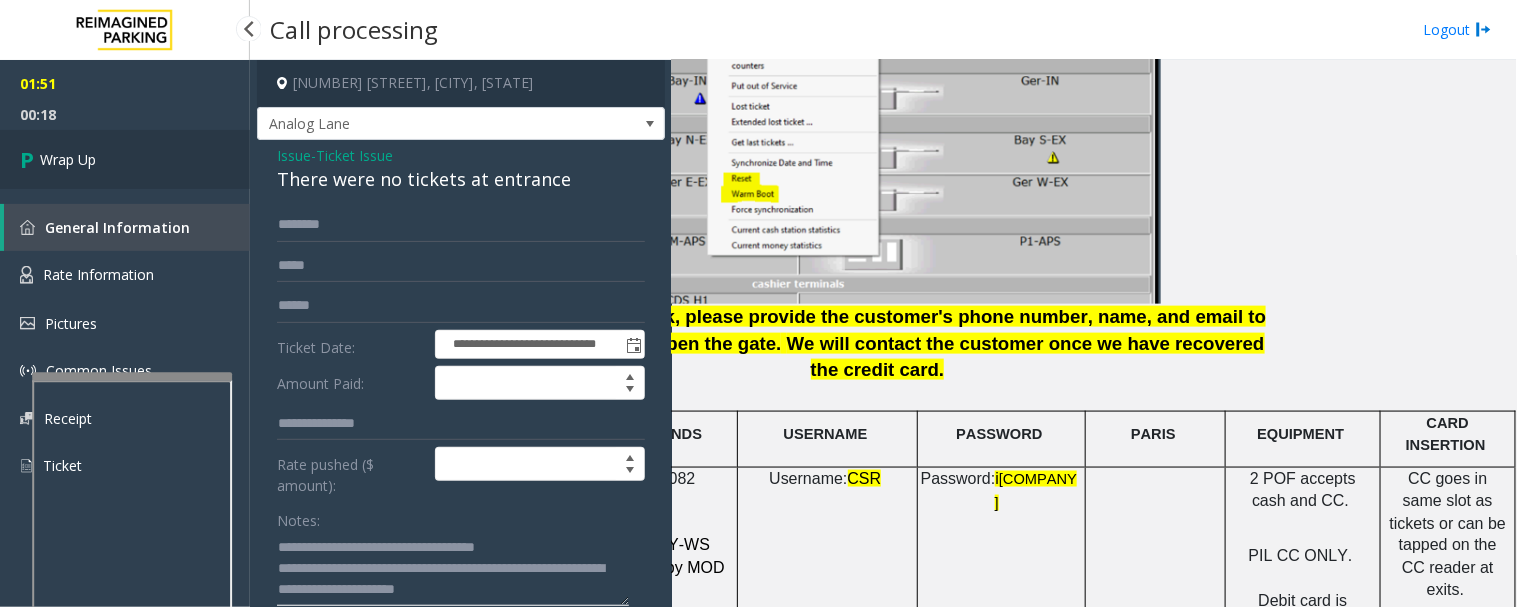 type on "**********" 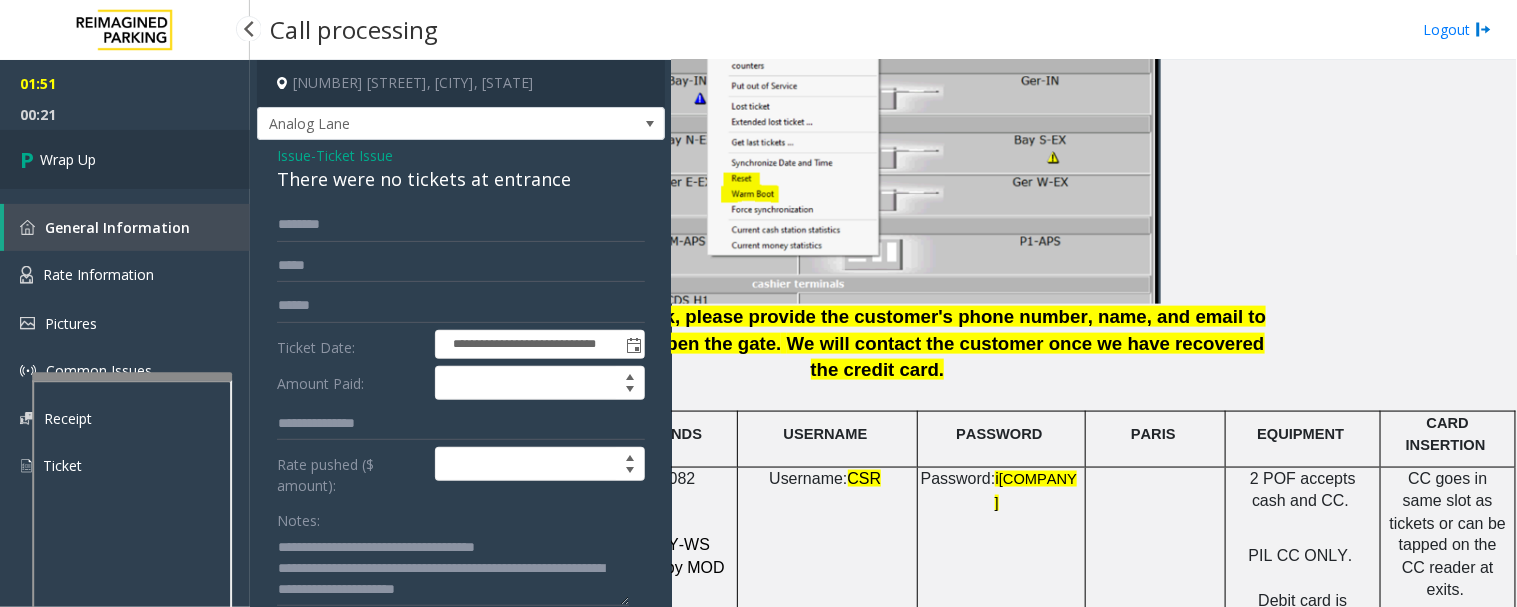 click on "Wrap Up" at bounding box center (125, 159) 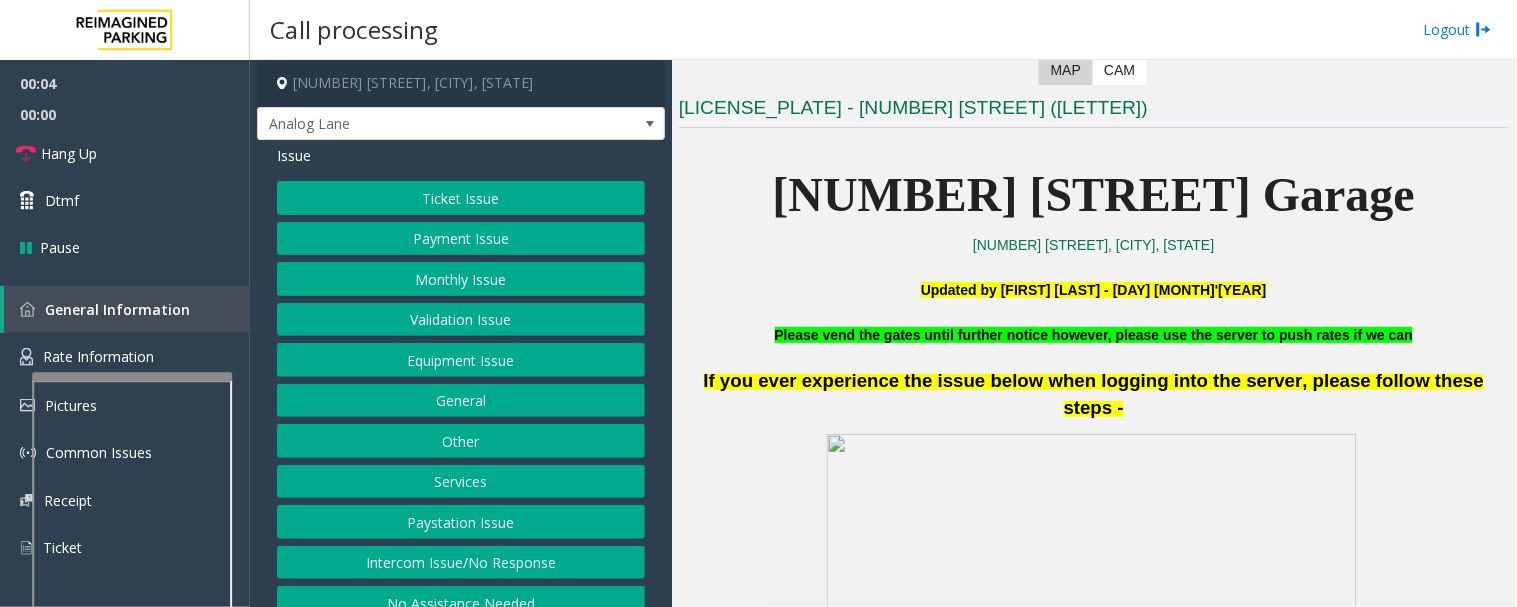 scroll, scrollTop: 555, scrollLeft: 0, axis: vertical 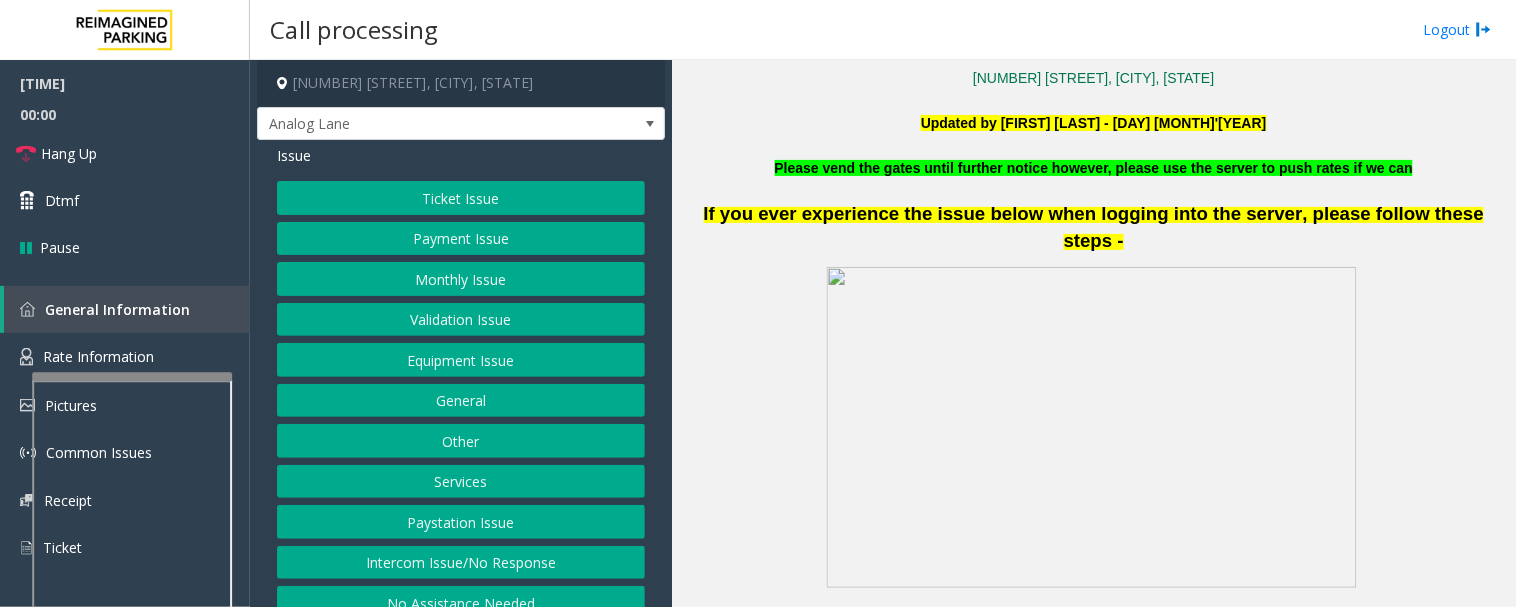 click on "Ticket Issue" 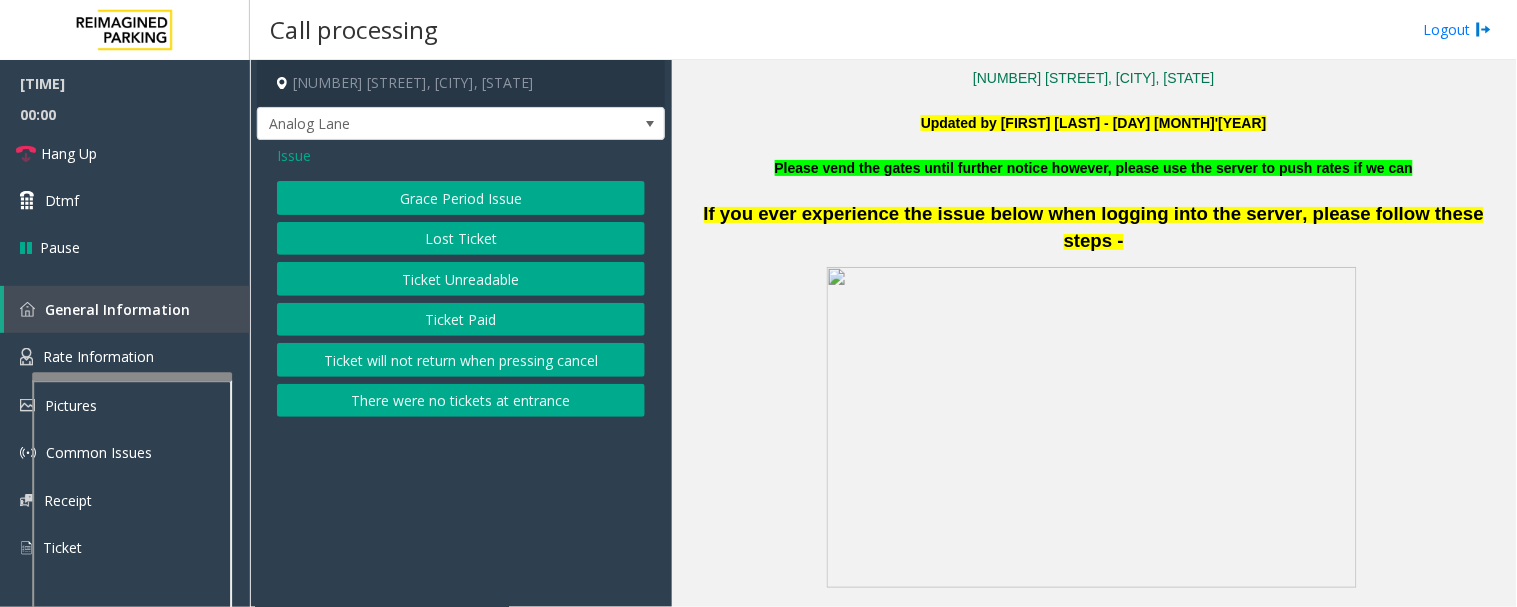 click on "There were no tickets at entrance" 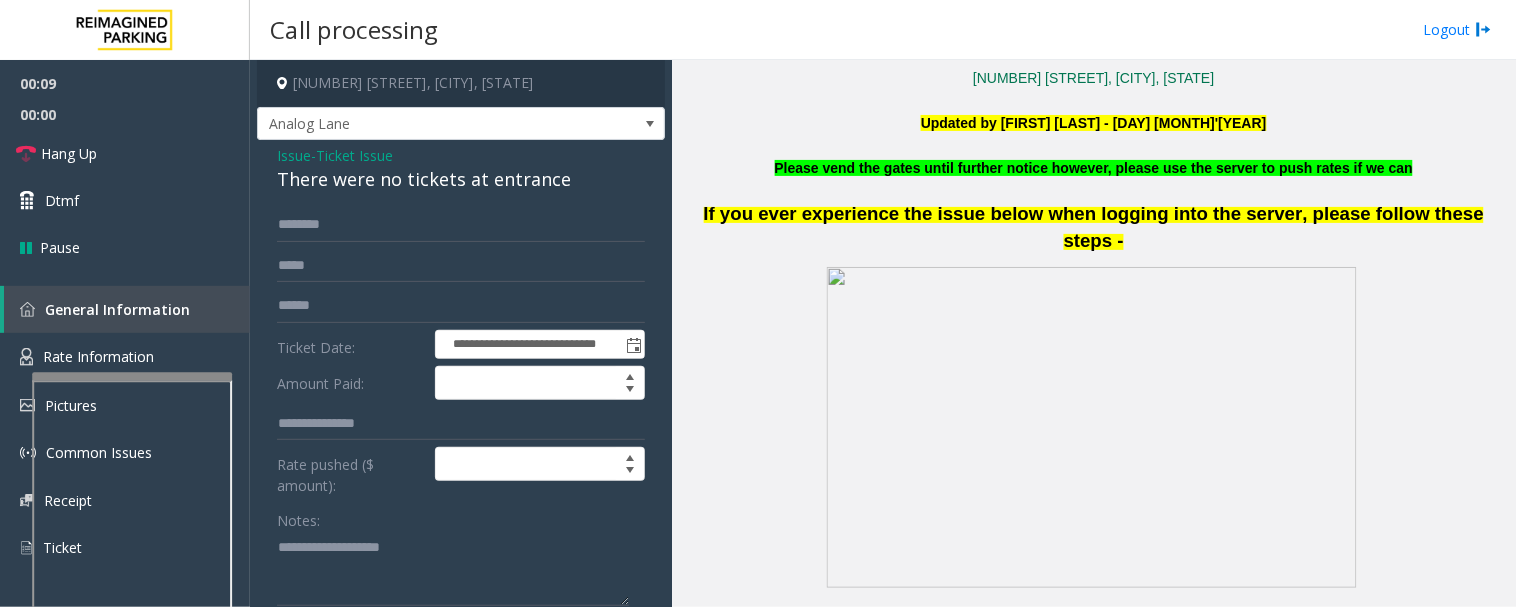click on "There were no tickets at entrance" 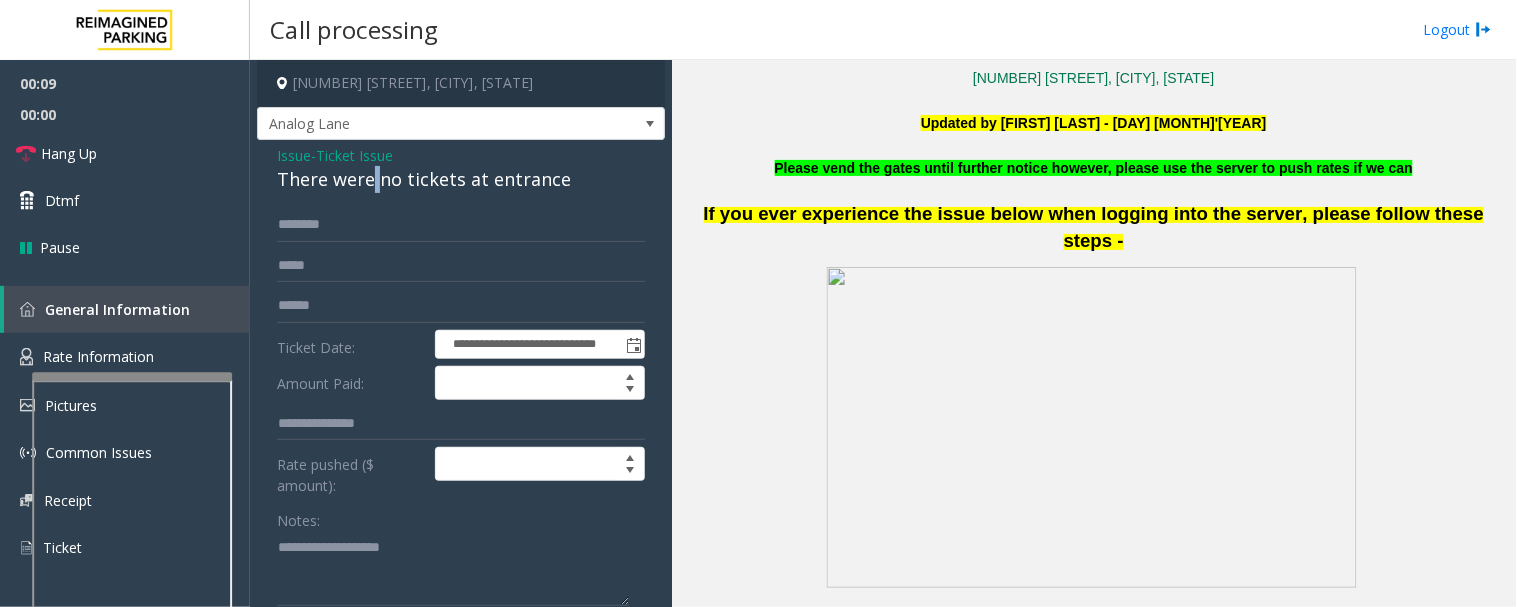 click on "There were no tickets at entrance" 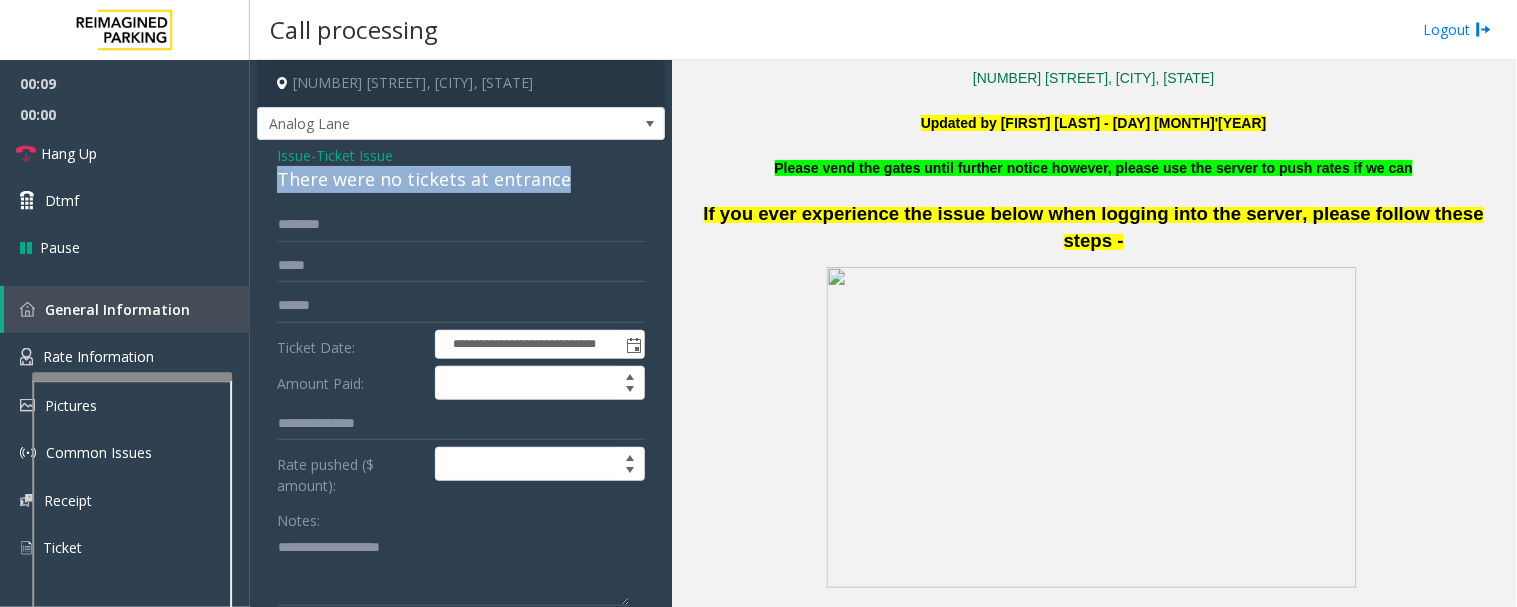 click on "There were no tickets at entrance" 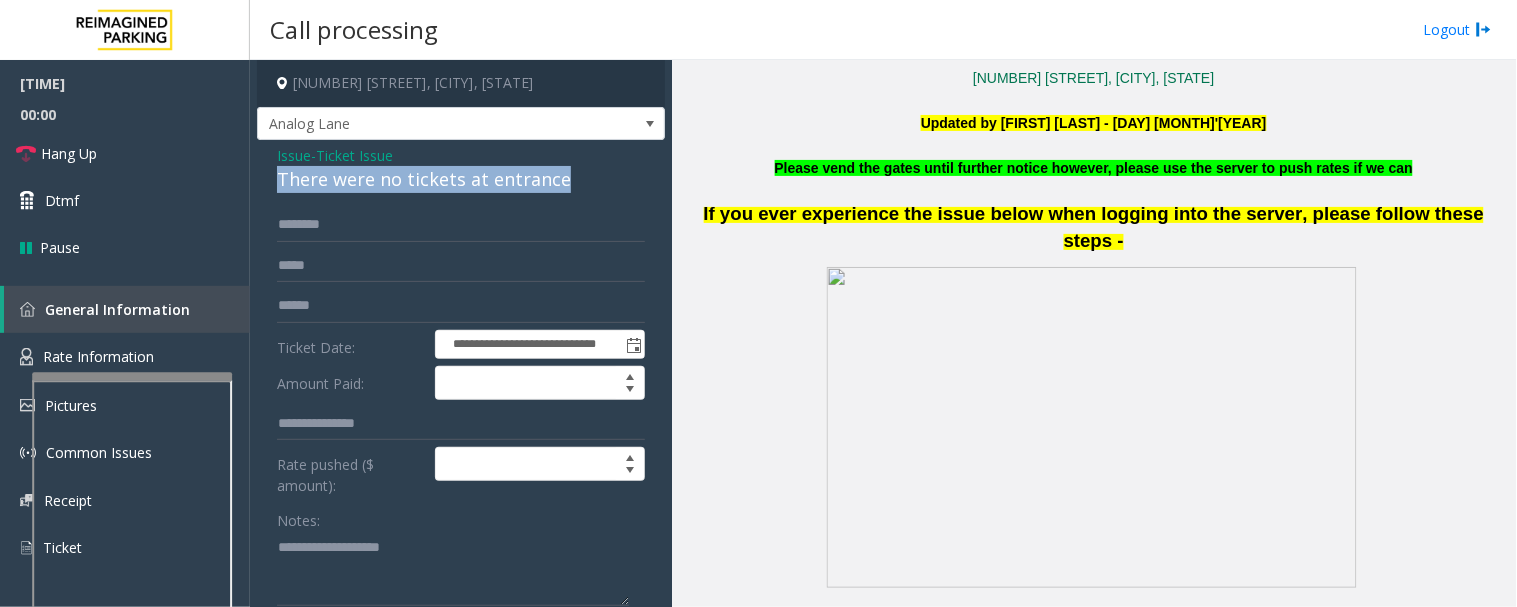 copy on "There were no tickets at entrance" 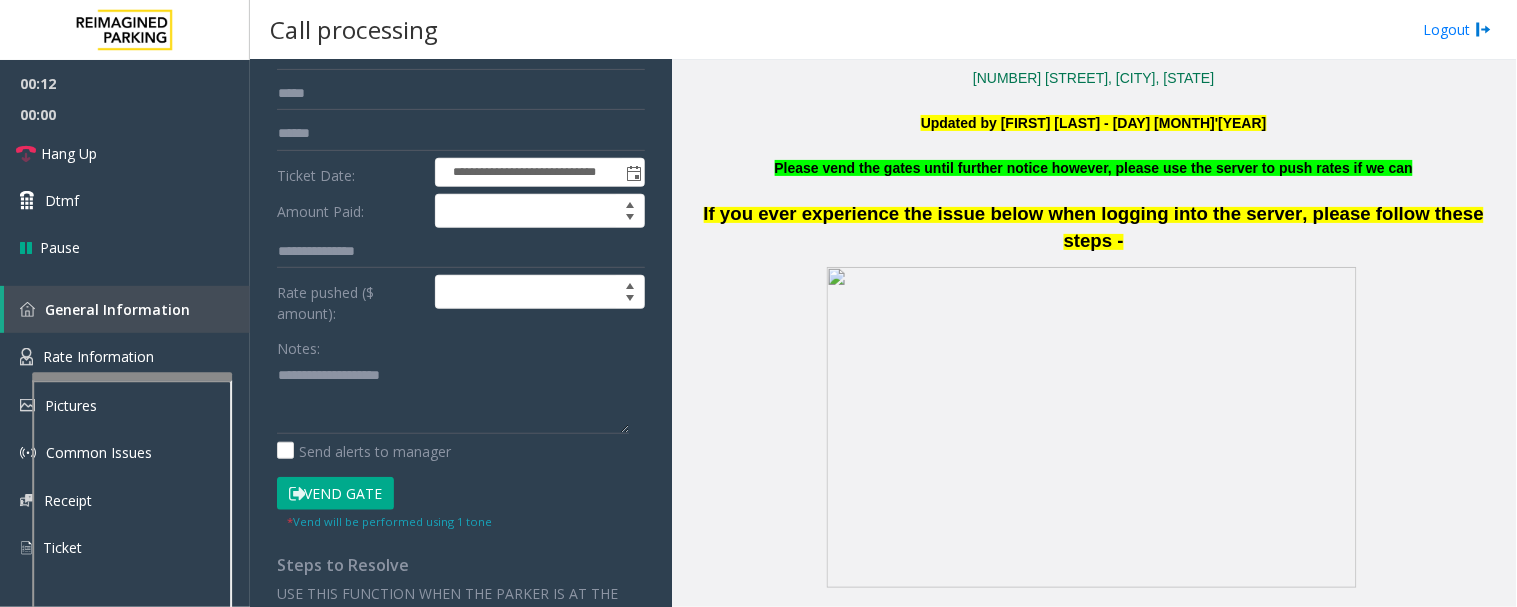 scroll, scrollTop: 333, scrollLeft: 0, axis: vertical 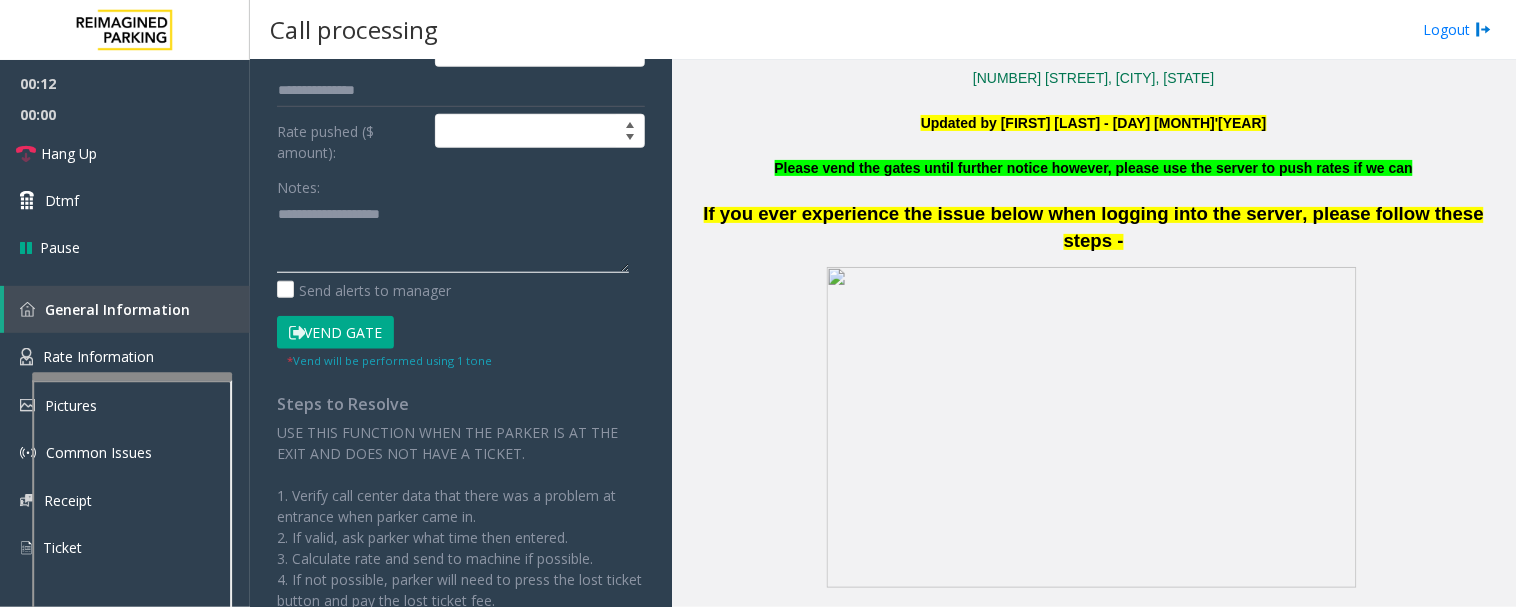 click 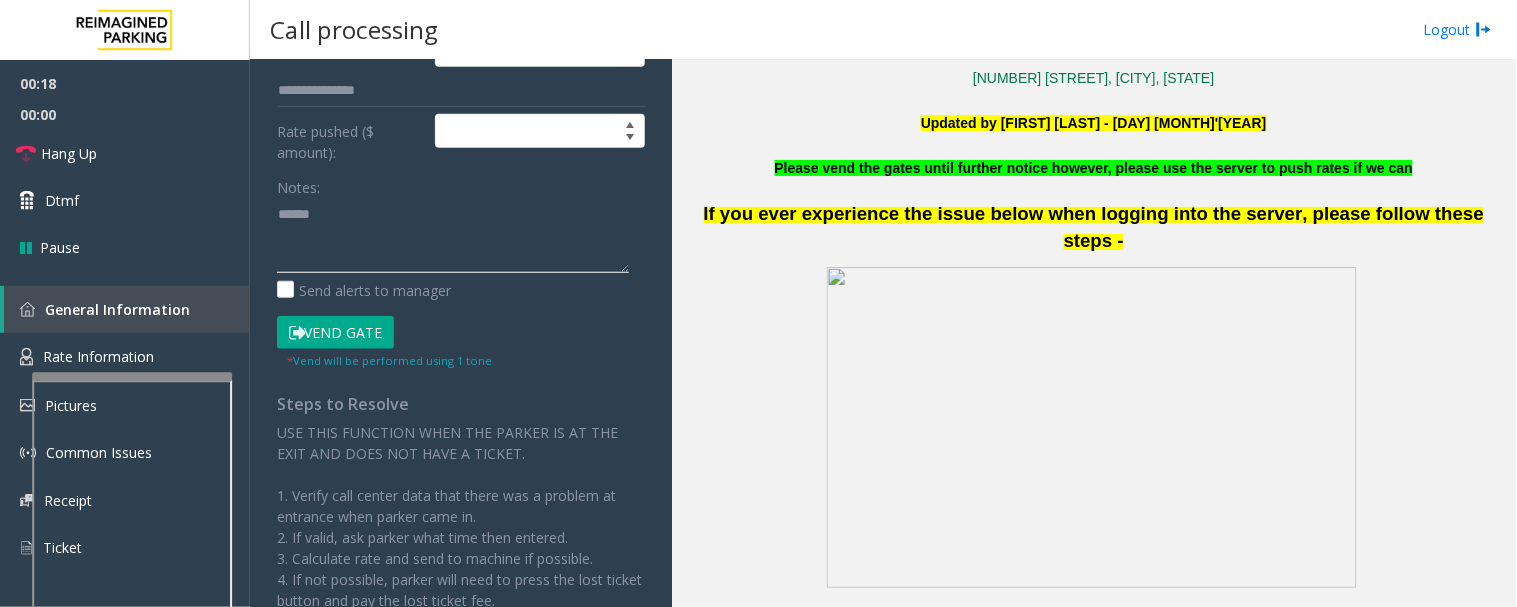 paste on "**********" 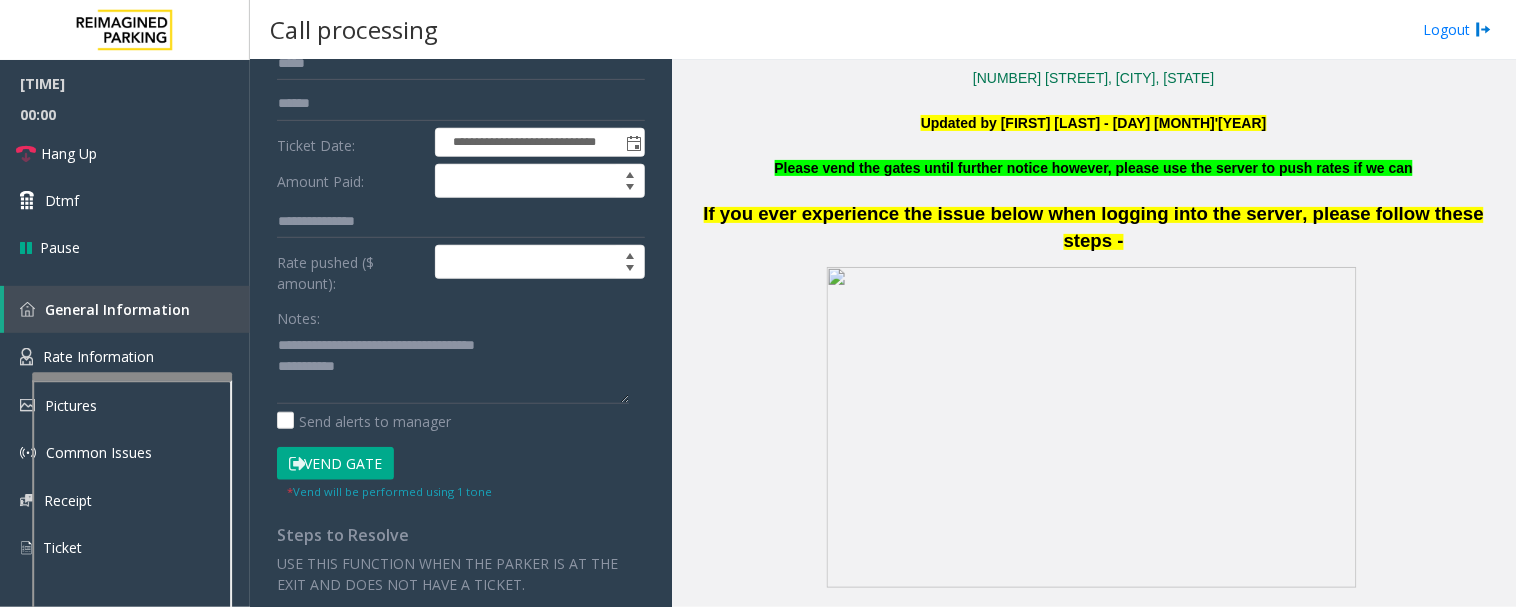 scroll, scrollTop: 0, scrollLeft: 0, axis: both 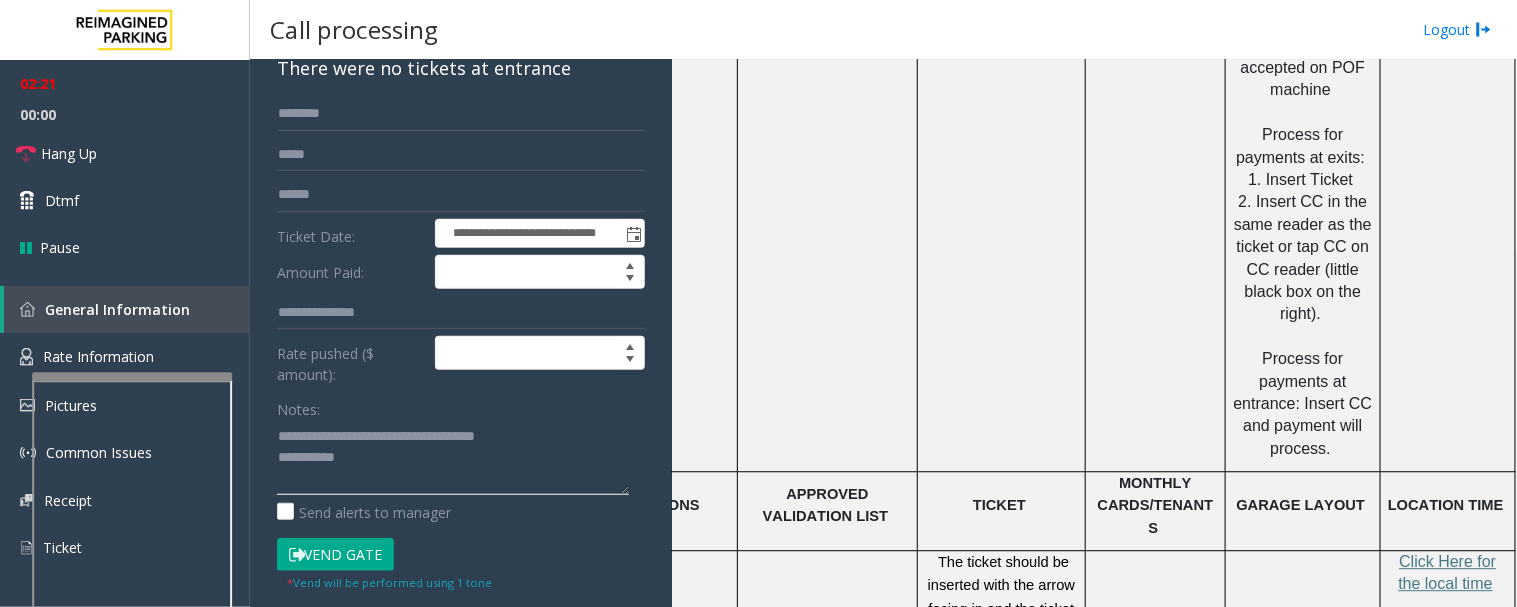 click 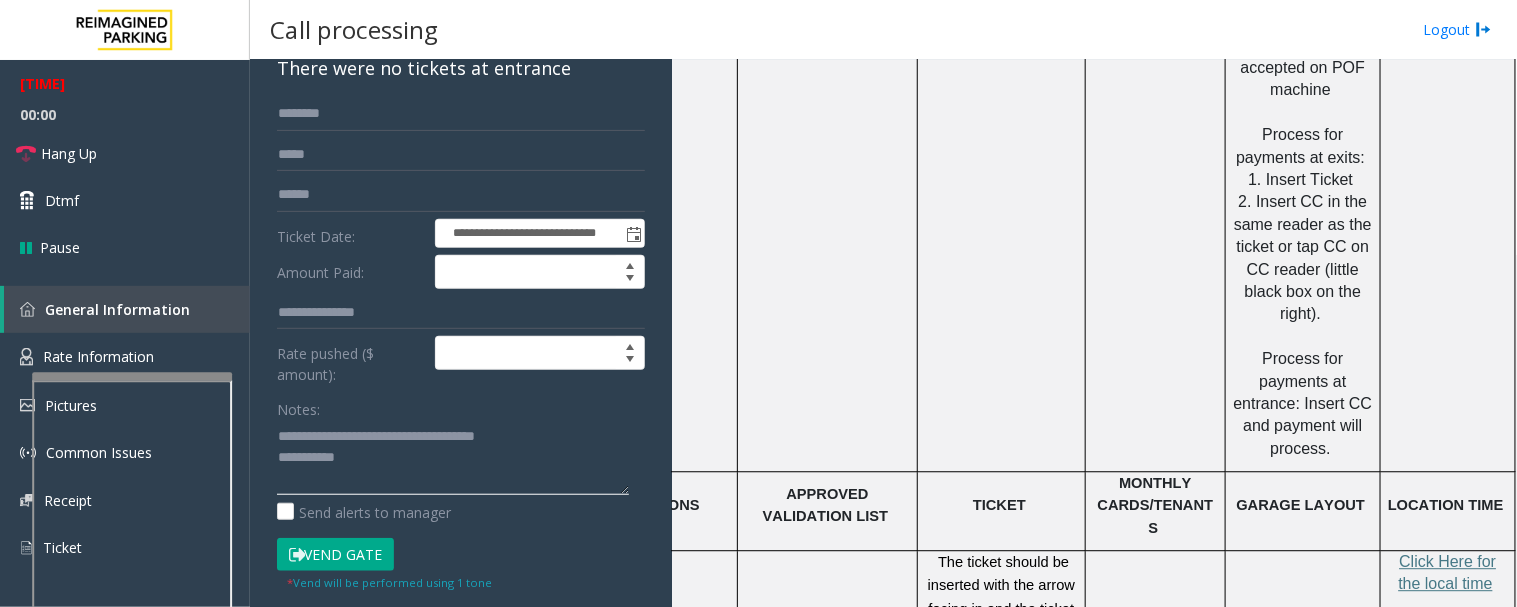 scroll, scrollTop: 0, scrollLeft: 0, axis: both 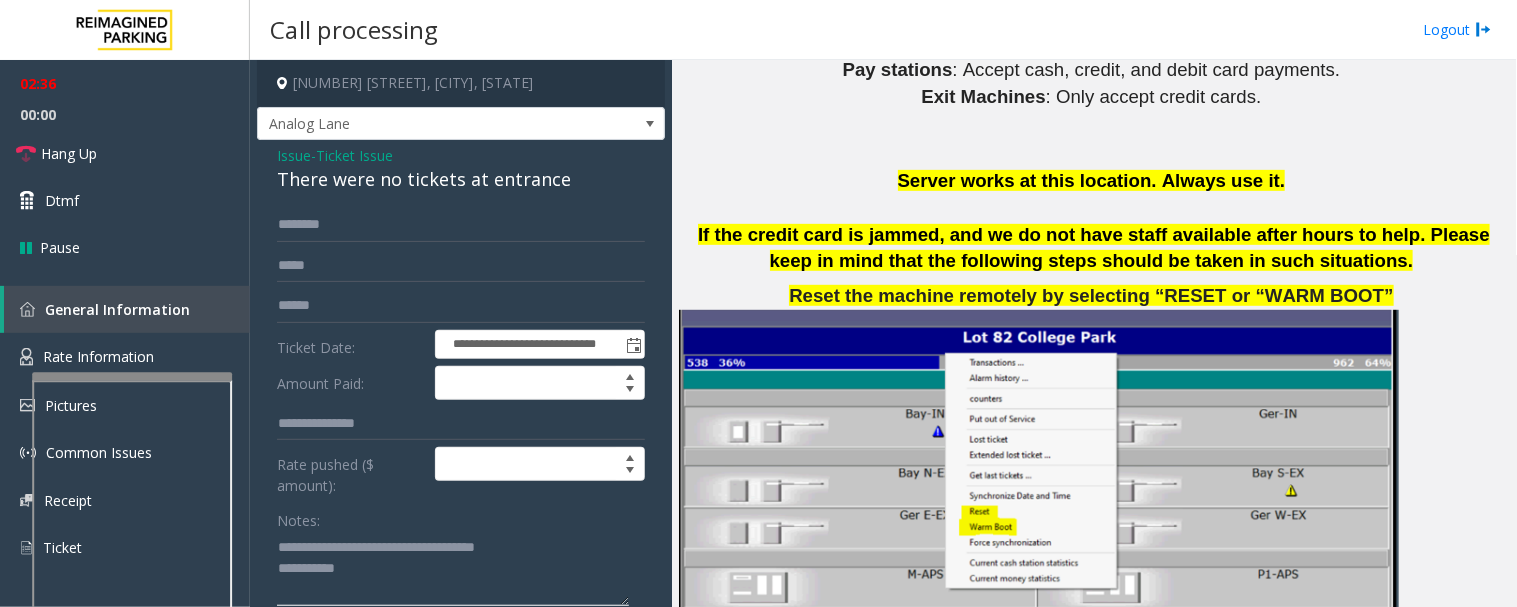 click 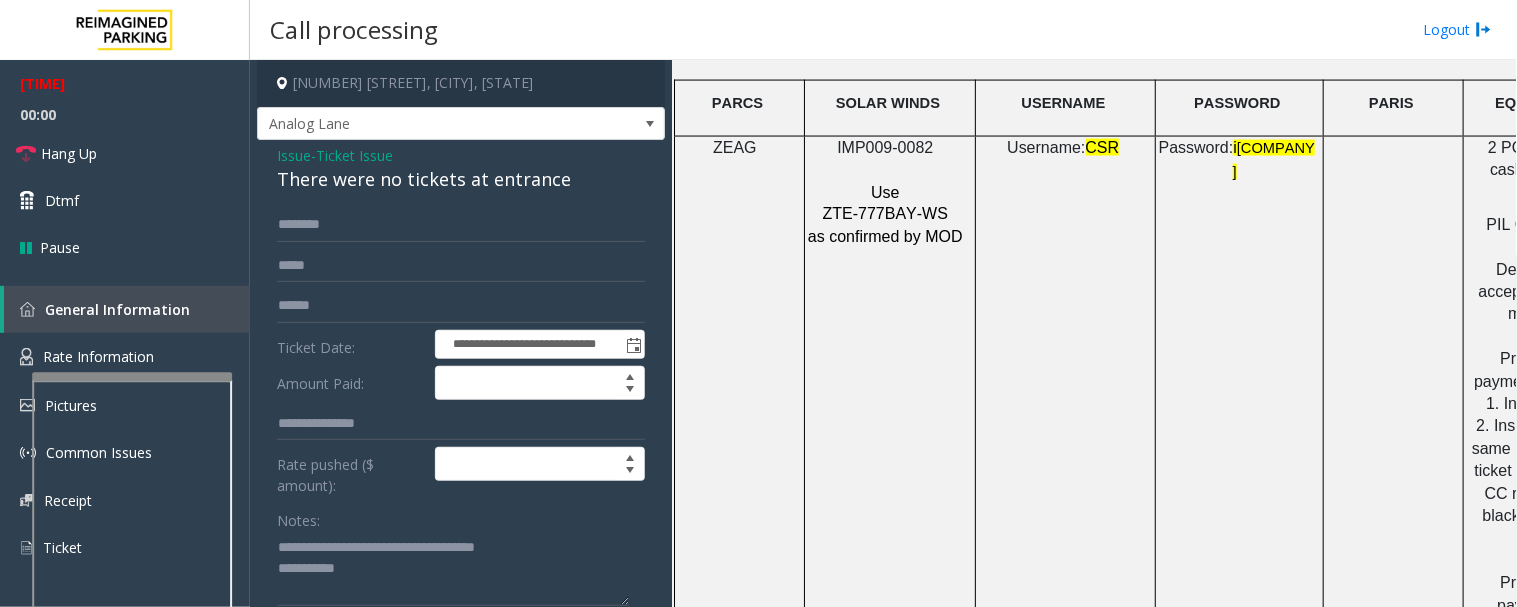 scroll, scrollTop: 3111, scrollLeft: 0, axis: vertical 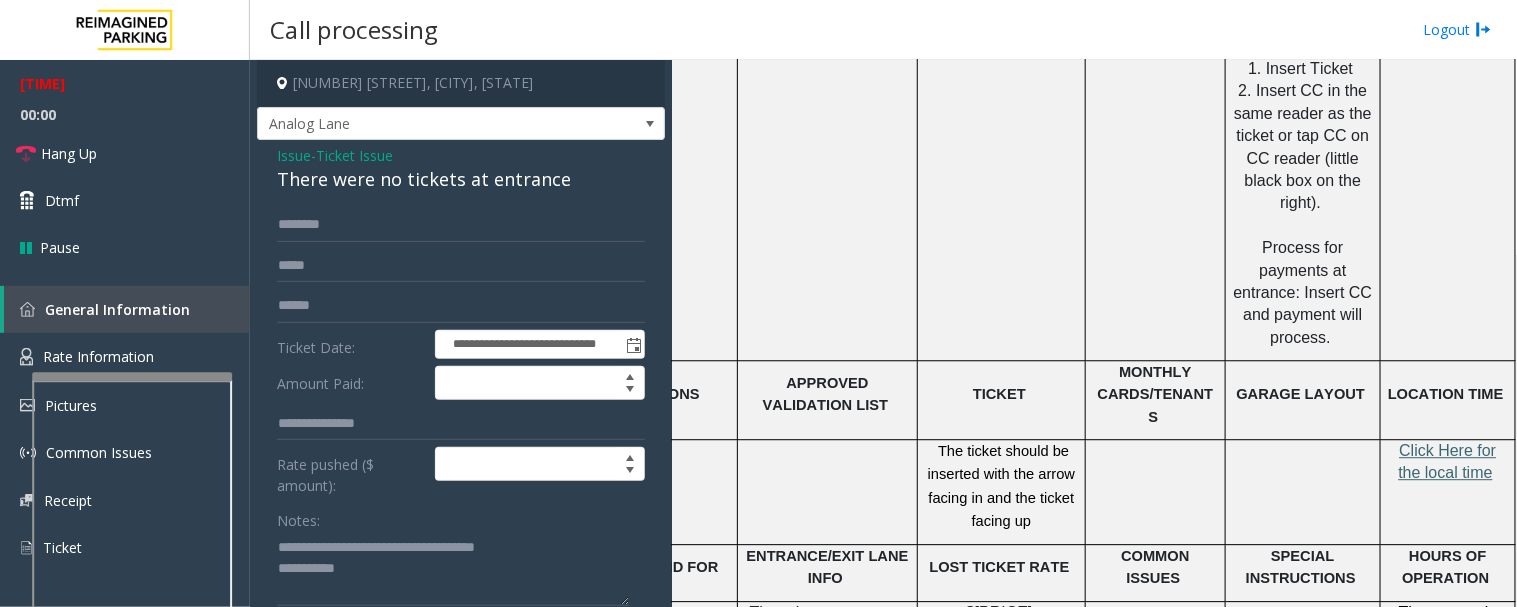 click on "Click Here for the local time" 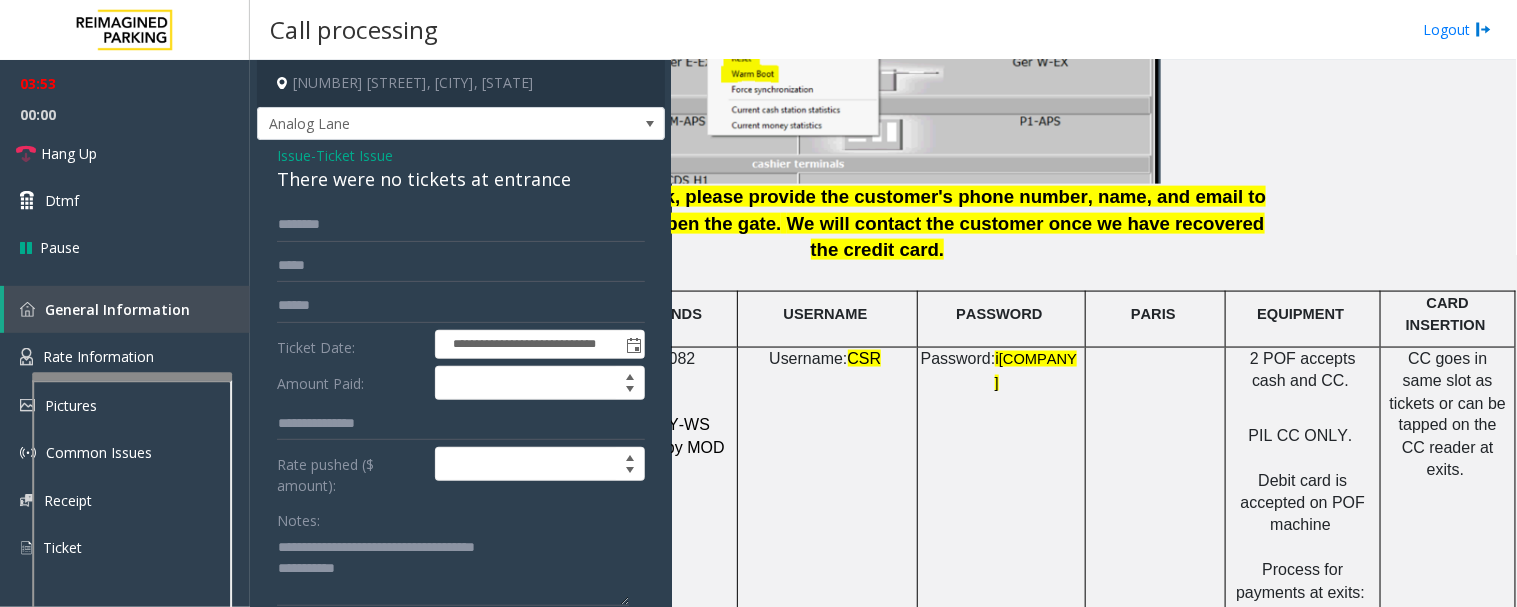 scroll, scrollTop: 2555, scrollLeft: 254, axis: both 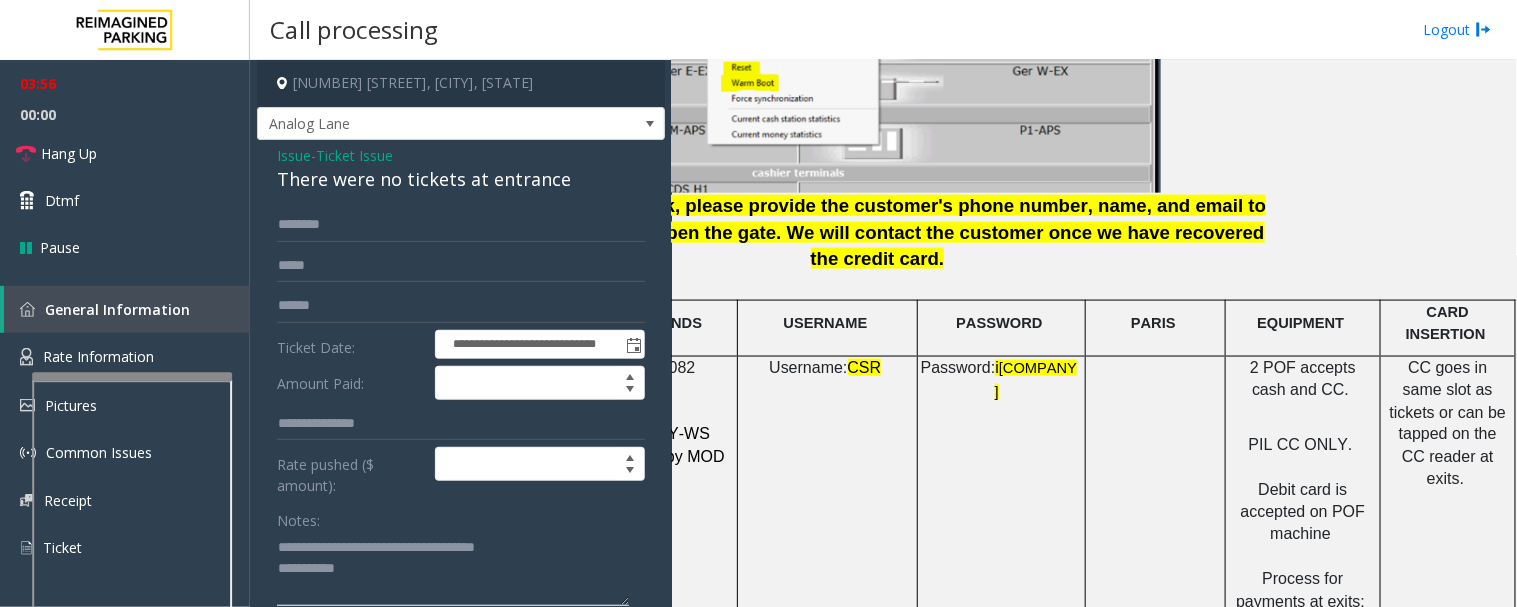 click 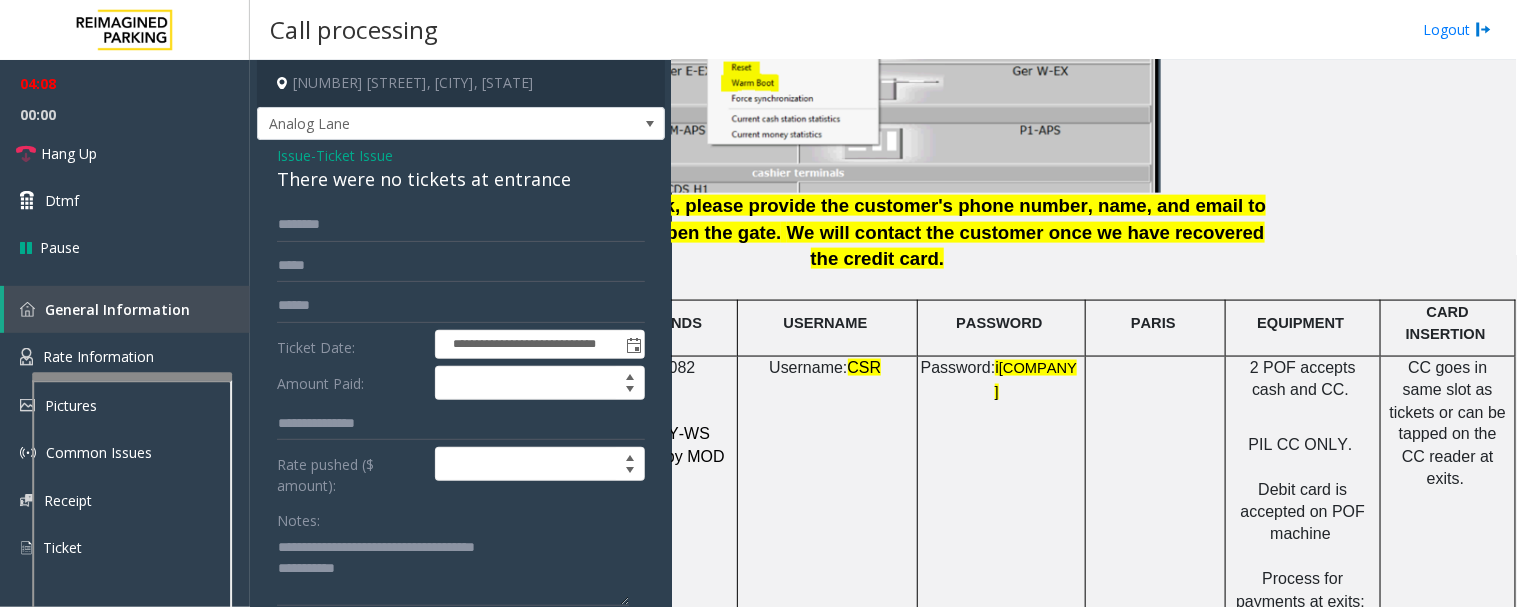 scroll, scrollTop: 151, scrollLeft: 0, axis: vertical 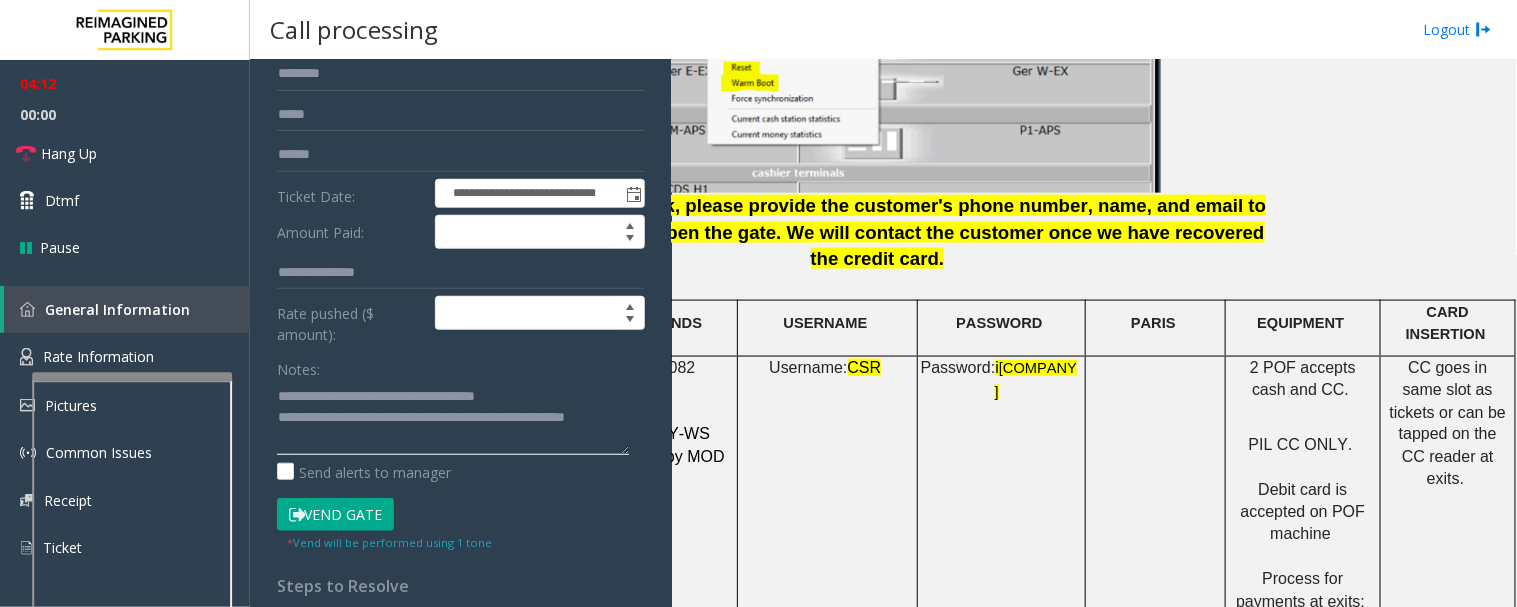 type on "**********" 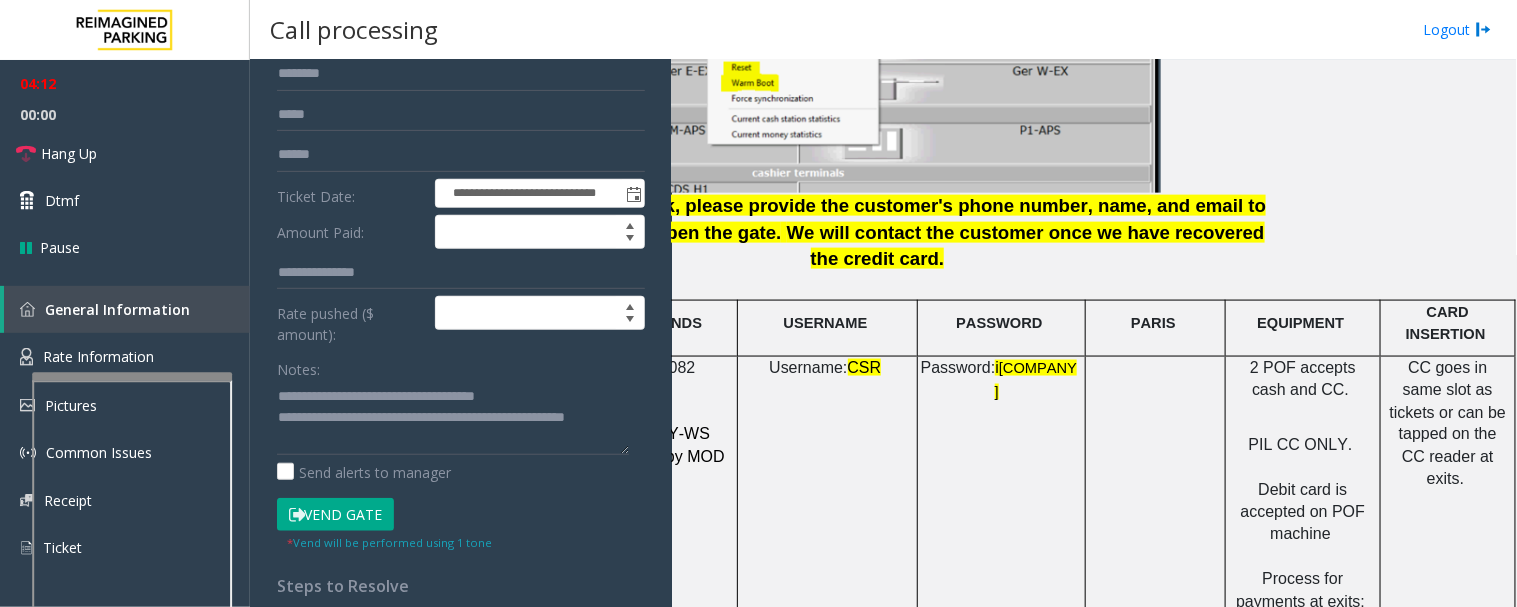 click on "**********" 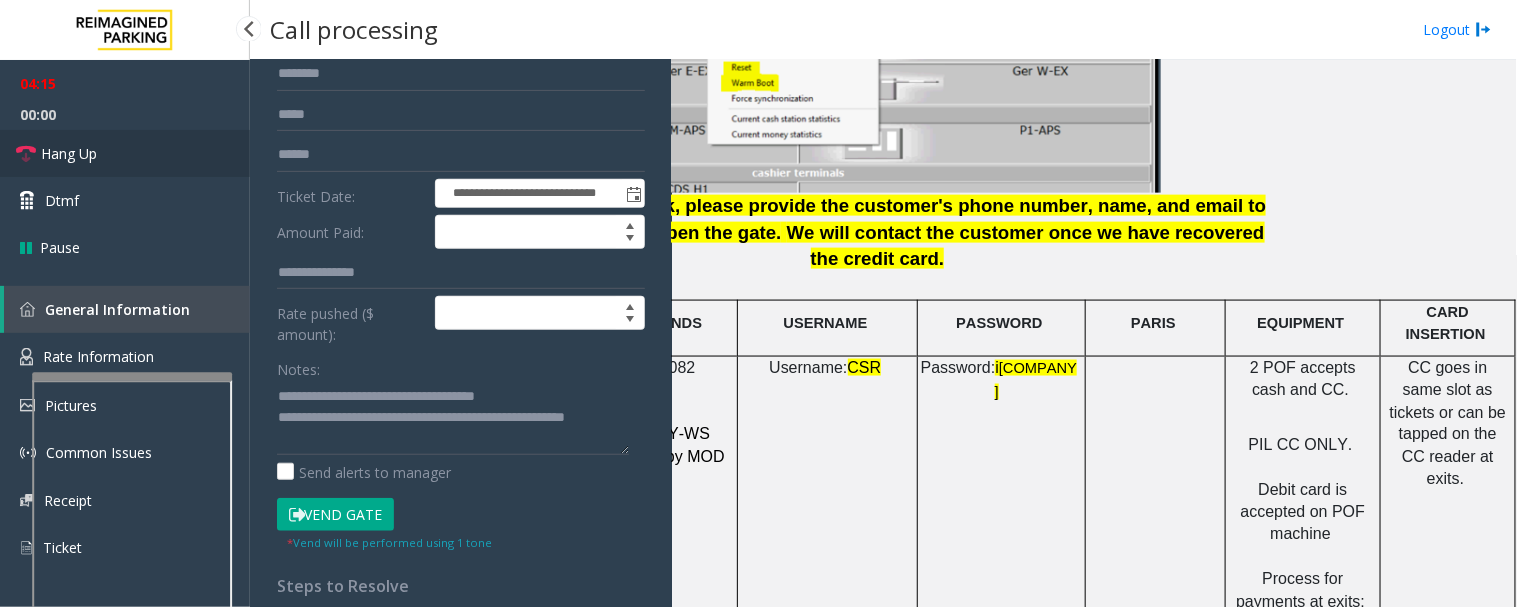 click on "Hang Up" at bounding box center [125, 153] 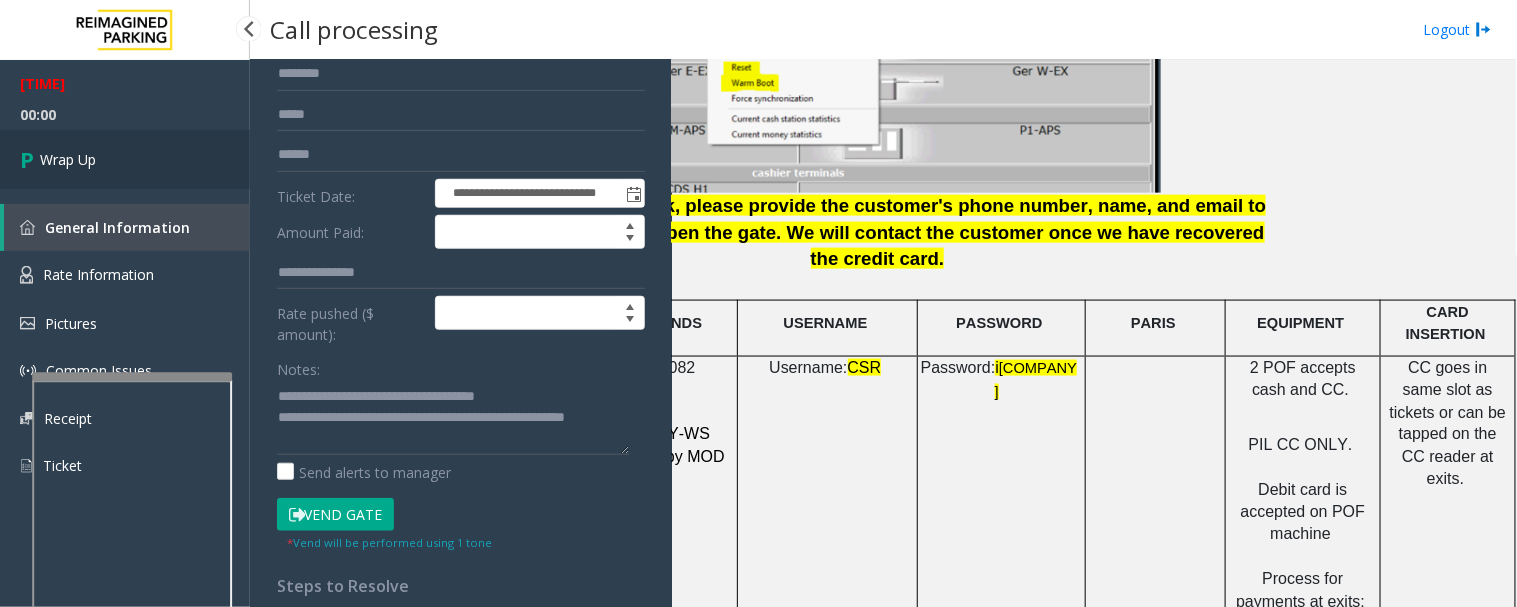 click at bounding box center (30, 159) 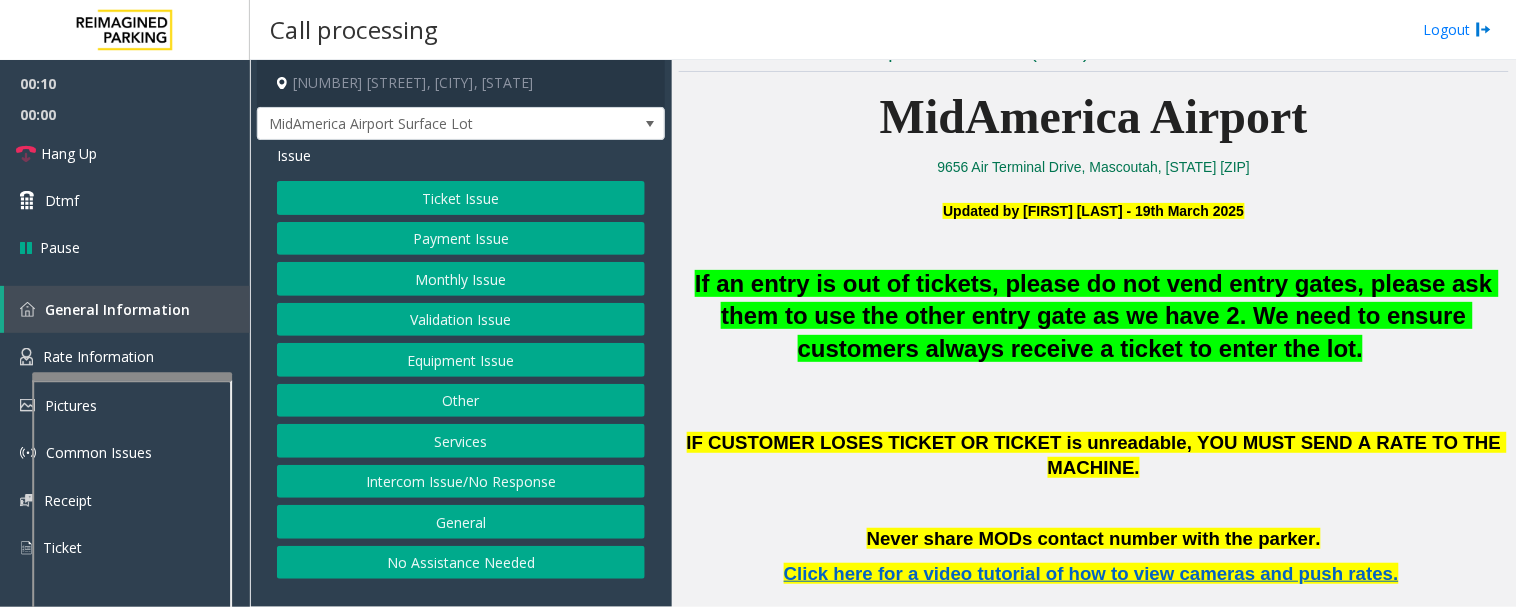 scroll, scrollTop: 1111, scrollLeft: 0, axis: vertical 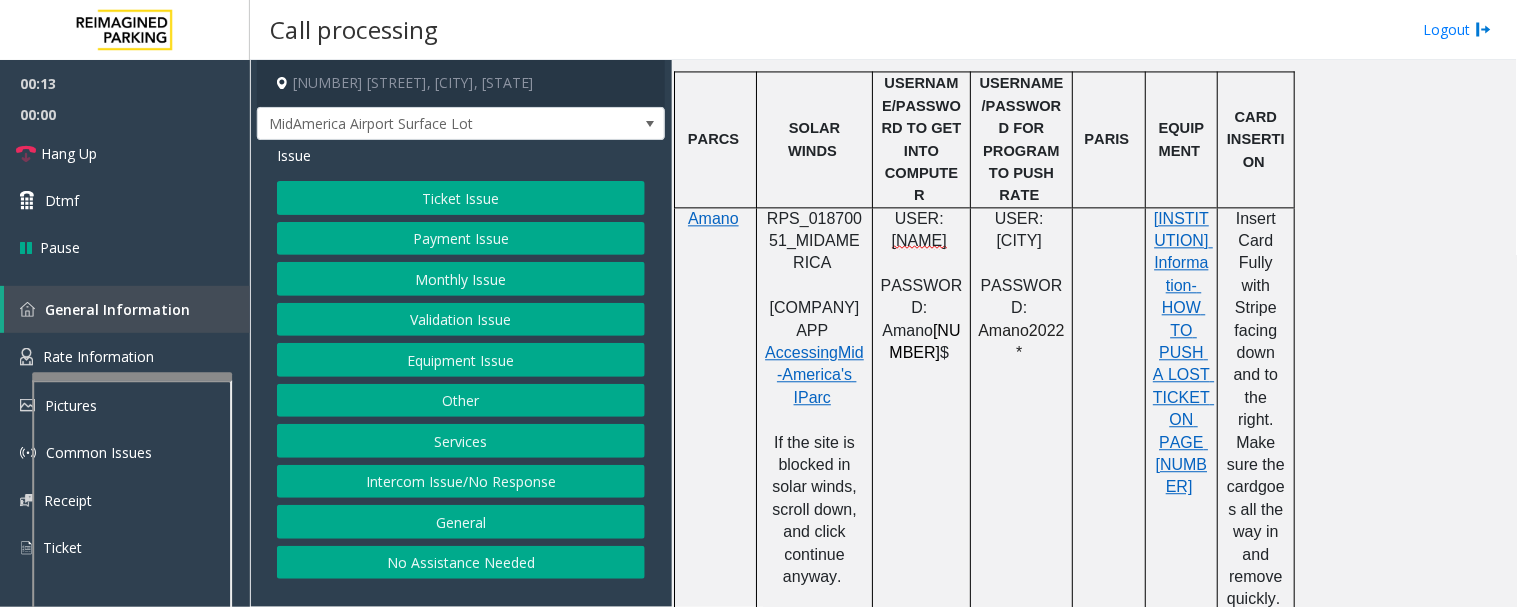 click on "Payment Issue" 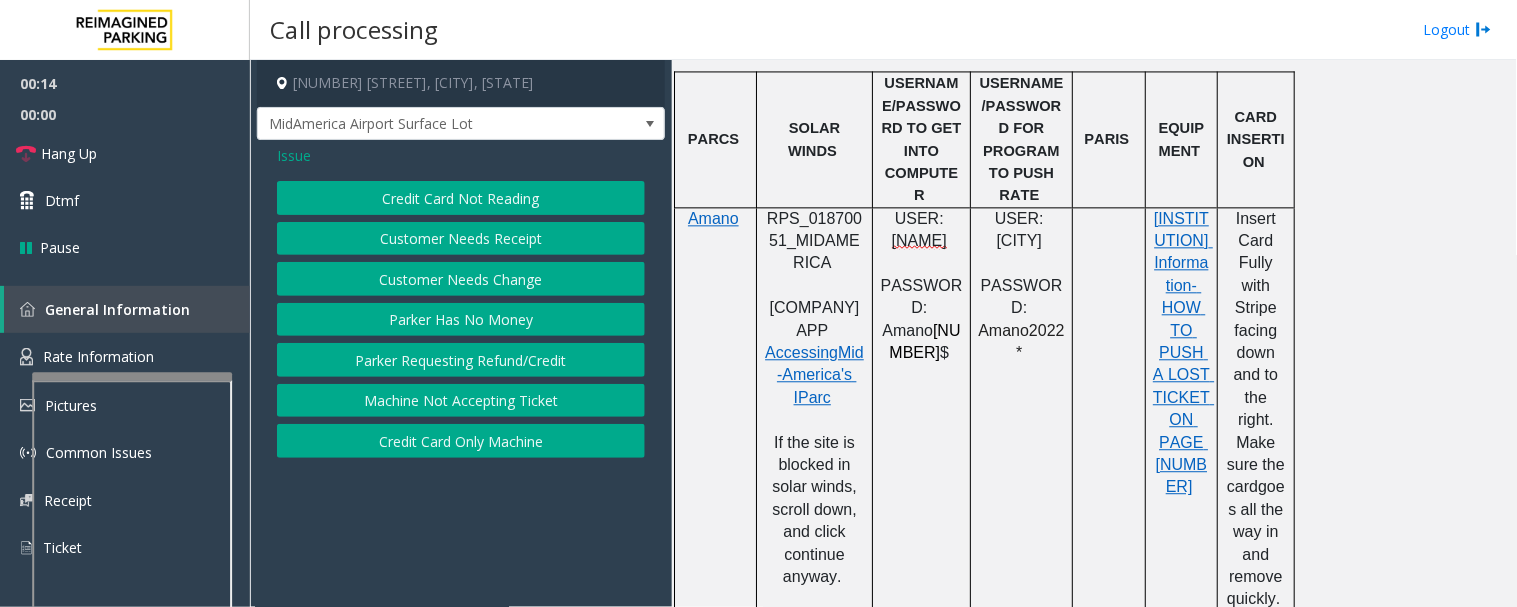 click on "Credit Card Not Reading" 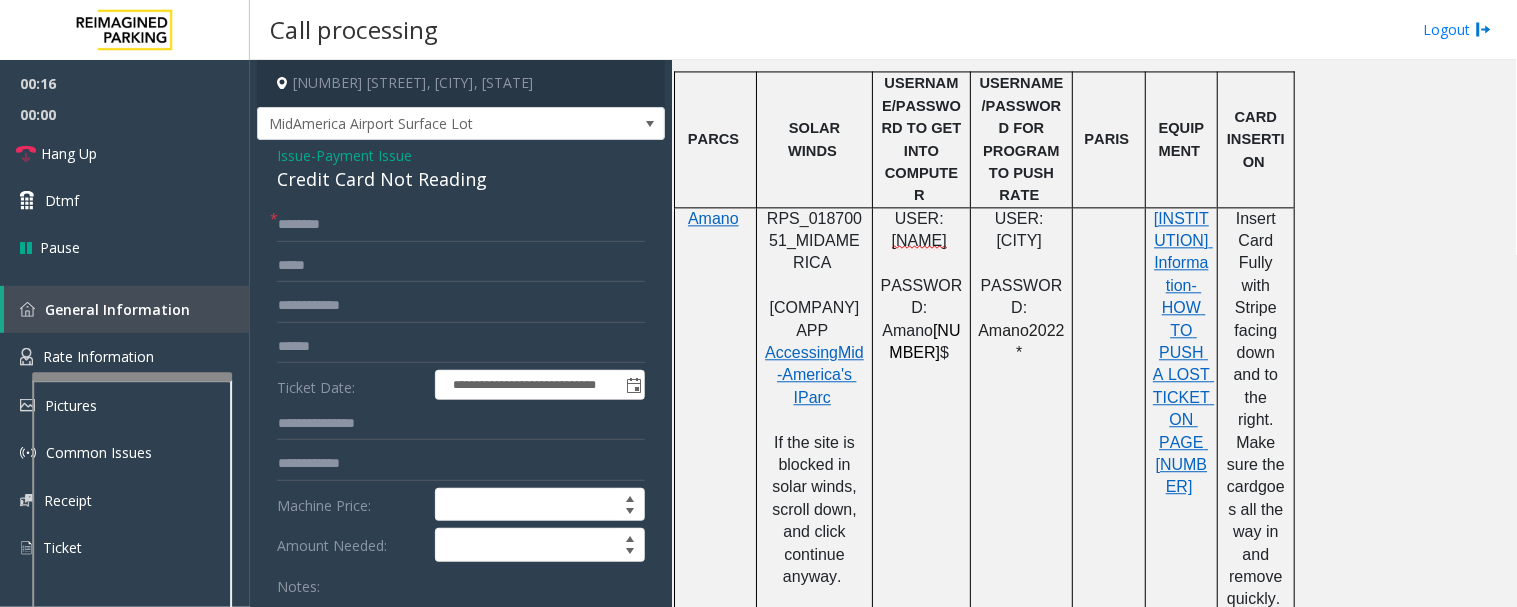 click on "Credit Card Not Reading" 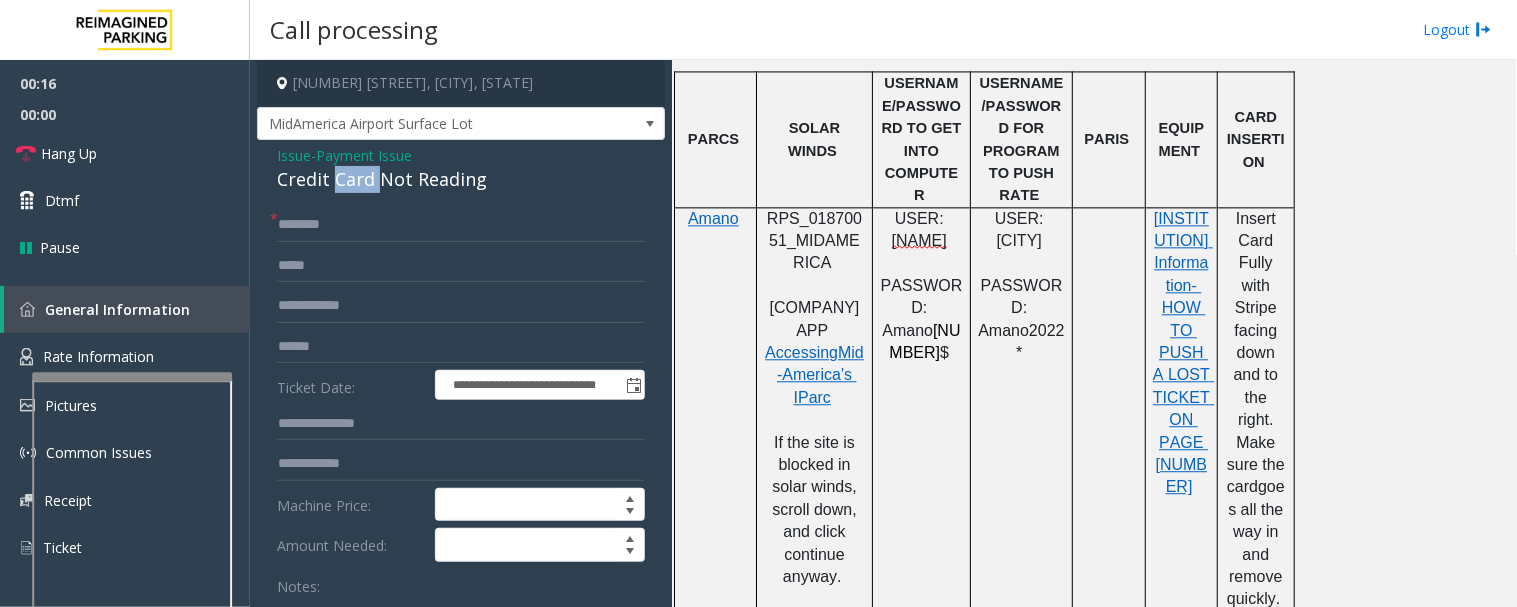 click on "Credit Card Not Reading" 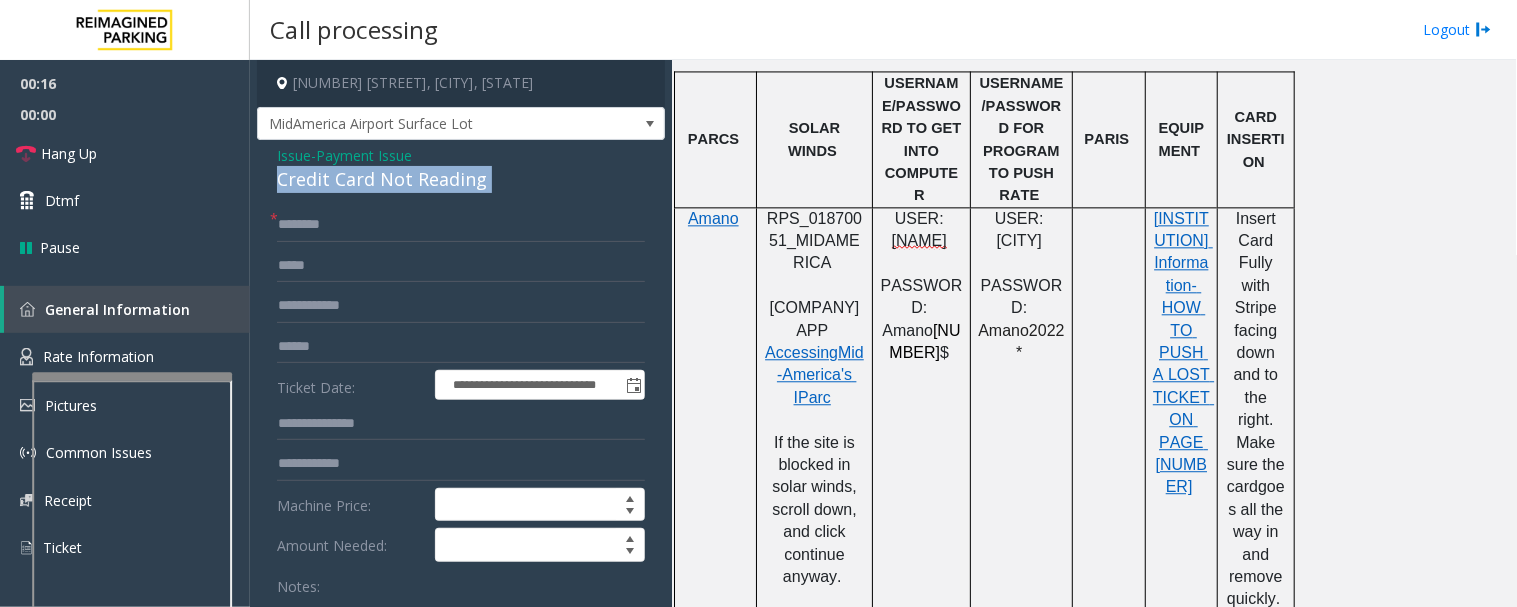 click on "Credit Card Not Reading" 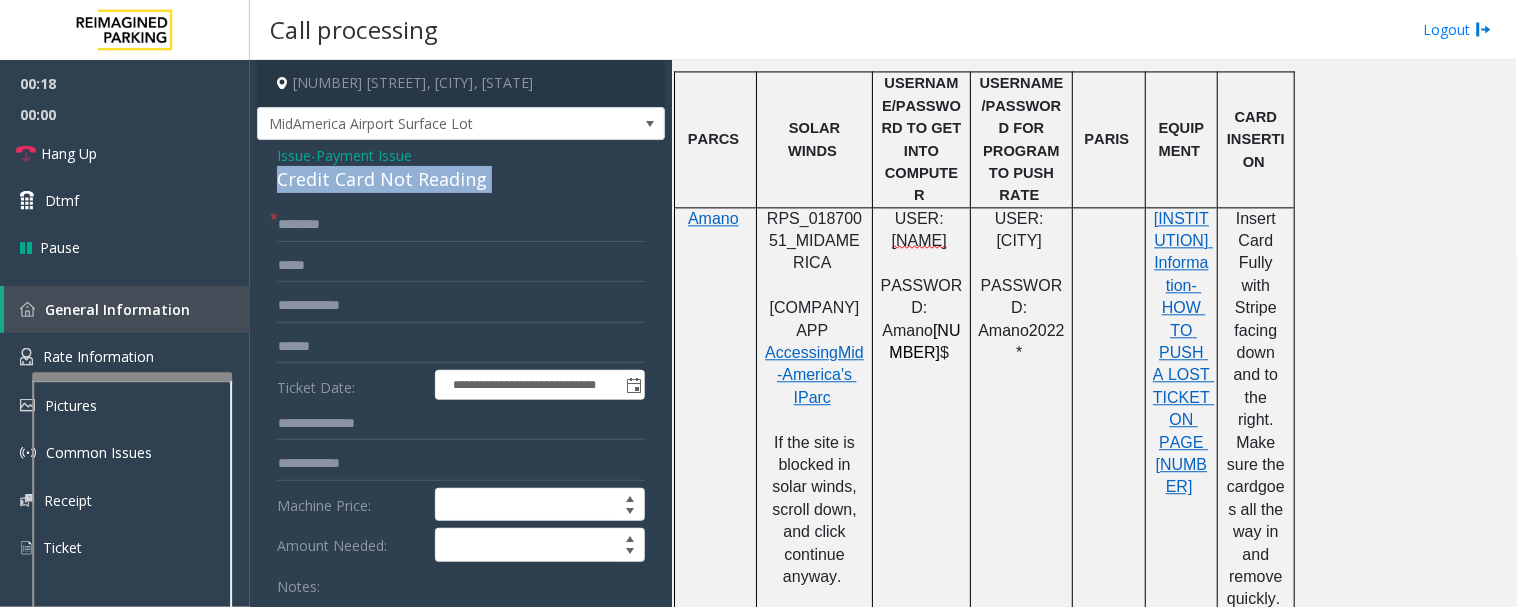 copy on "Credit Card Not Reading" 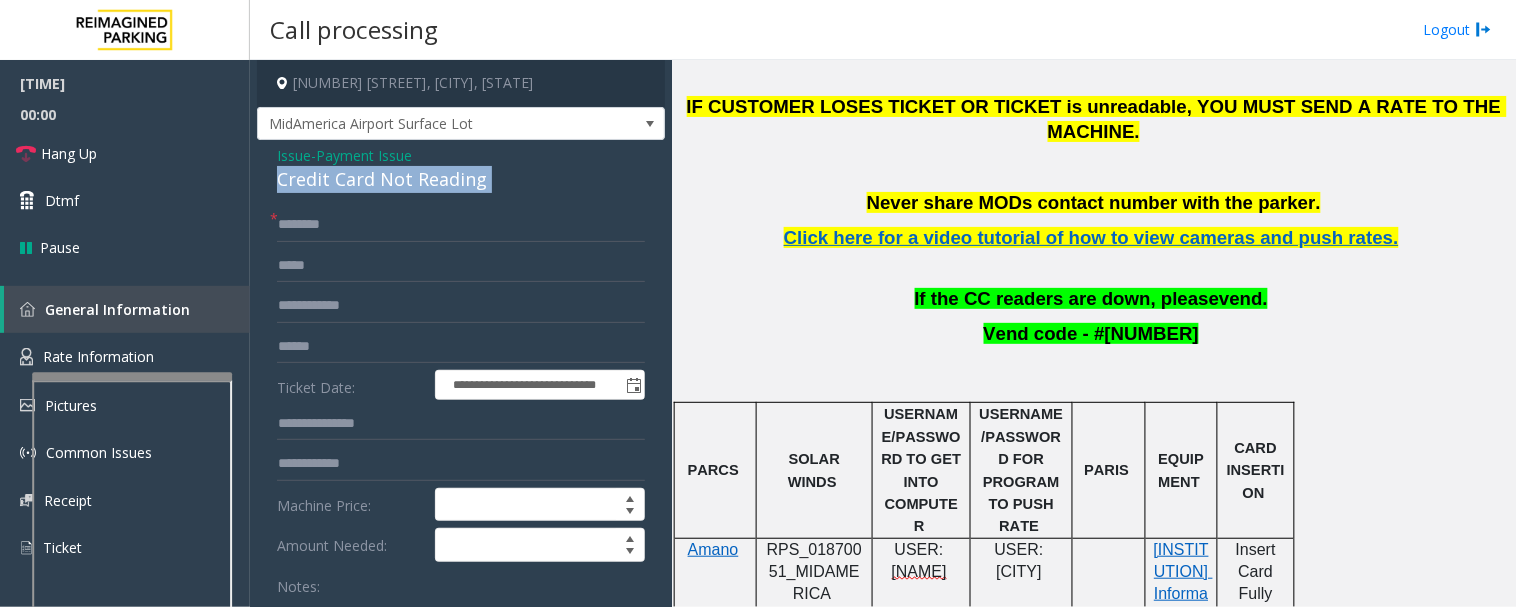 scroll, scrollTop: 777, scrollLeft: 0, axis: vertical 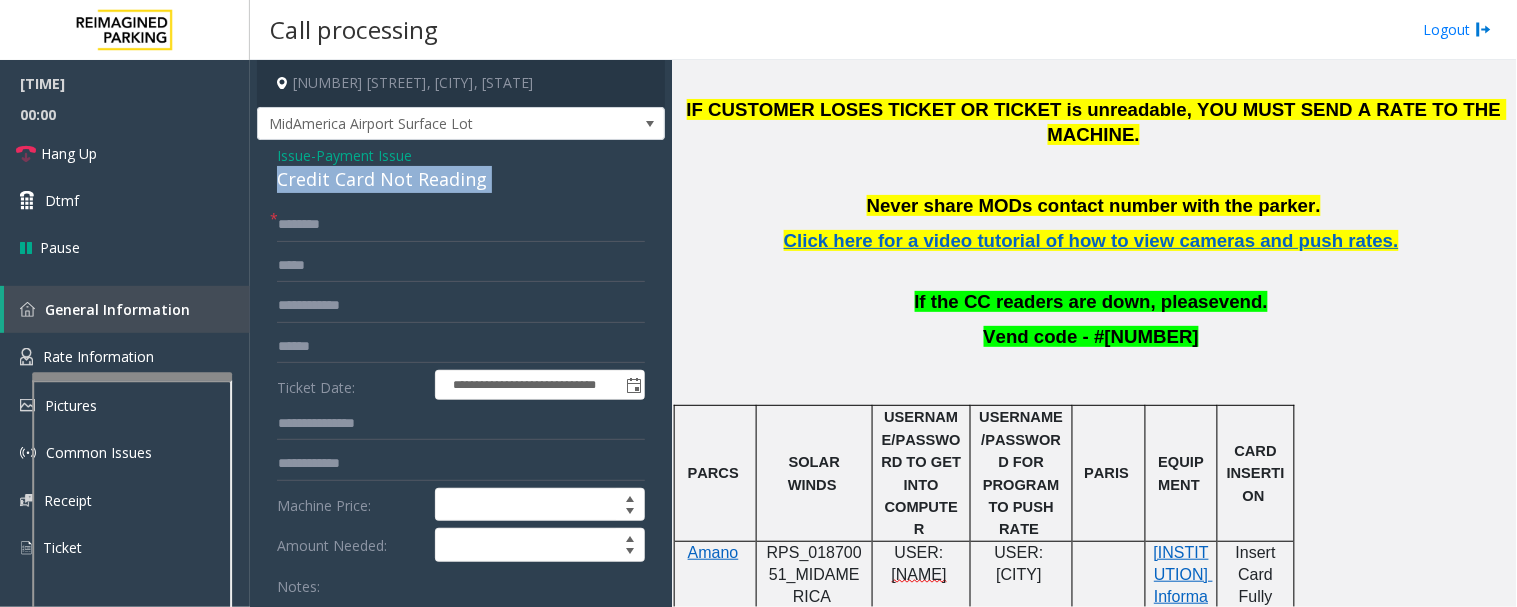 click on "Credit Card Not Reading" 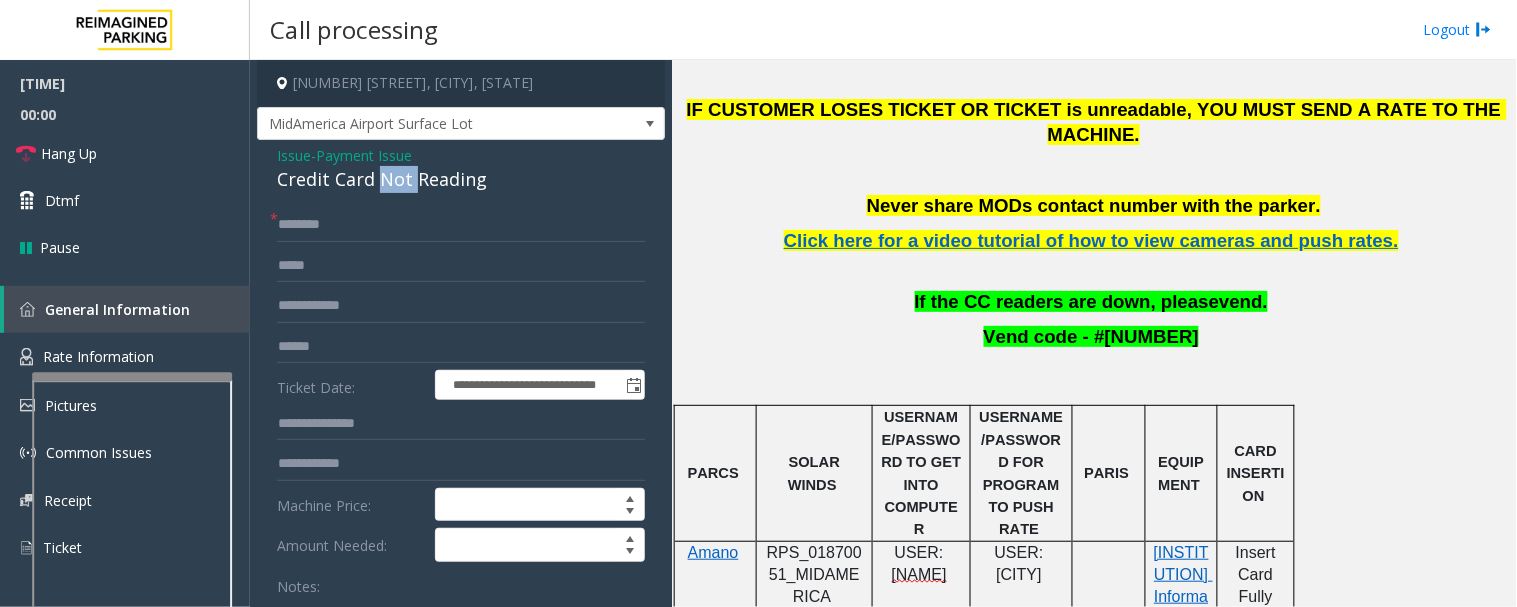 click on "Credit Card Not Reading" 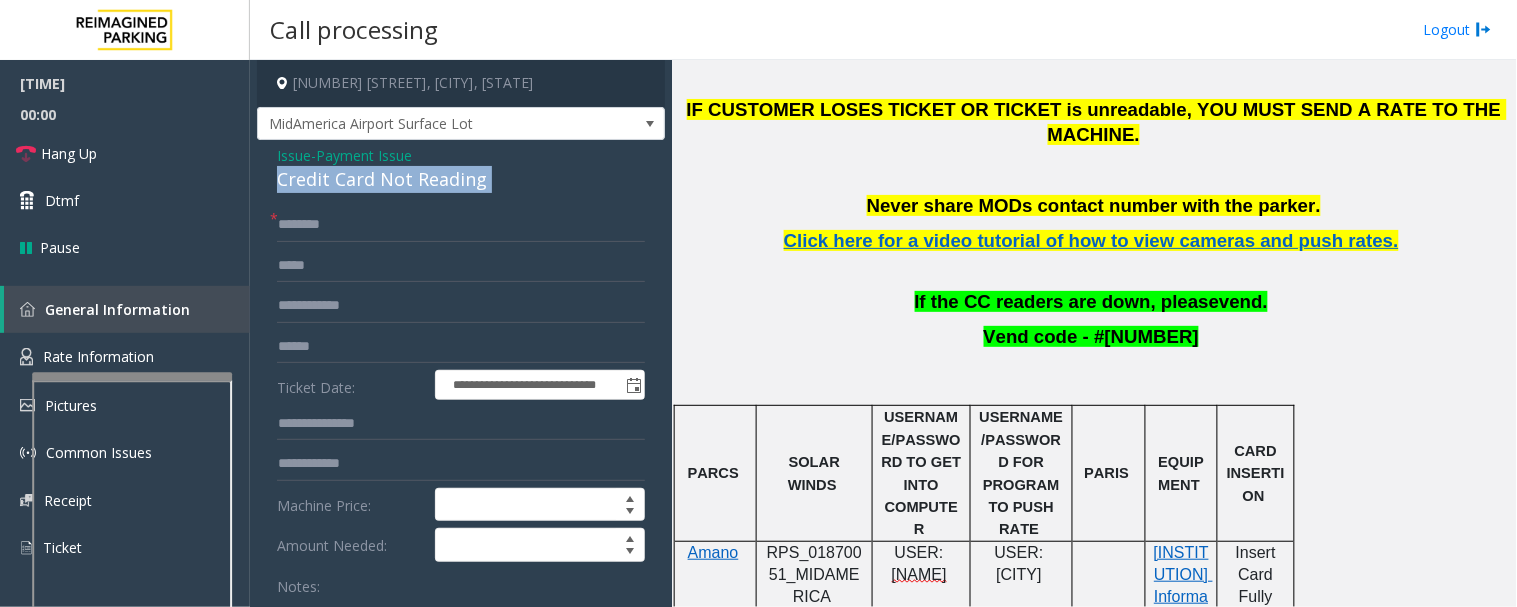 click on "Credit Card Not Reading" 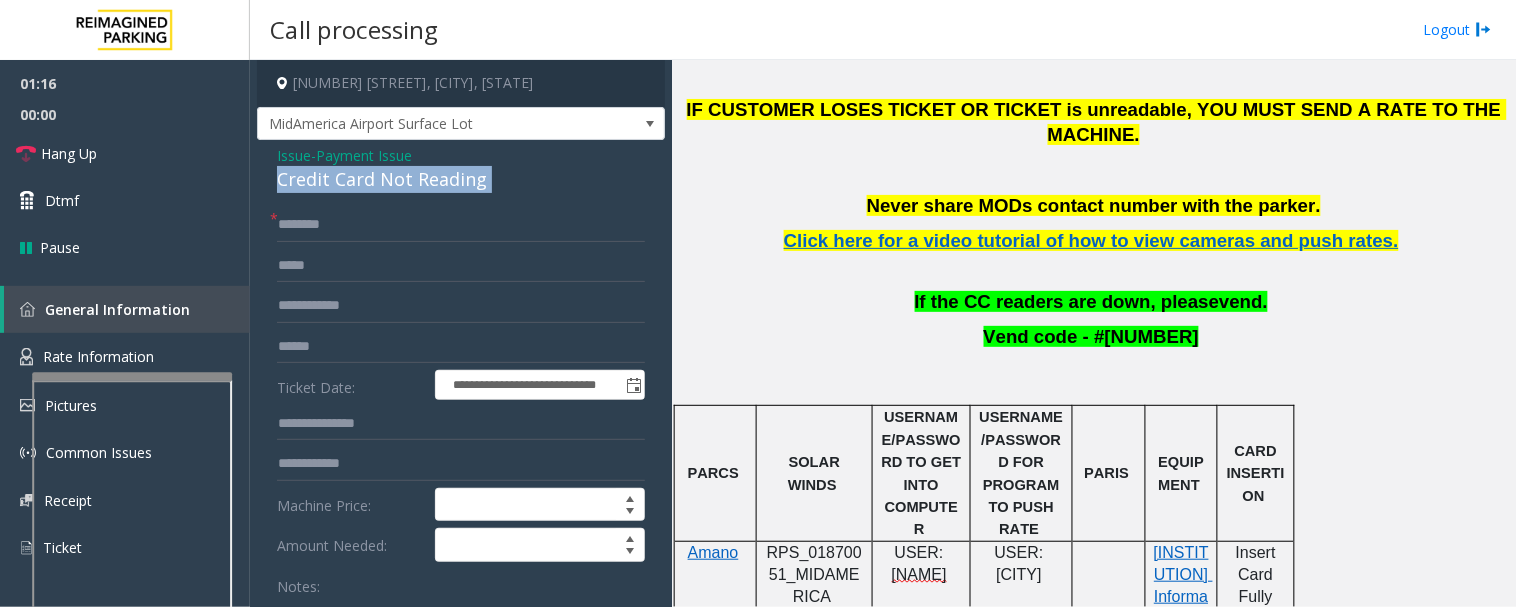 scroll, scrollTop: 444, scrollLeft: 0, axis: vertical 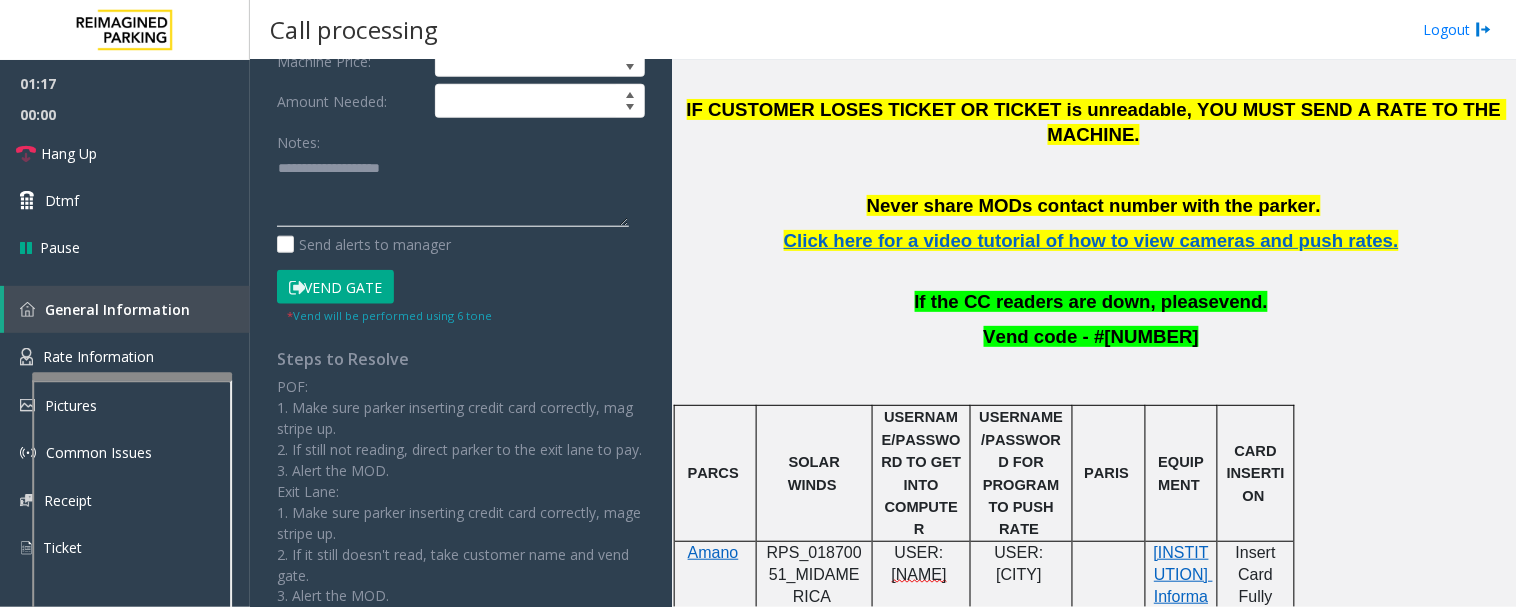click 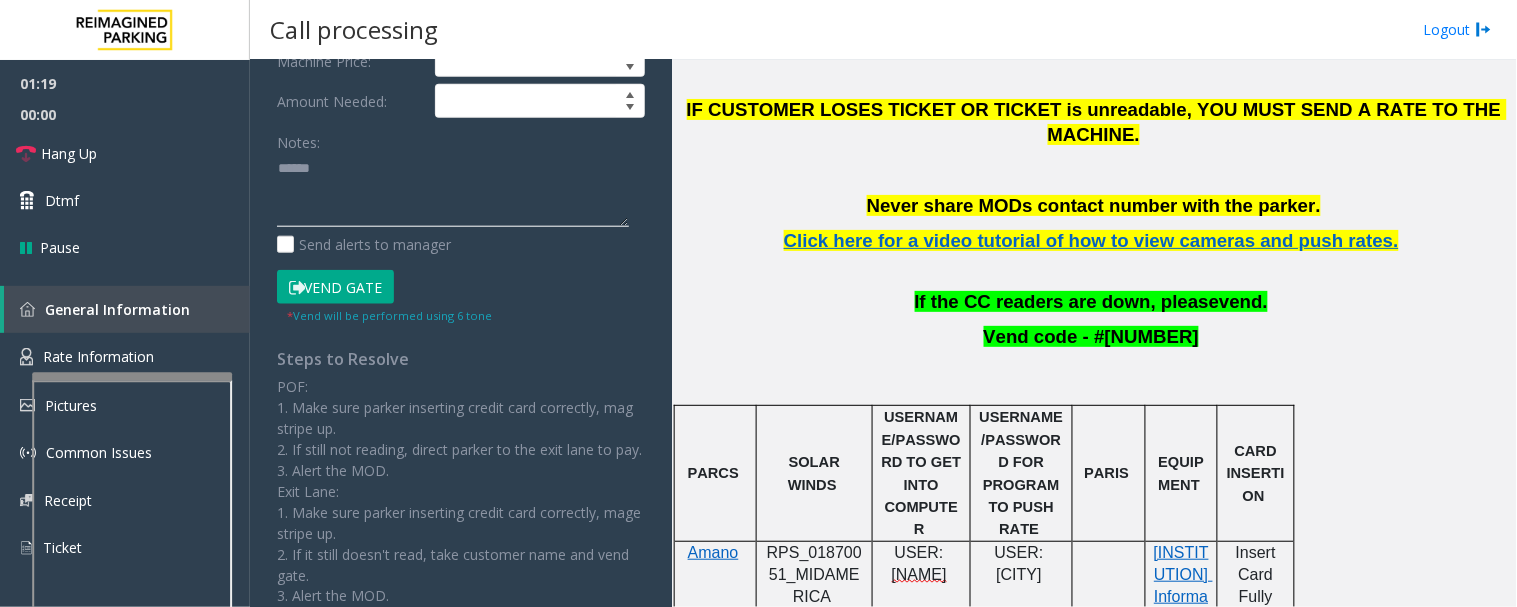 paste on "**********" 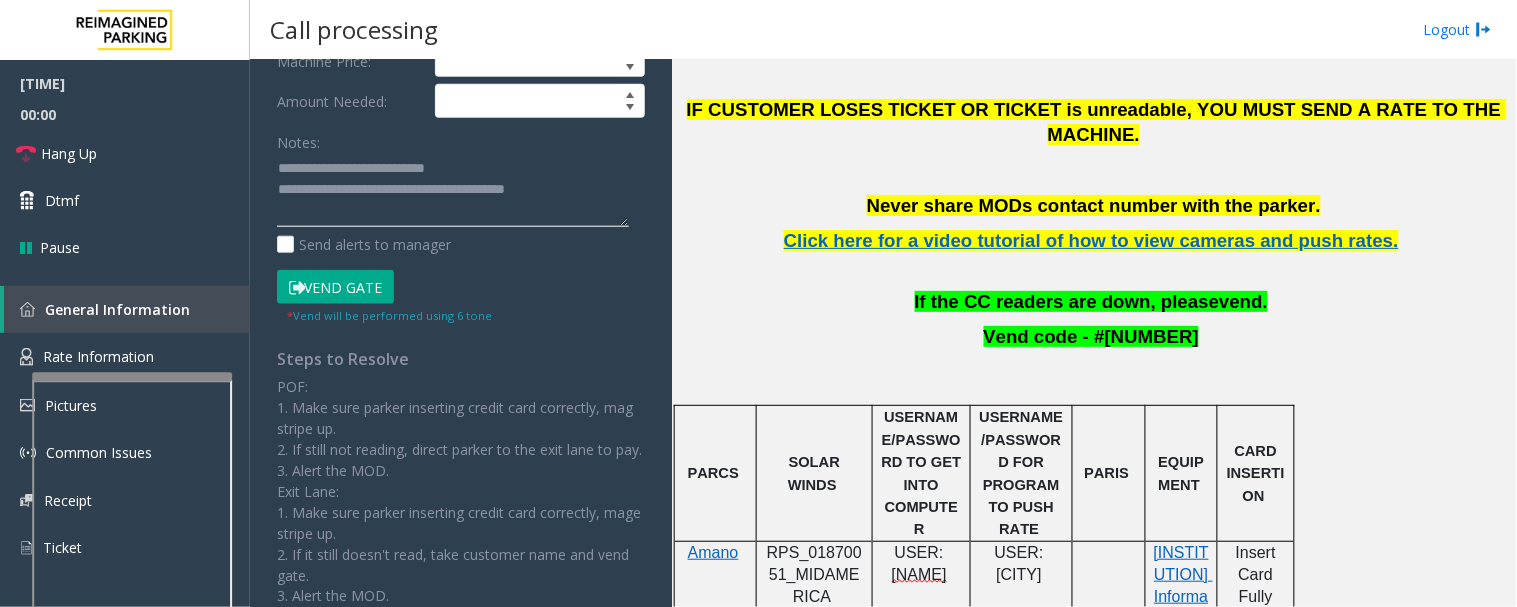click 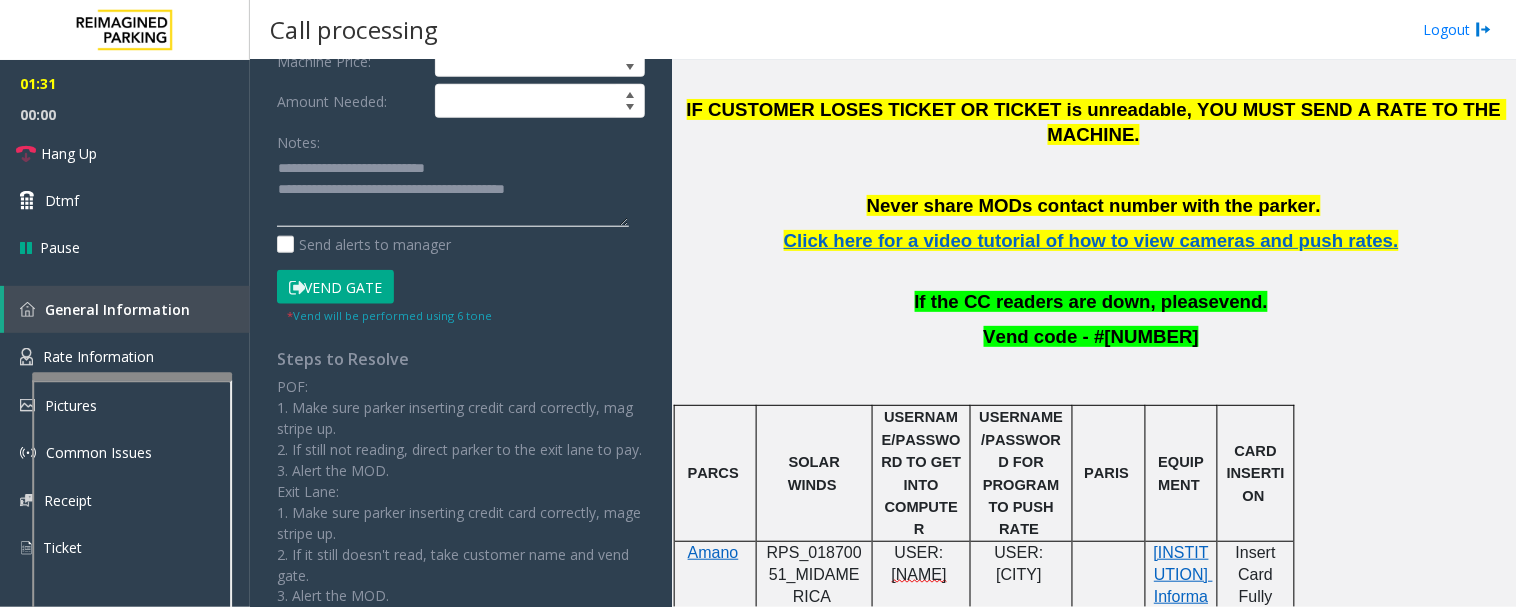 scroll, scrollTop: 111, scrollLeft: 0, axis: vertical 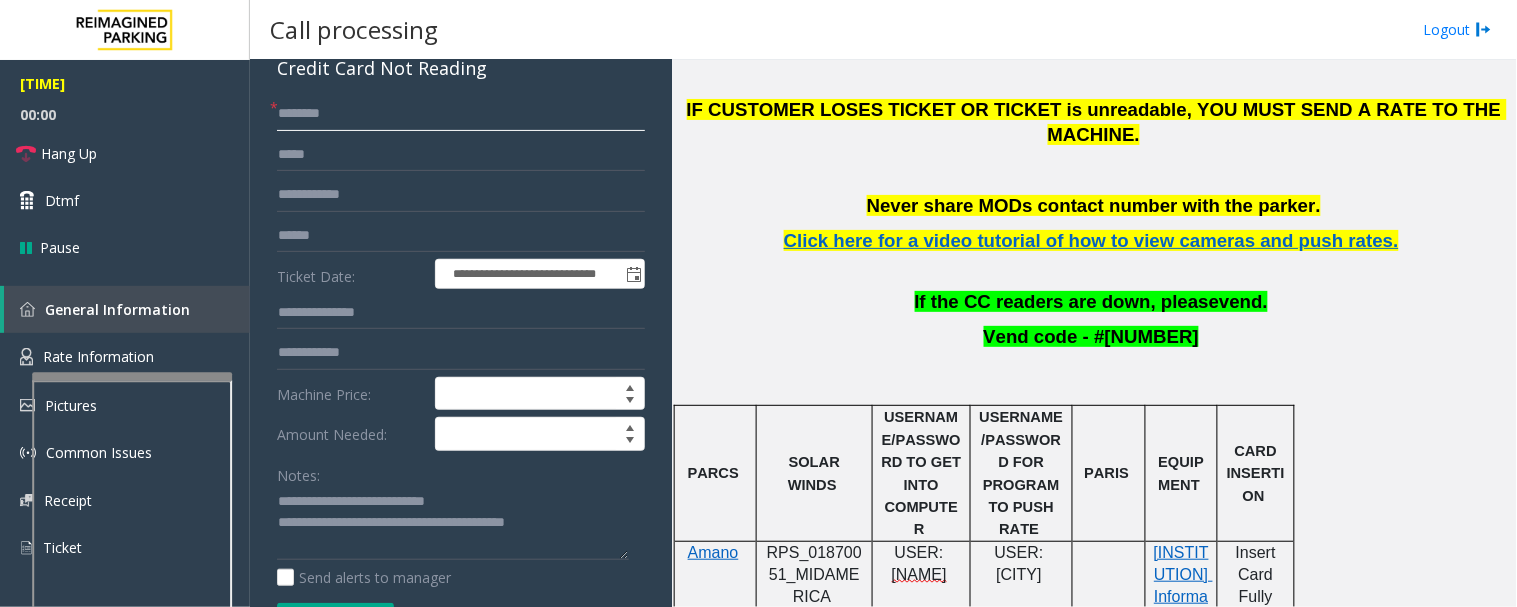 click 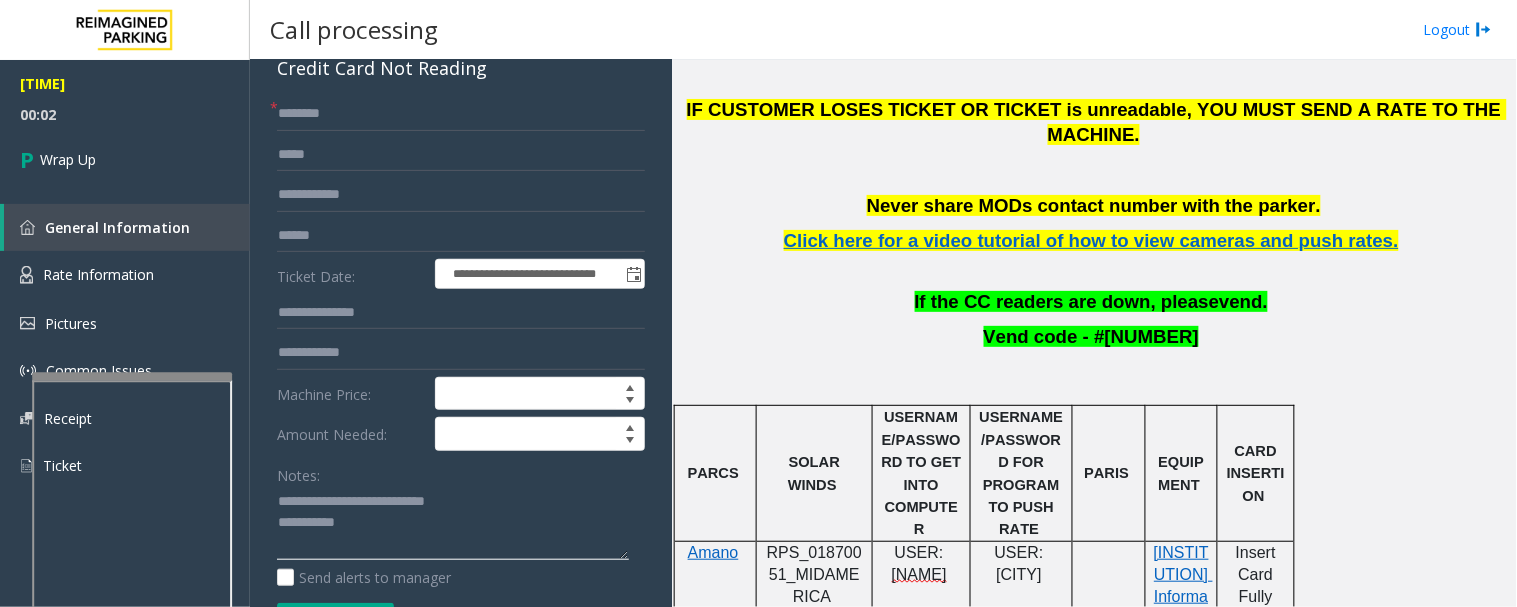 type on "**********" 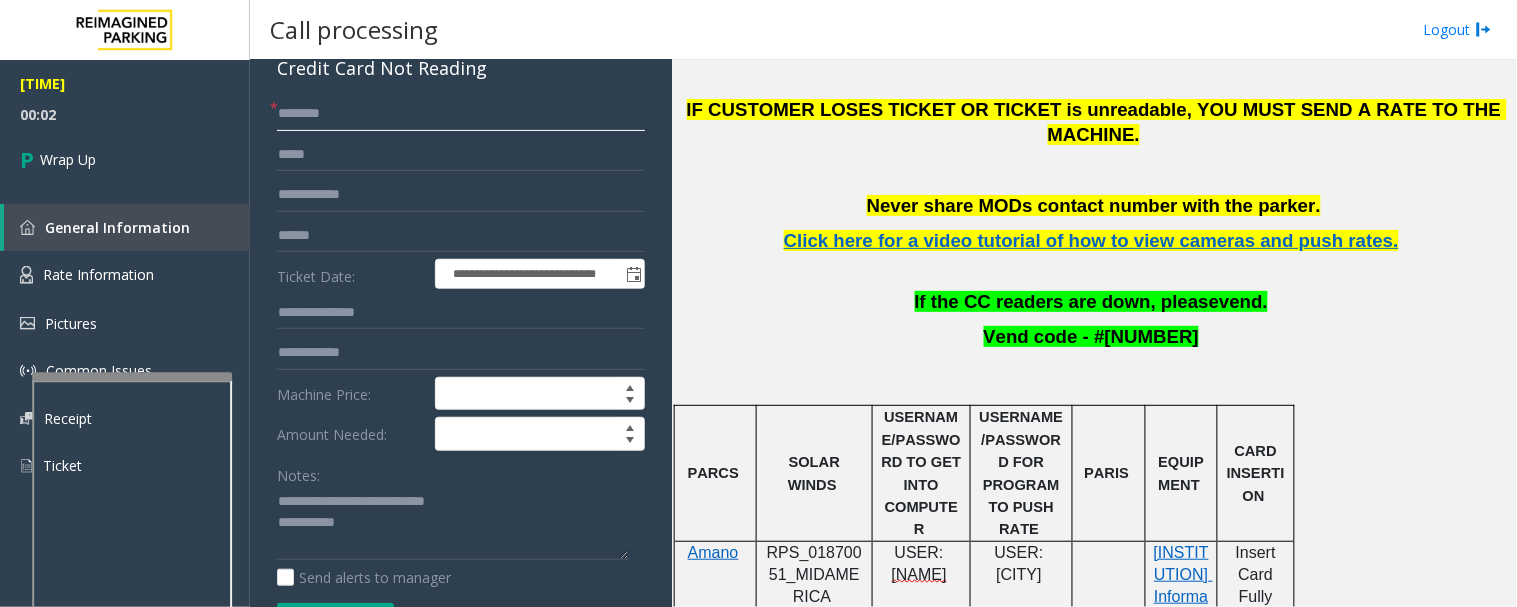 drag, startPoint x: 400, startPoint y: 118, endPoint x: 376, endPoint y: 105, distance: 27.294687 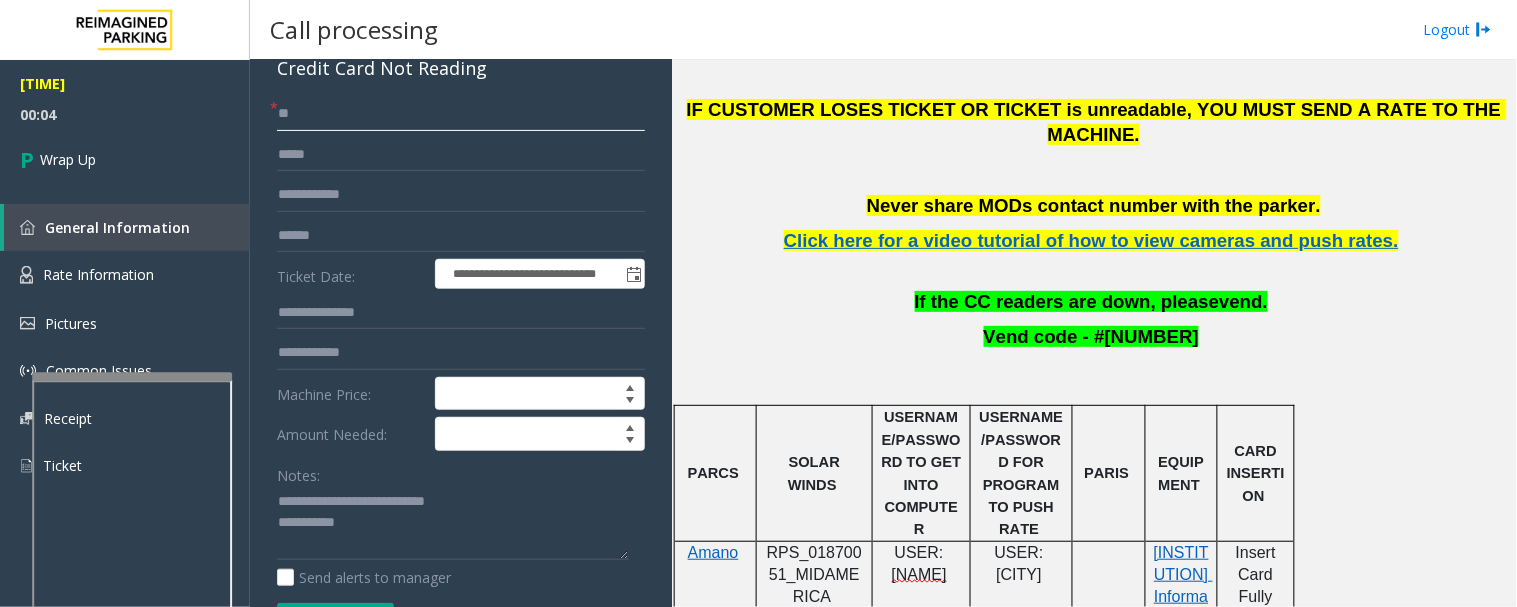 type on "**" 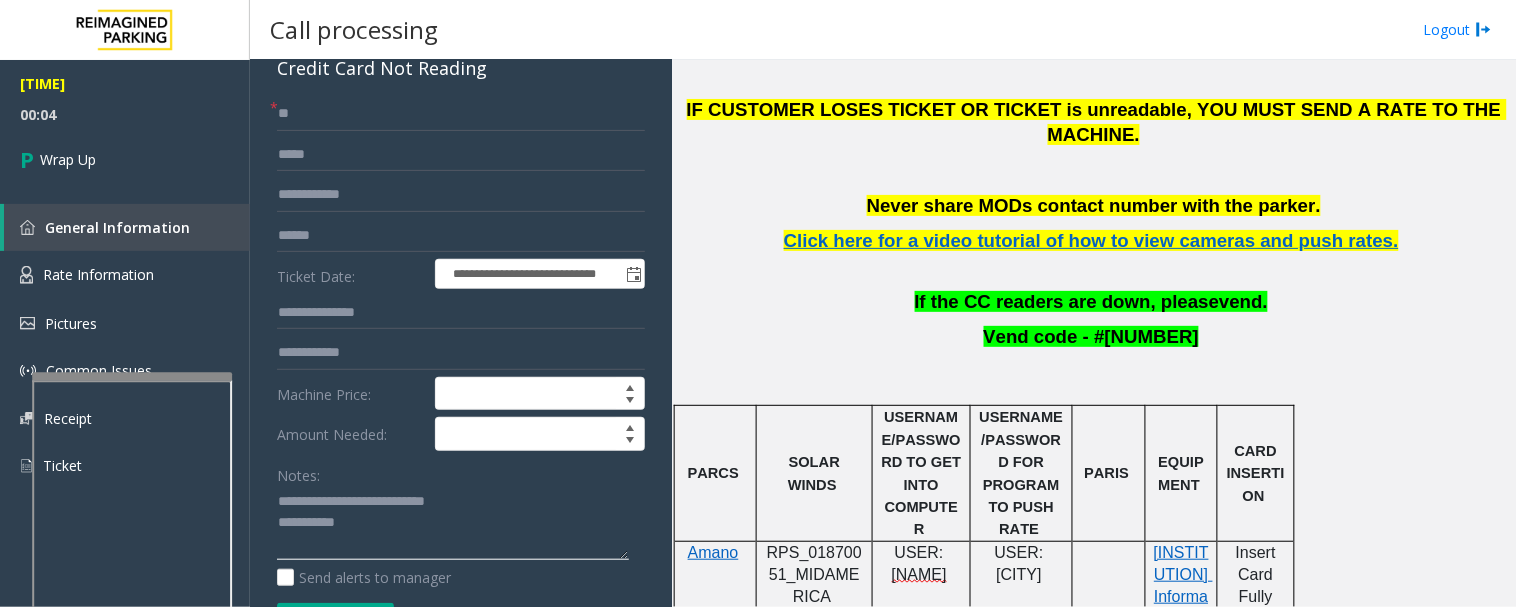 click 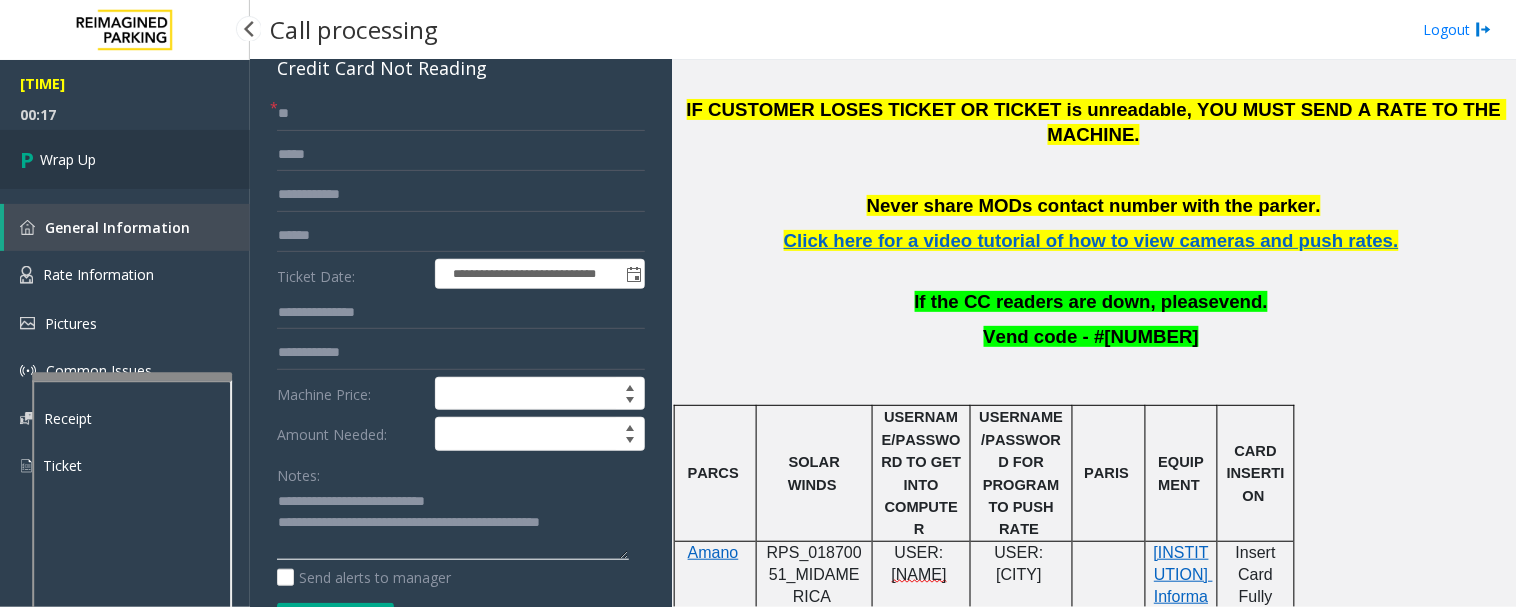 type on "**********" 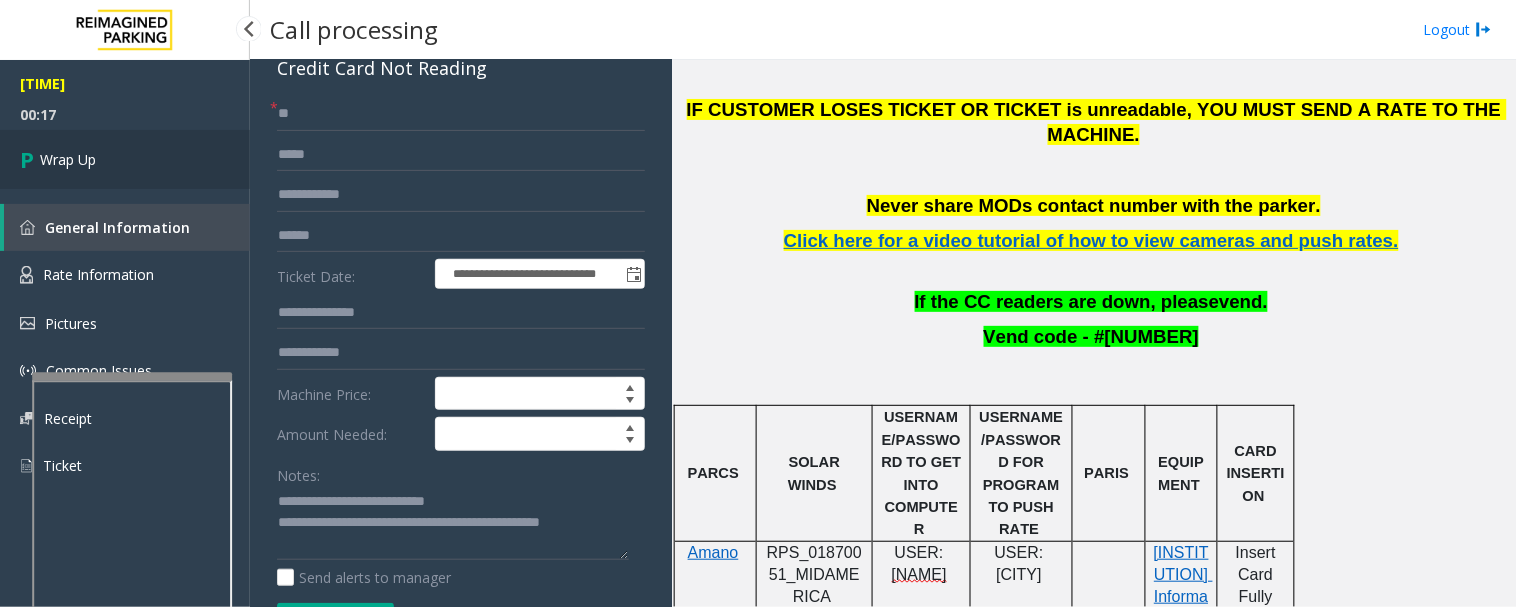click on "Wrap Up" at bounding box center [68, 159] 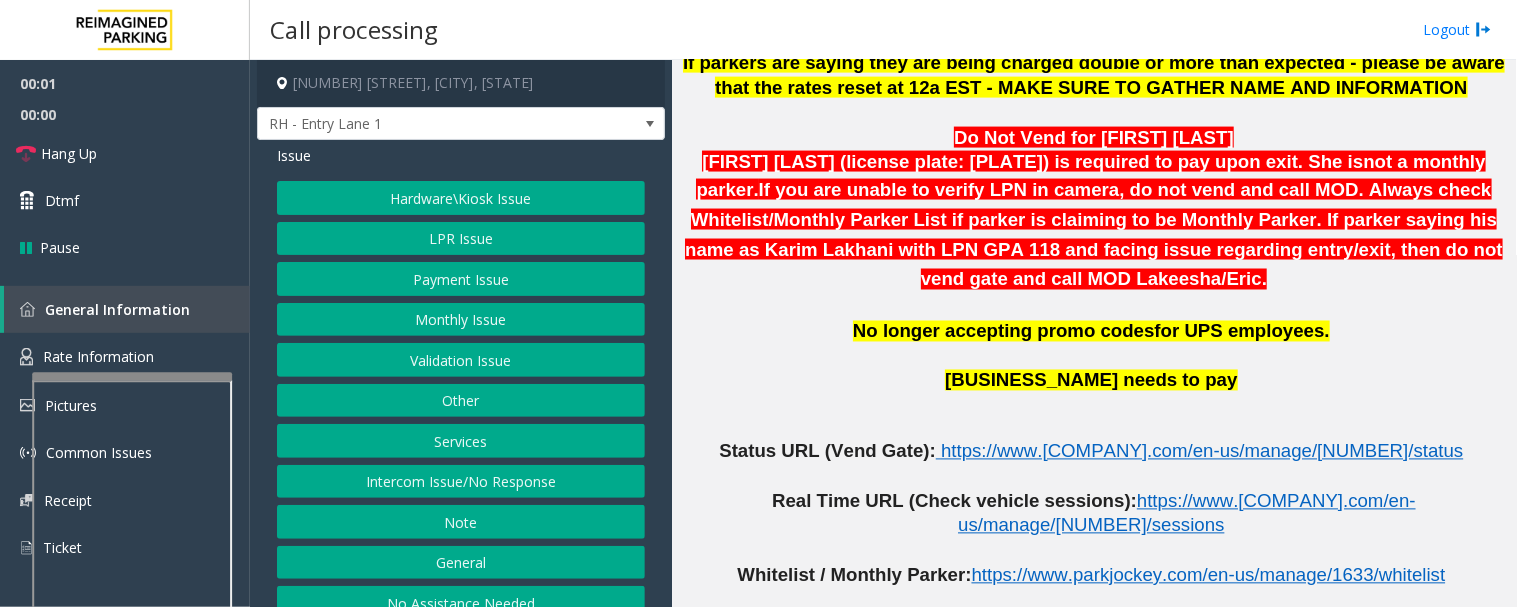 scroll, scrollTop: 888, scrollLeft: 0, axis: vertical 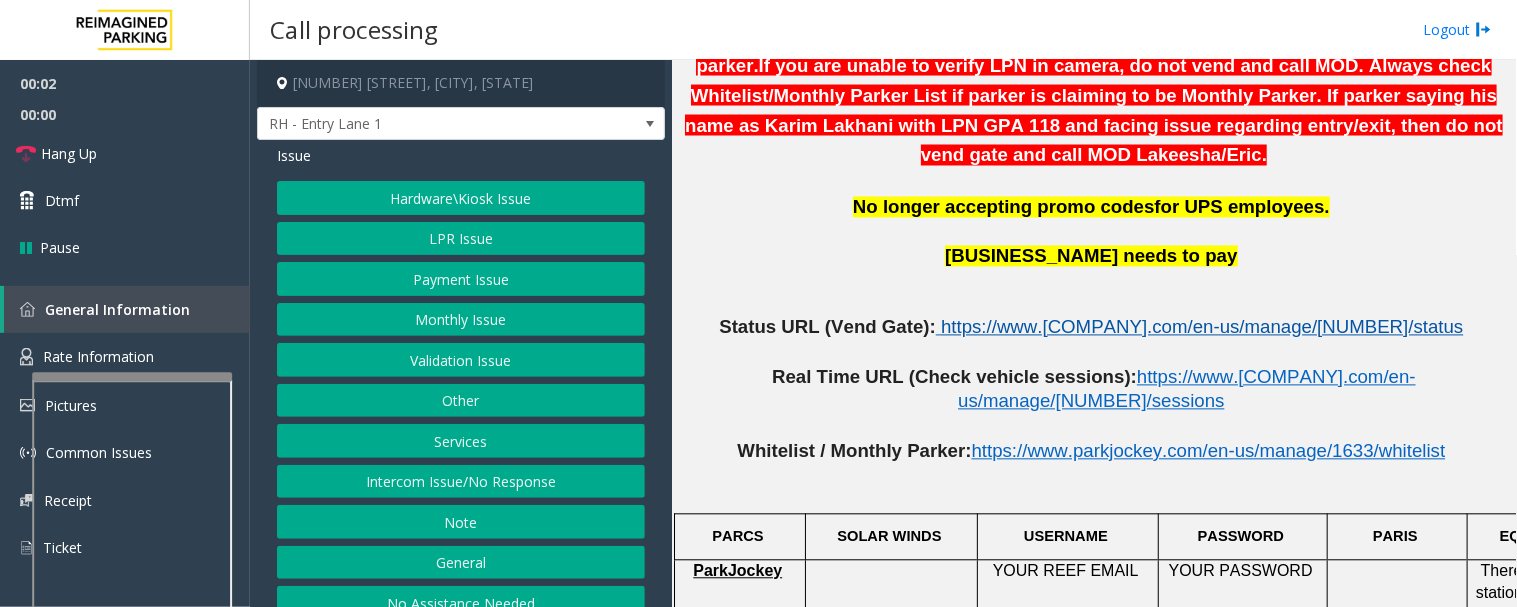click on "https://www.[COMPANY].com/en-us/manage/[NUMBER]/status" 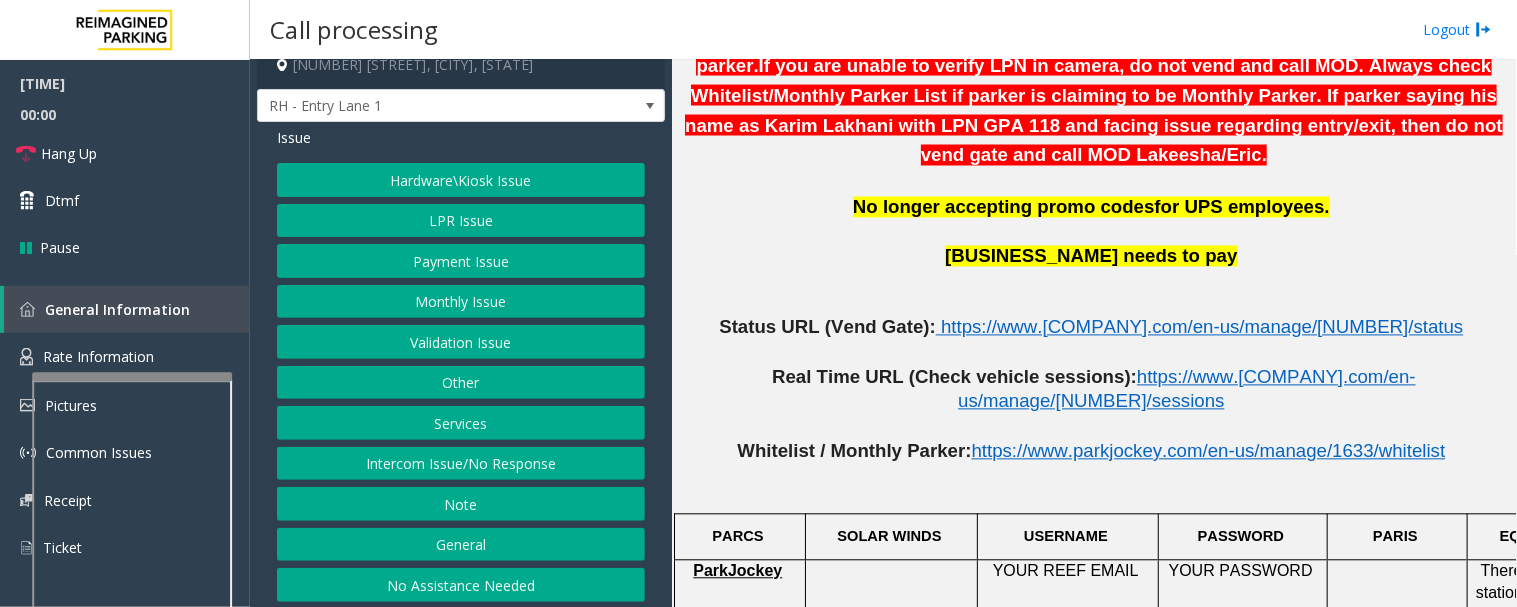 scroll, scrollTop: 24, scrollLeft: 0, axis: vertical 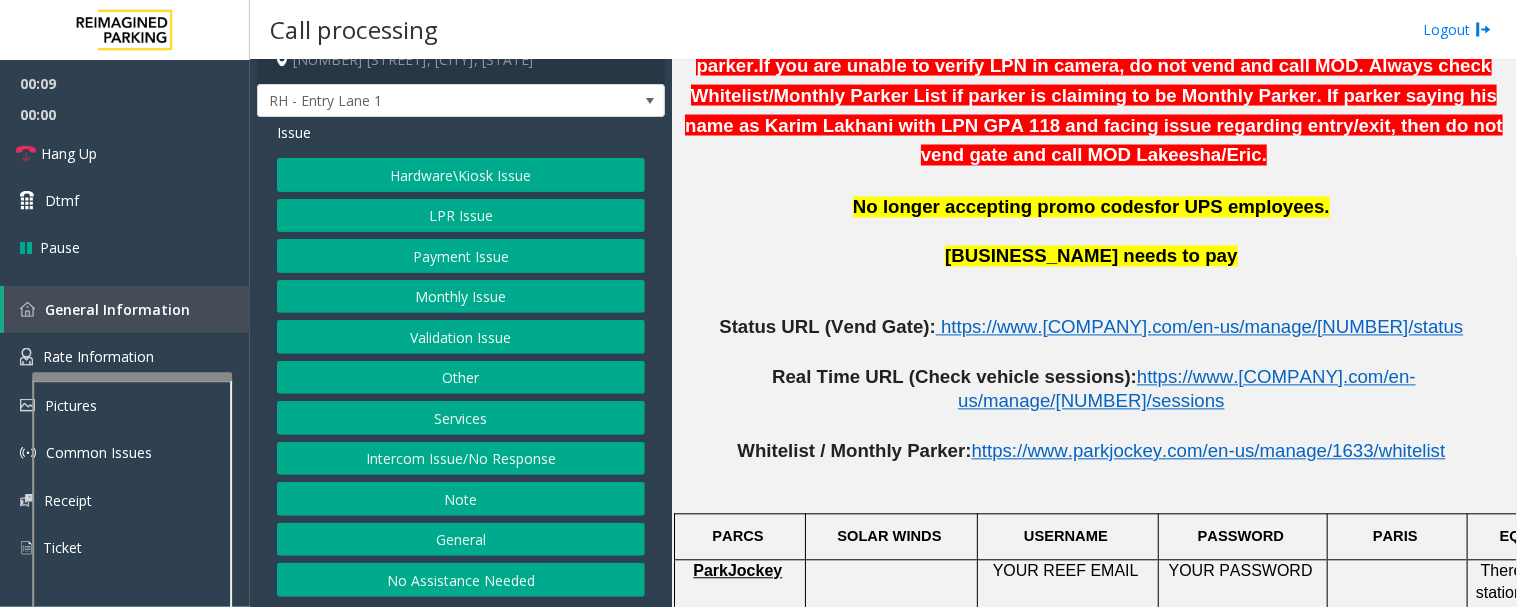 click on "Intercom Issue/No Response" 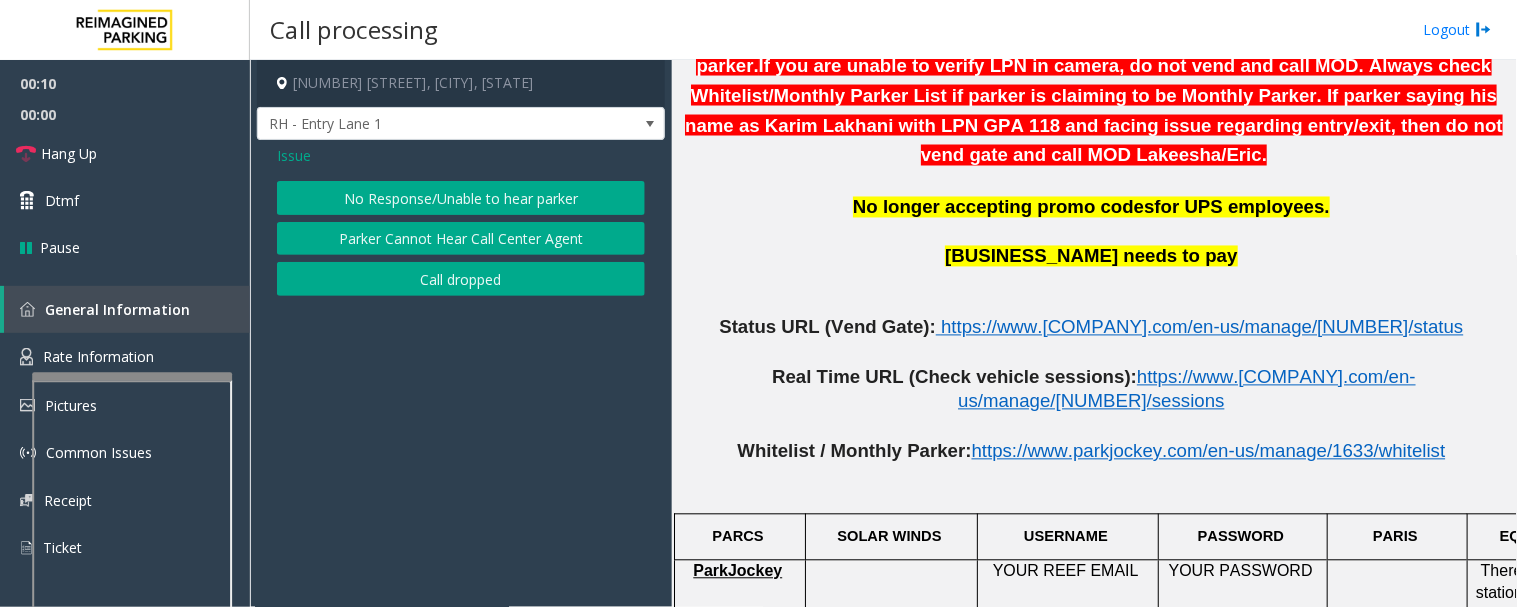 click on "No Response/Unable to hear parker" 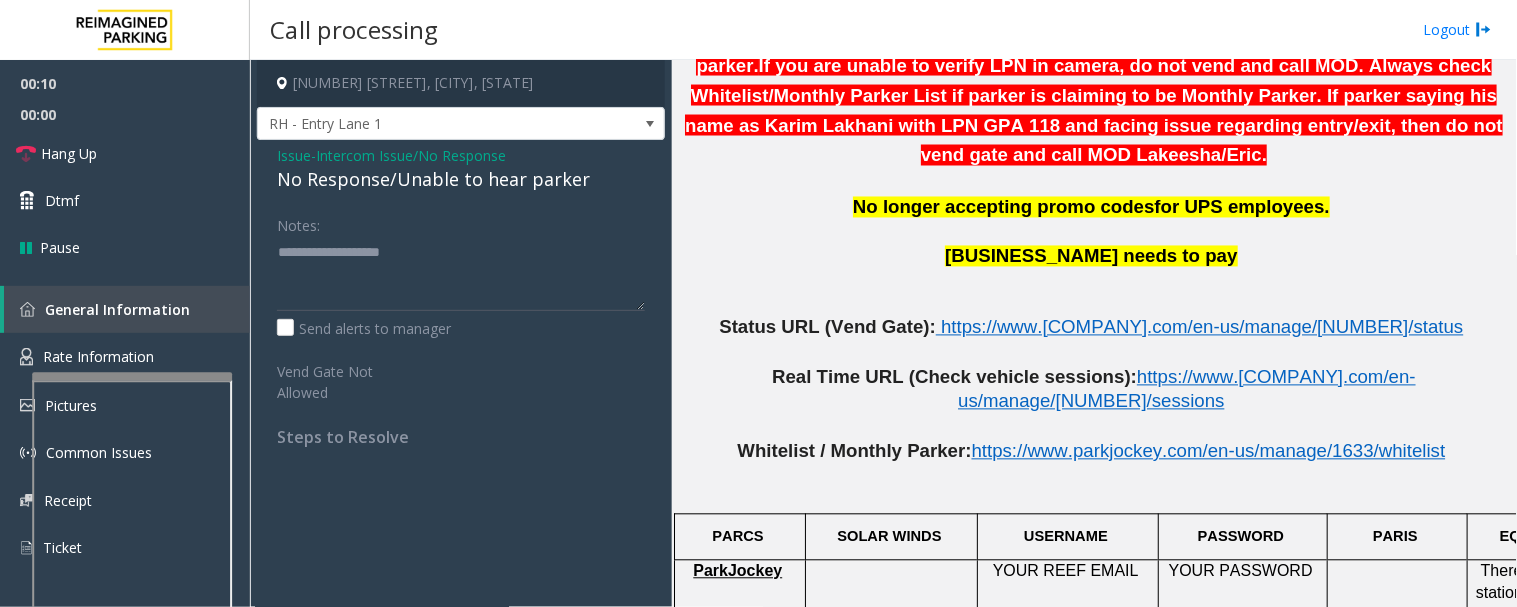 click on "No Response/Unable to hear parker" 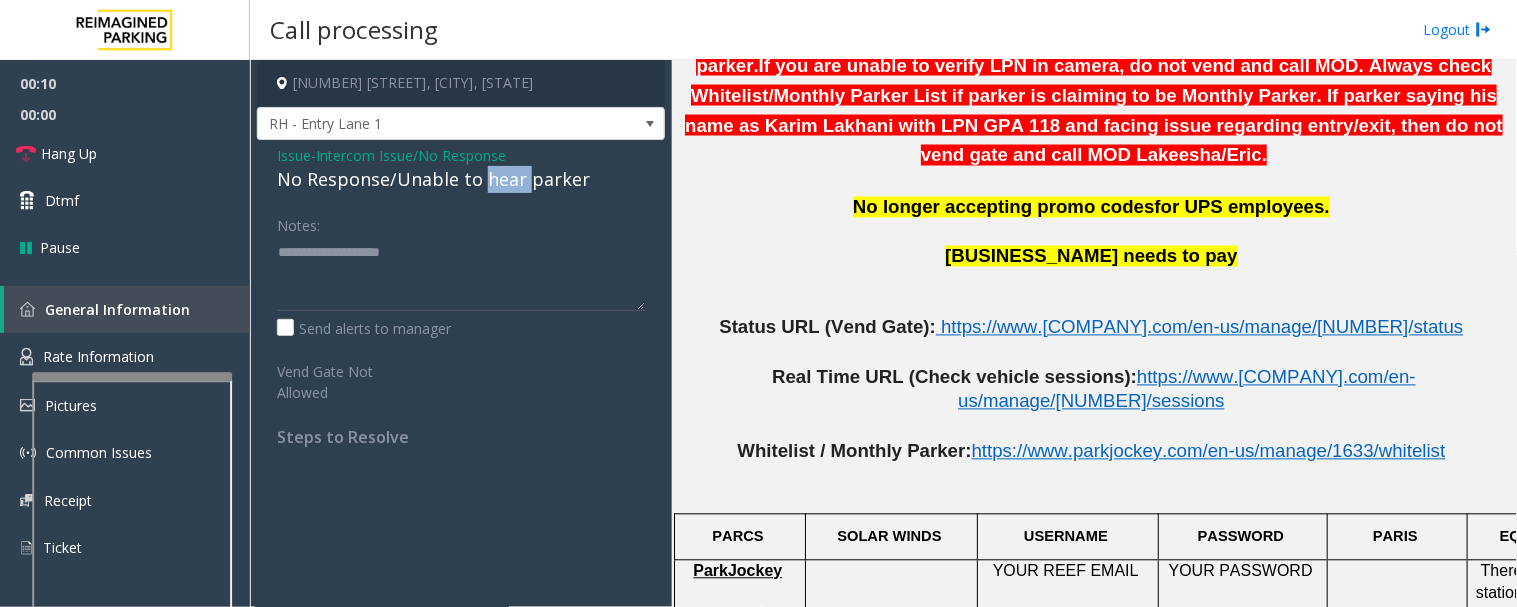 click on "No Response/Unable to hear parker" 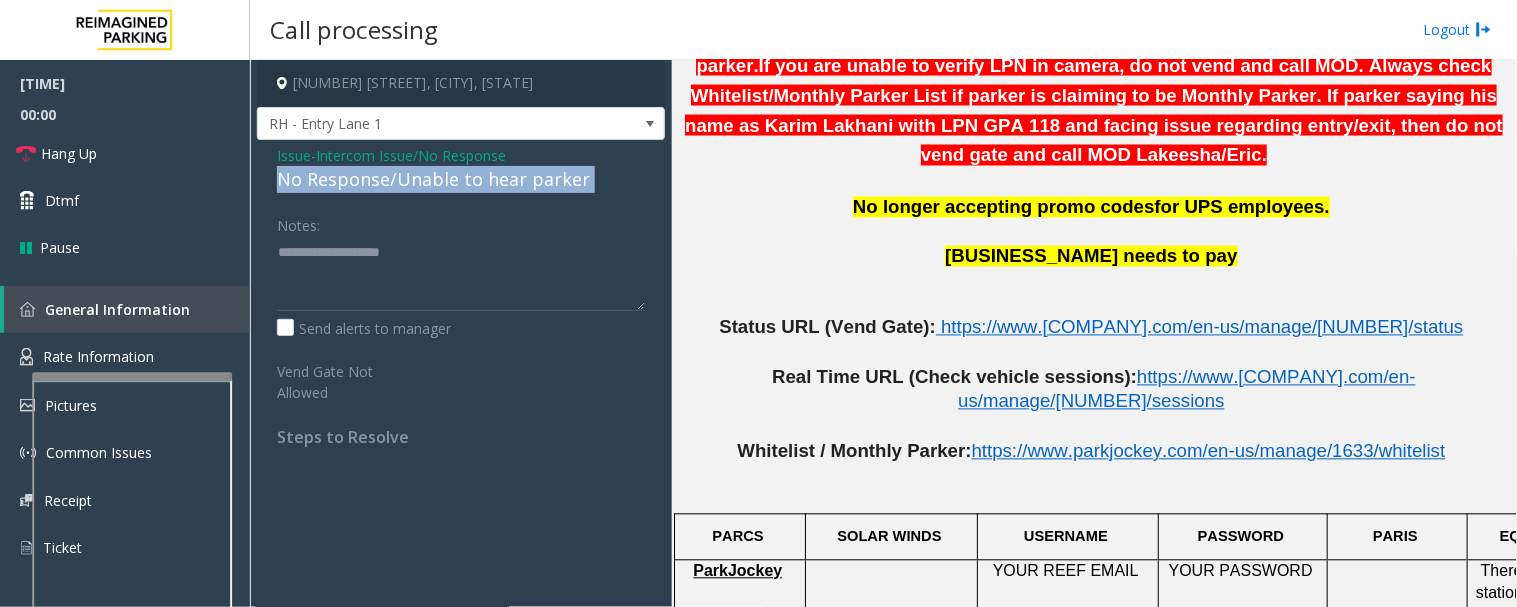 click on "No Response/Unable to hear parker" 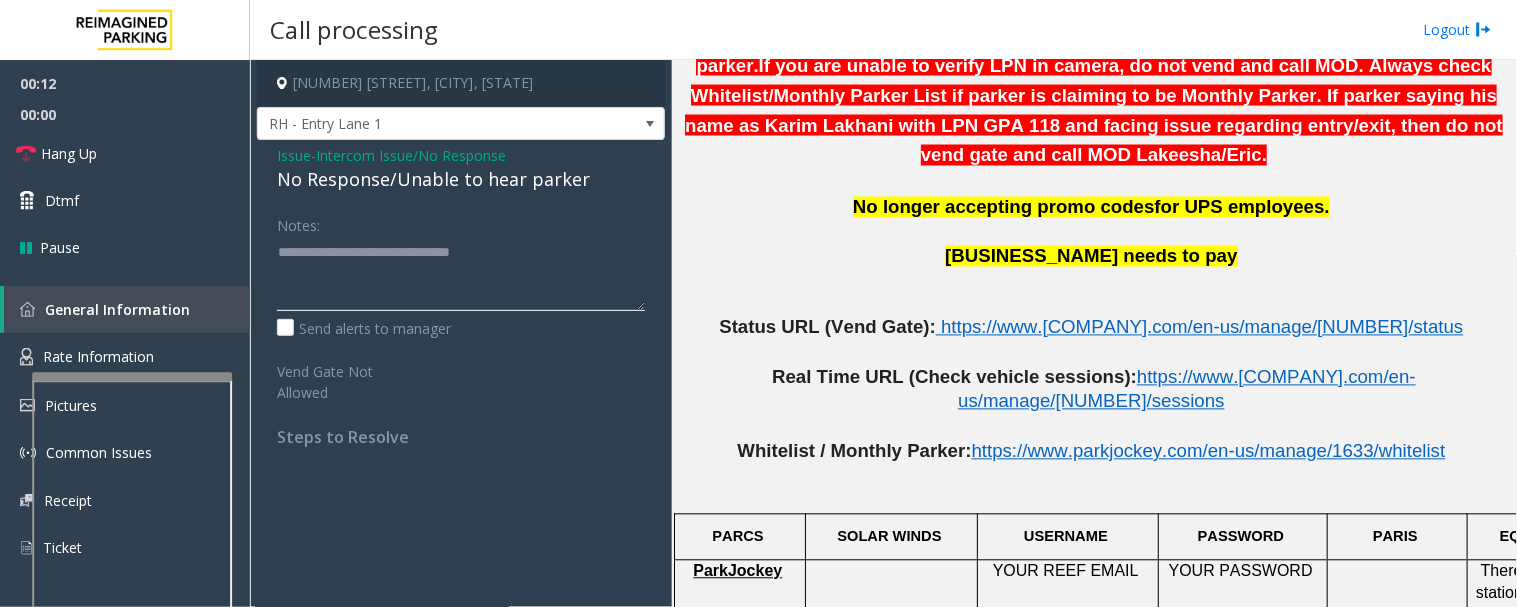 click 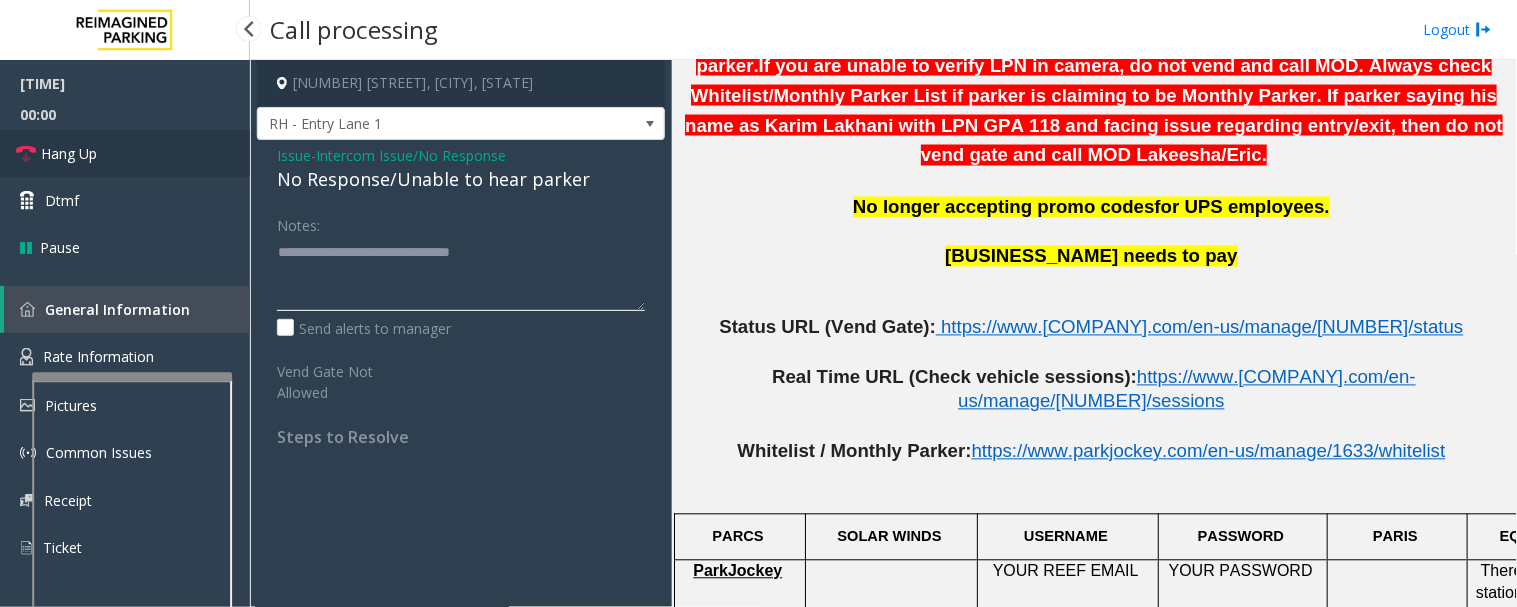 type on "**********" 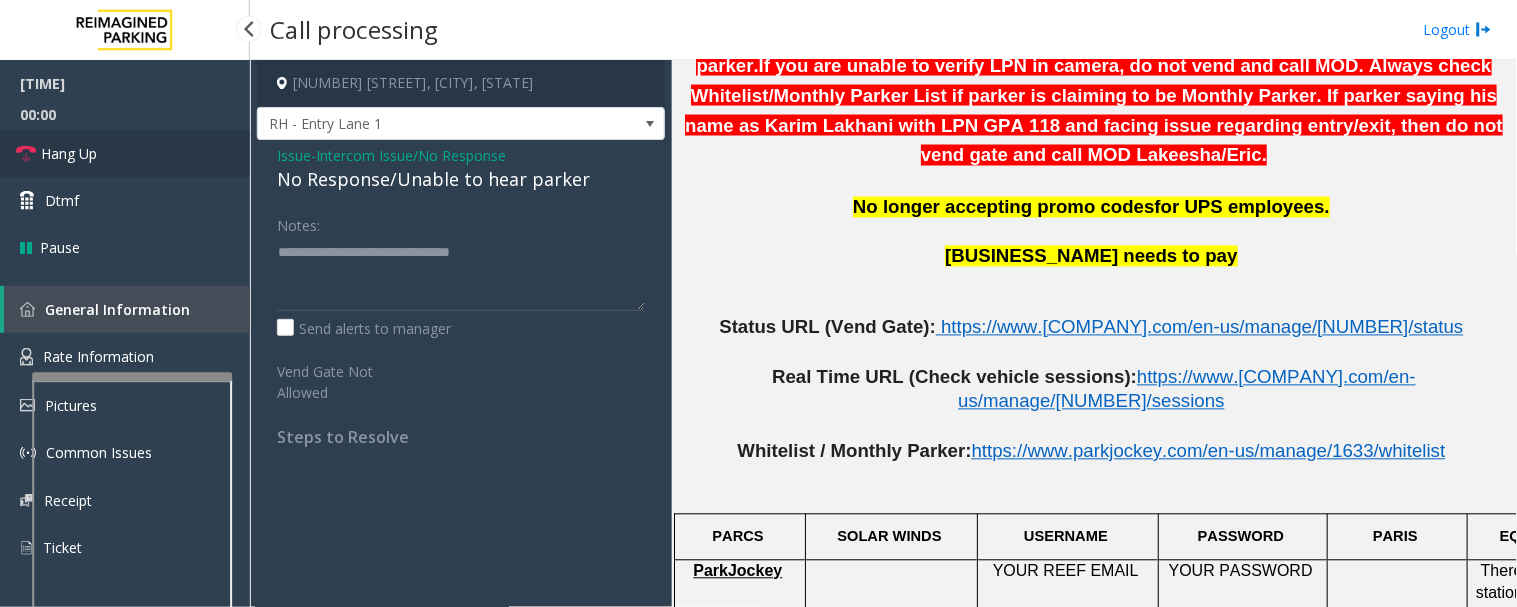 click on "Hang Up" at bounding box center (69, 153) 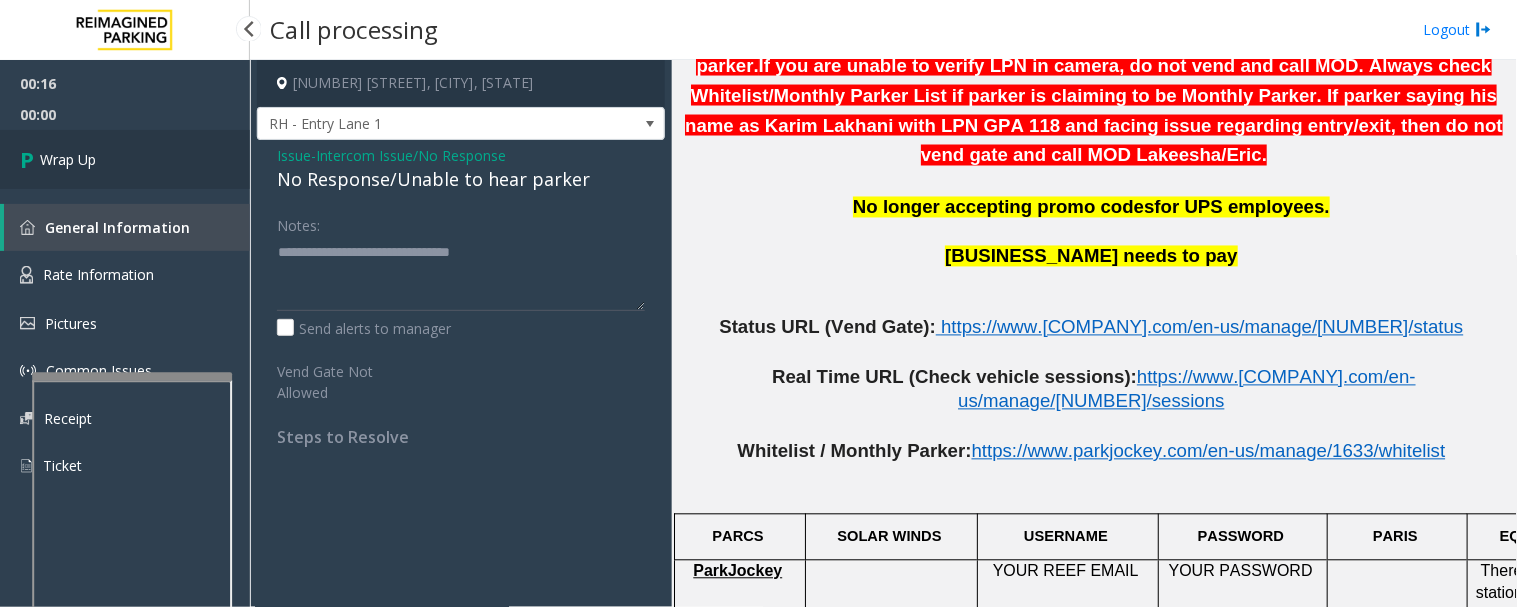 click on "Wrap Up" at bounding box center [125, 159] 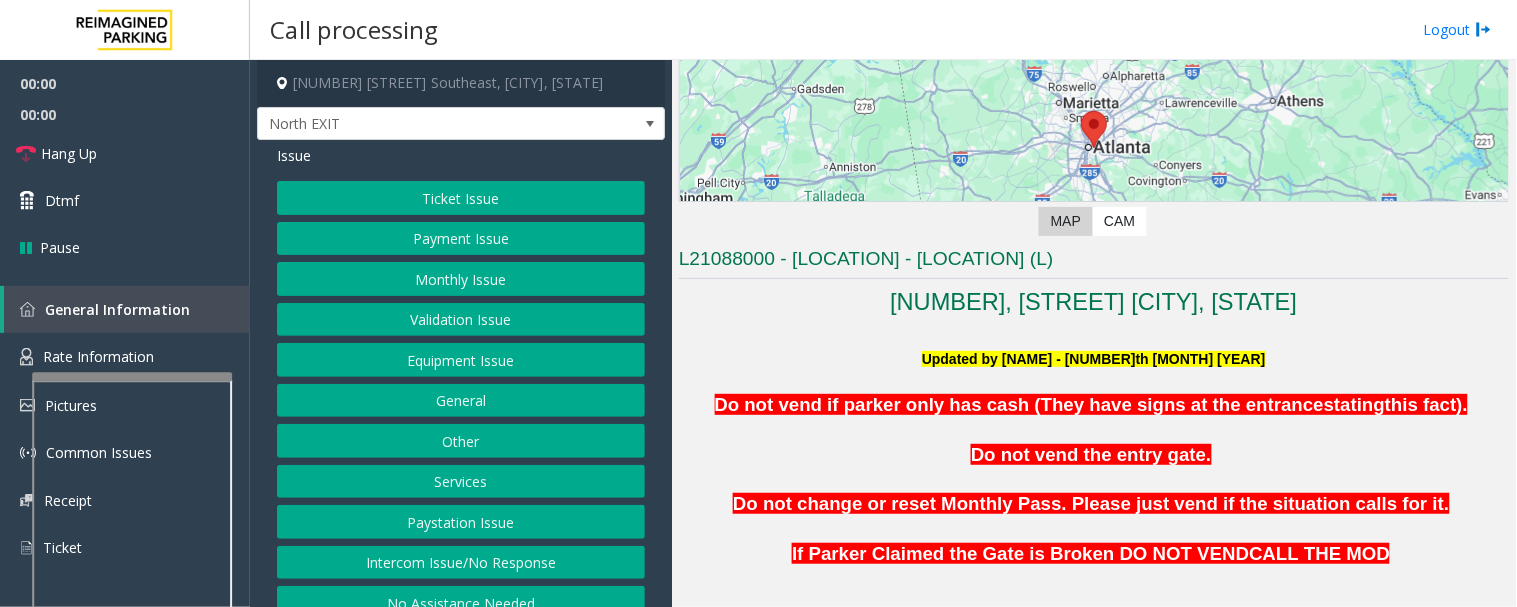 scroll, scrollTop: 555, scrollLeft: 0, axis: vertical 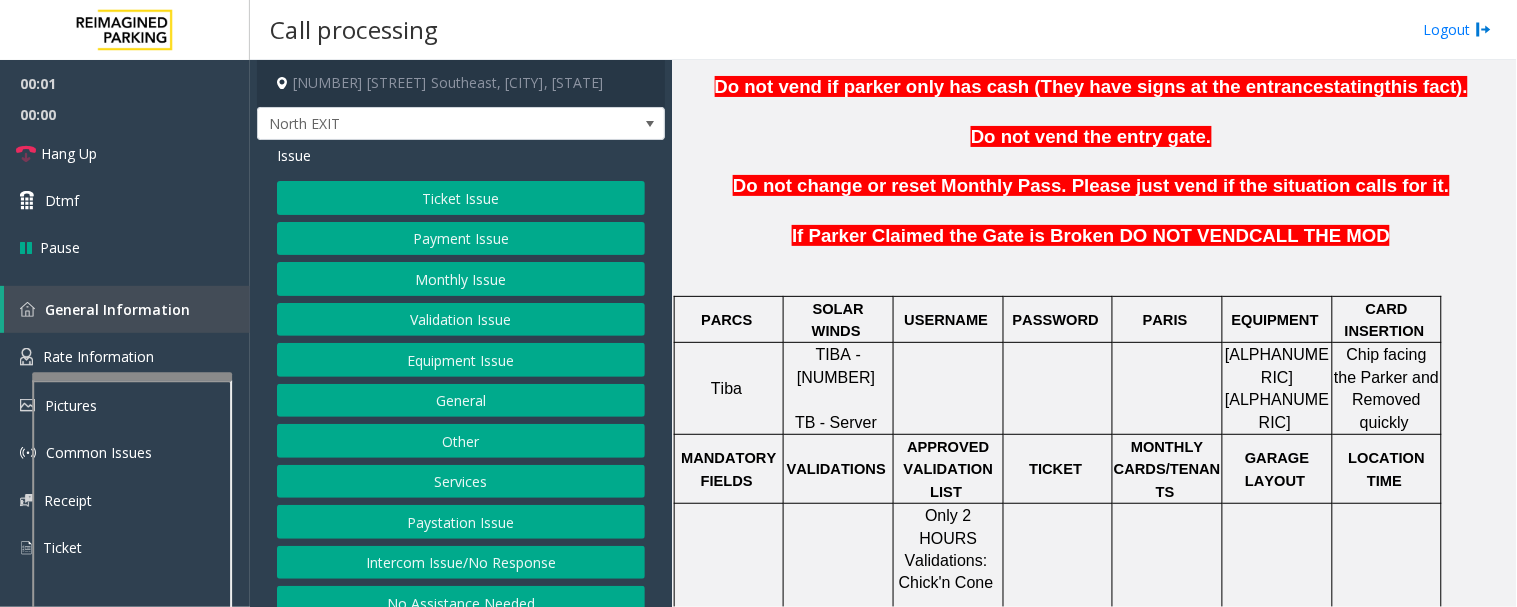 click on "TIBA - LAN21088000     TB - Server" 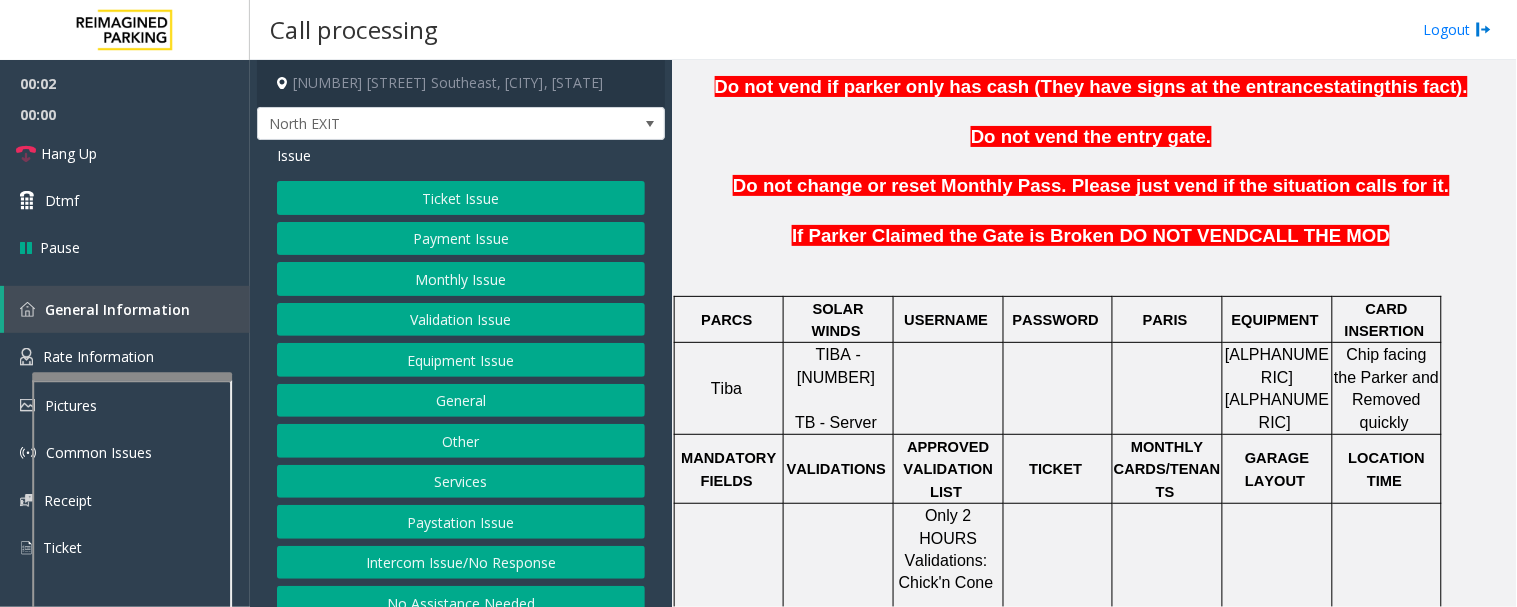 click on "TIBA - [NUMBER]" 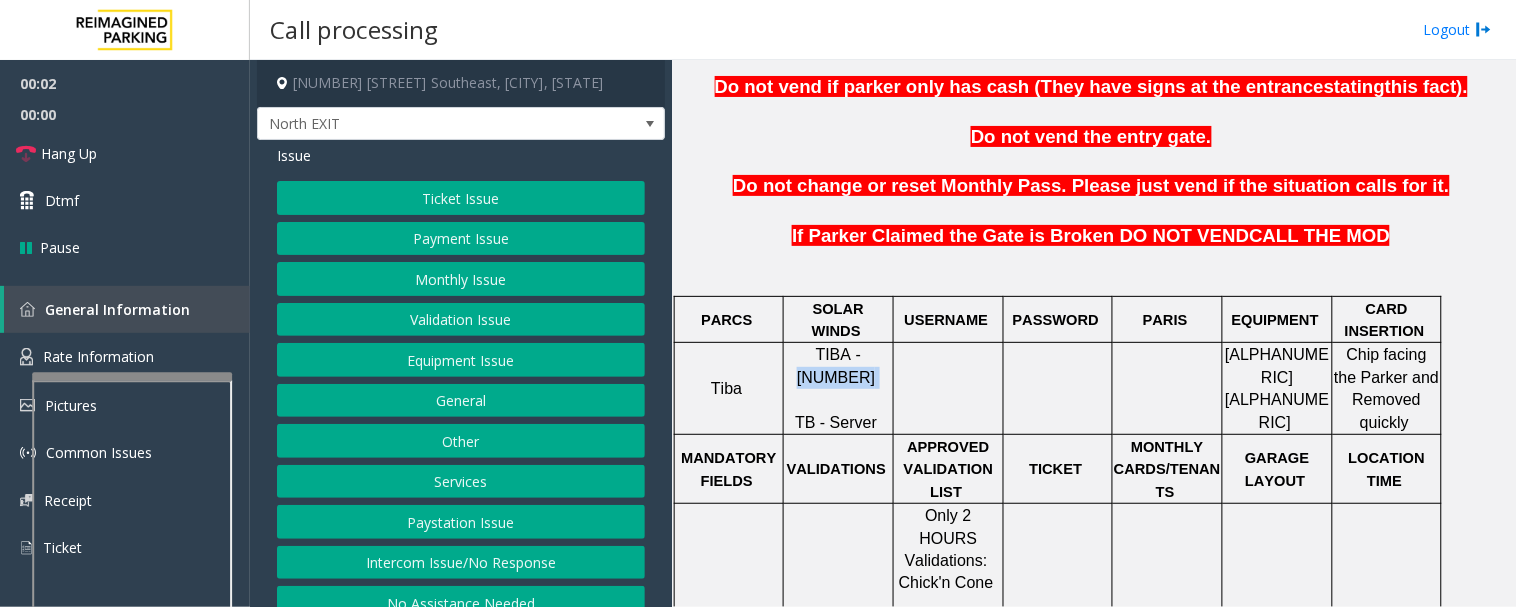 click on "TIBA - [NUMBER]" 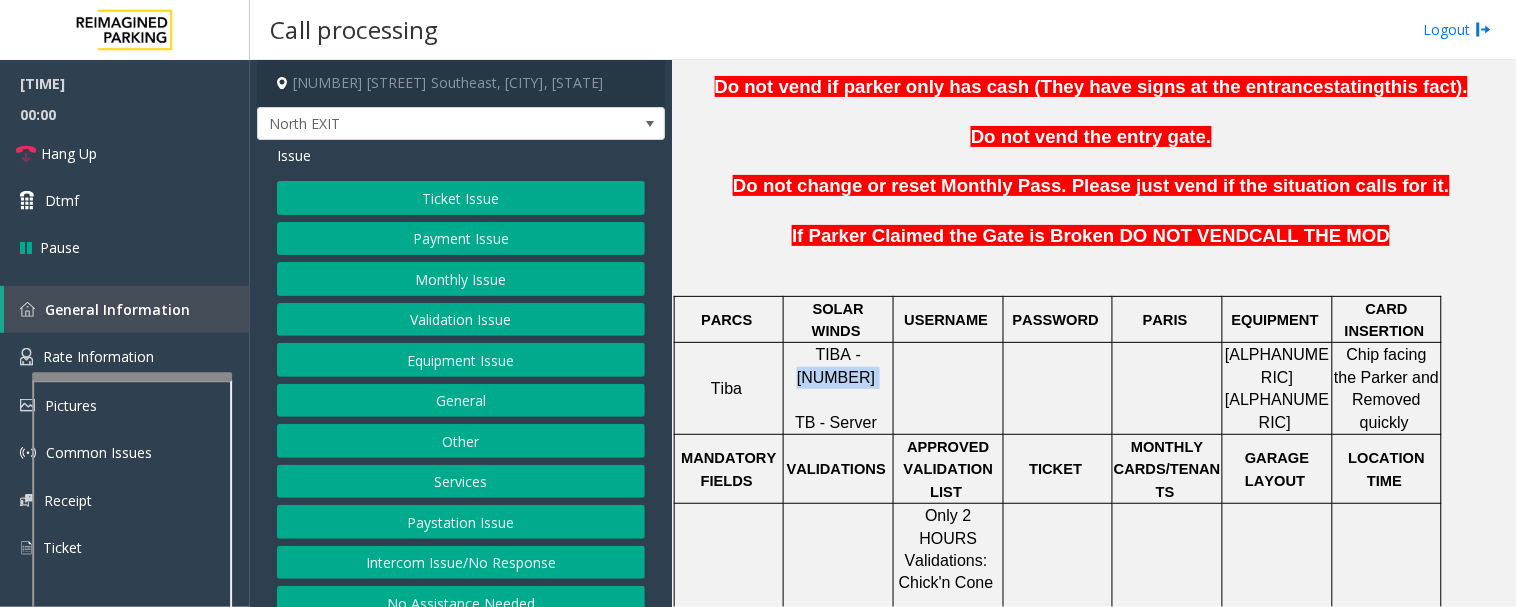copy on "[NUMBER]" 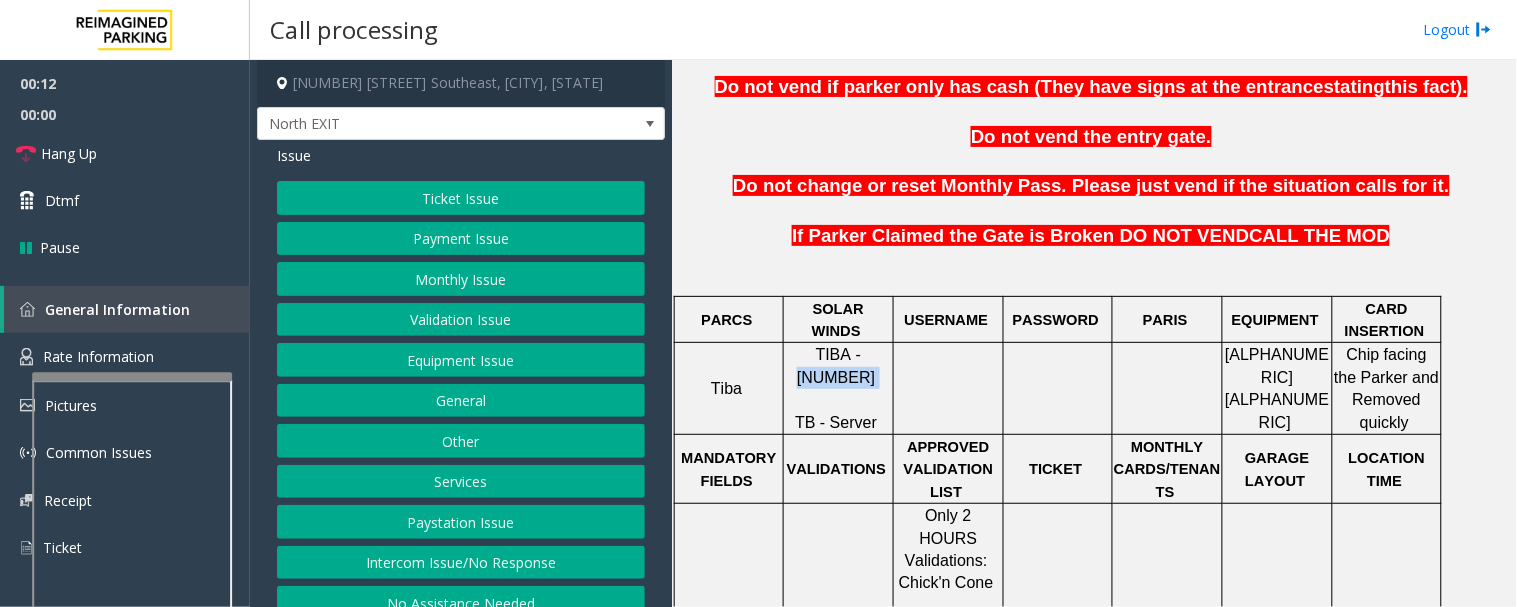 click on "Validation Issue" 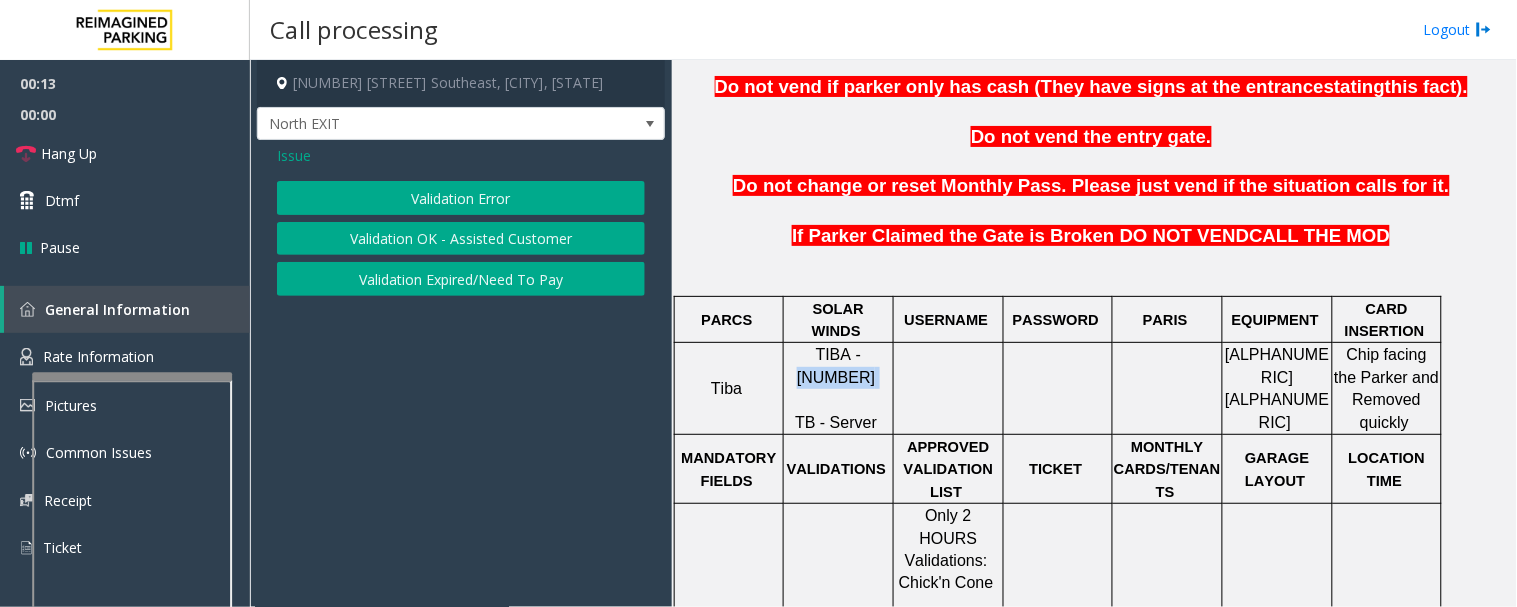 click on "Validation Error" 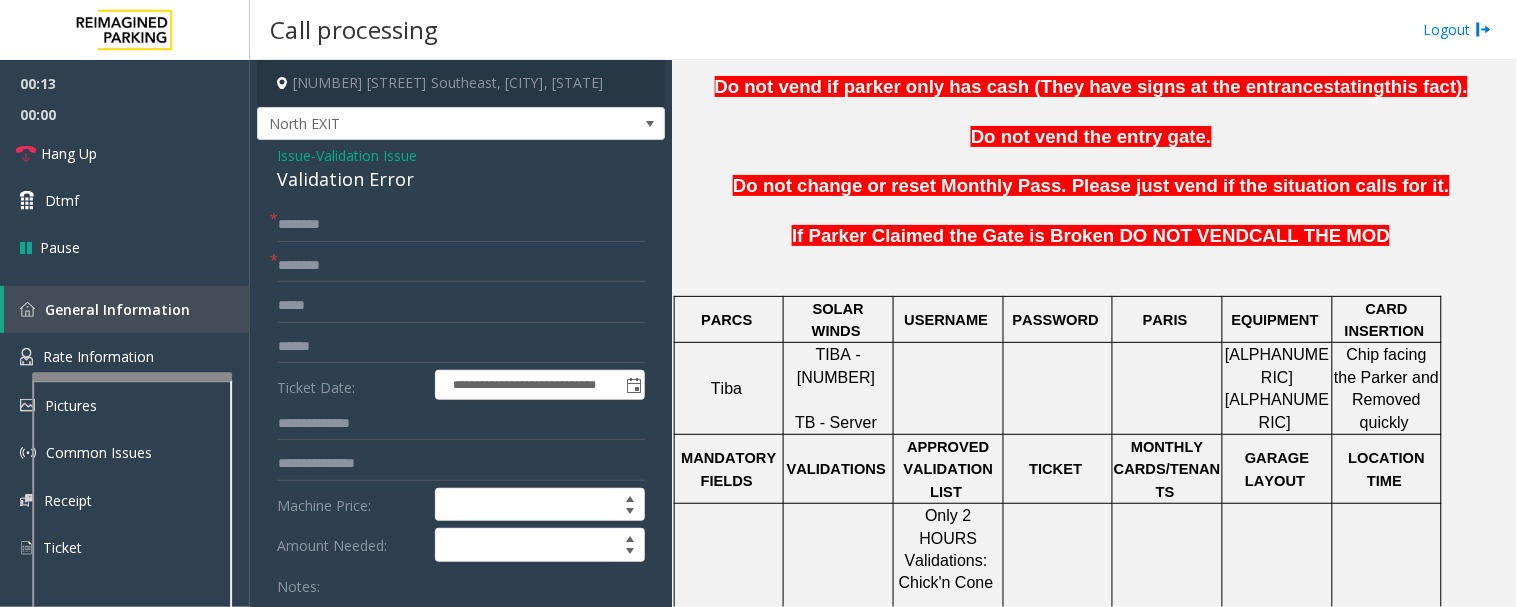 click on "Validation Error" 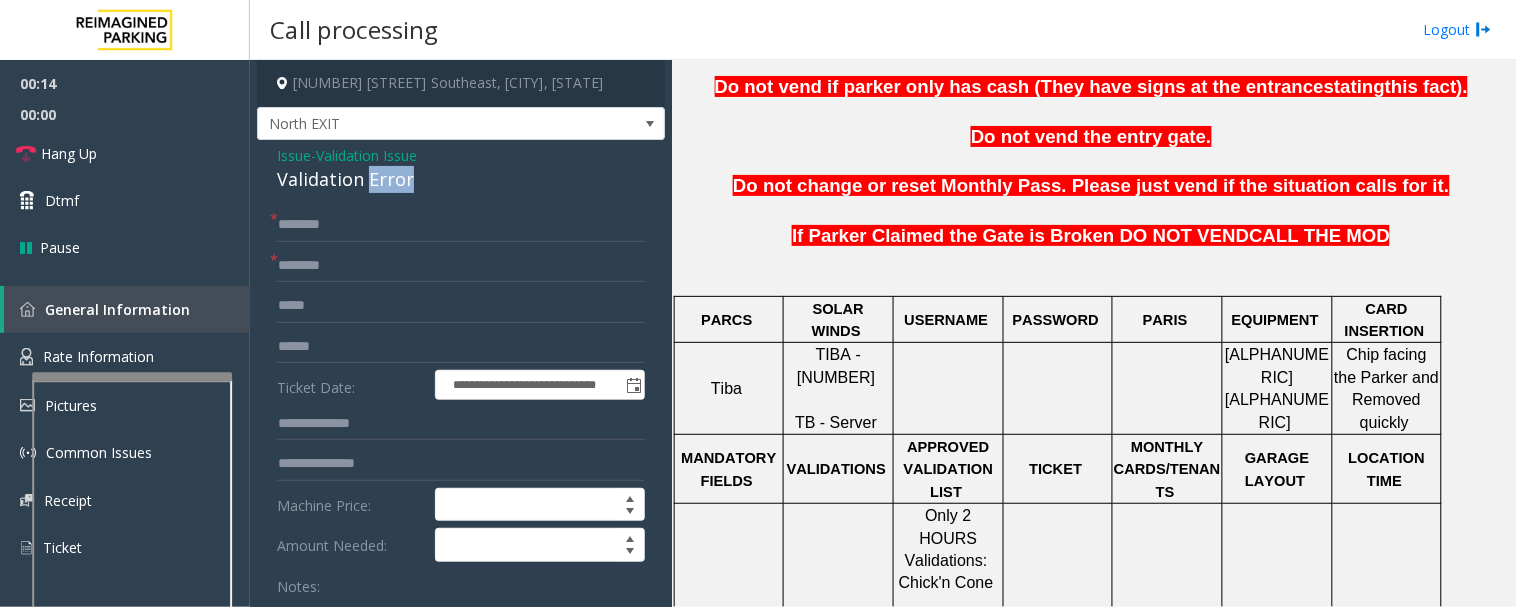 click on "Validation Error" 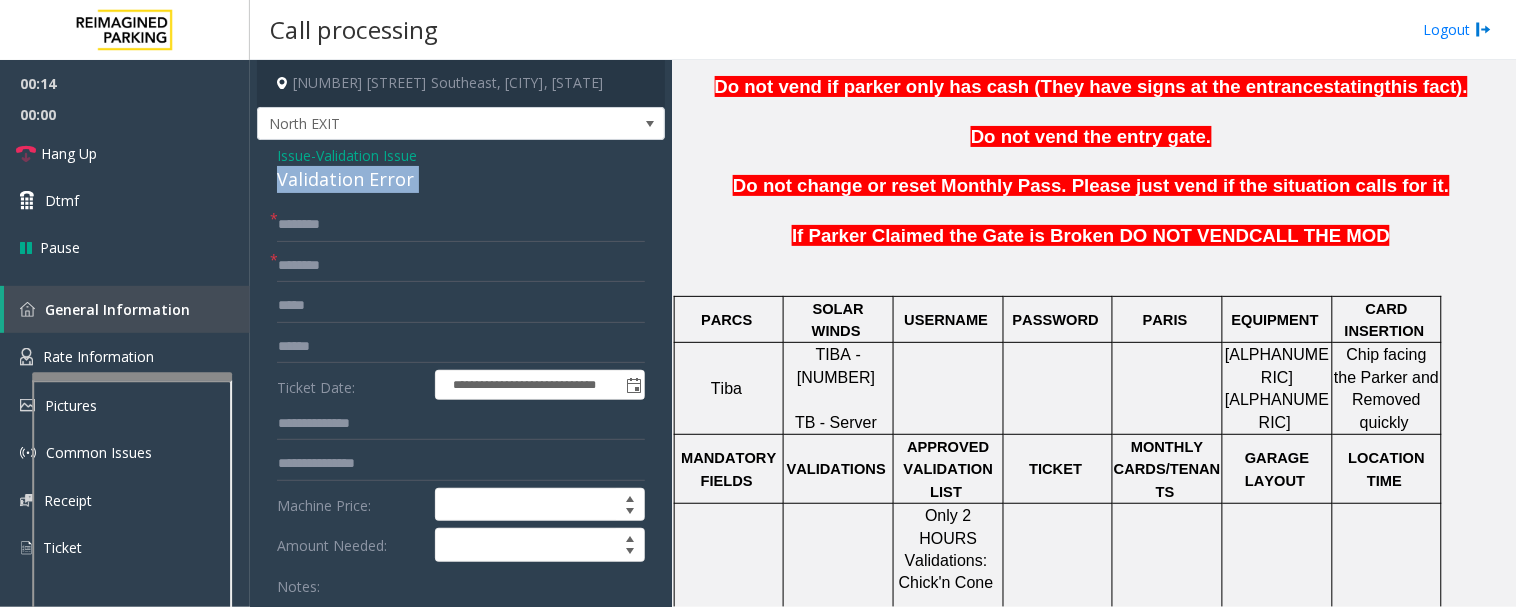 click on "Validation Error" 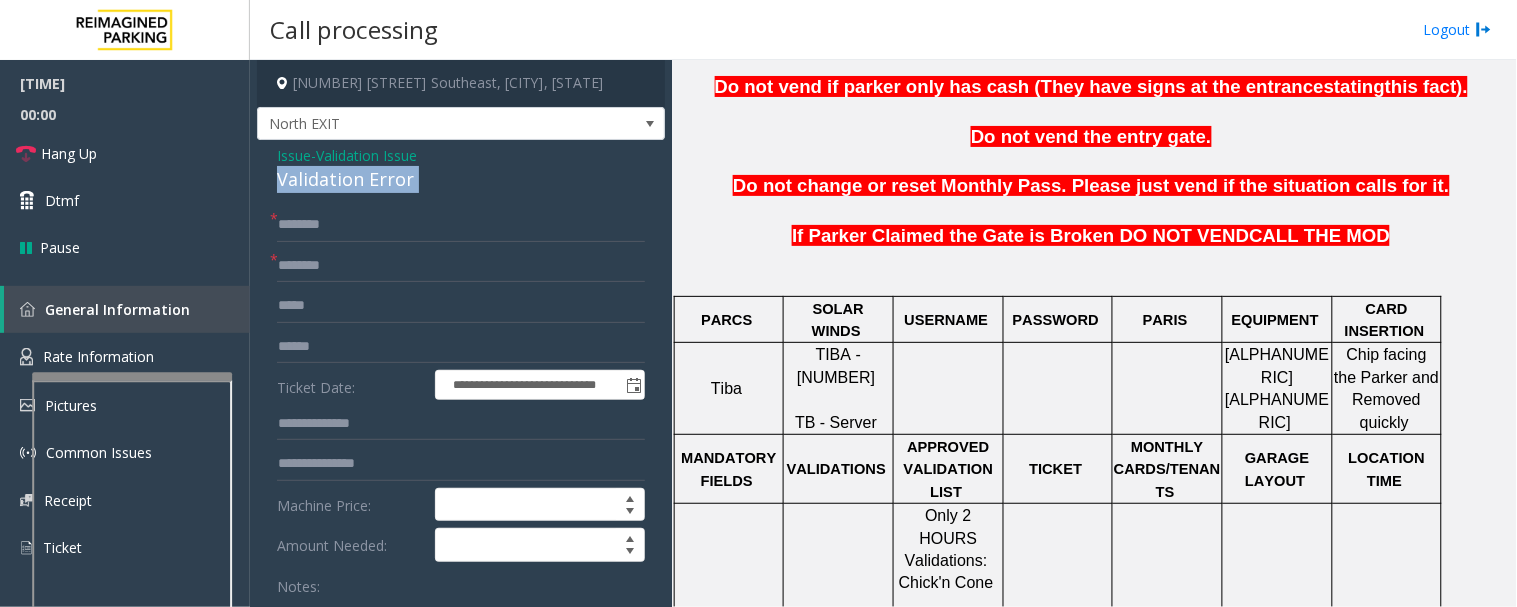 copy on "Validation Error" 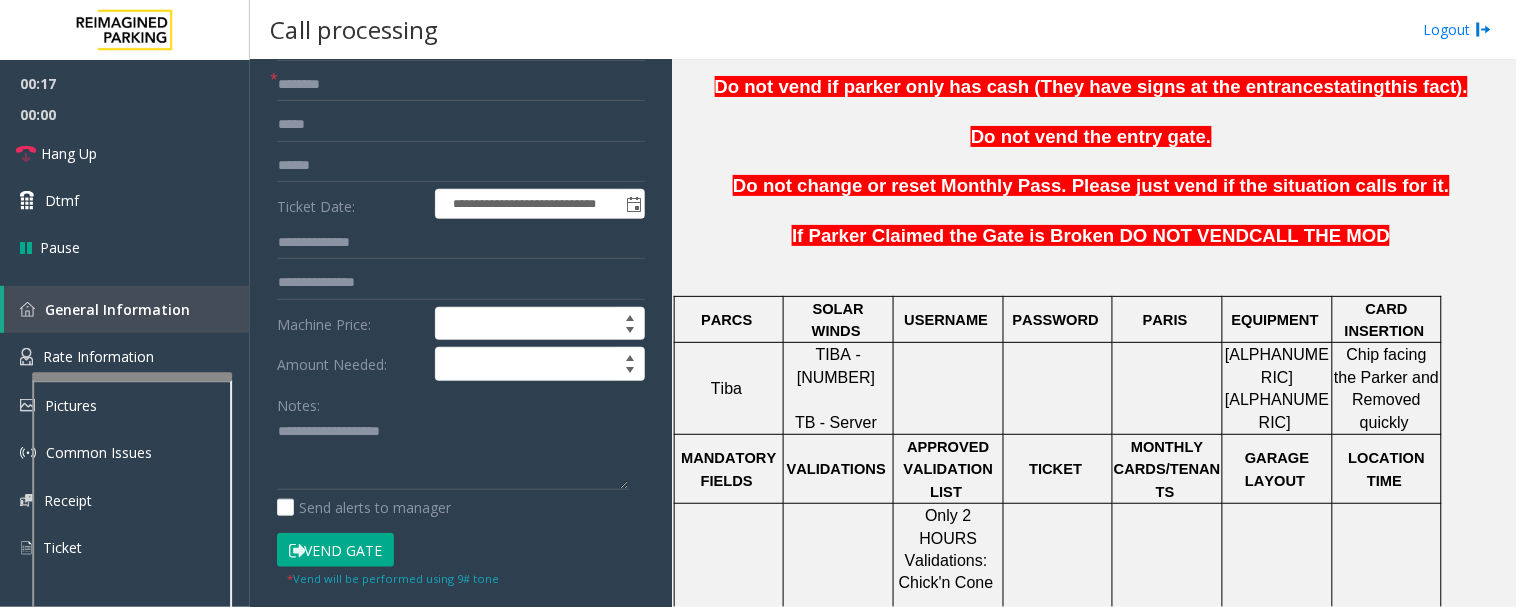 scroll, scrollTop: 444, scrollLeft: 0, axis: vertical 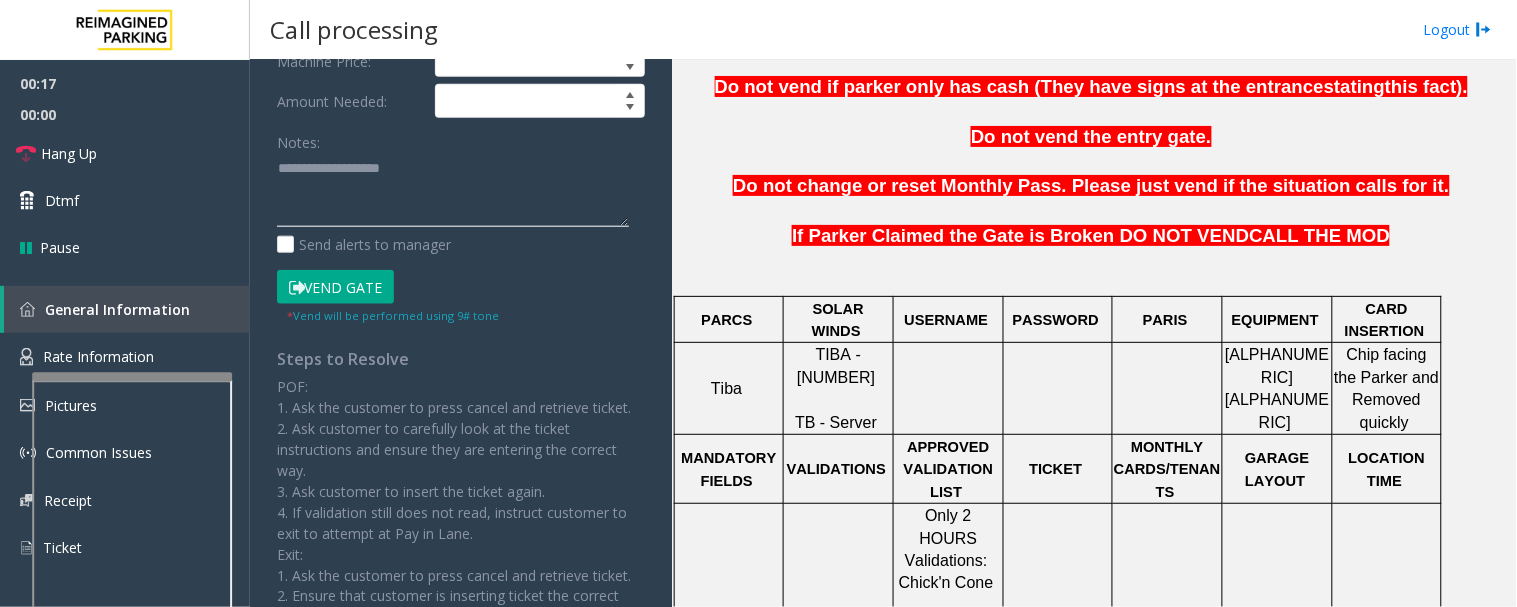 click 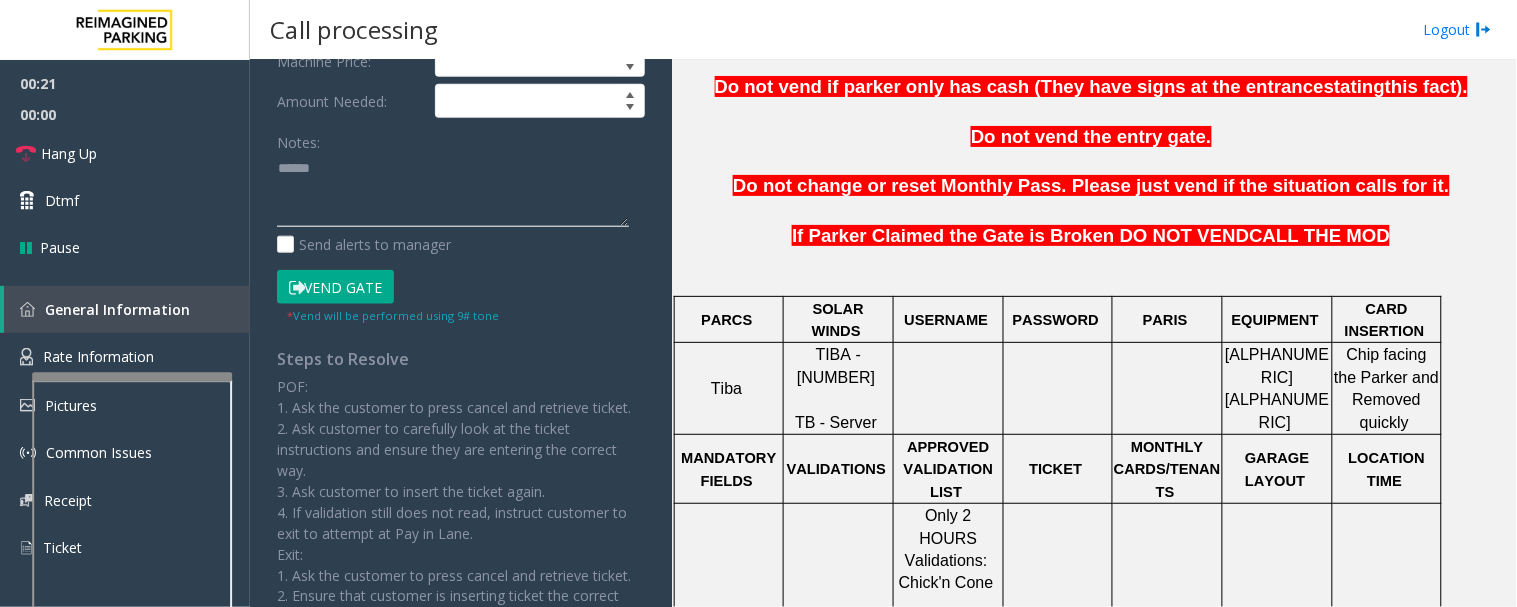 paste on "**********" 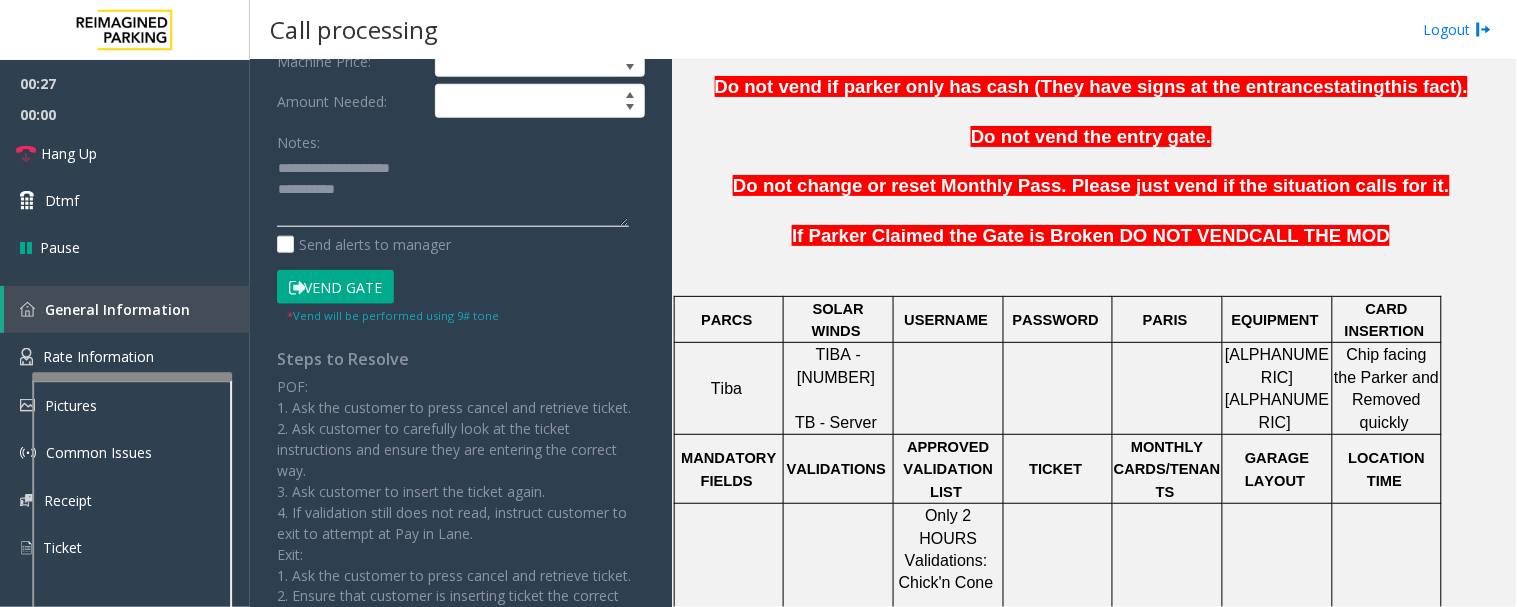 type on "**********" 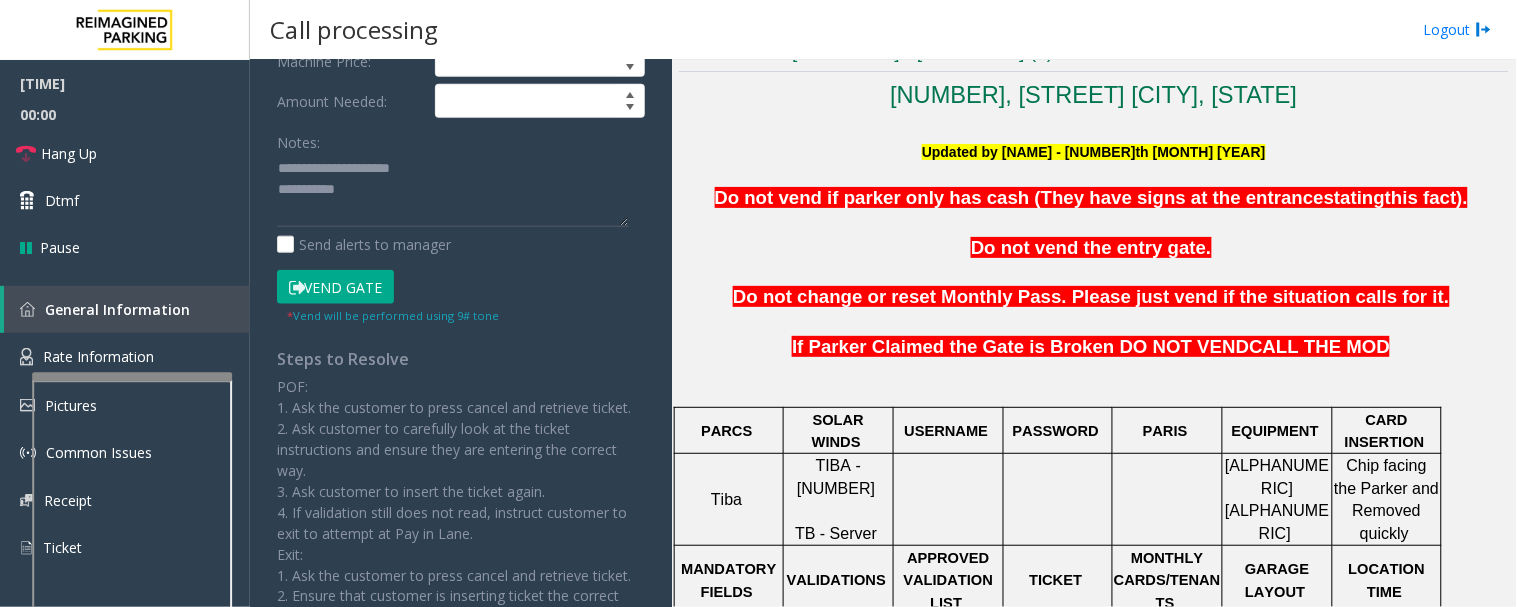 scroll, scrollTop: 777, scrollLeft: 0, axis: vertical 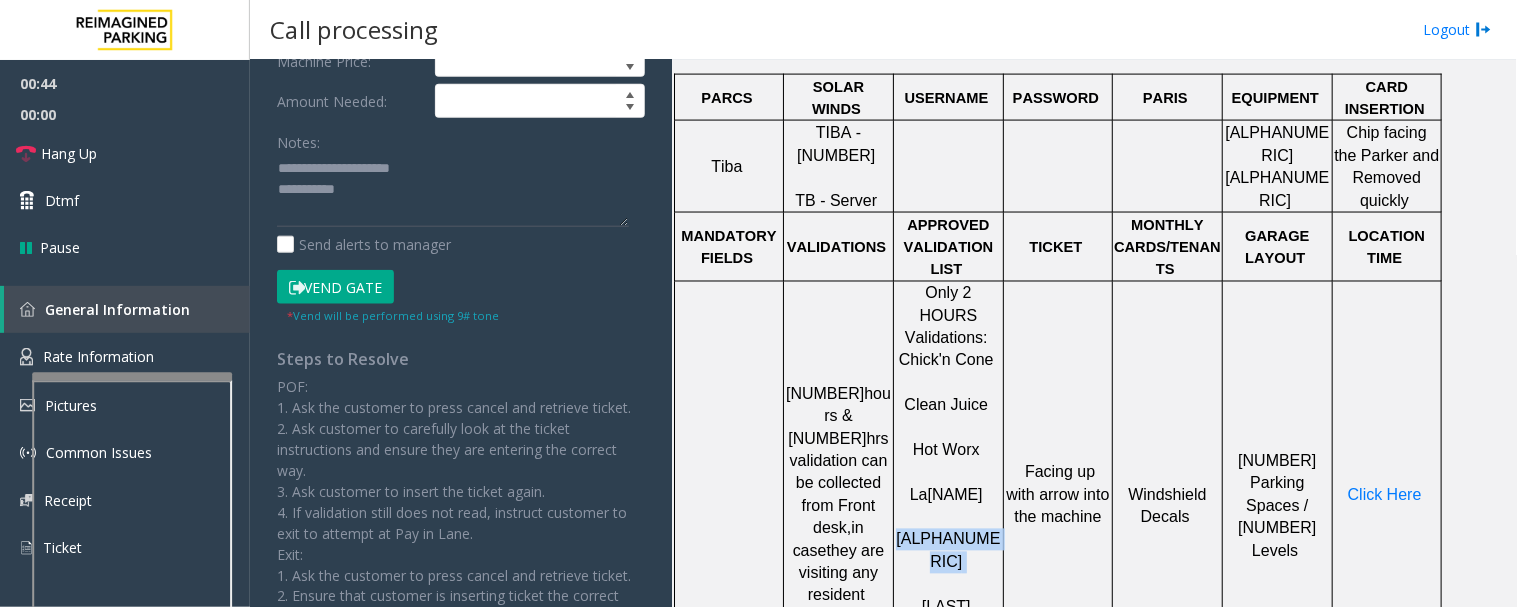 drag, startPoint x: 972, startPoint y: 542, endPoint x: 935, endPoint y: 537, distance: 37.336308 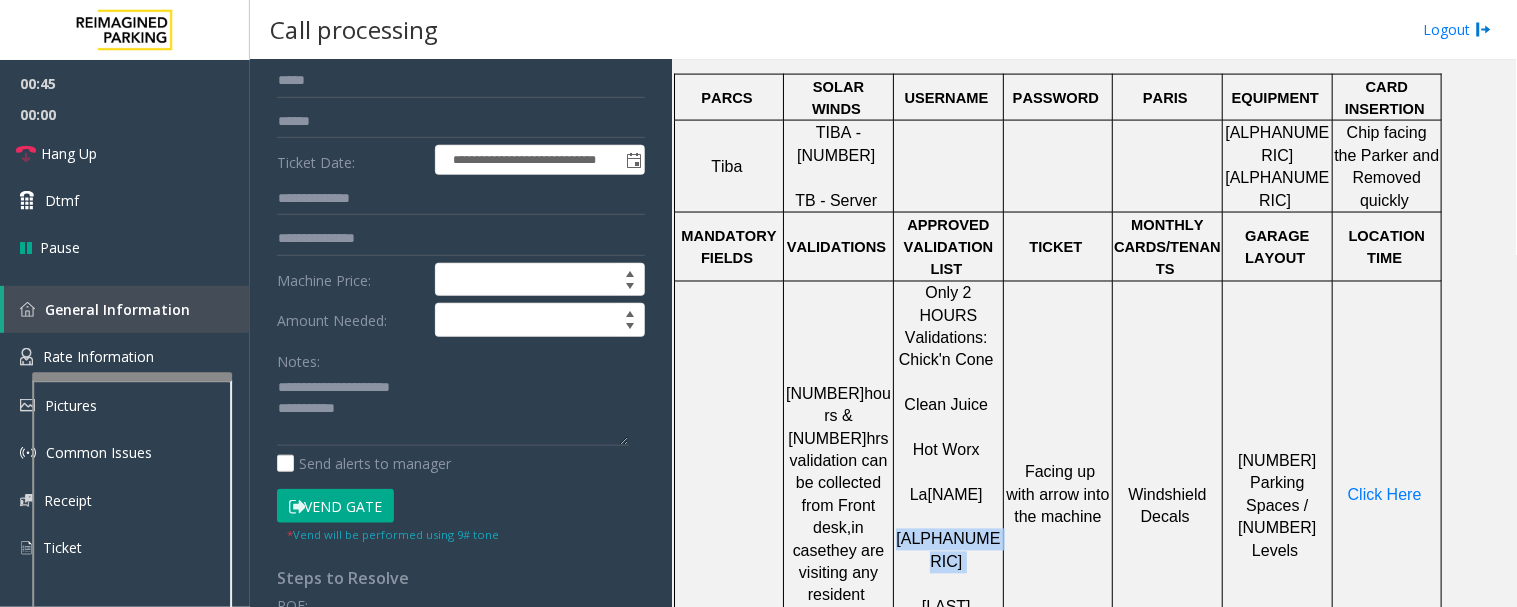 scroll, scrollTop: 0, scrollLeft: 0, axis: both 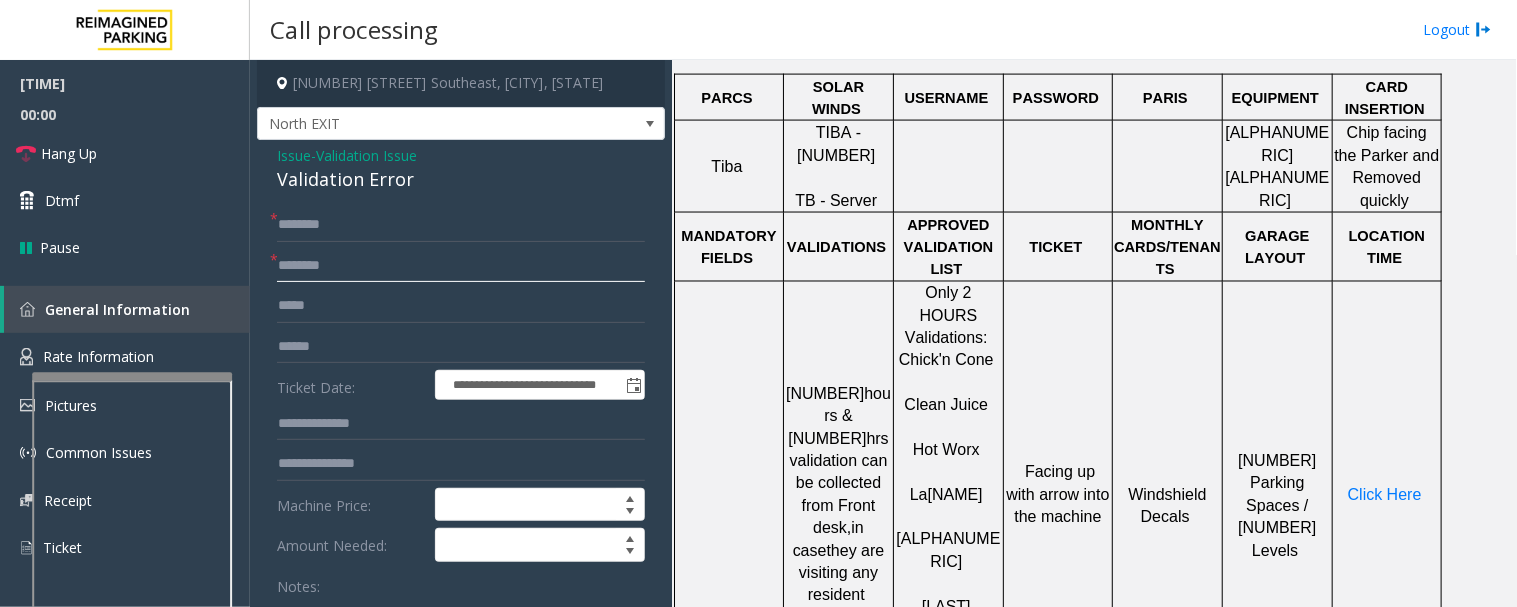 click 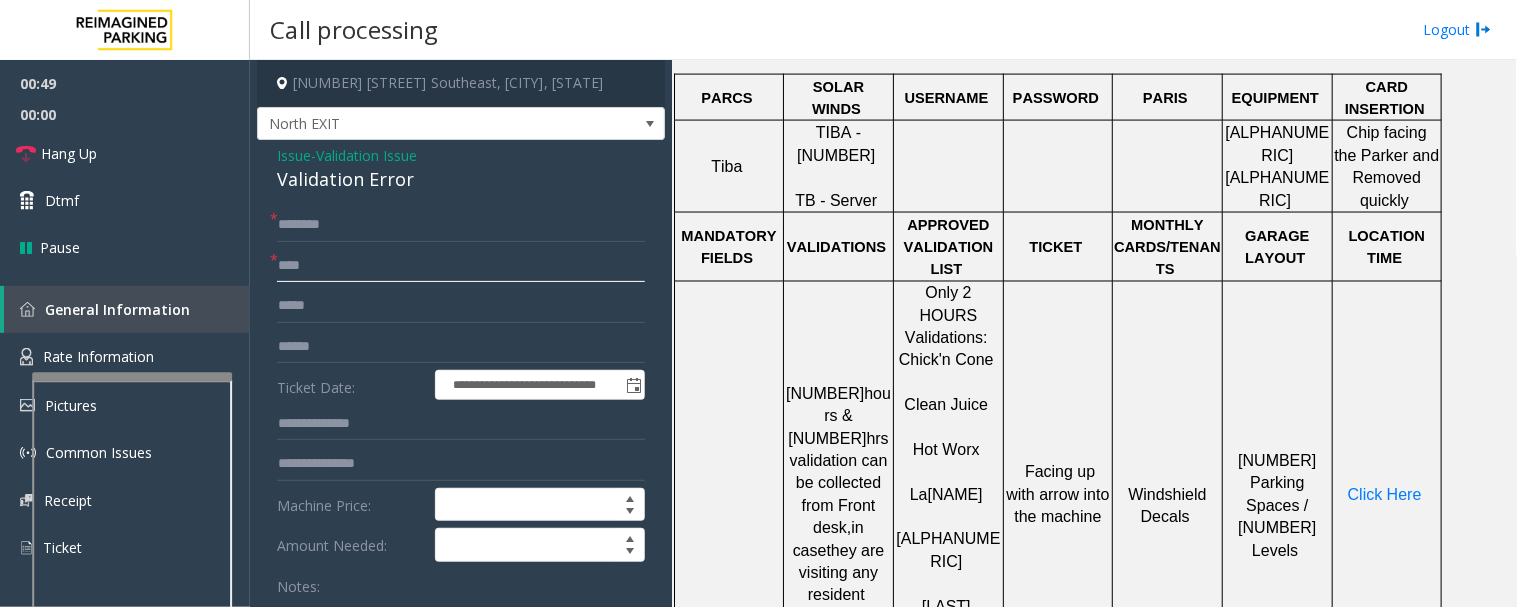 type on "***" 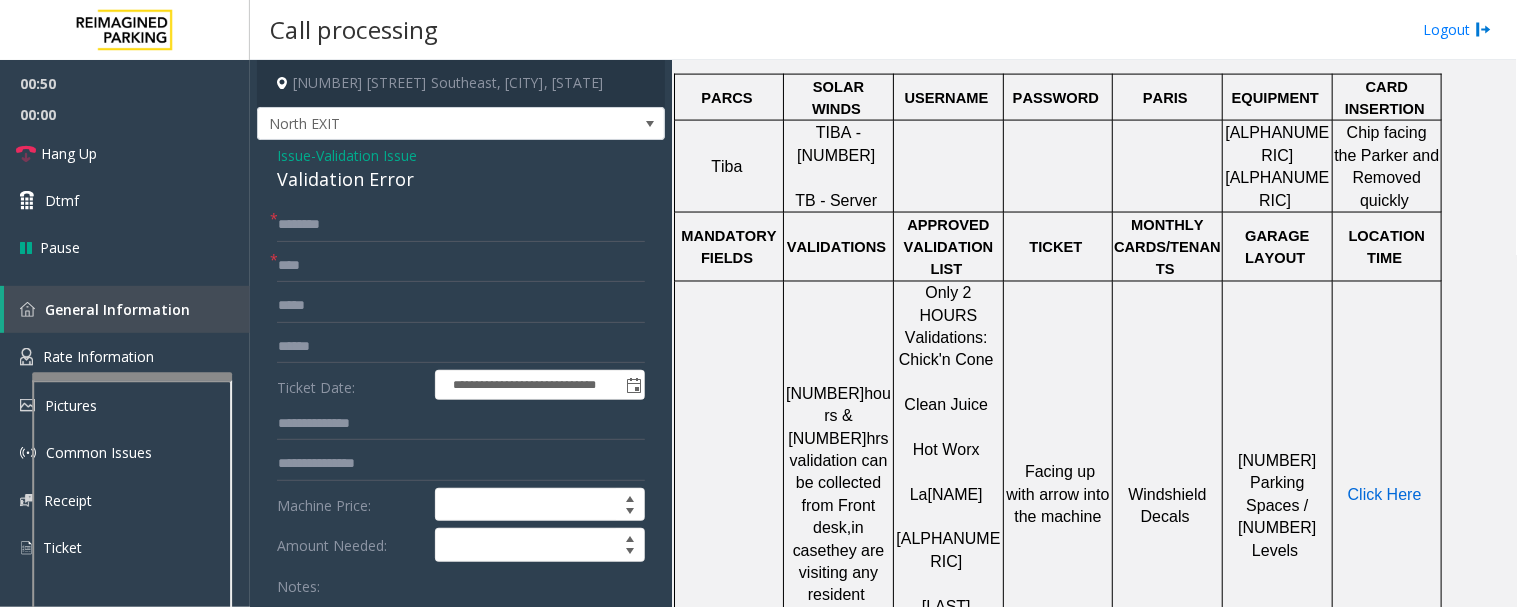 click on "Click Here" 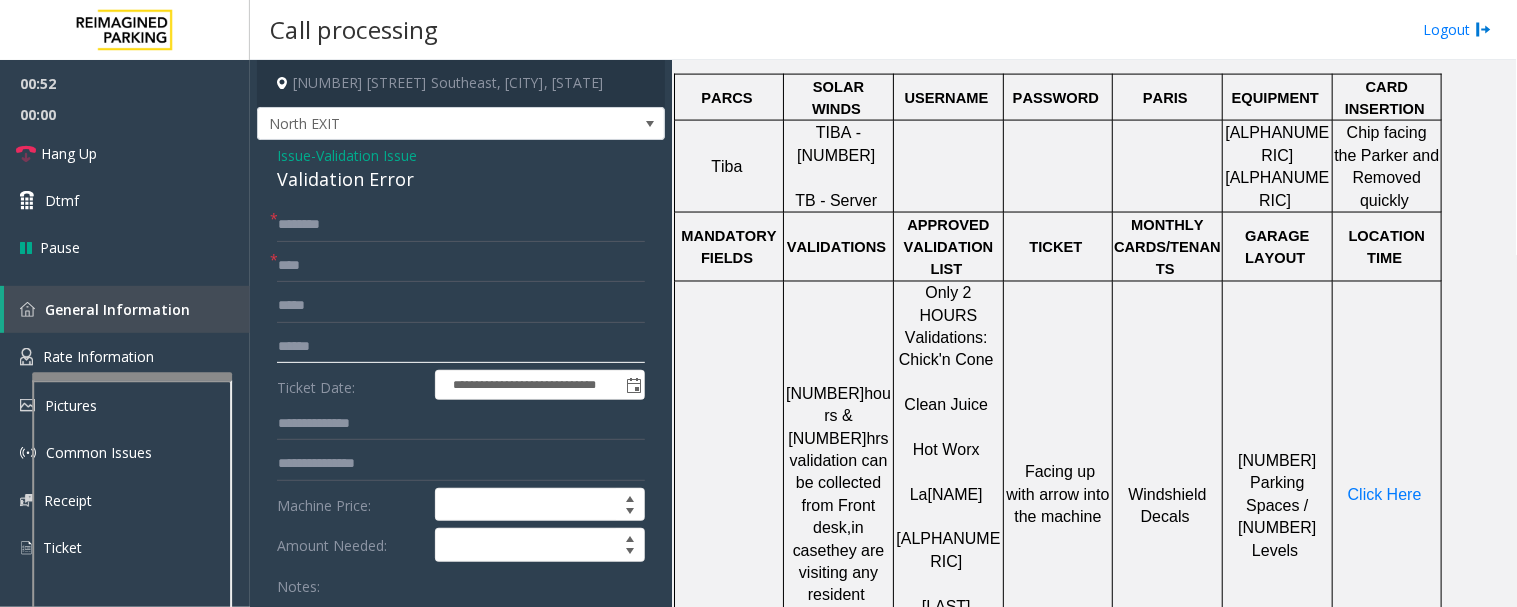 click 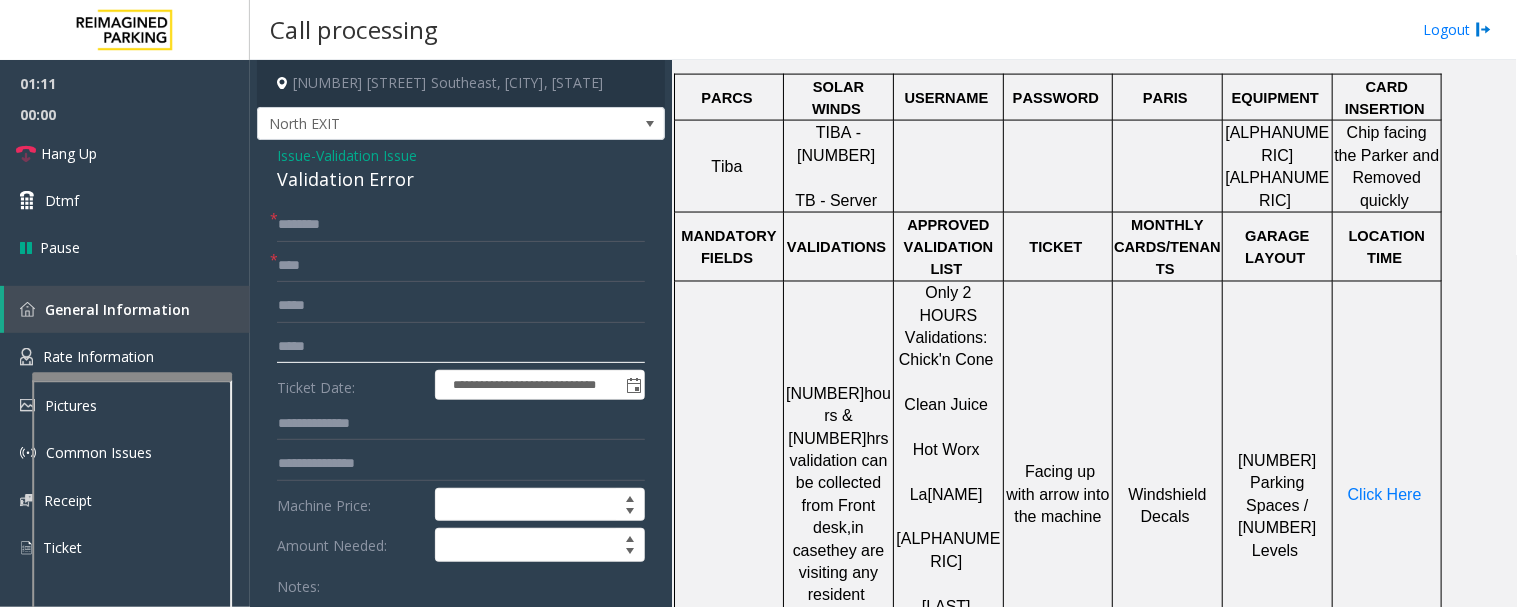 click on "*****" 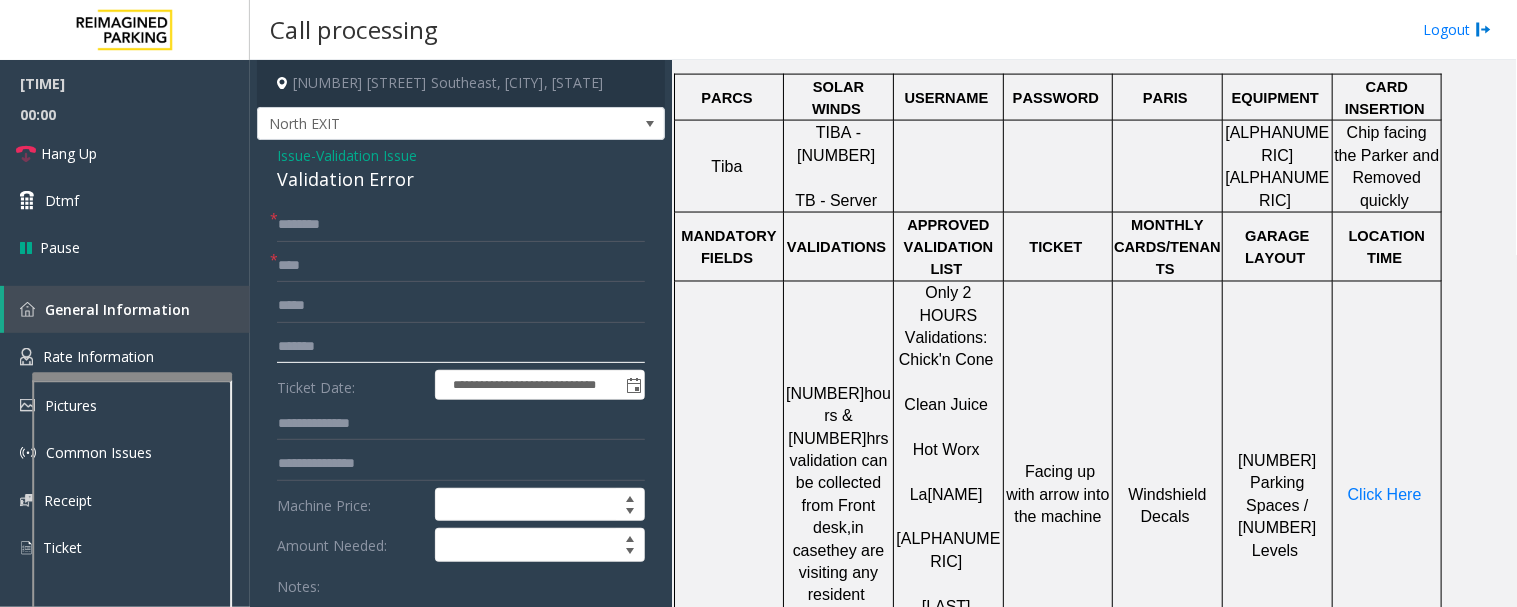type on "*******" 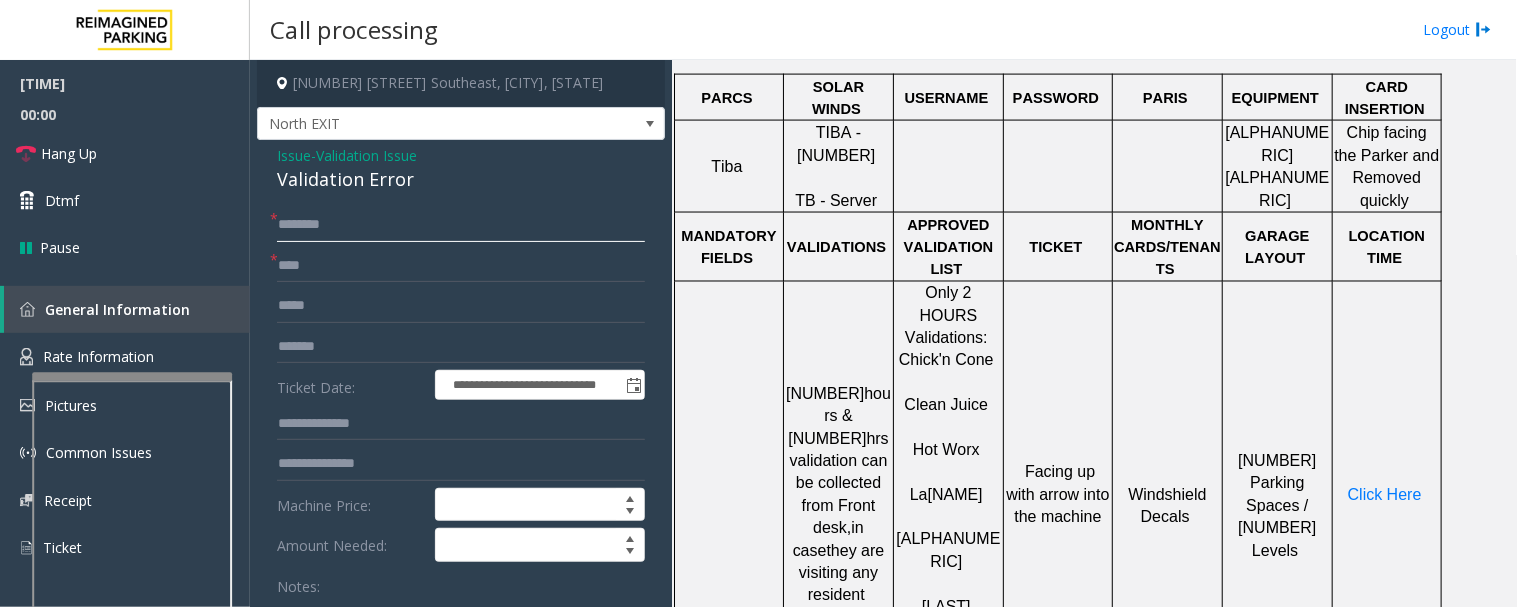 click 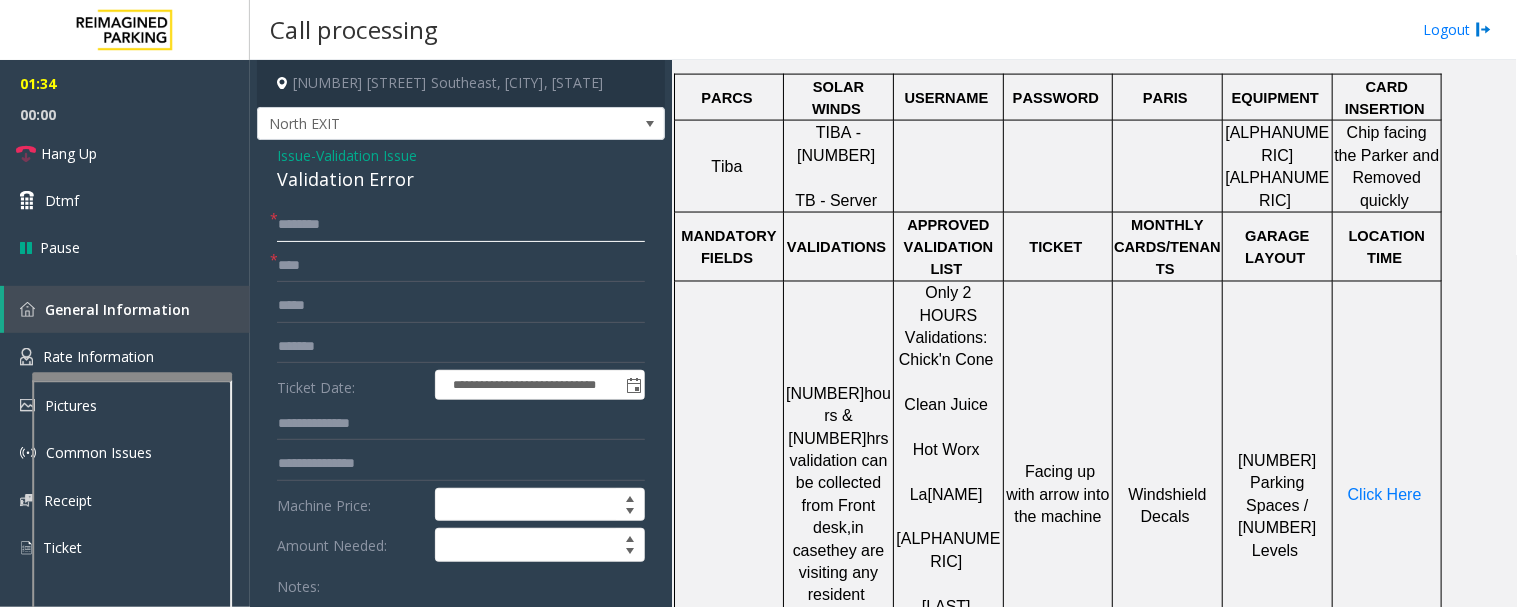 click 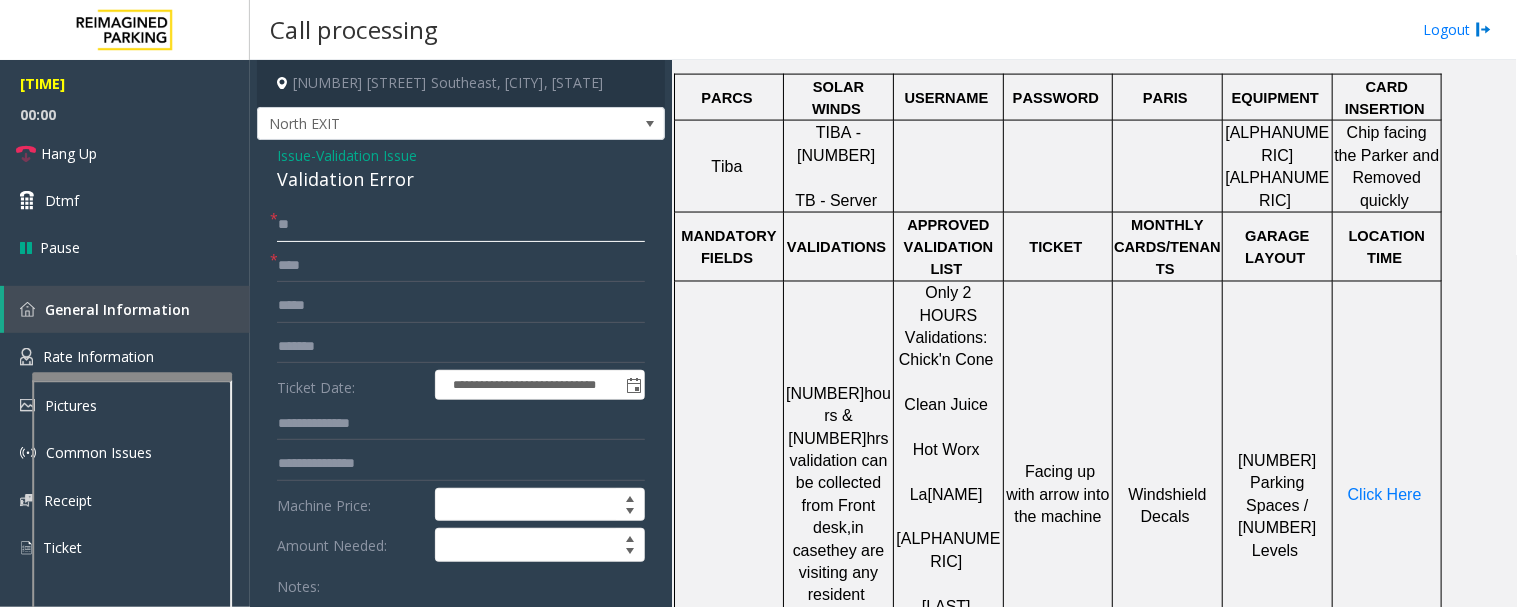 type on "*" 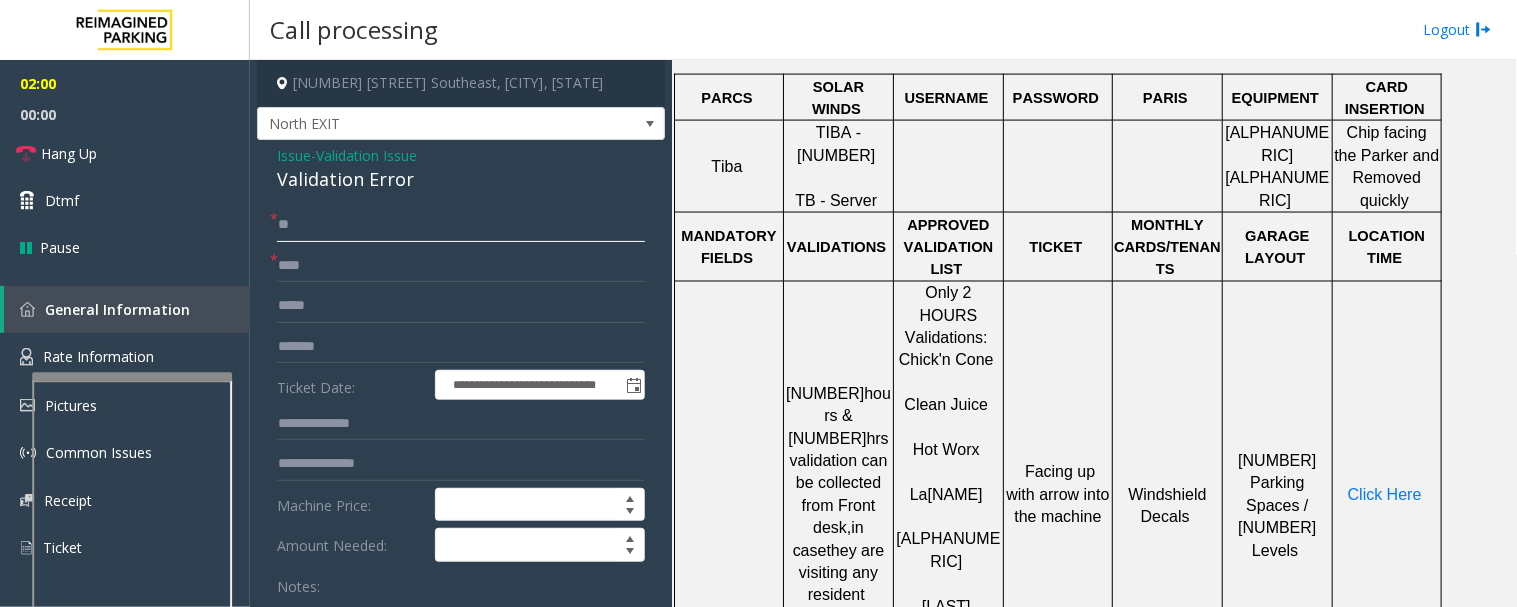 type on "*" 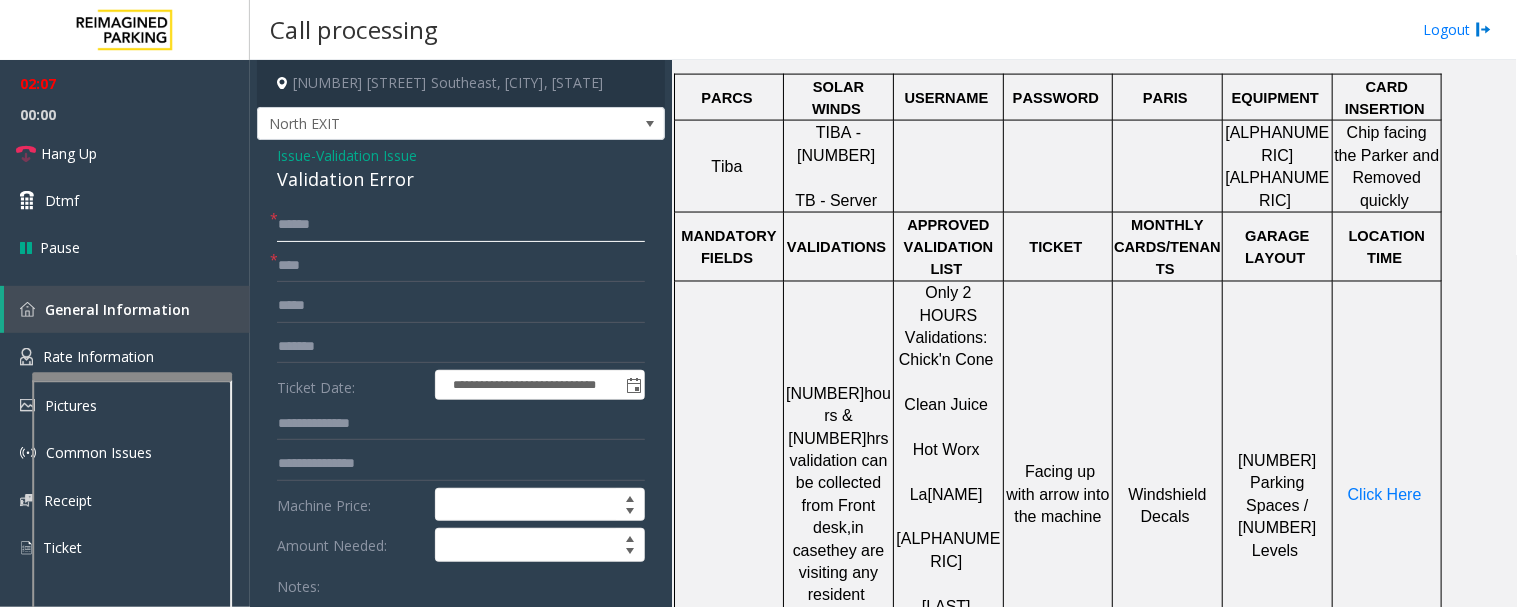 click on "*****" 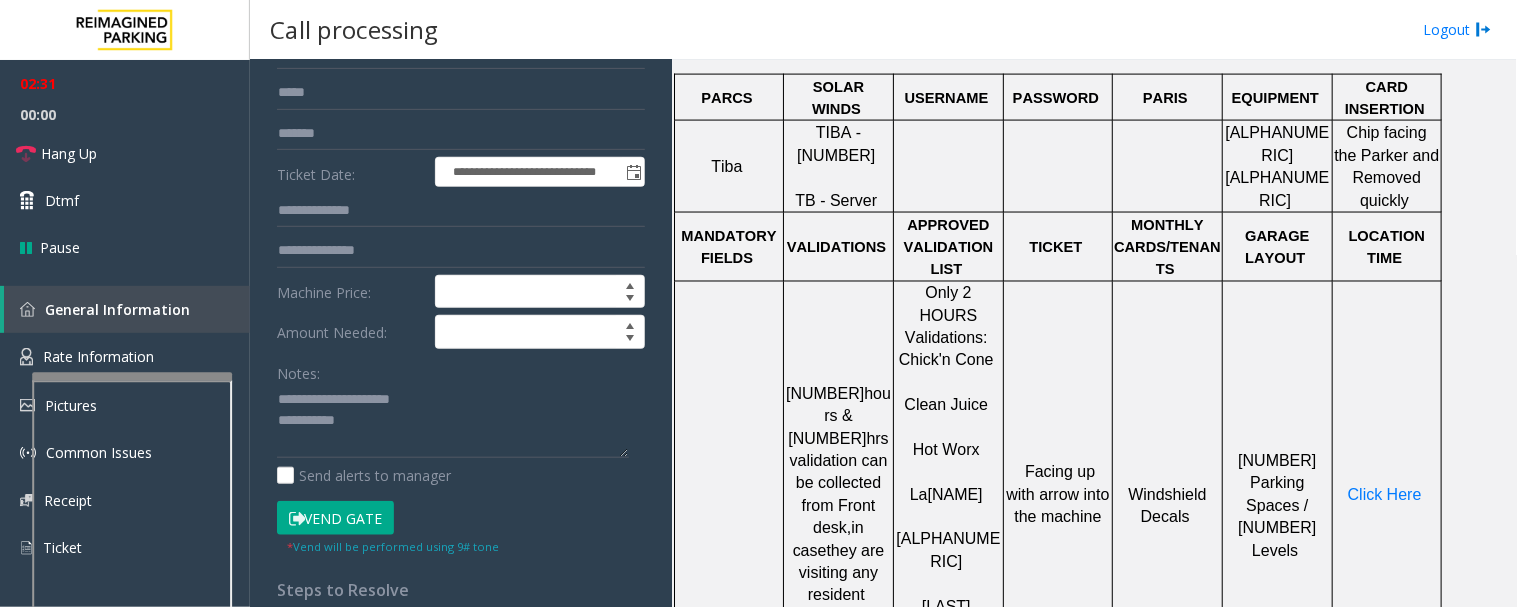 scroll, scrollTop: 333, scrollLeft: 0, axis: vertical 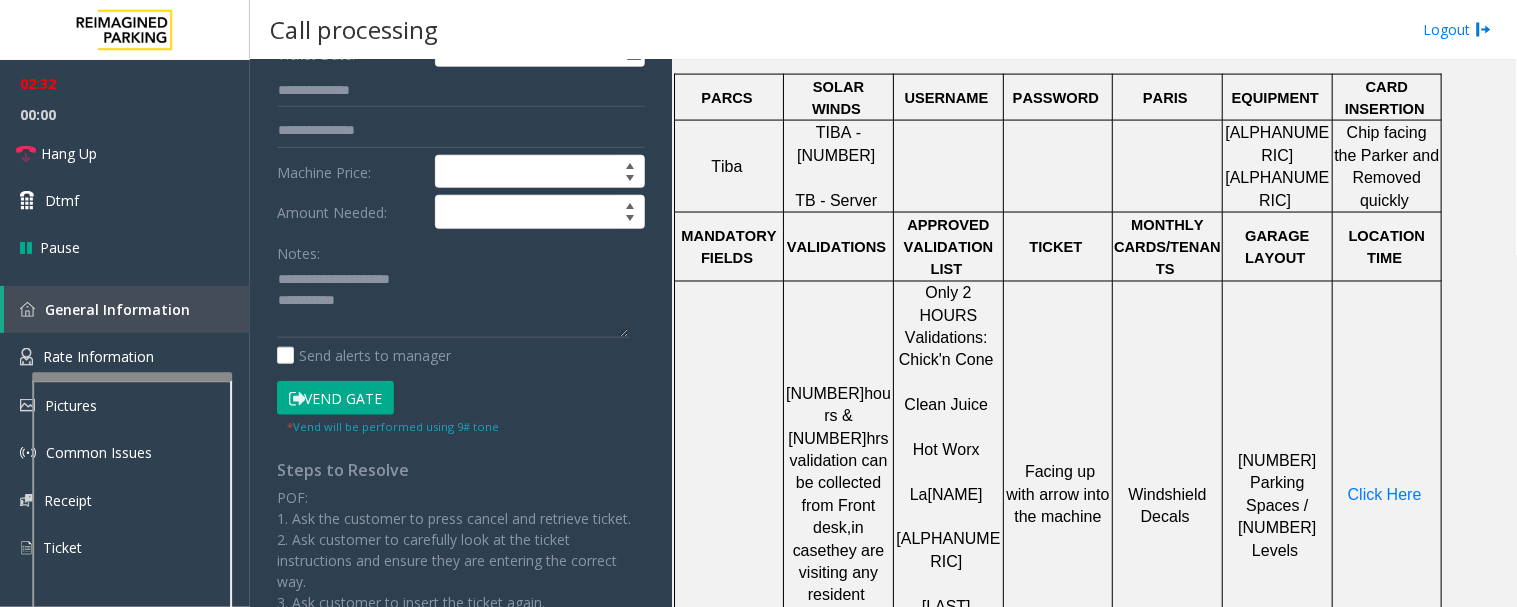 type on "*******" 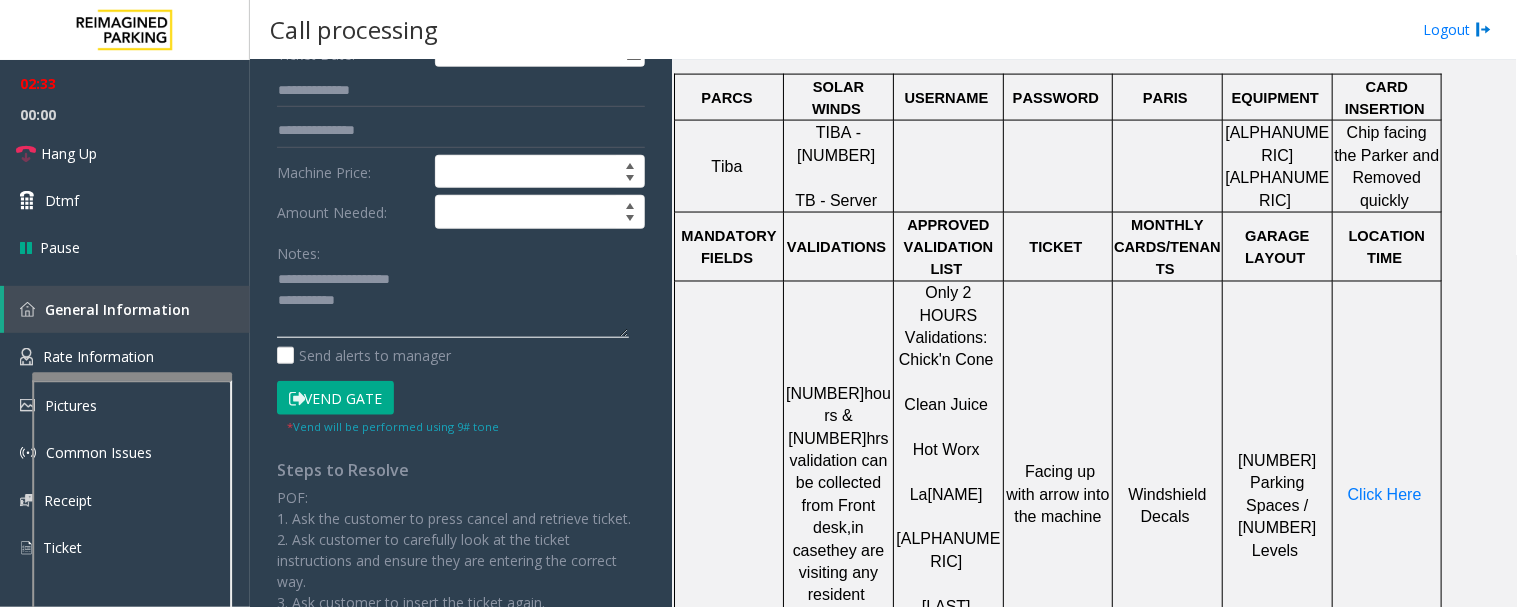 click 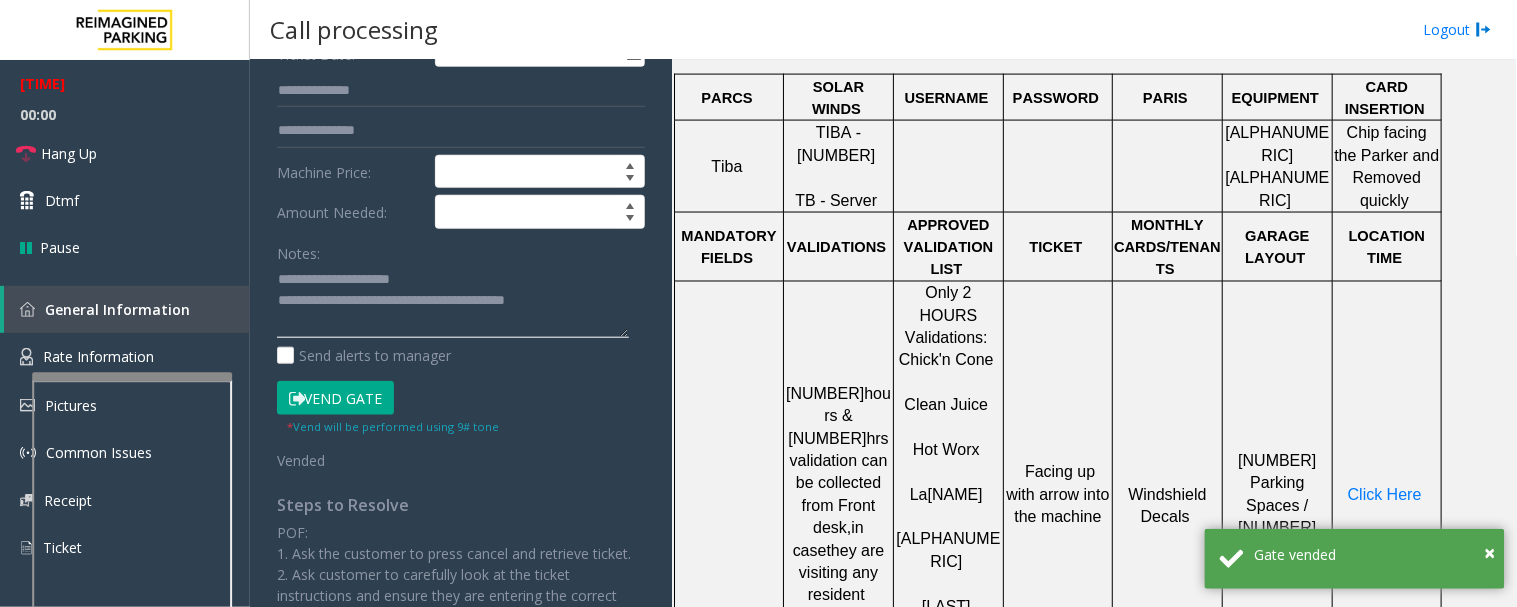 click 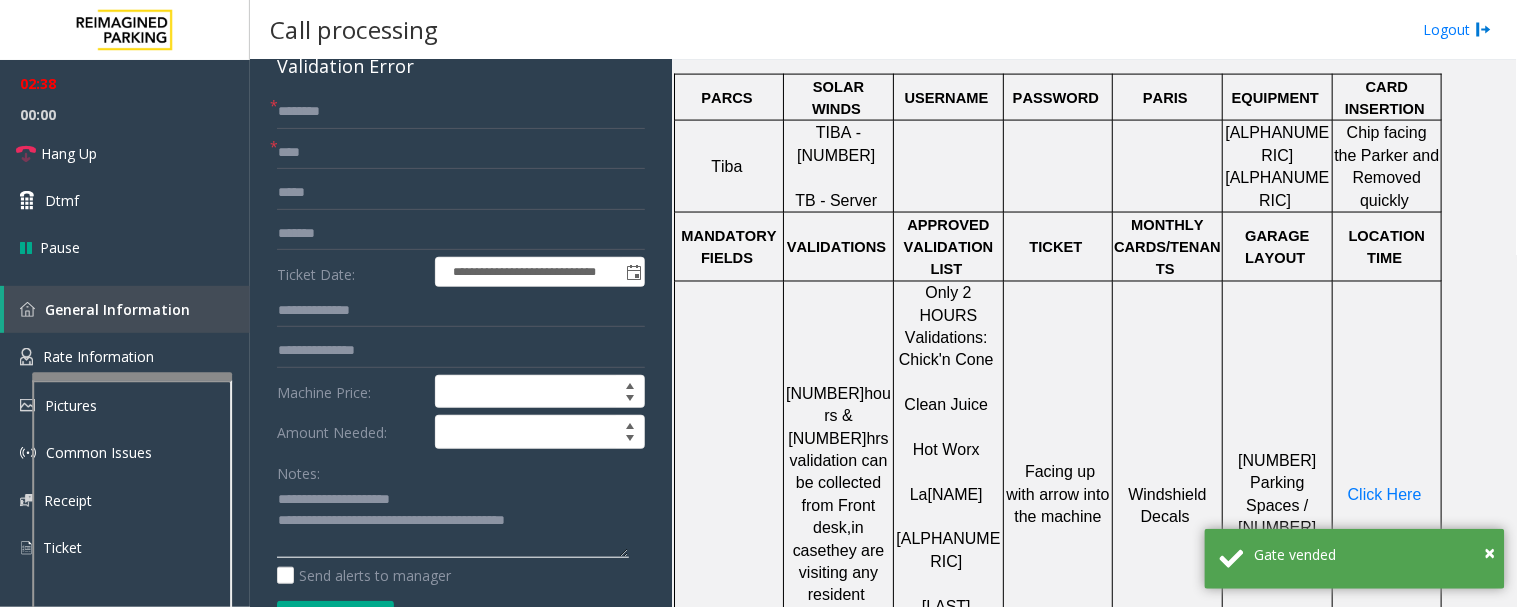scroll, scrollTop: 0, scrollLeft: 0, axis: both 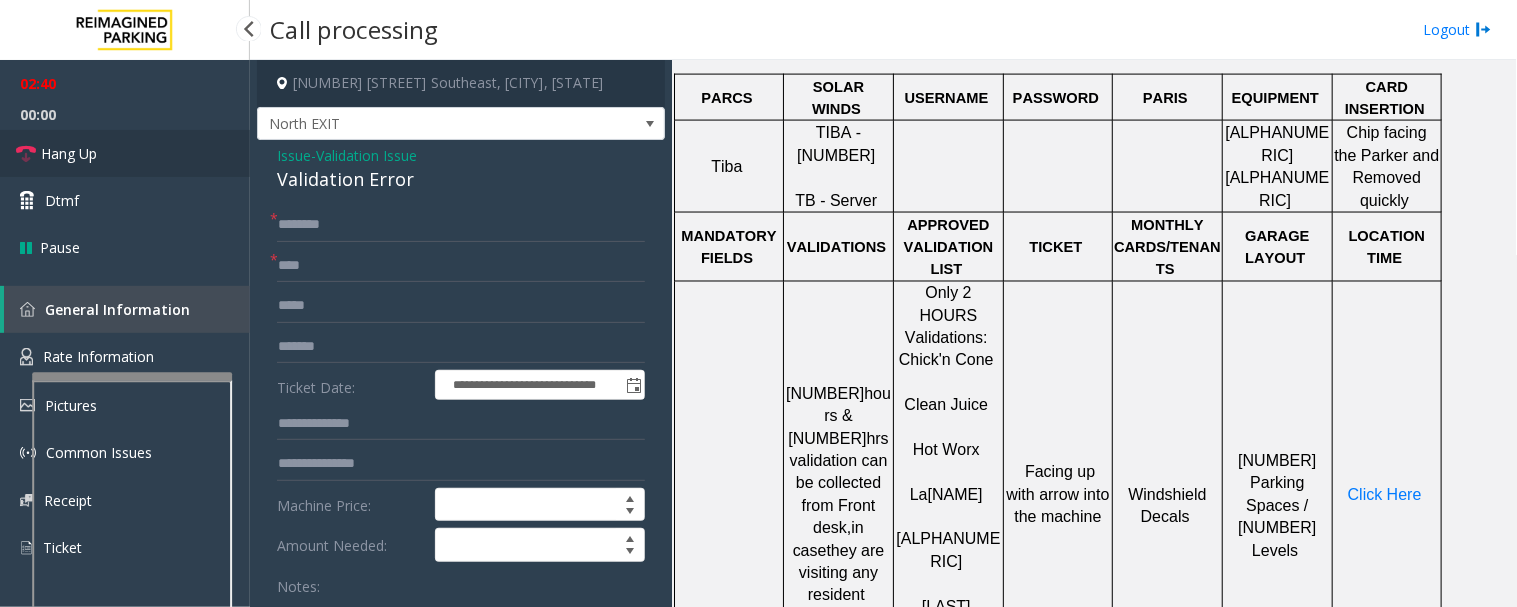 type on "**********" 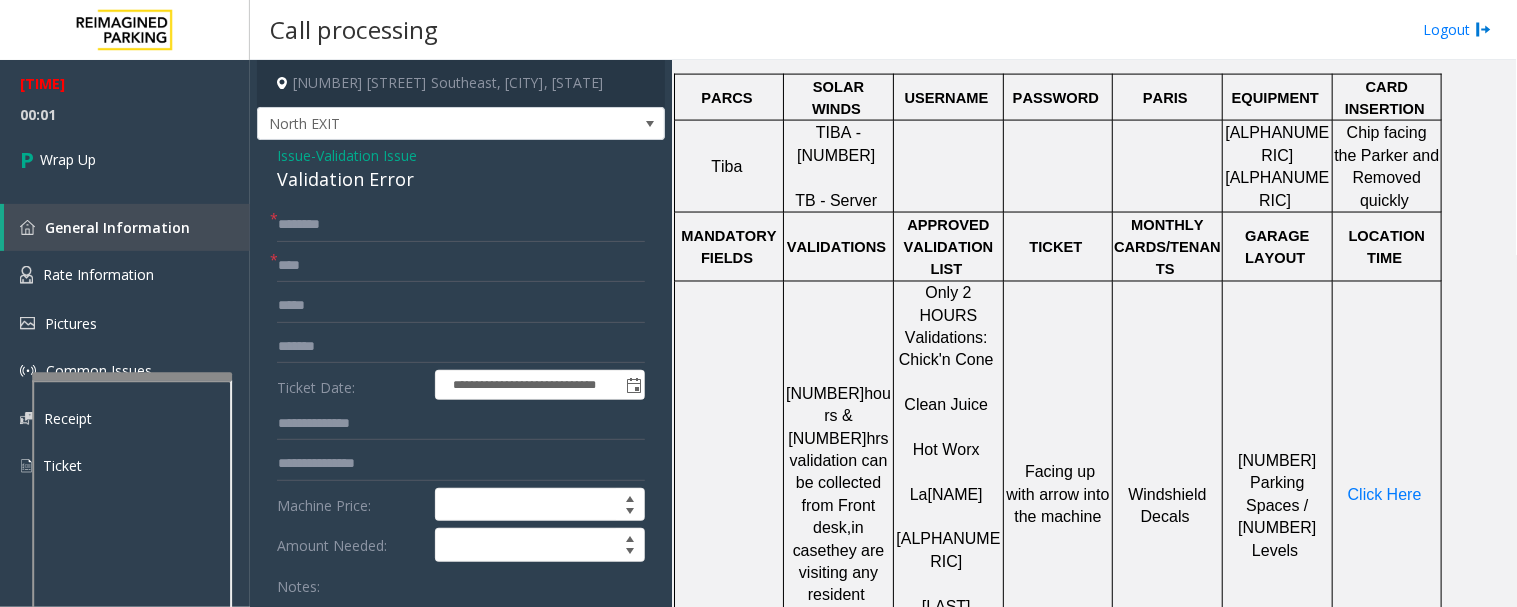 scroll, scrollTop: 333, scrollLeft: 0, axis: vertical 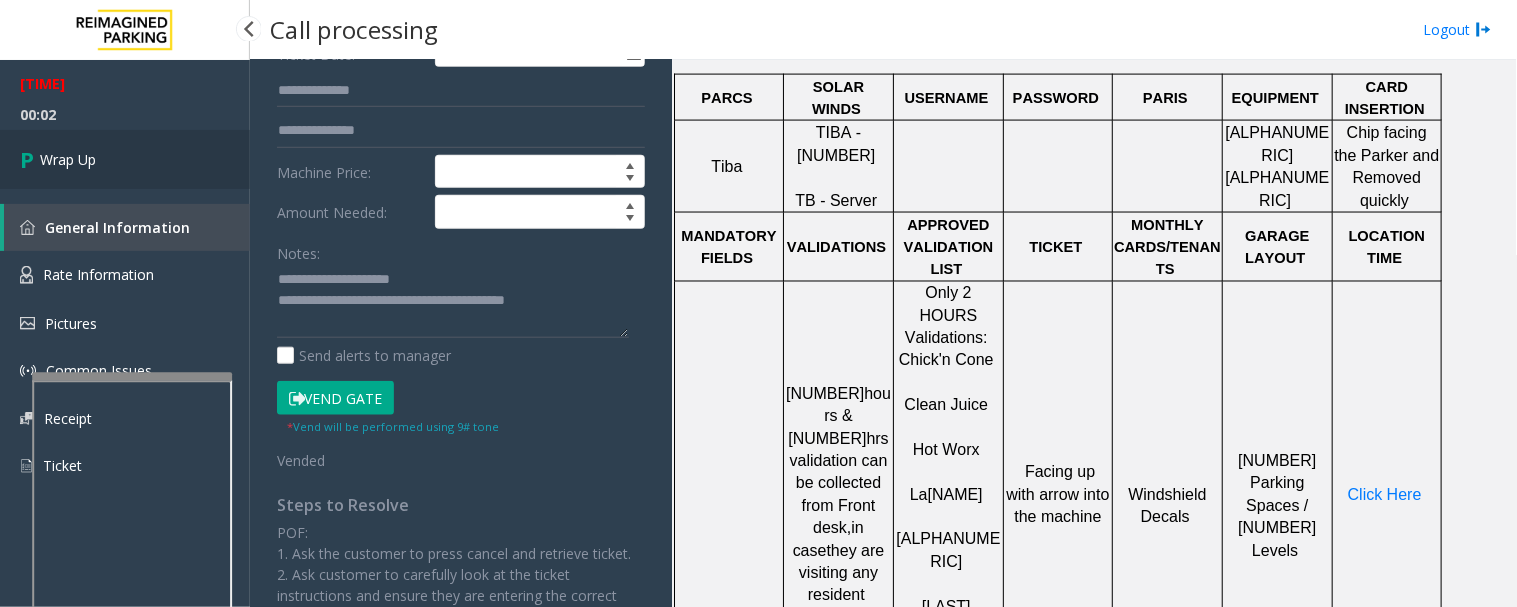 click on "Wrap Up" at bounding box center (125, 159) 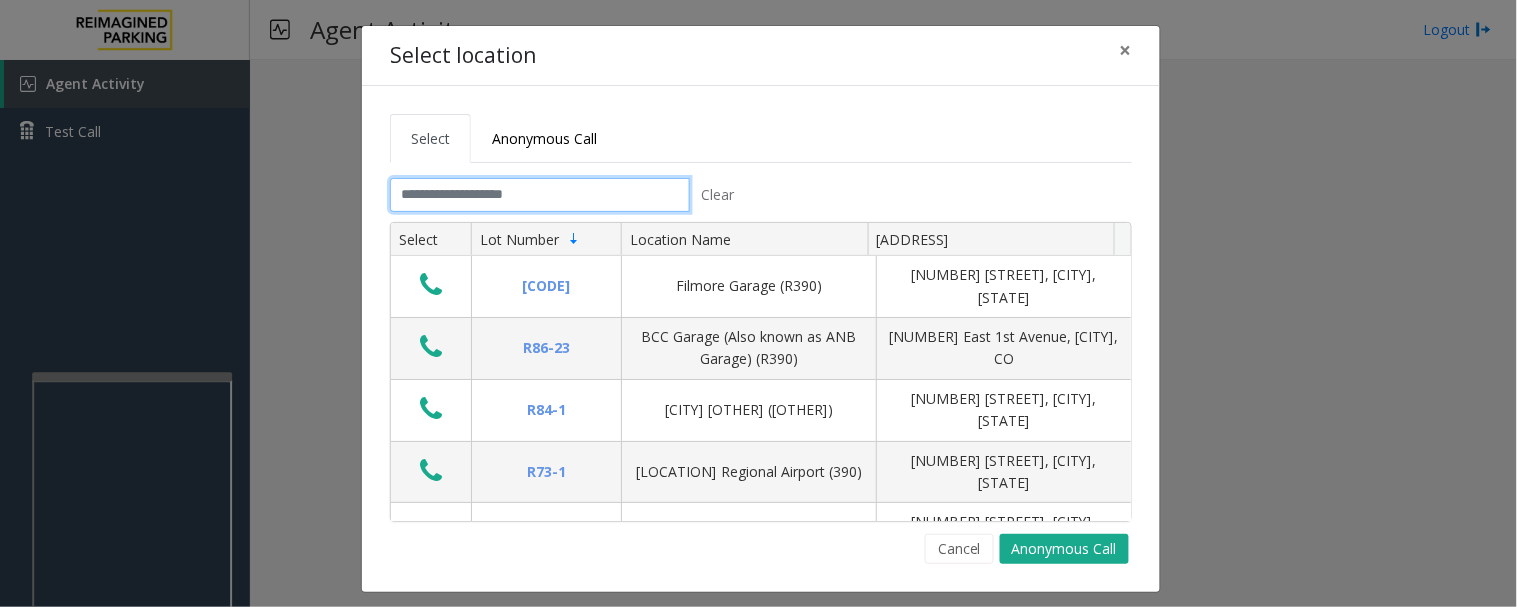 click 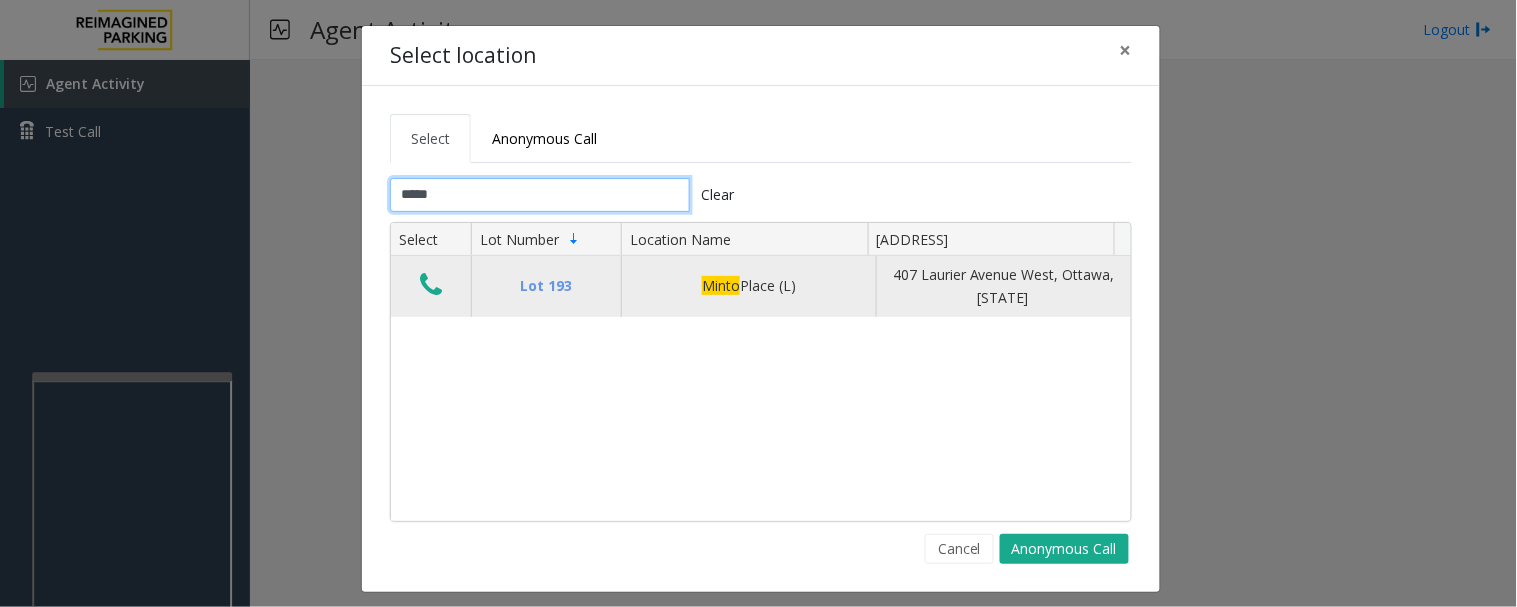 type on "*****" 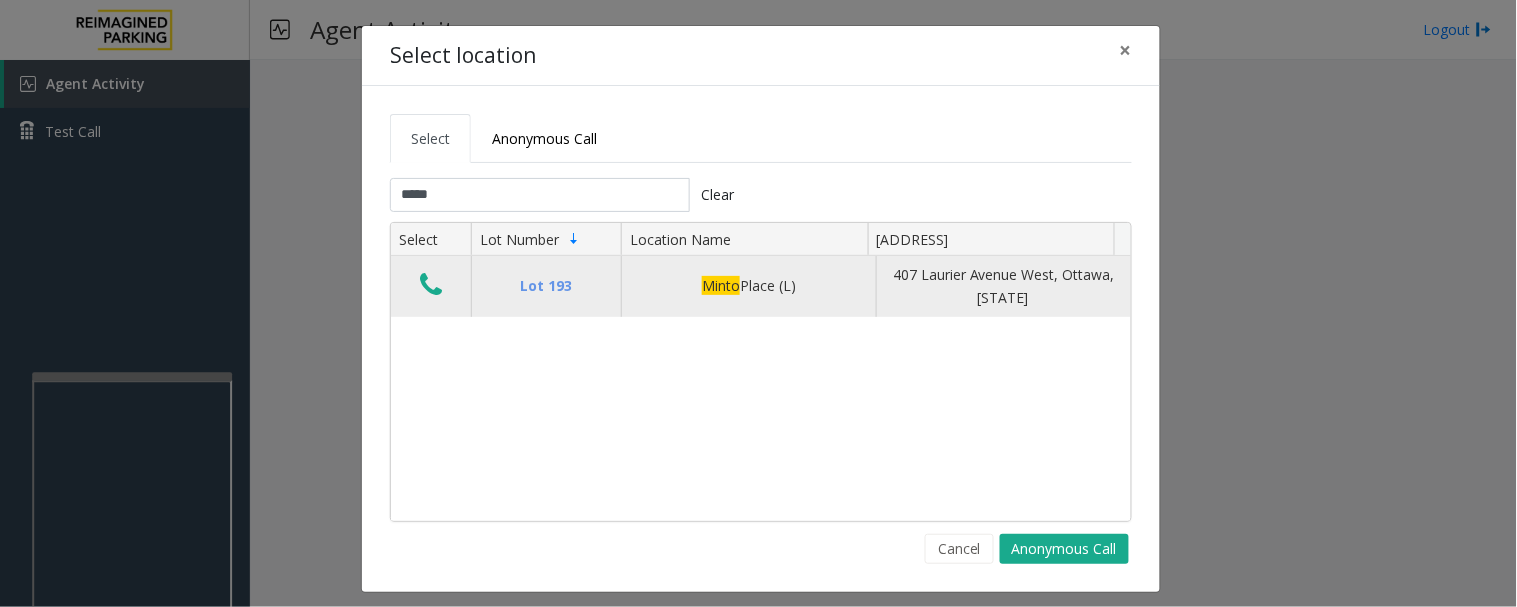 click 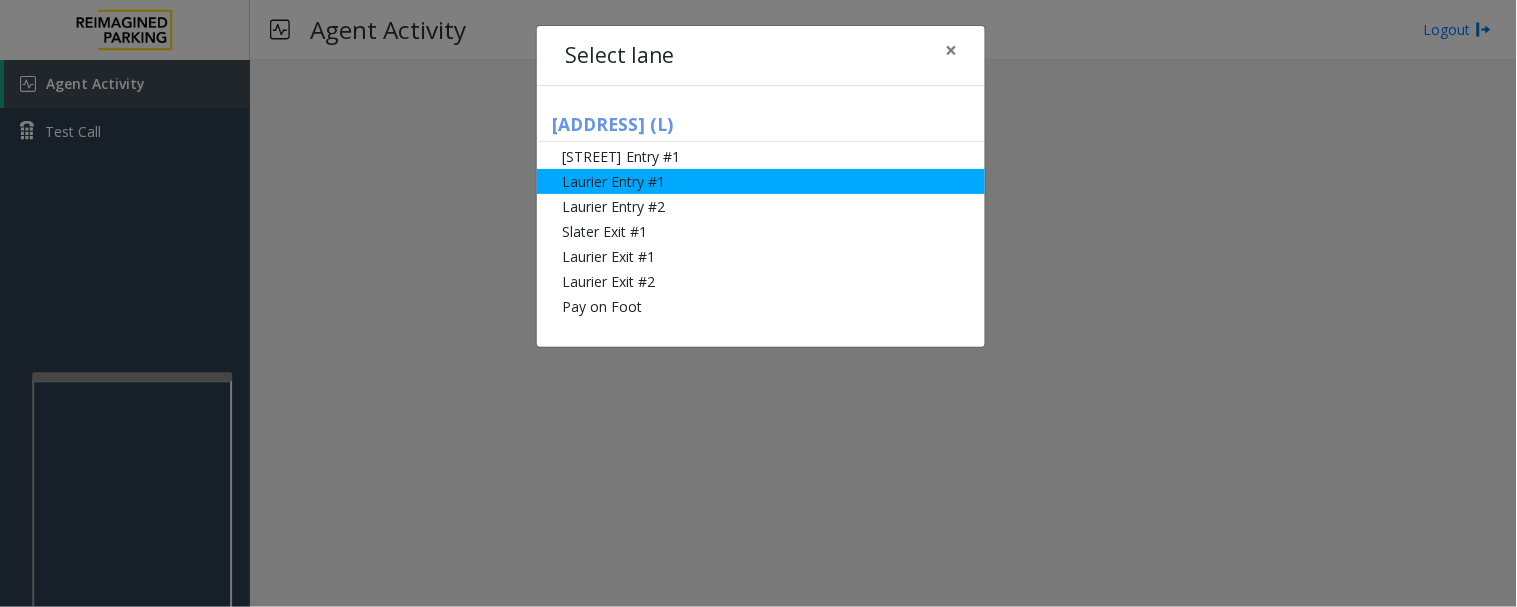 click on "Laurier Entry #1" 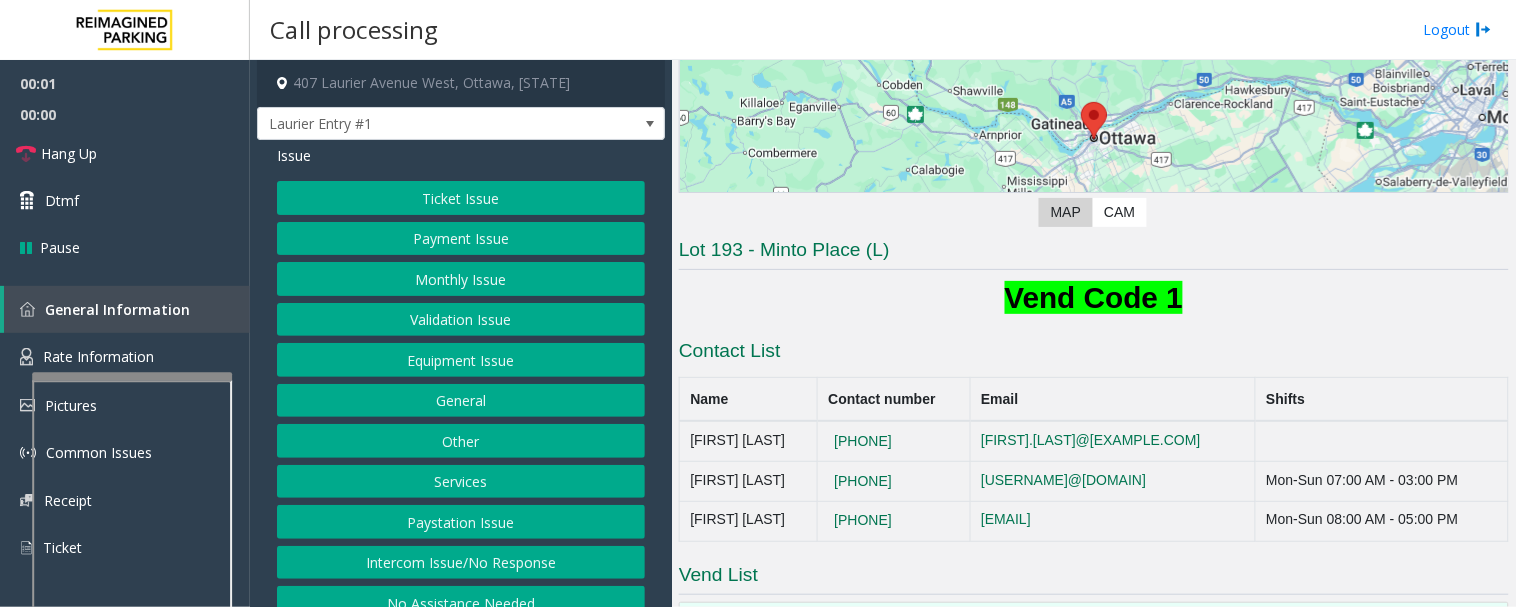 scroll, scrollTop: 333, scrollLeft: 0, axis: vertical 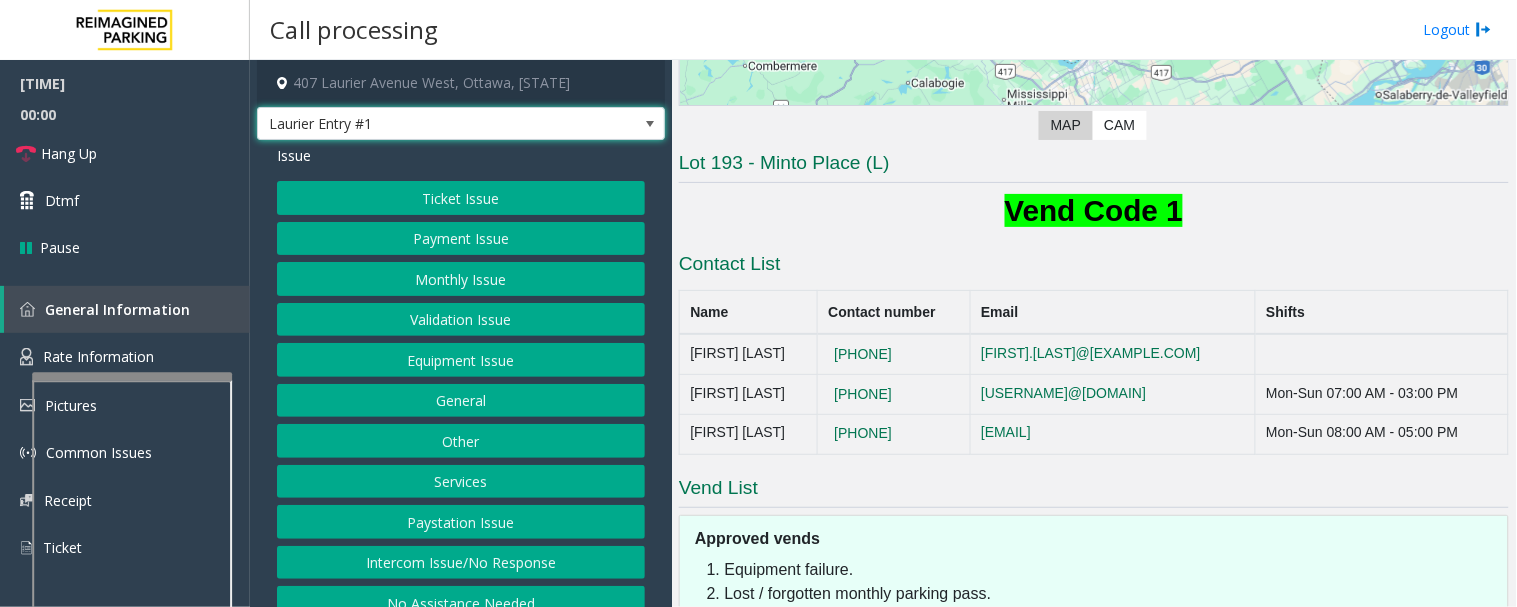 click at bounding box center (650, 124) 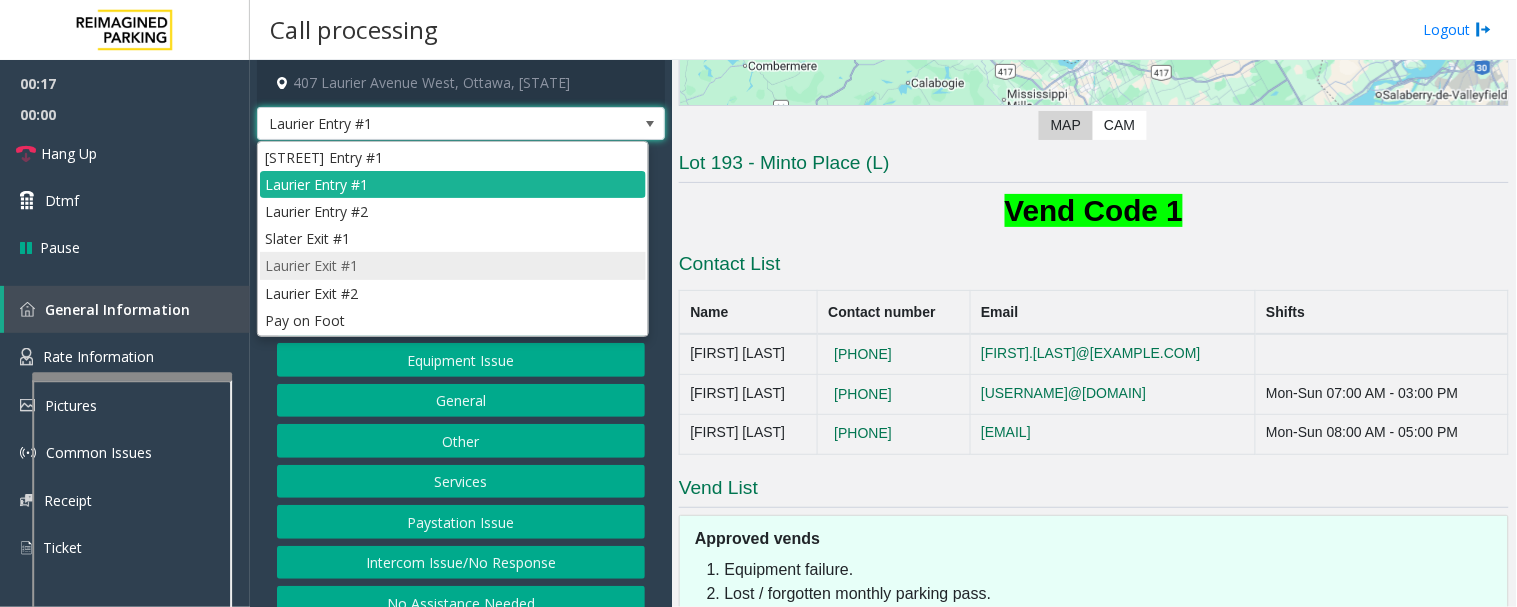 click on "Laurier Exit #1" at bounding box center [453, 265] 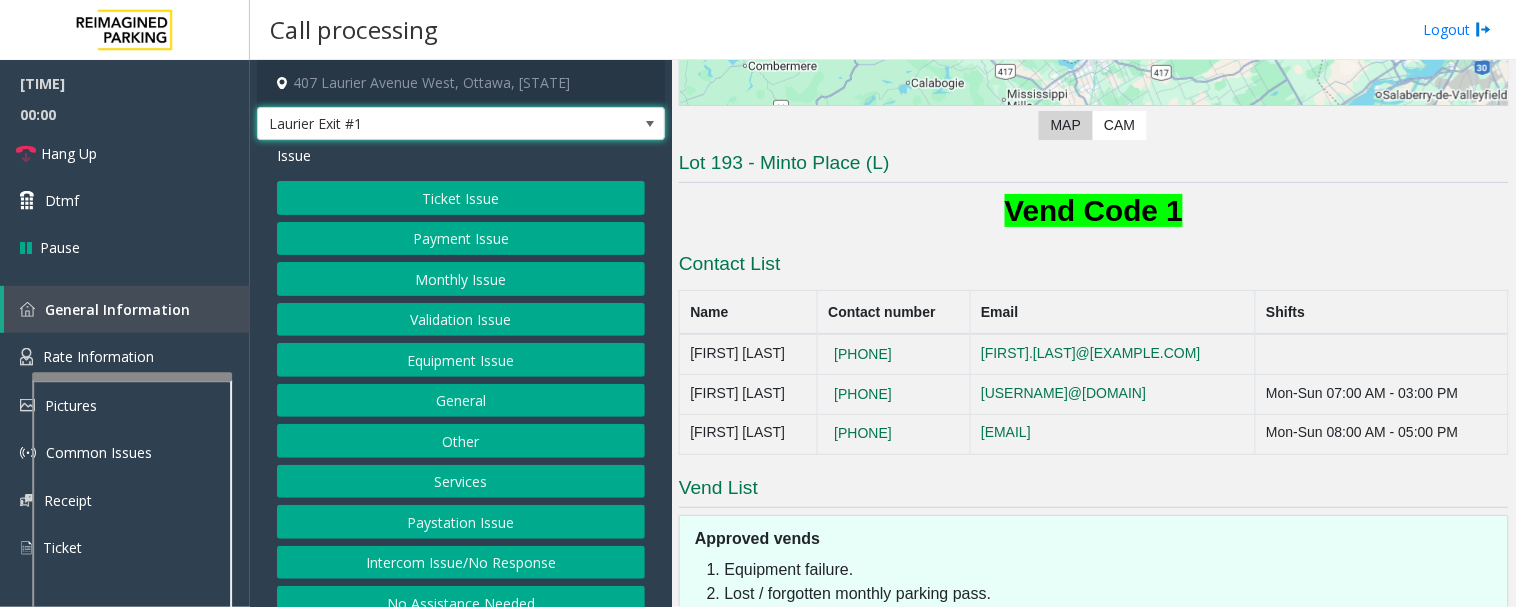 click on "Laurier Exit #1" at bounding box center [461, 124] 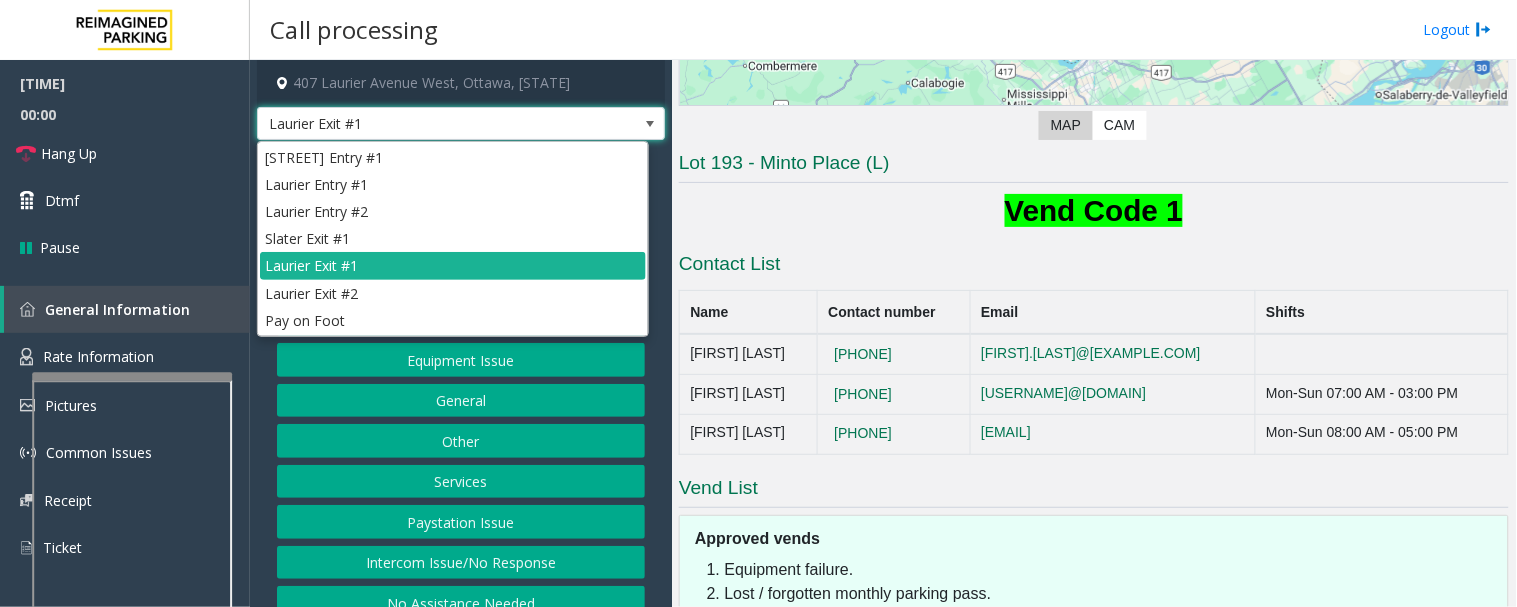 click on "Laurier Exit #1" at bounding box center [461, 124] 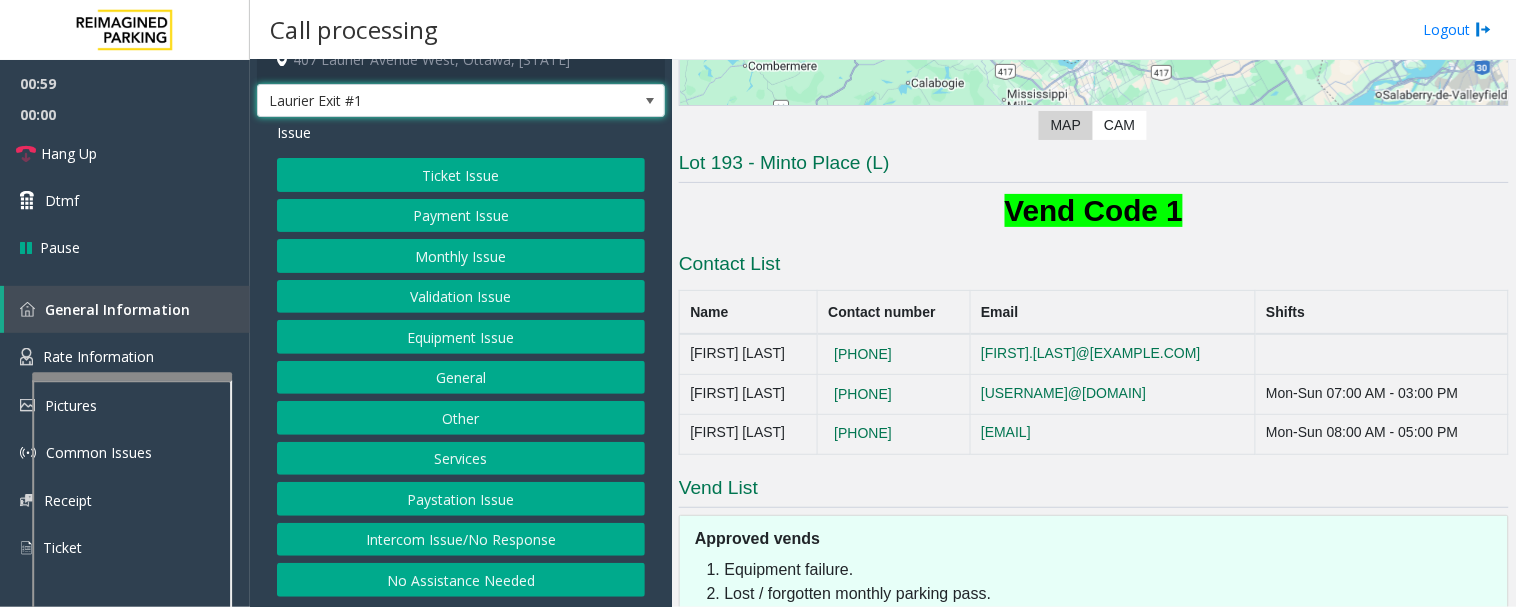 scroll, scrollTop: 0, scrollLeft: 0, axis: both 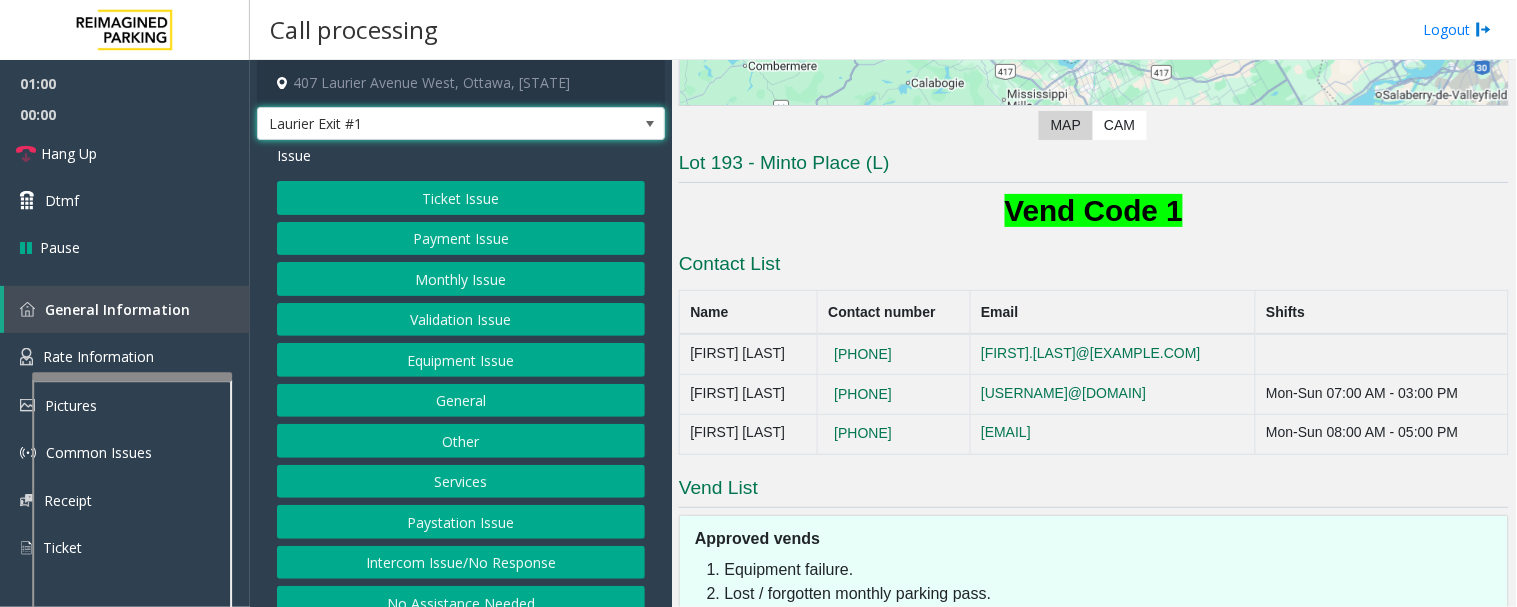 click on "Equipment Issue" 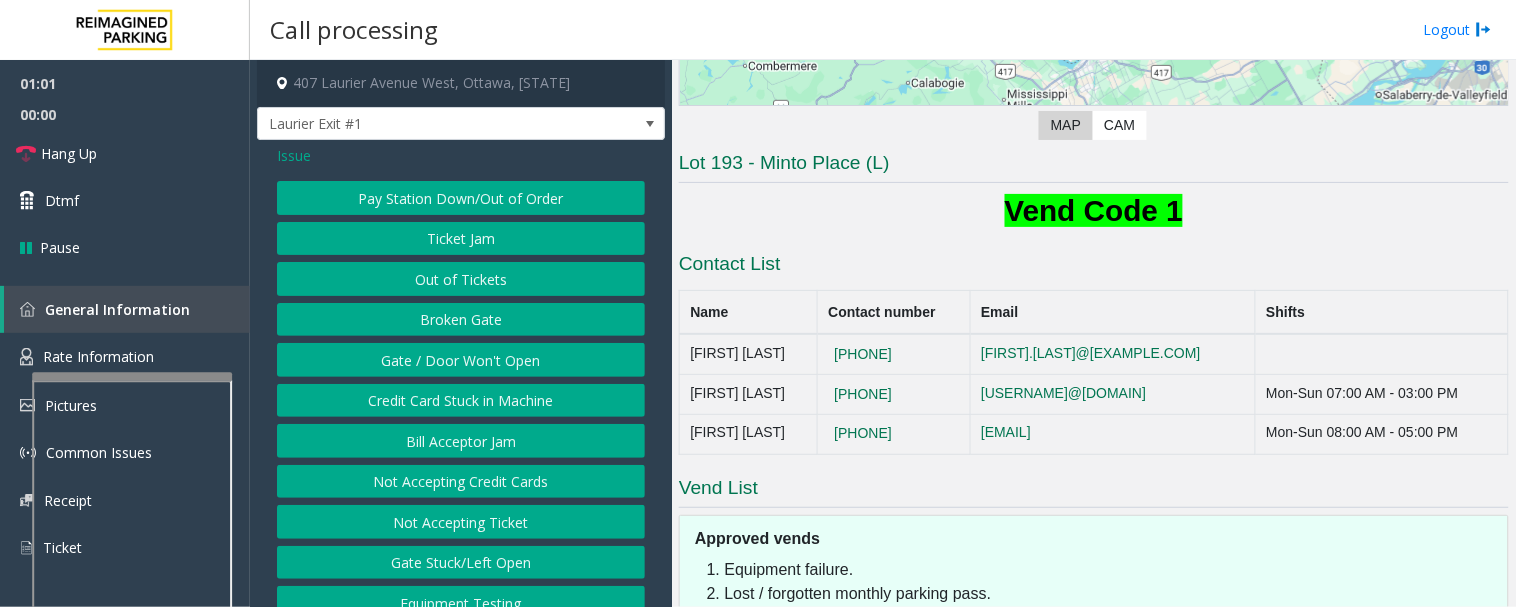 click on "Gate / Door Won't Open" 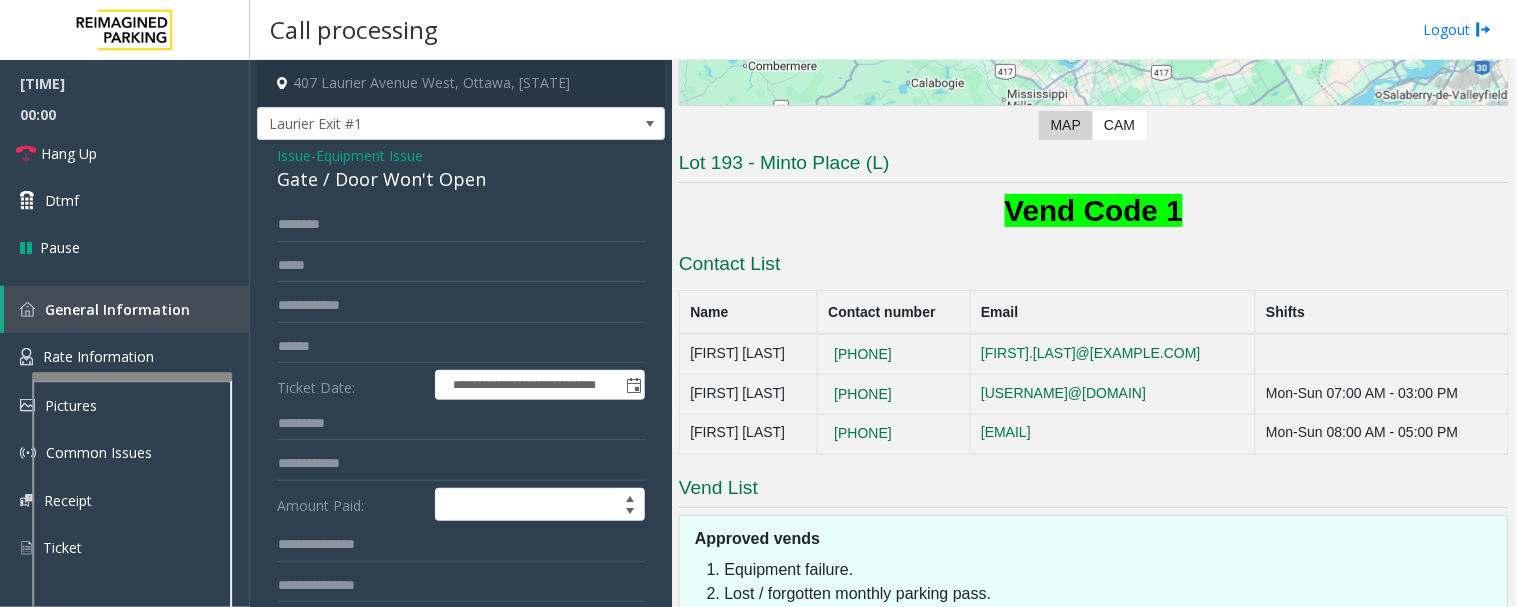 click on "Gate / Door Won't Open" 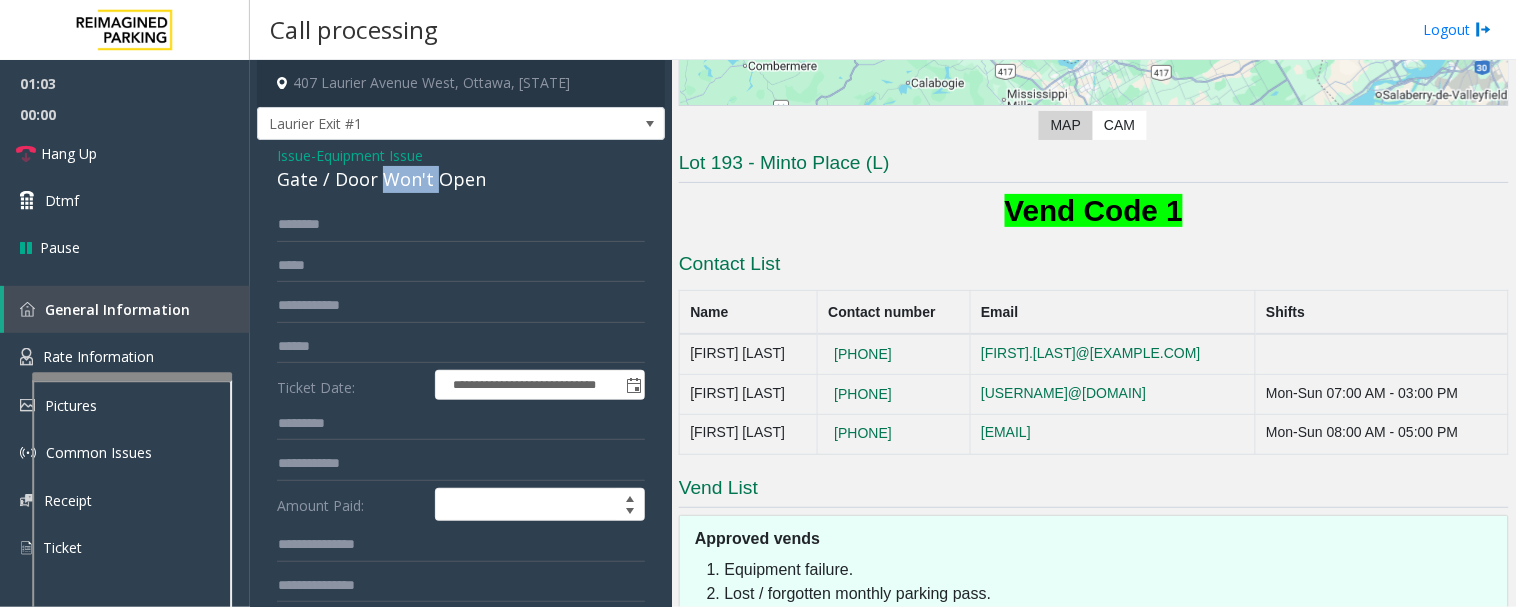 click on "Gate / Door Won't Open" 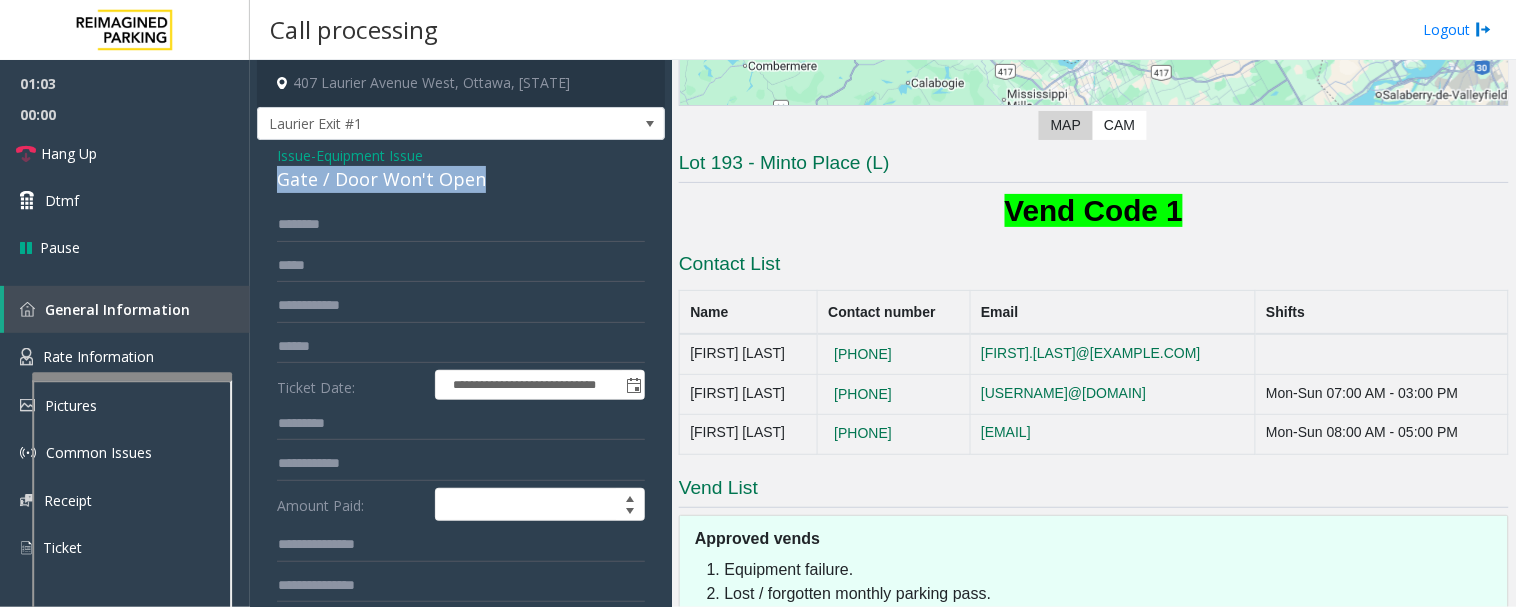 click on "Gate / Door Won't Open" 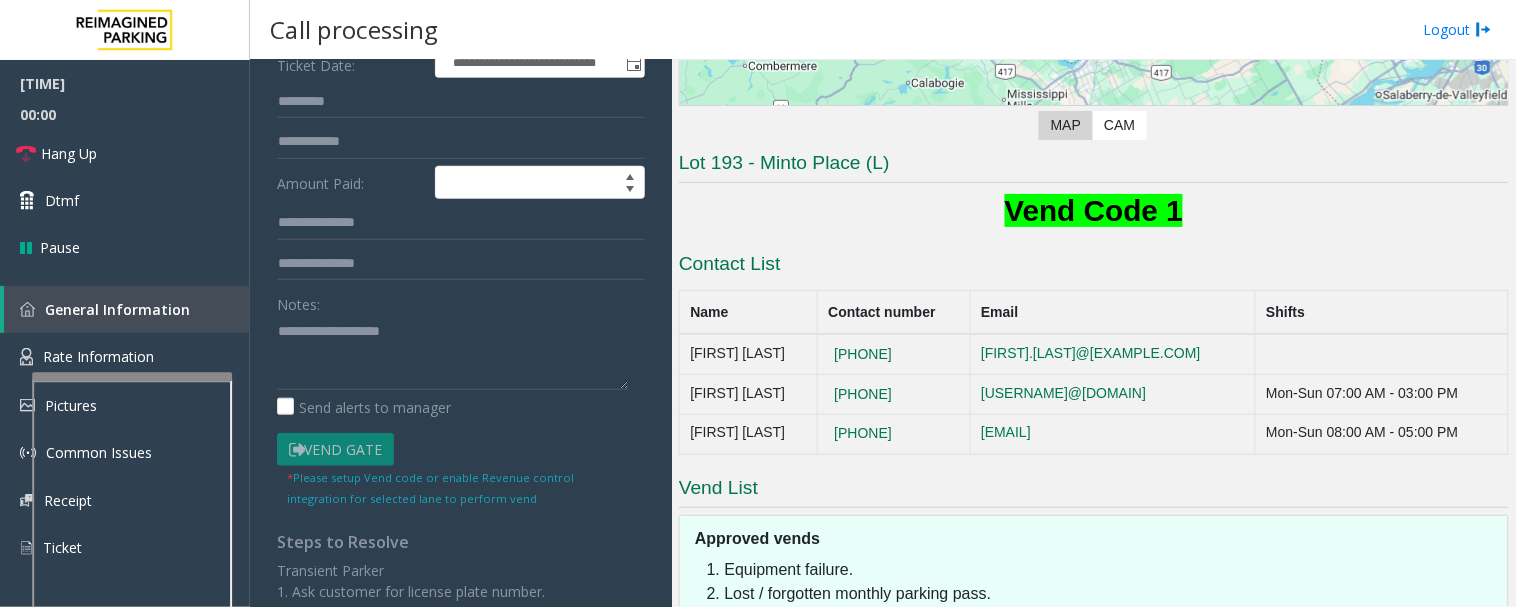 scroll, scrollTop: 333, scrollLeft: 0, axis: vertical 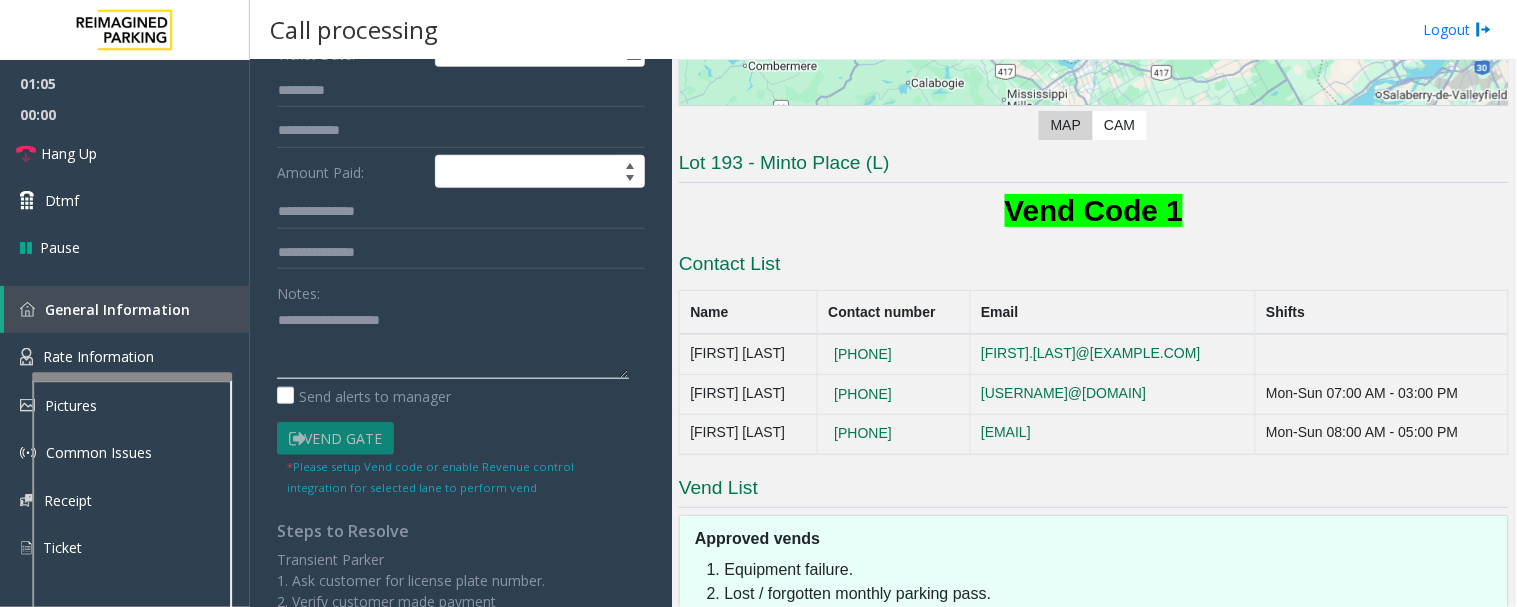 click 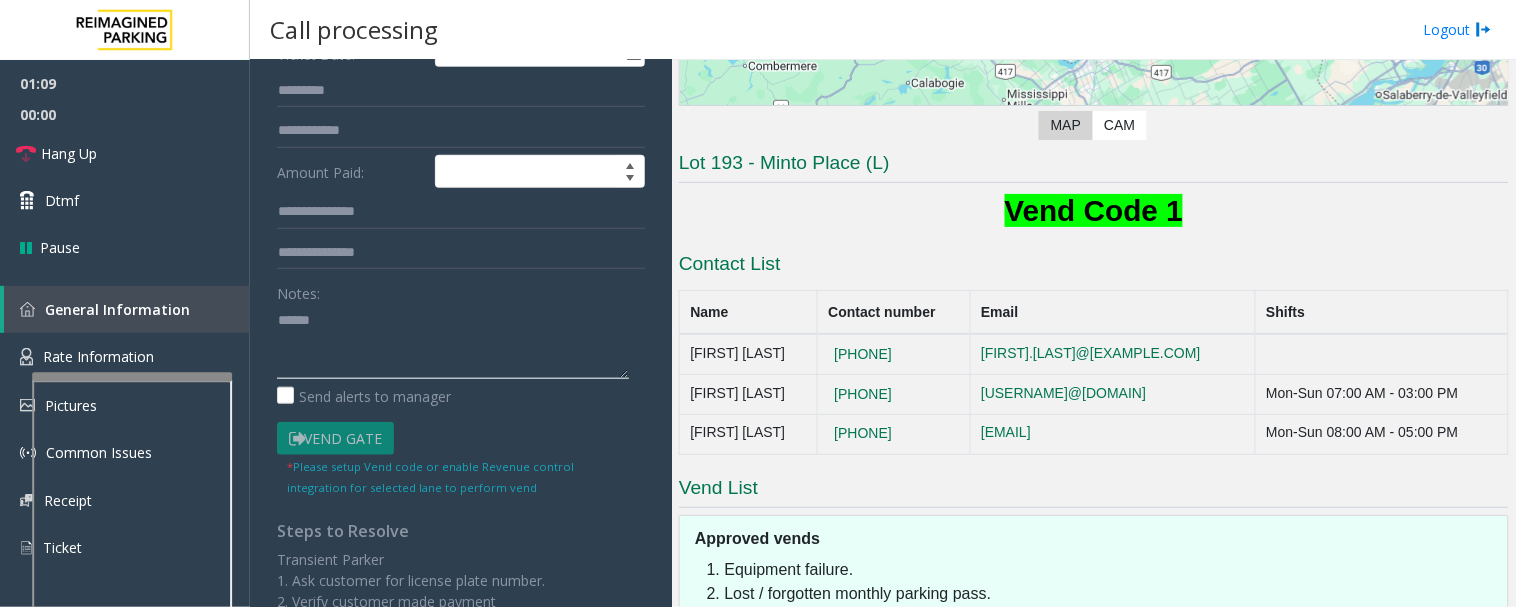 paste on "**********" 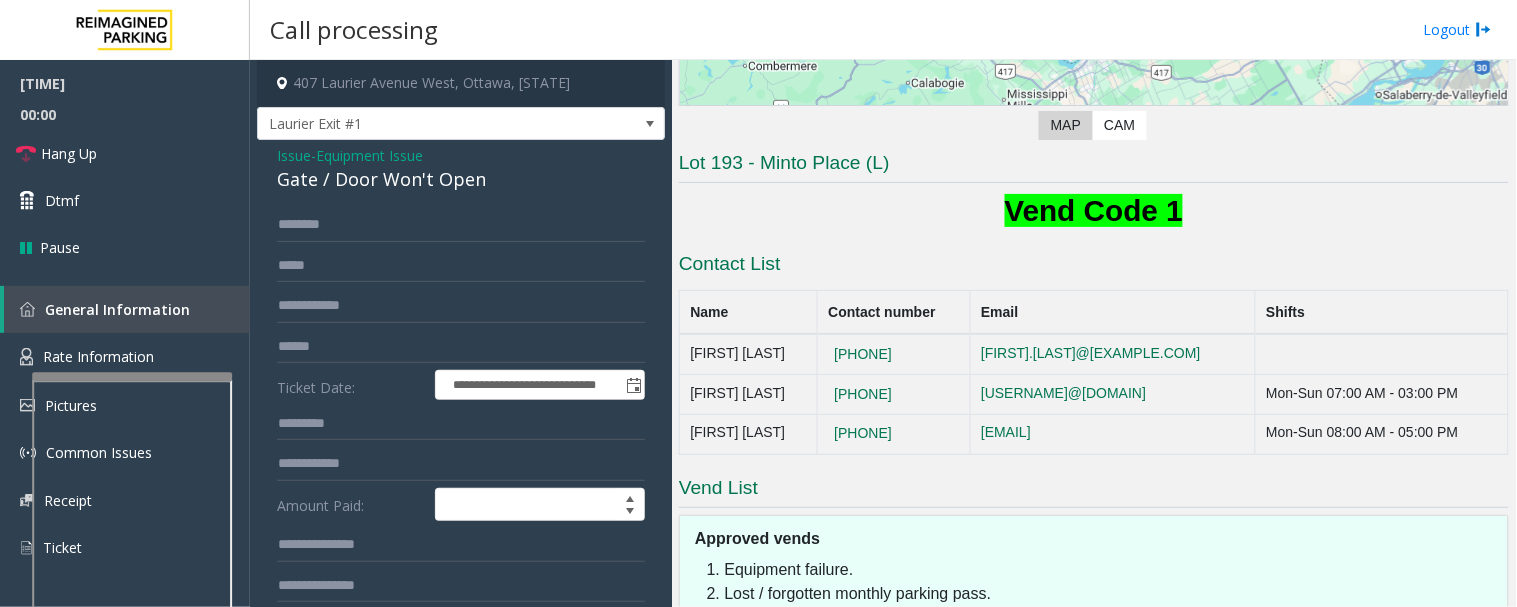 scroll, scrollTop: 222, scrollLeft: 0, axis: vertical 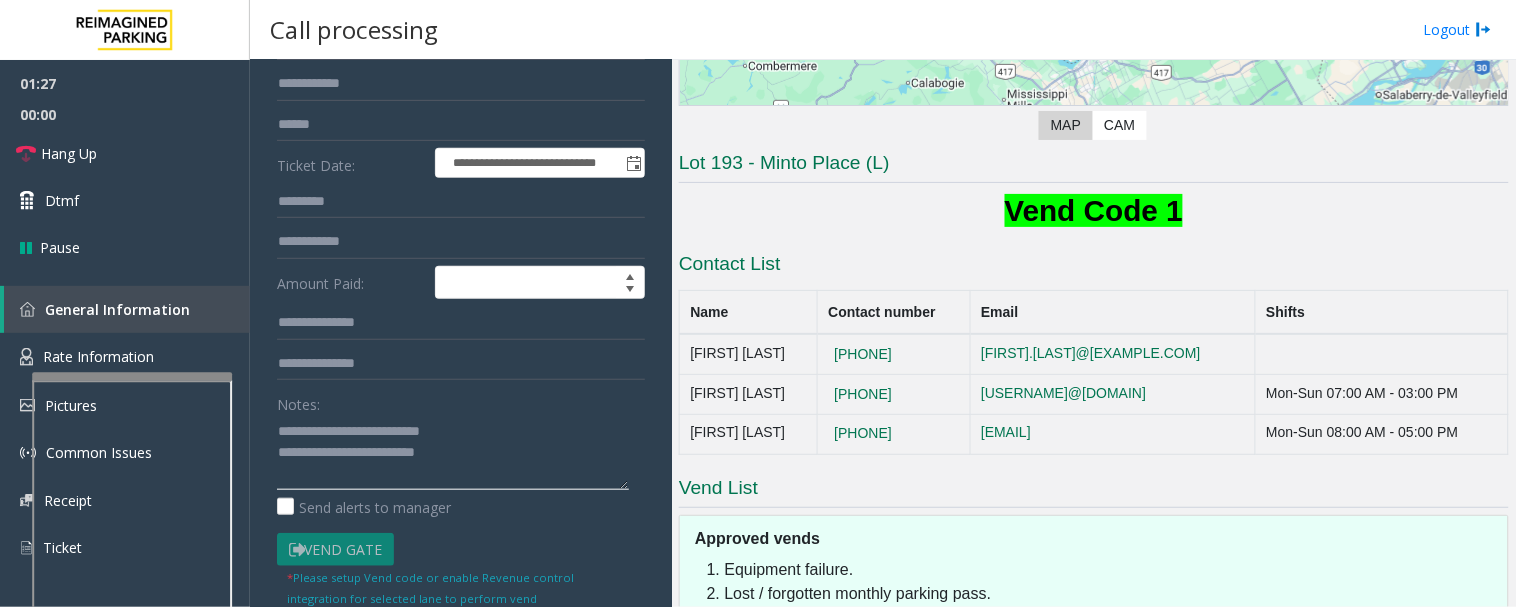 click 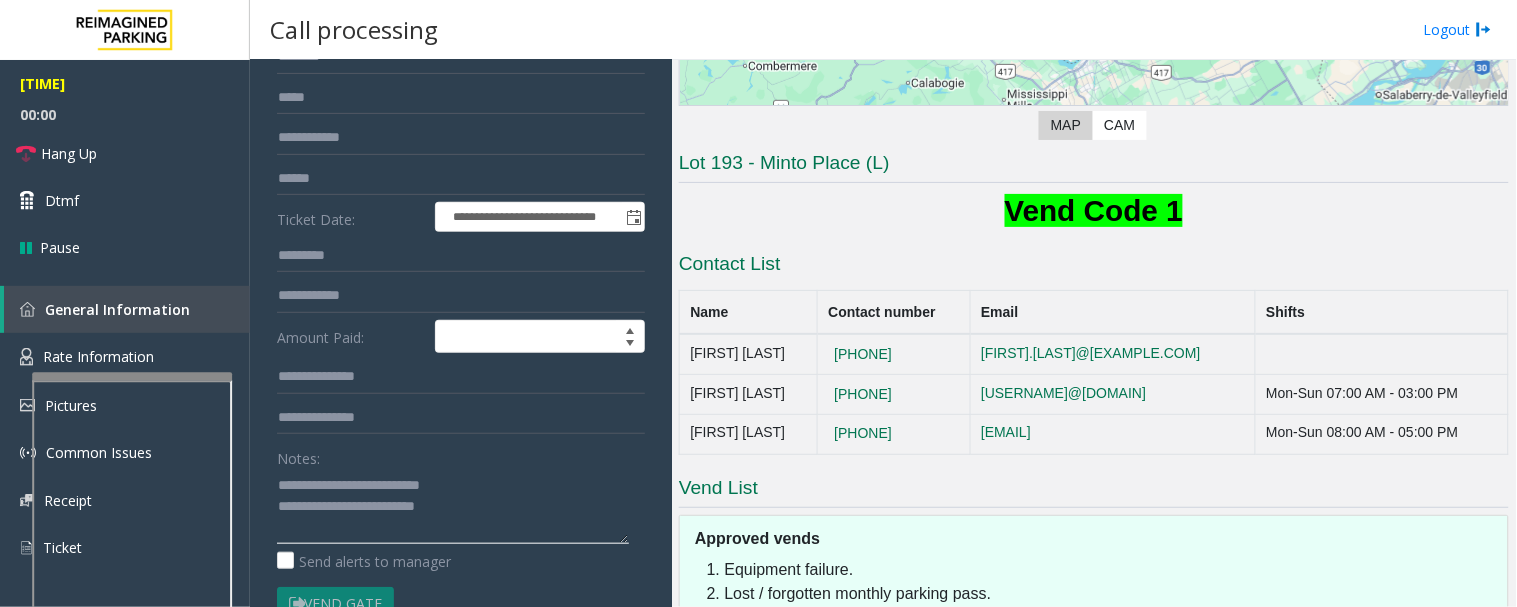 scroll, scrollTop: 333, scrollLeft: 0, axis: vertical 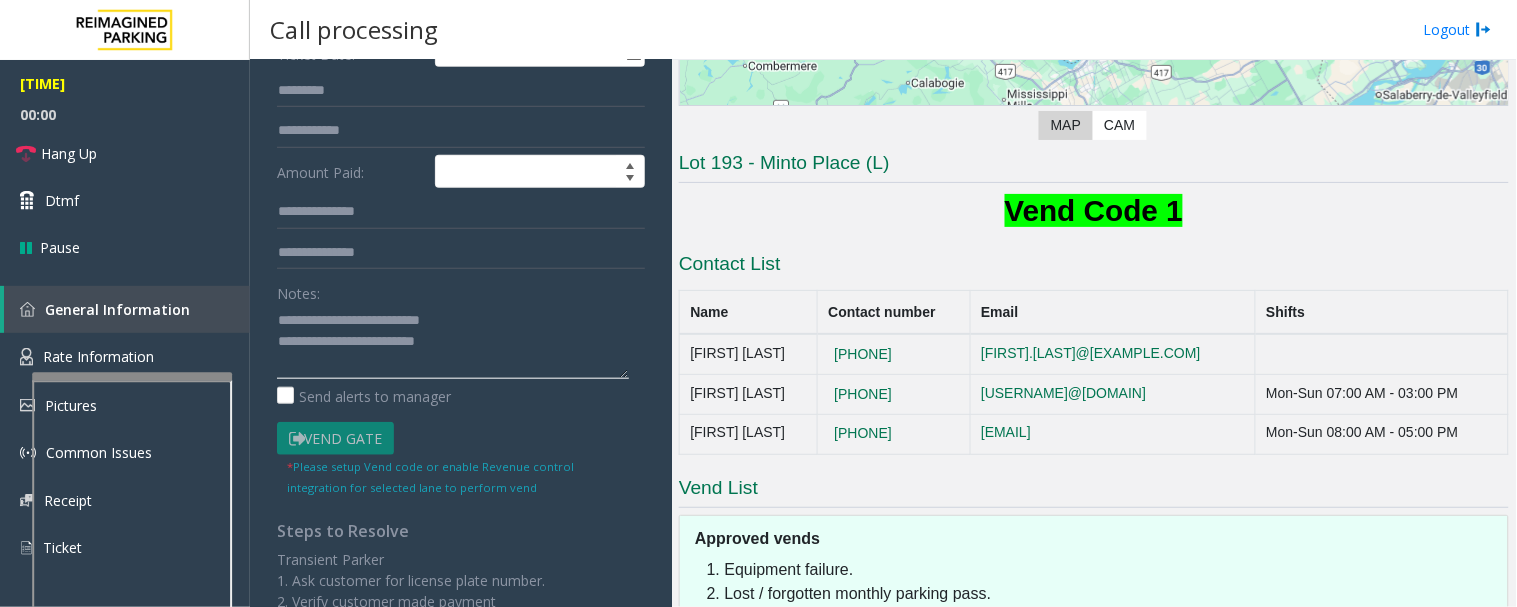 click 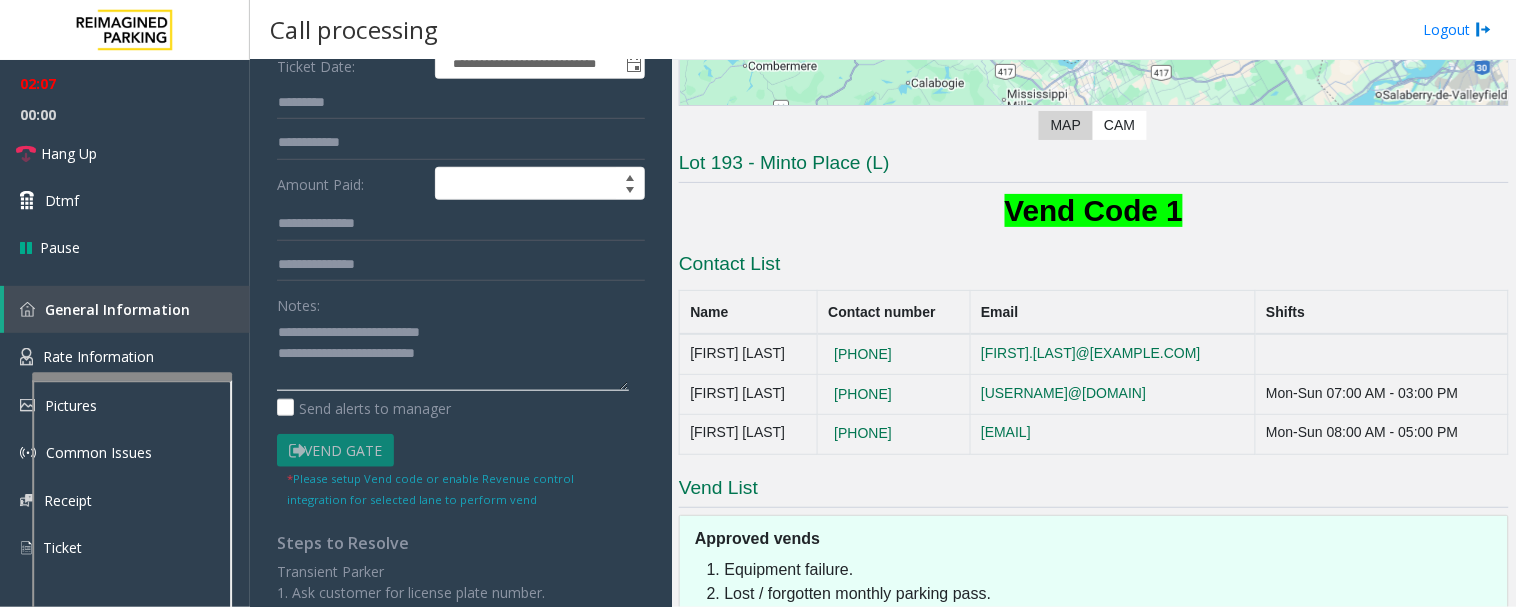 scroll, scrollTop: 333, scrollLeft: 0, axis: vertical 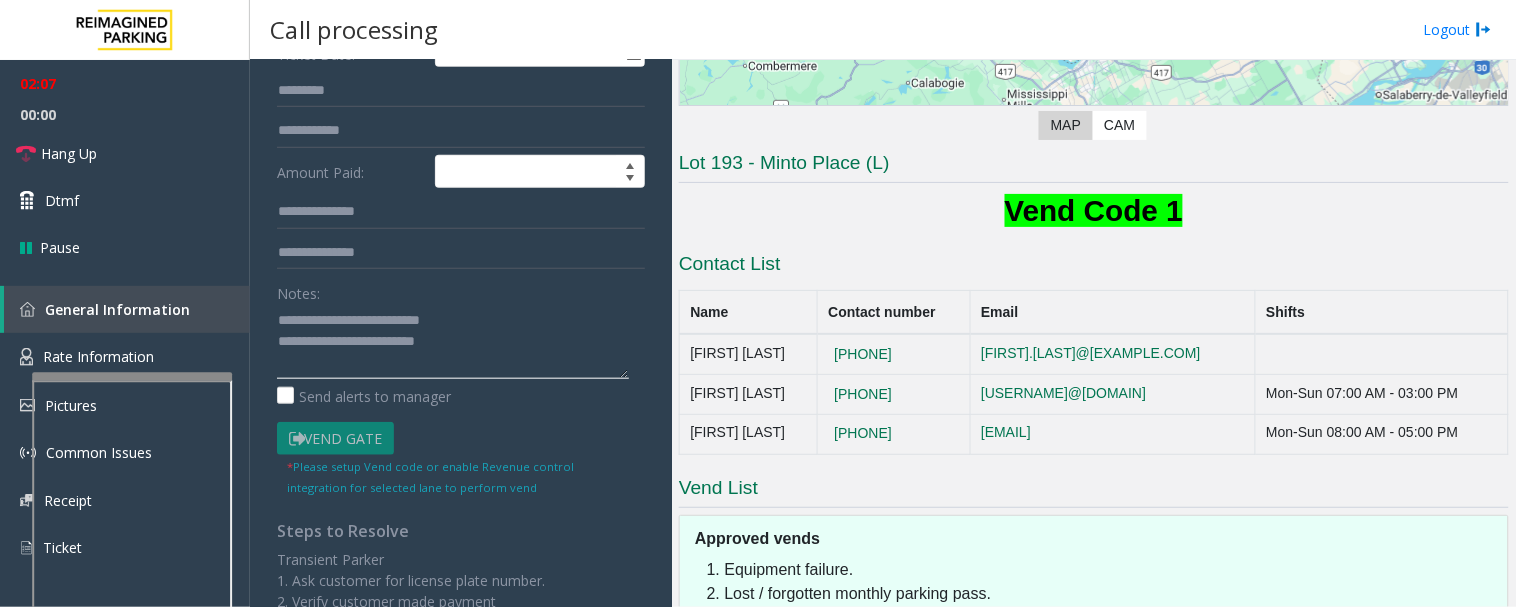 click 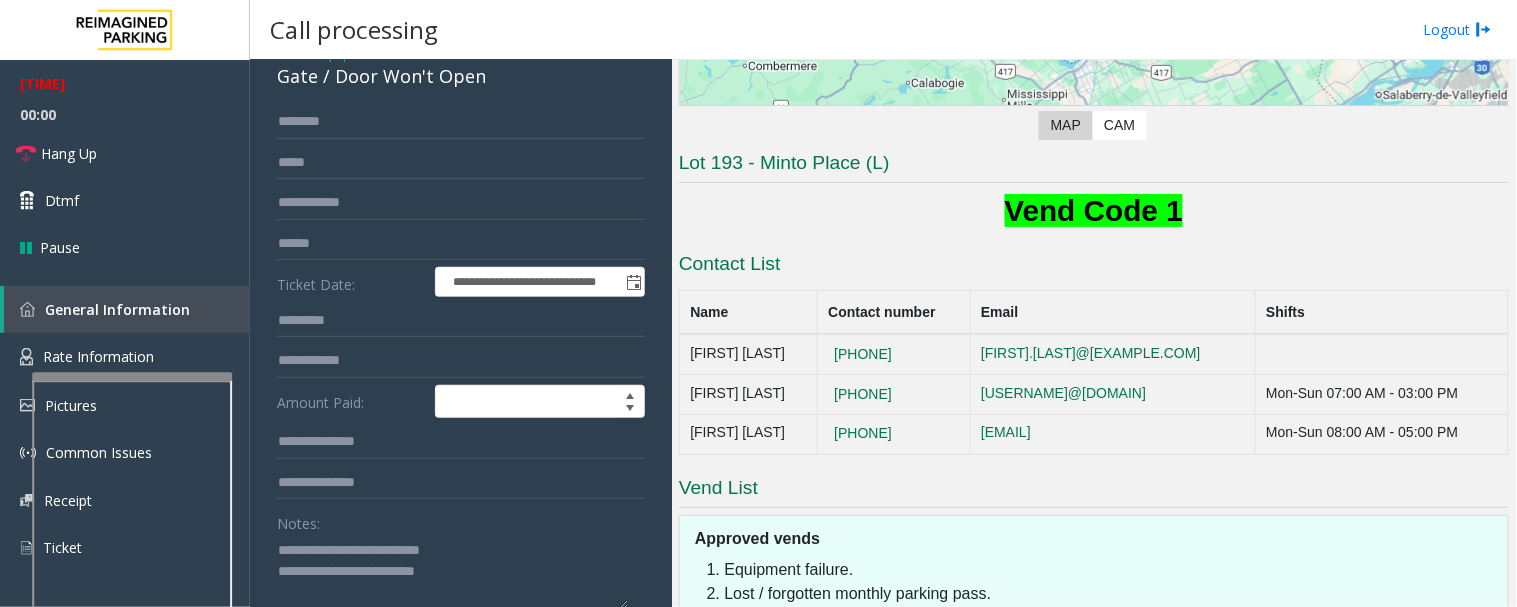 scroll, scrollTop: 222, scrollLeft: 0, axis: vertical 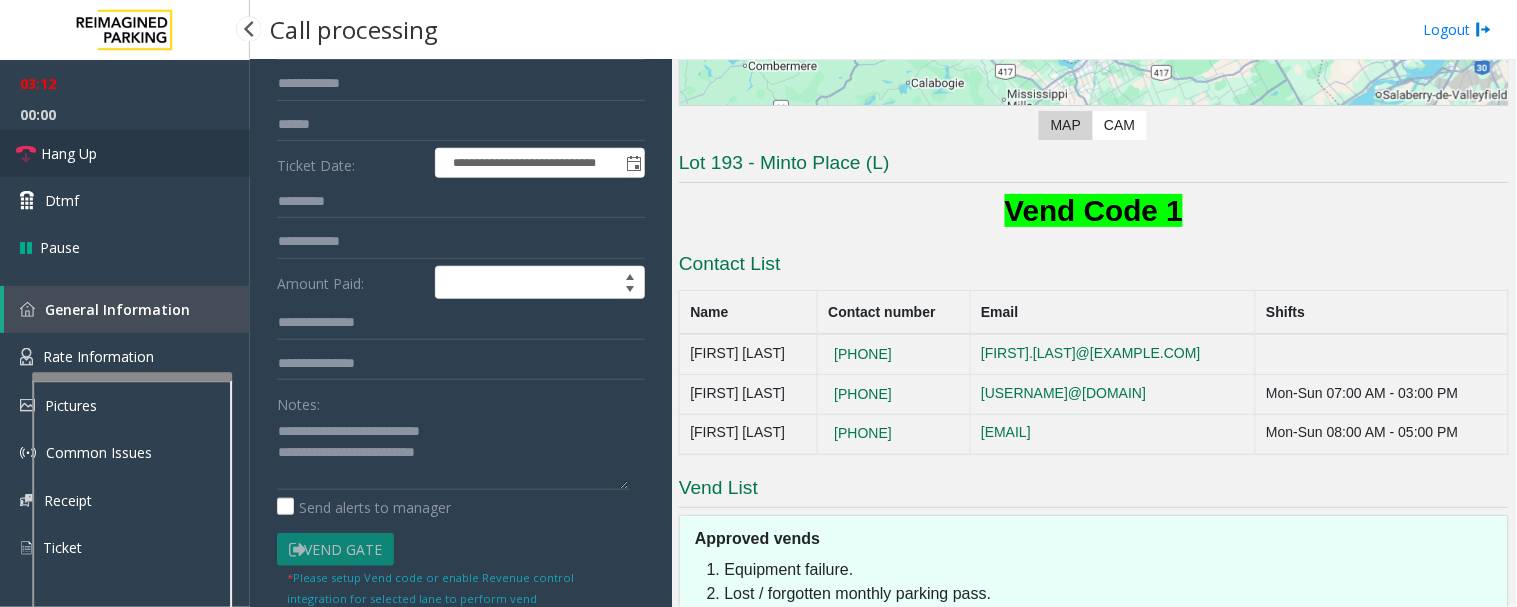 click on "Hang Up" at bounding box center (69, 153) 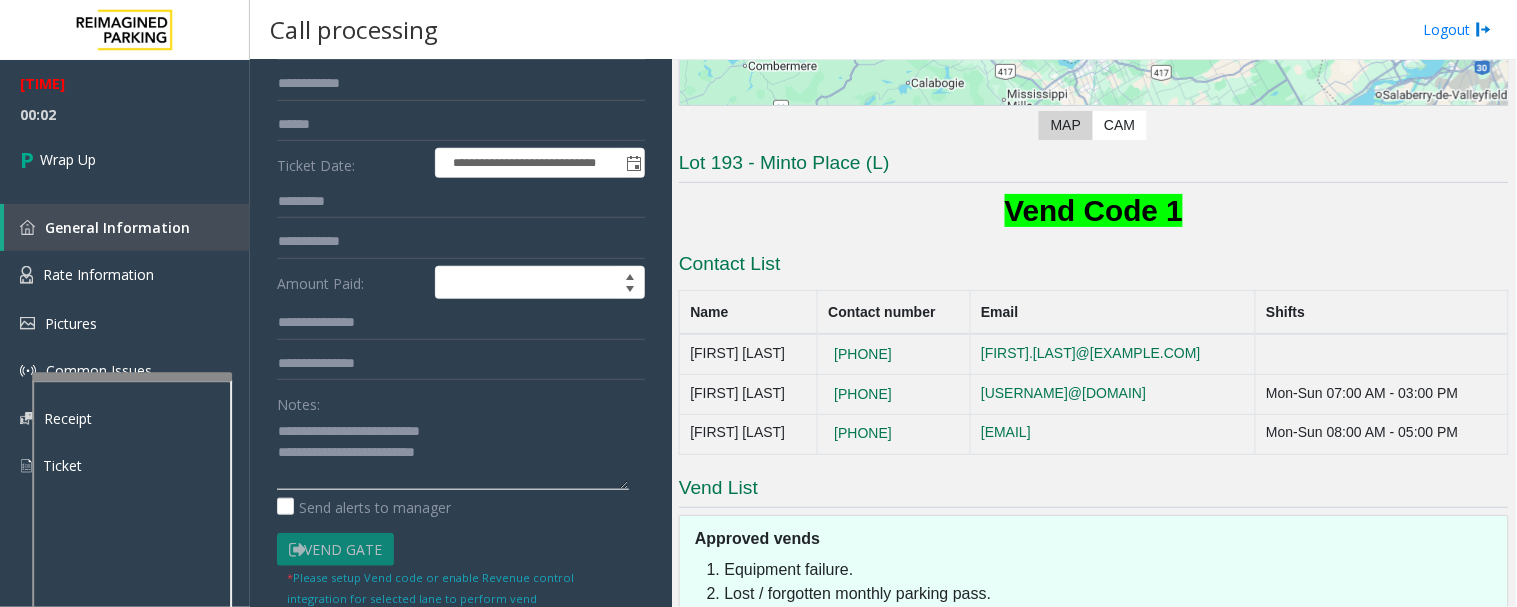 drag, startPoint x: 495, startPoint y: 455, endPoint x: 352, endPoint y: 455, distance: 143 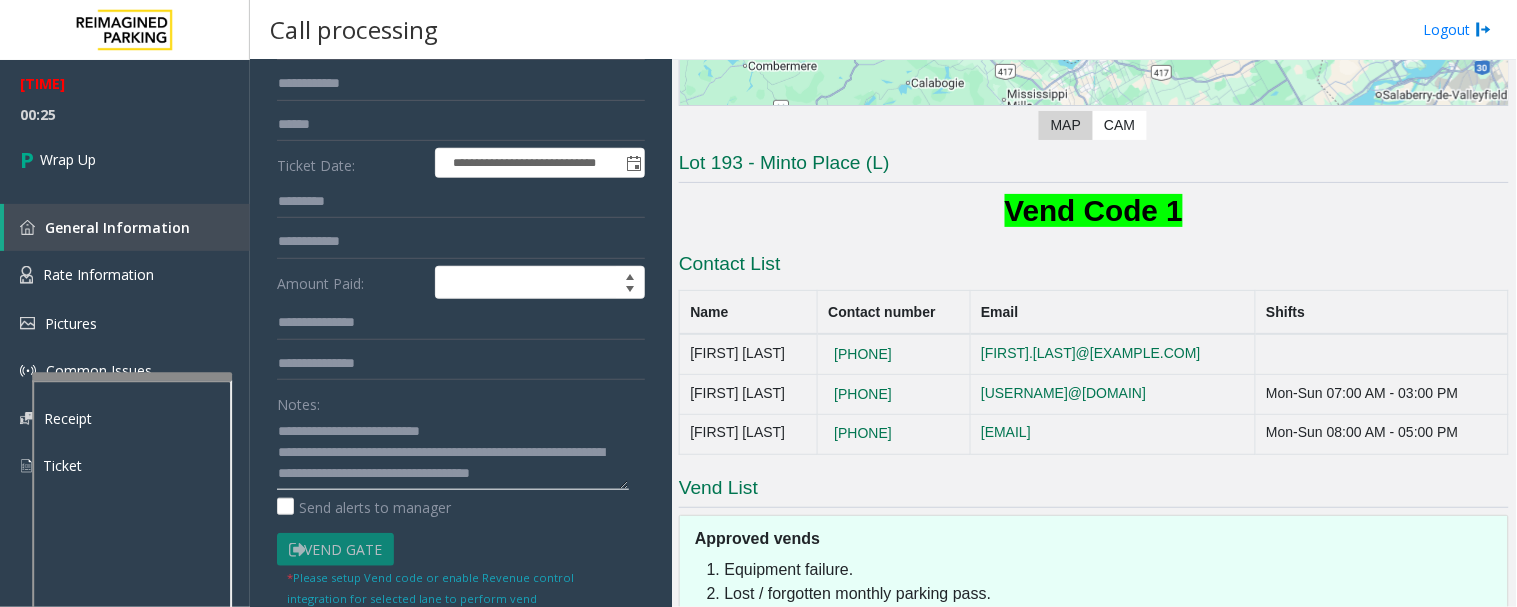 scroll, scrollTop: 14, scrollLeft: 0, axis: vertical 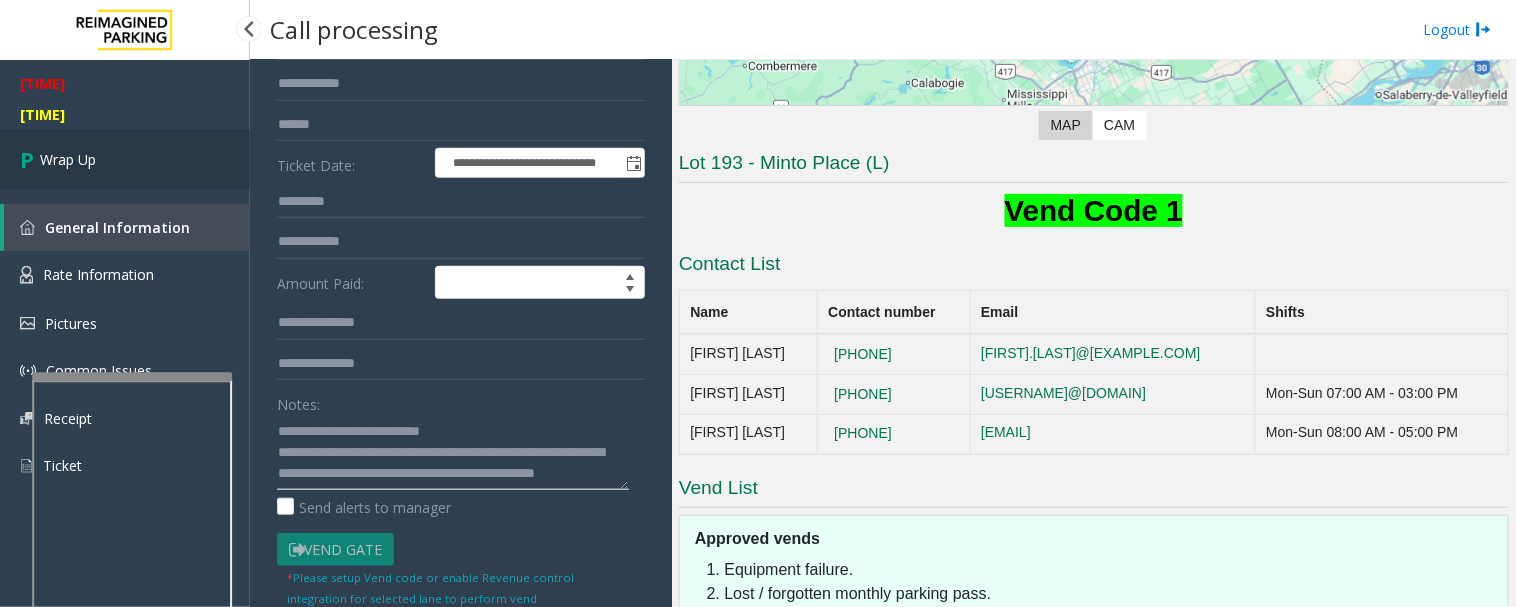 type on "**********" 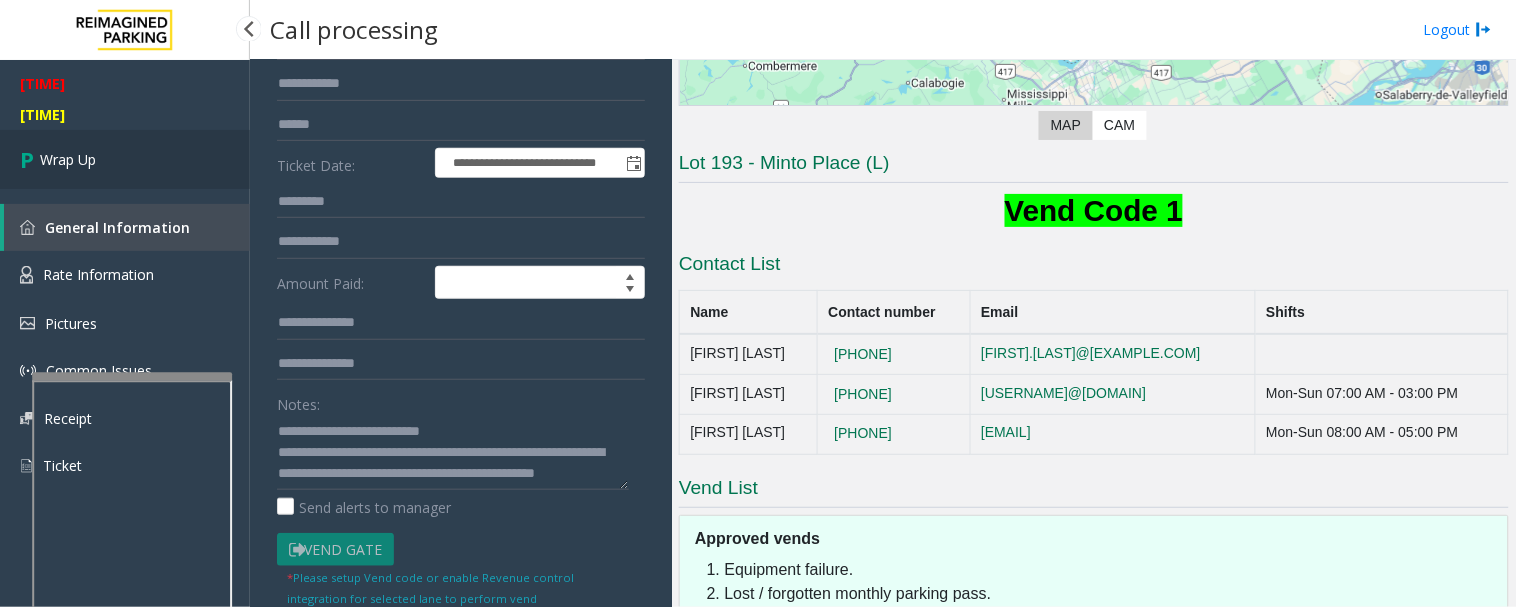 click on "Wrap Up" at bounding box center [125, 159] 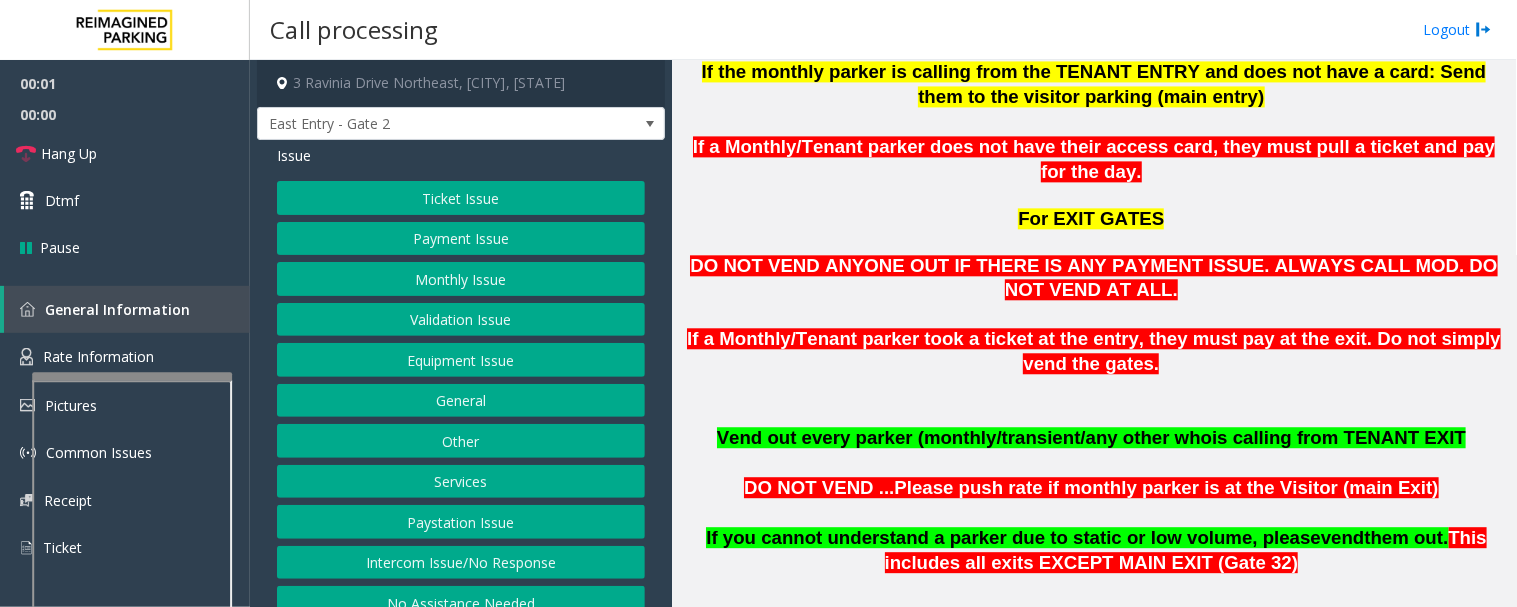 scroll, scrollTop: 1666, scrollLeft: 0, axis: vertical 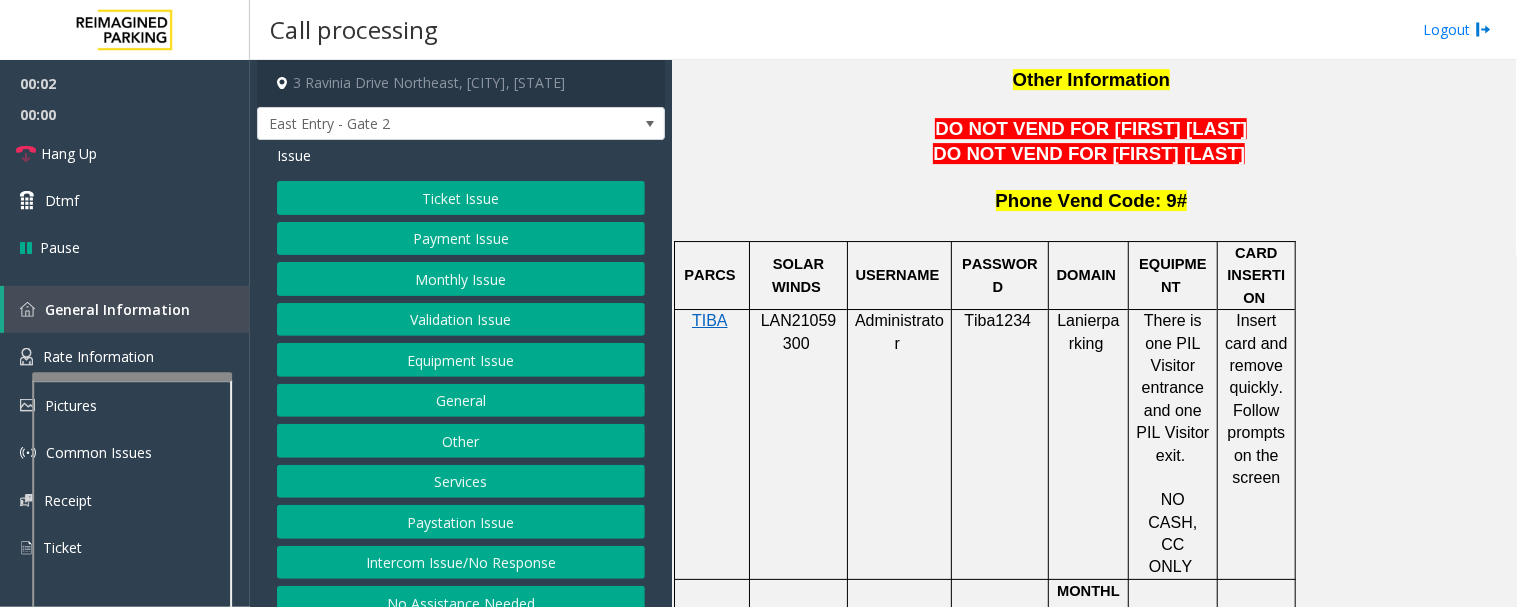 click on "LAN21059300" 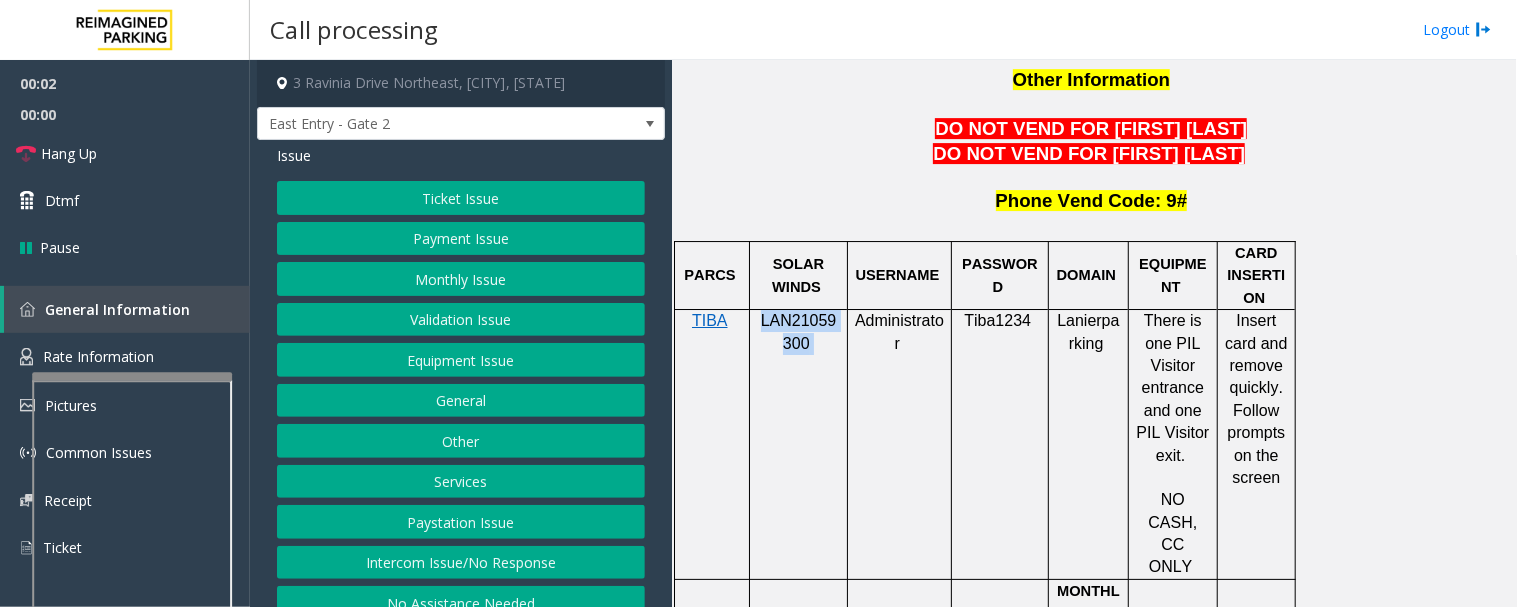click on "LAN21059300" 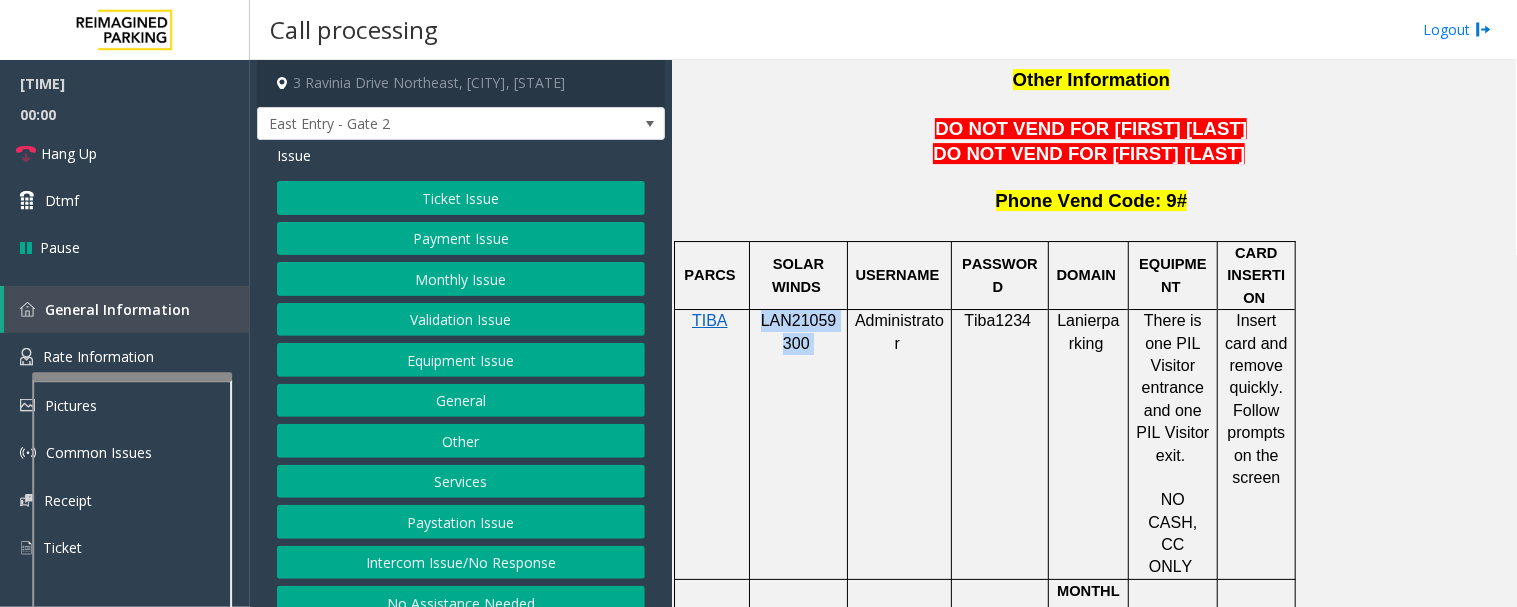 copy on "LAN21059300" 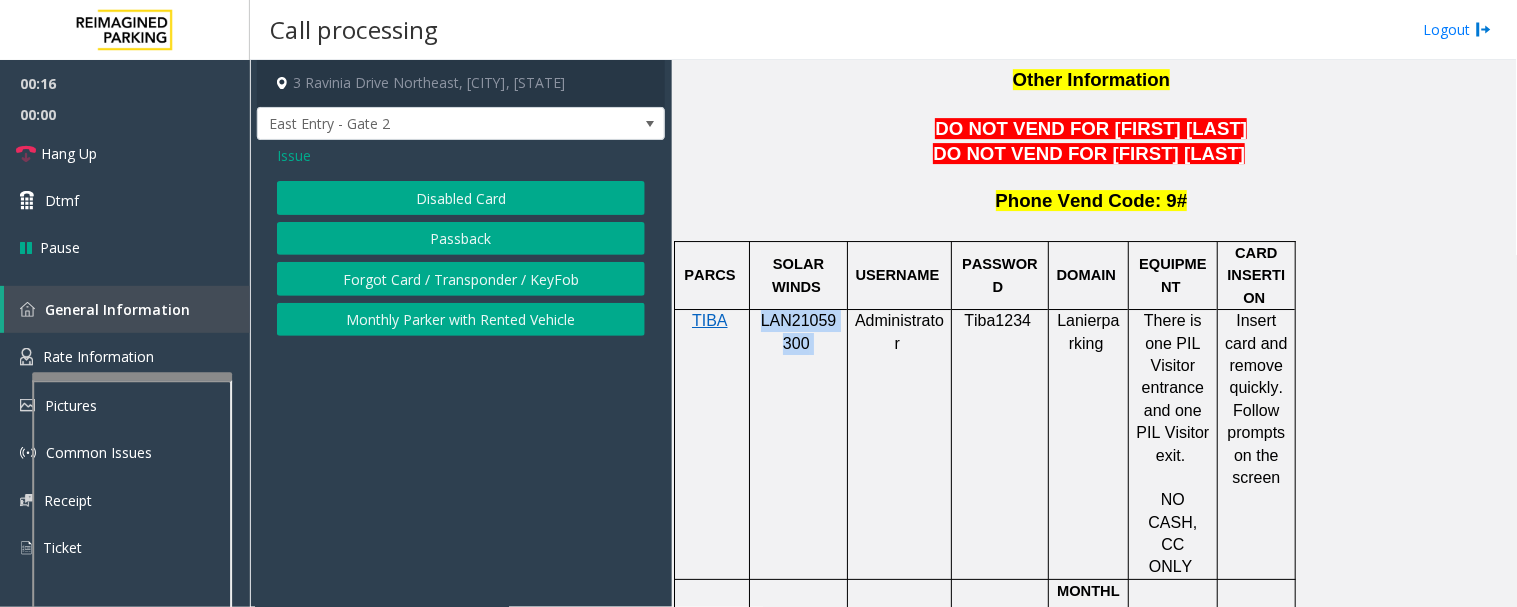 click on "Disabled Card" 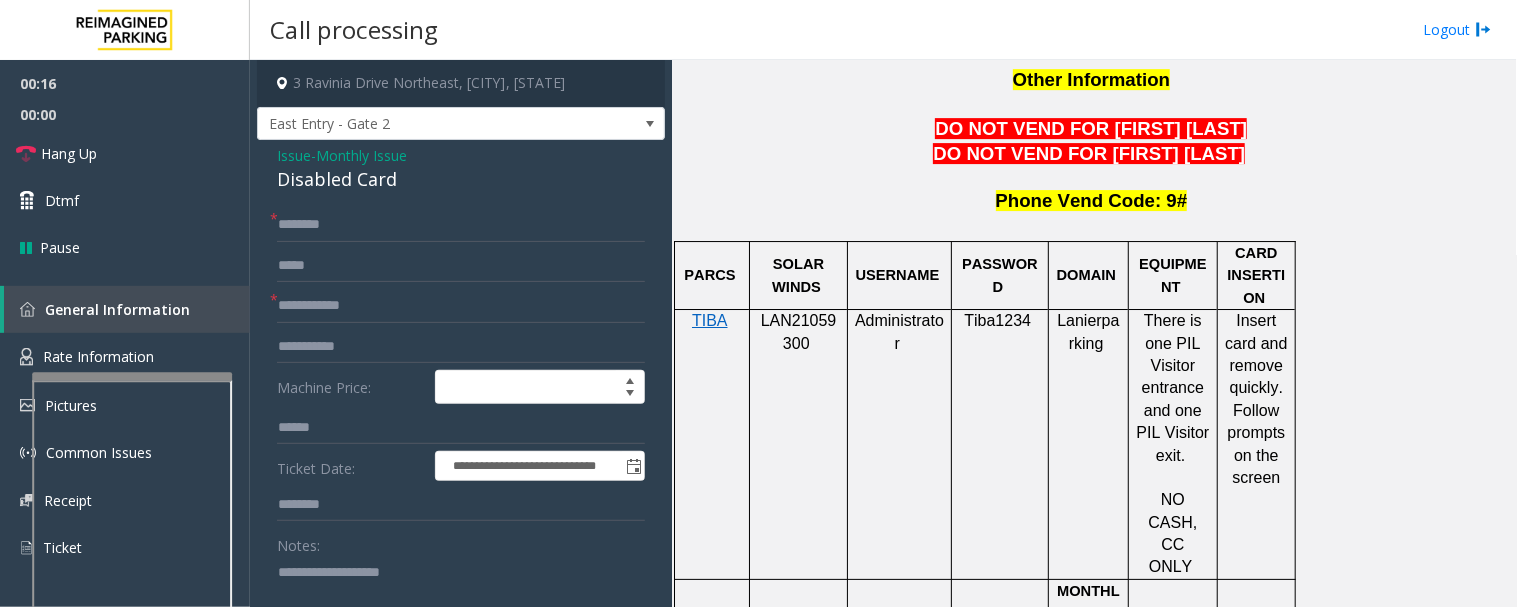 click on "Disabled Card" 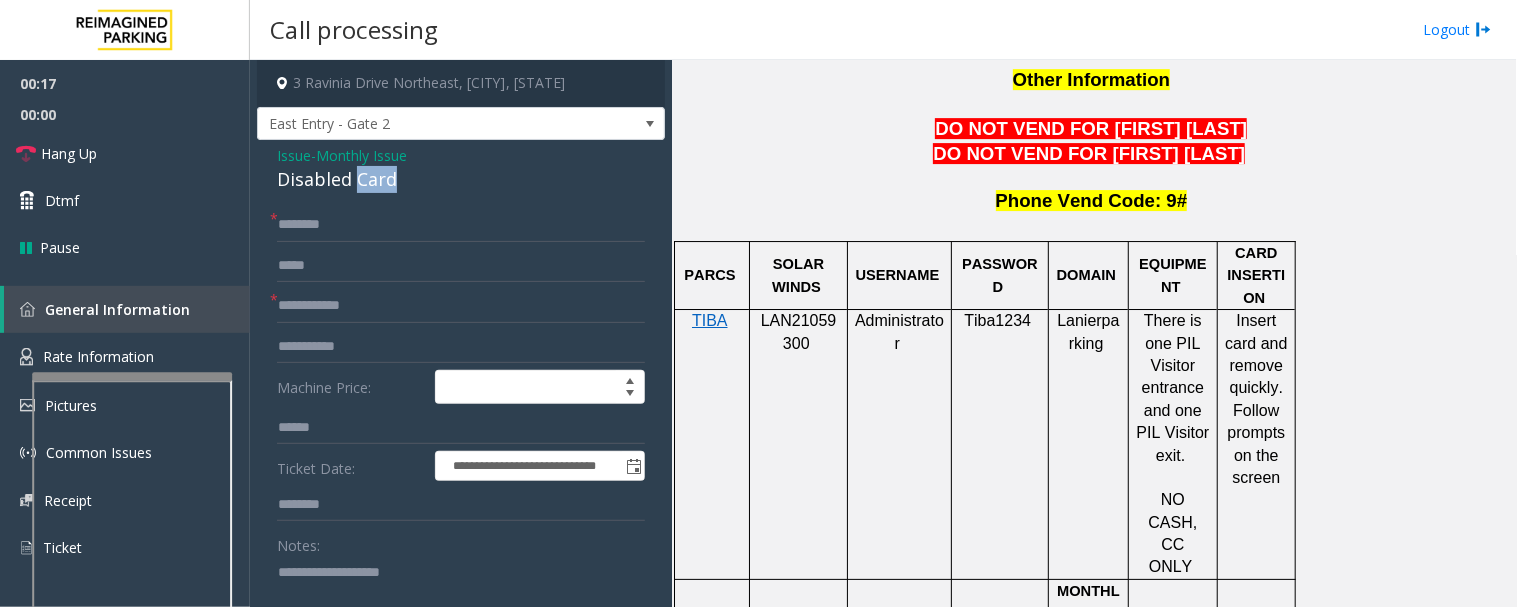click on "Disabled Card" 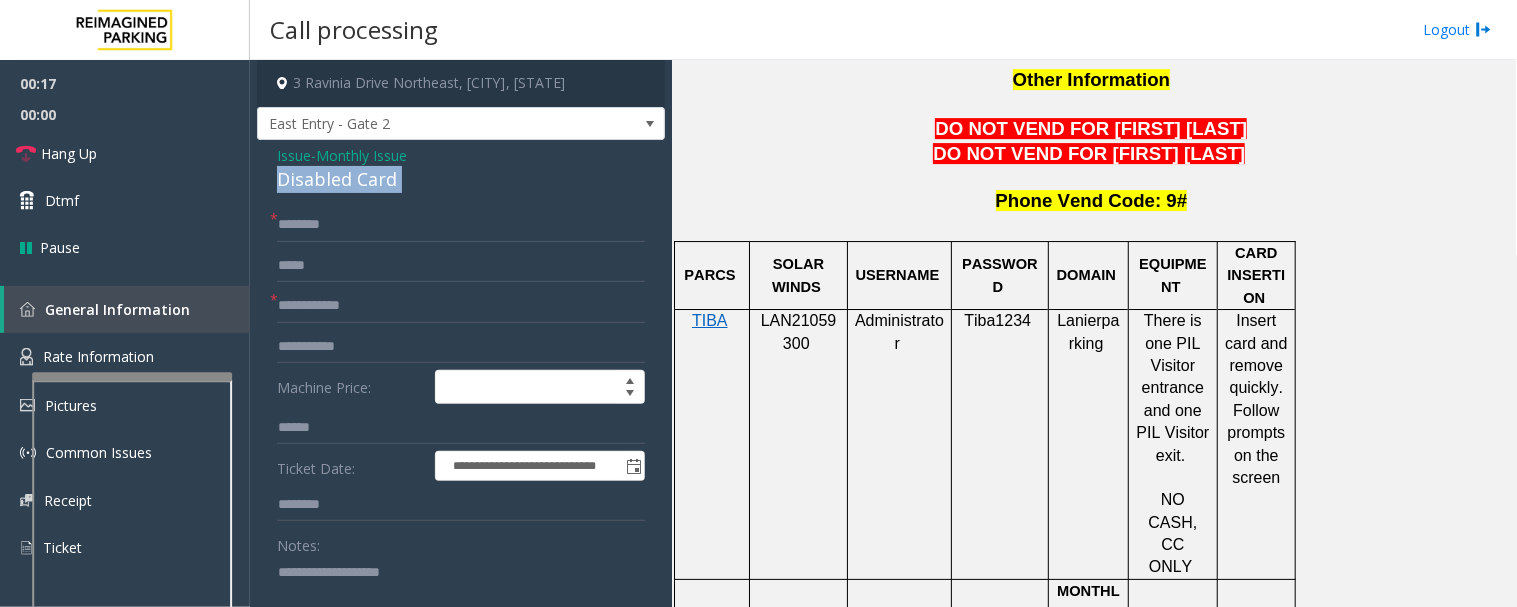 click on "Disabled Card" 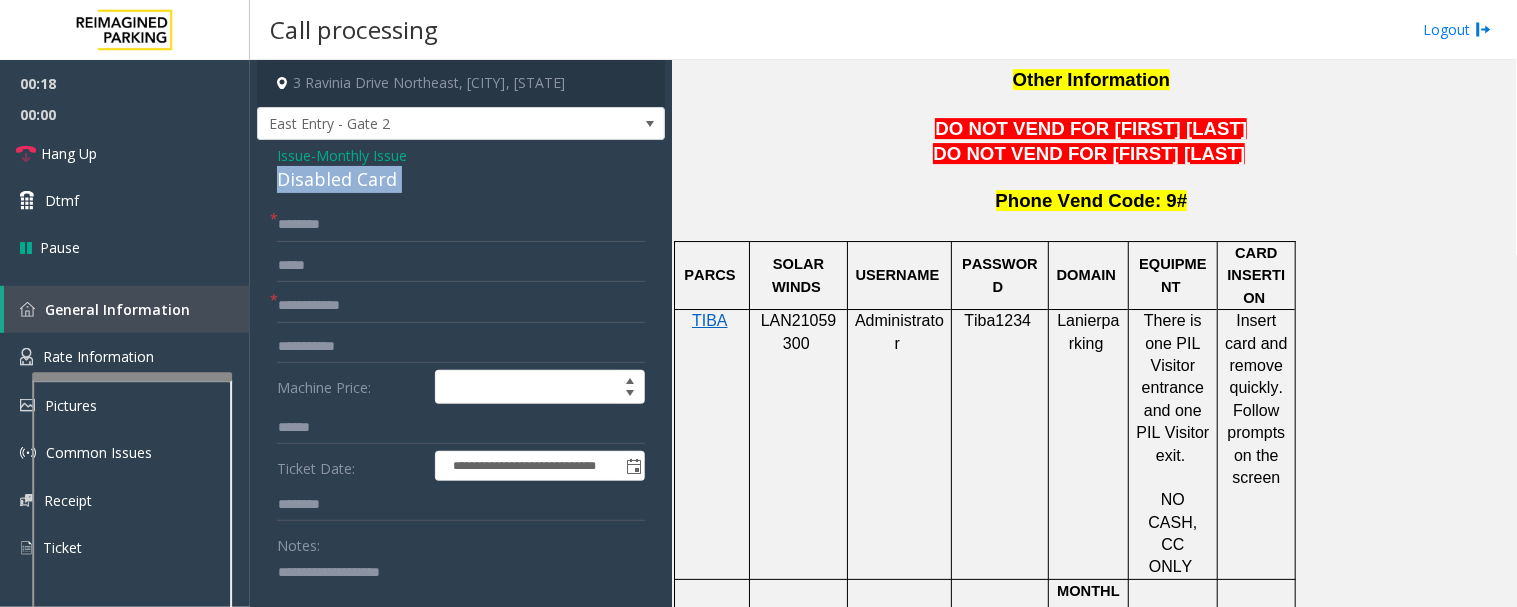 copy on "Disabled Card" 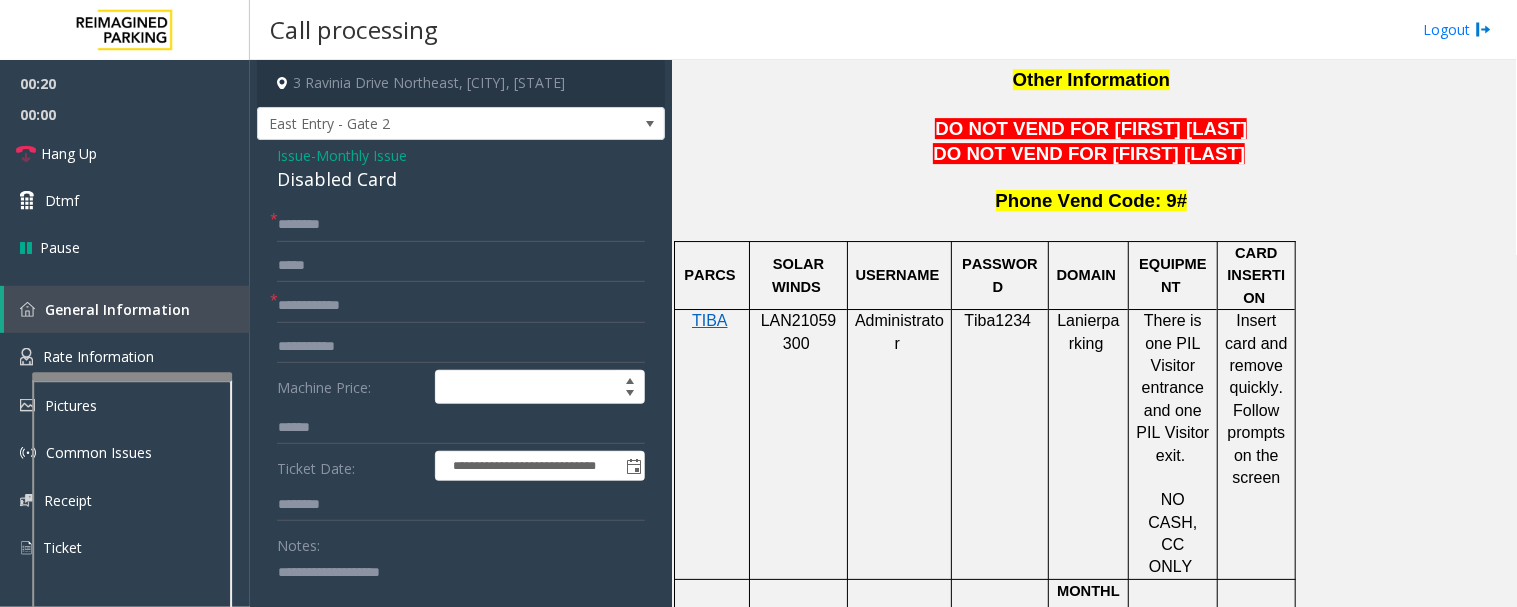 click 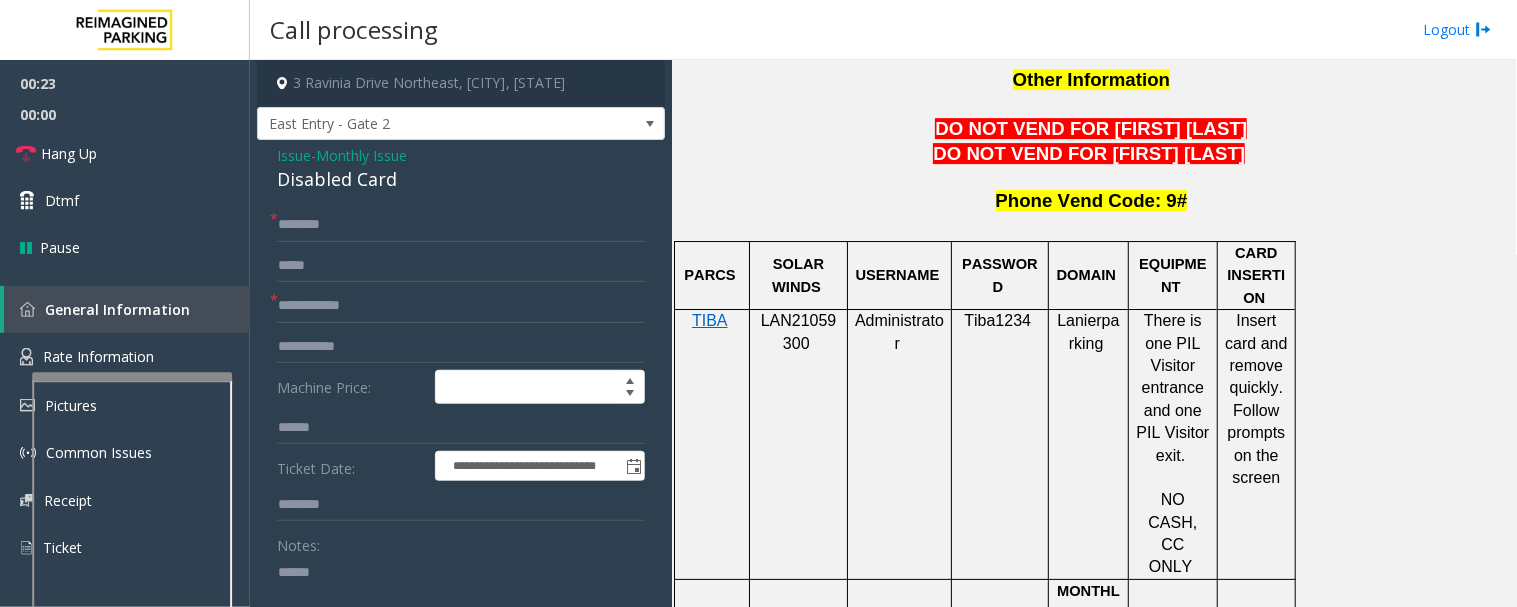paste on "**********" 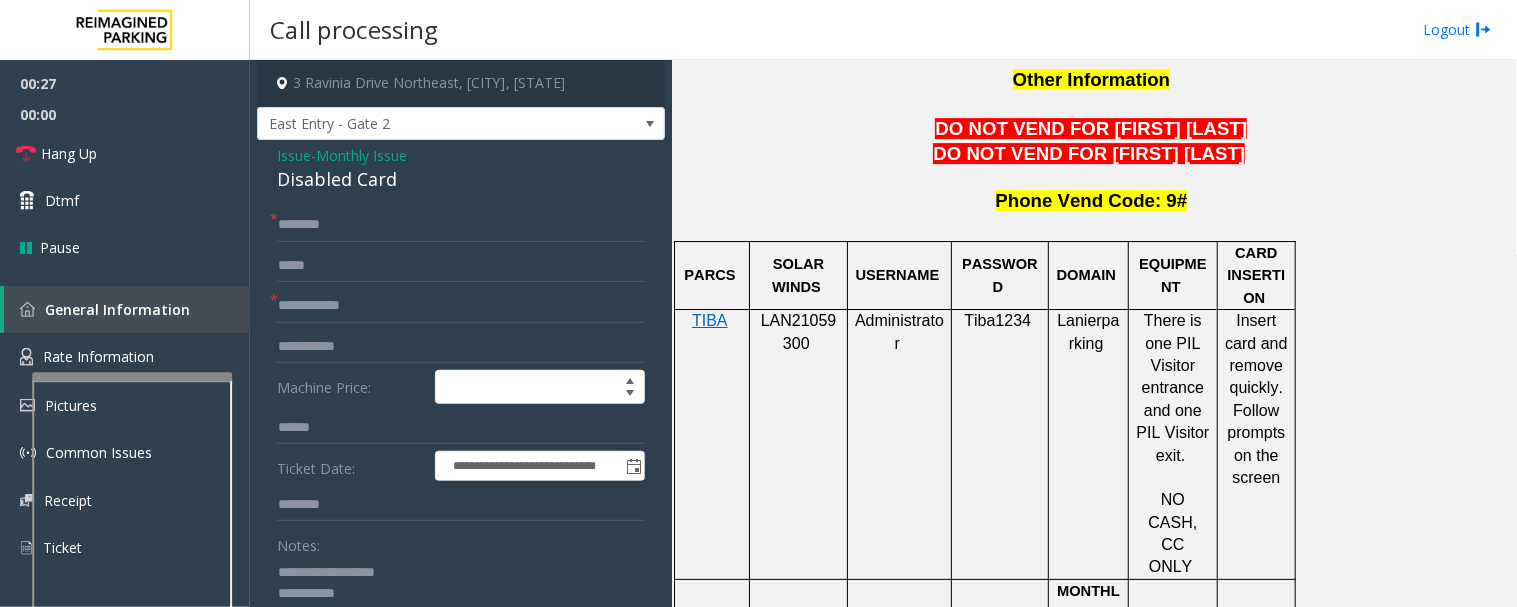type on "**********" 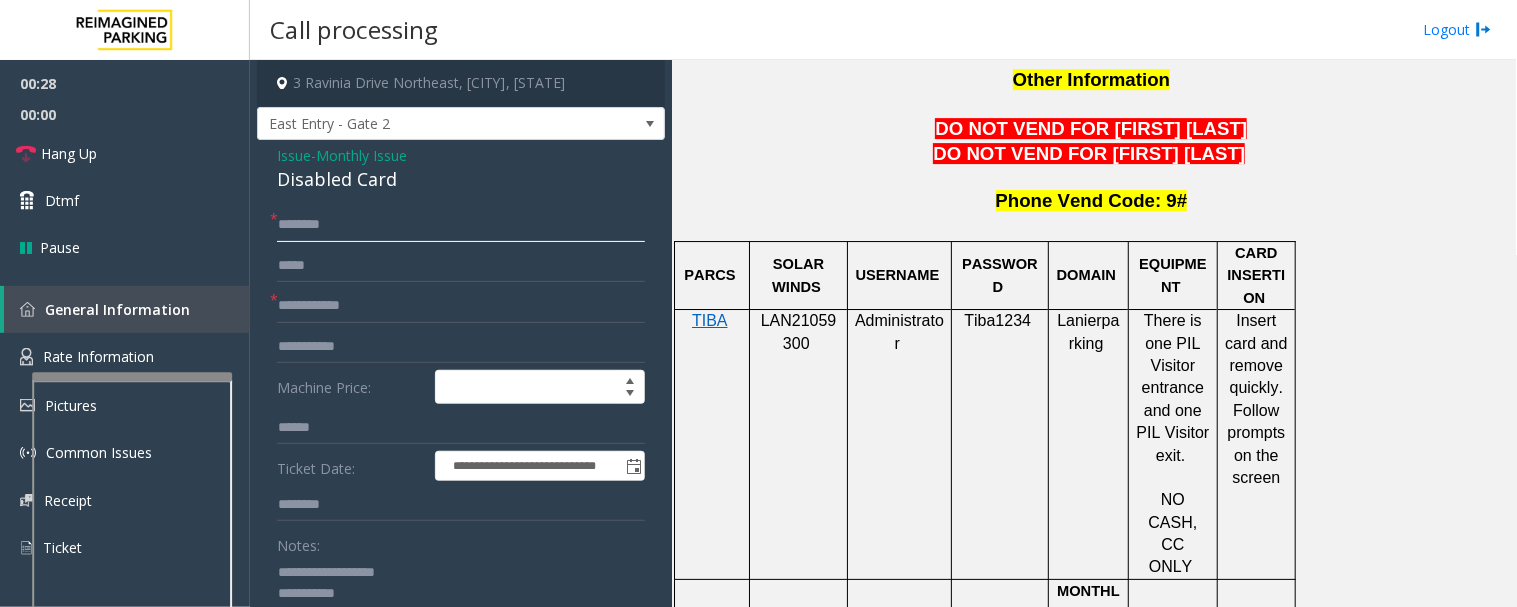 click 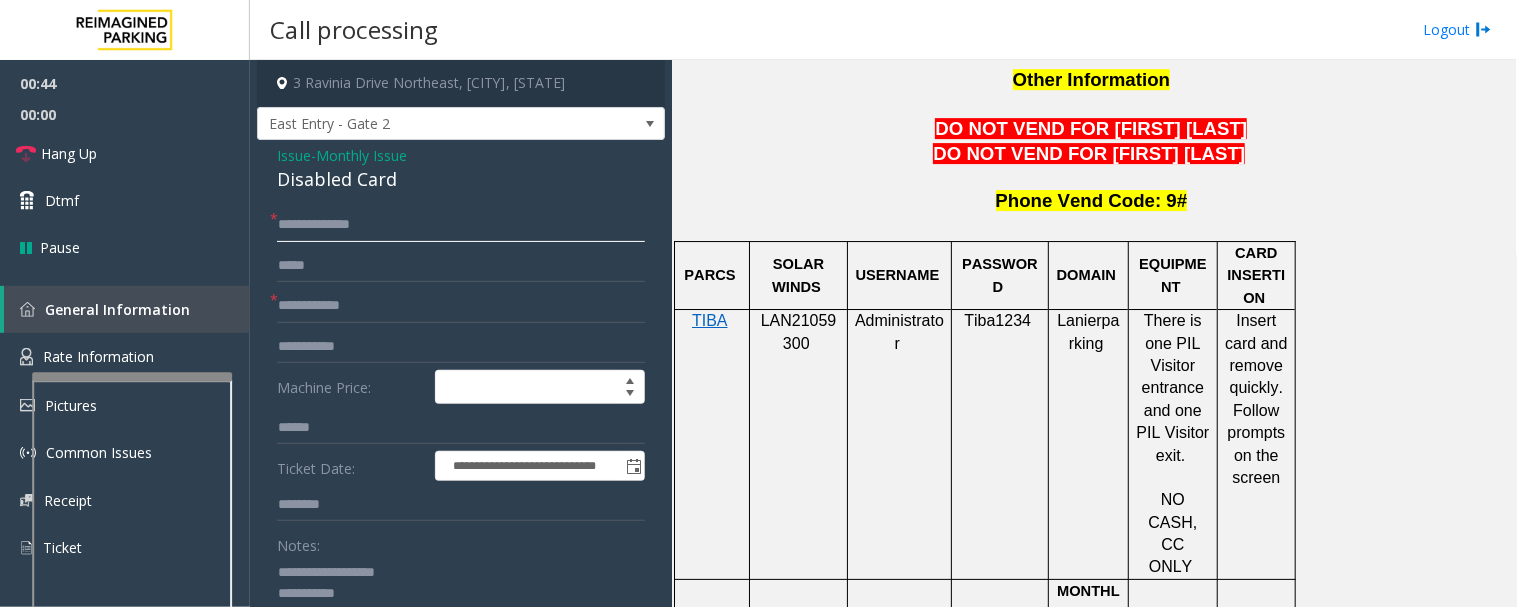 type on "**********" 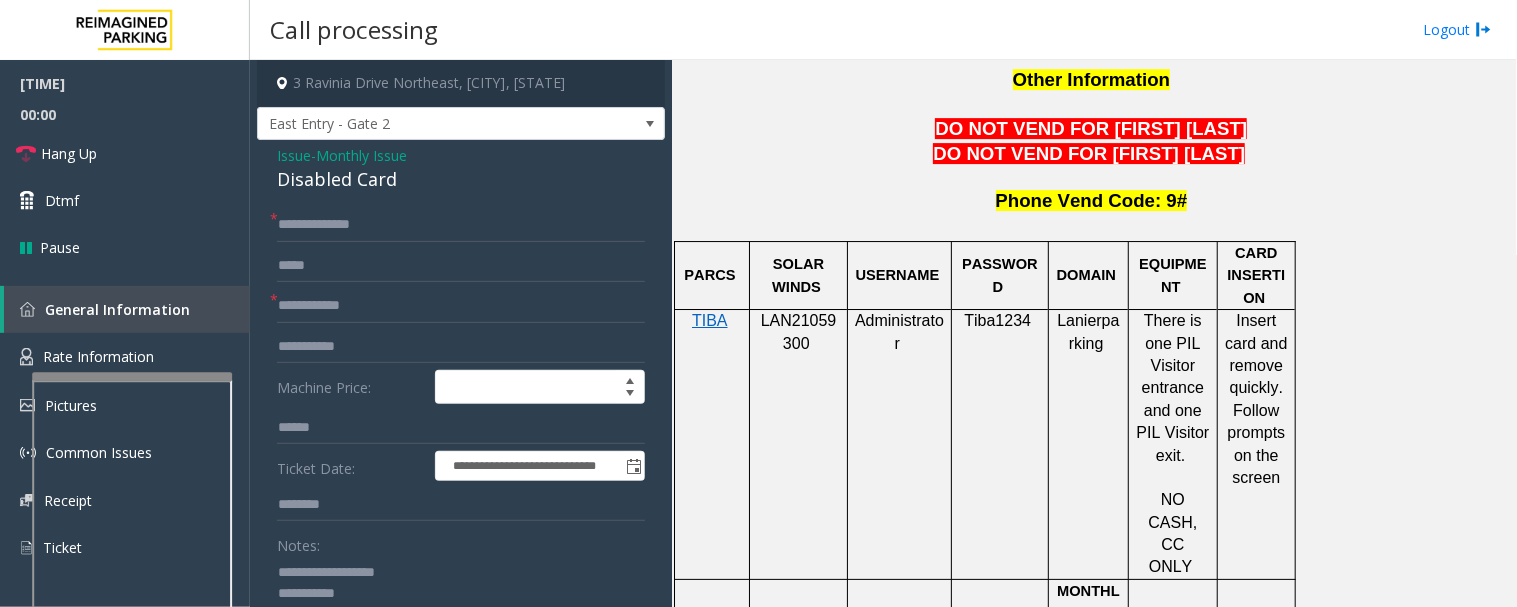 click on "**********" 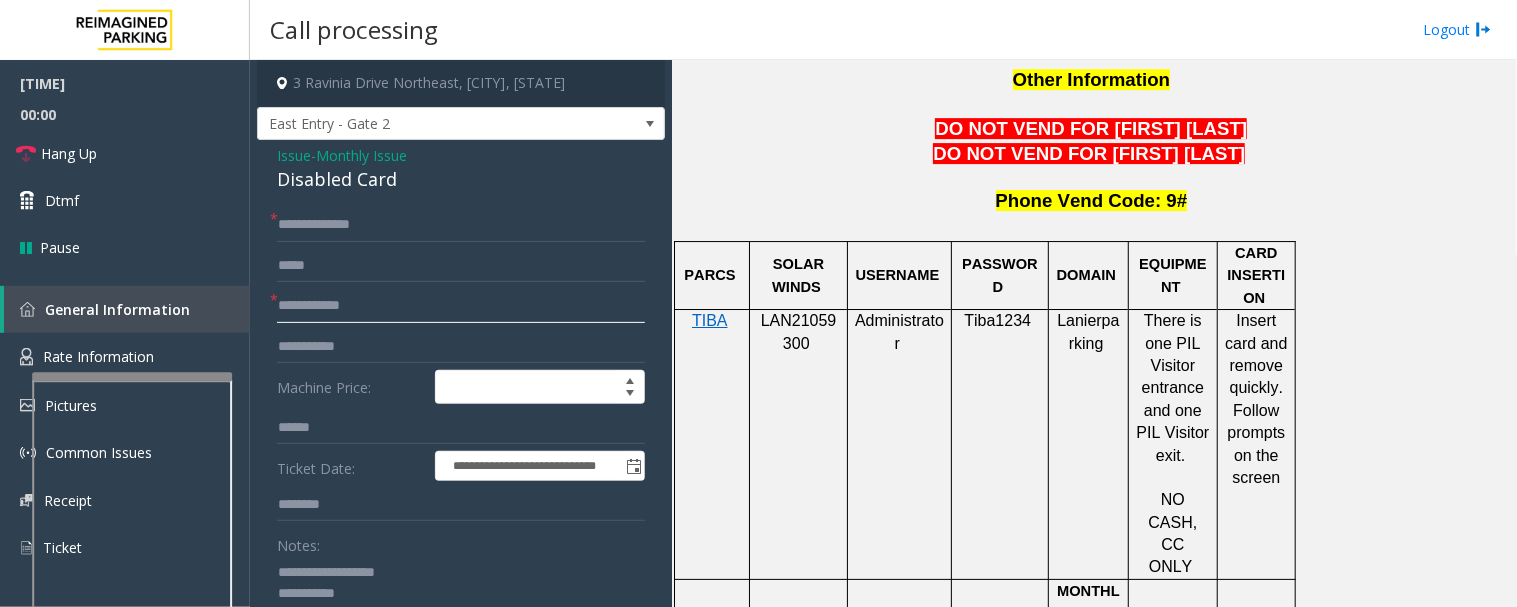 click 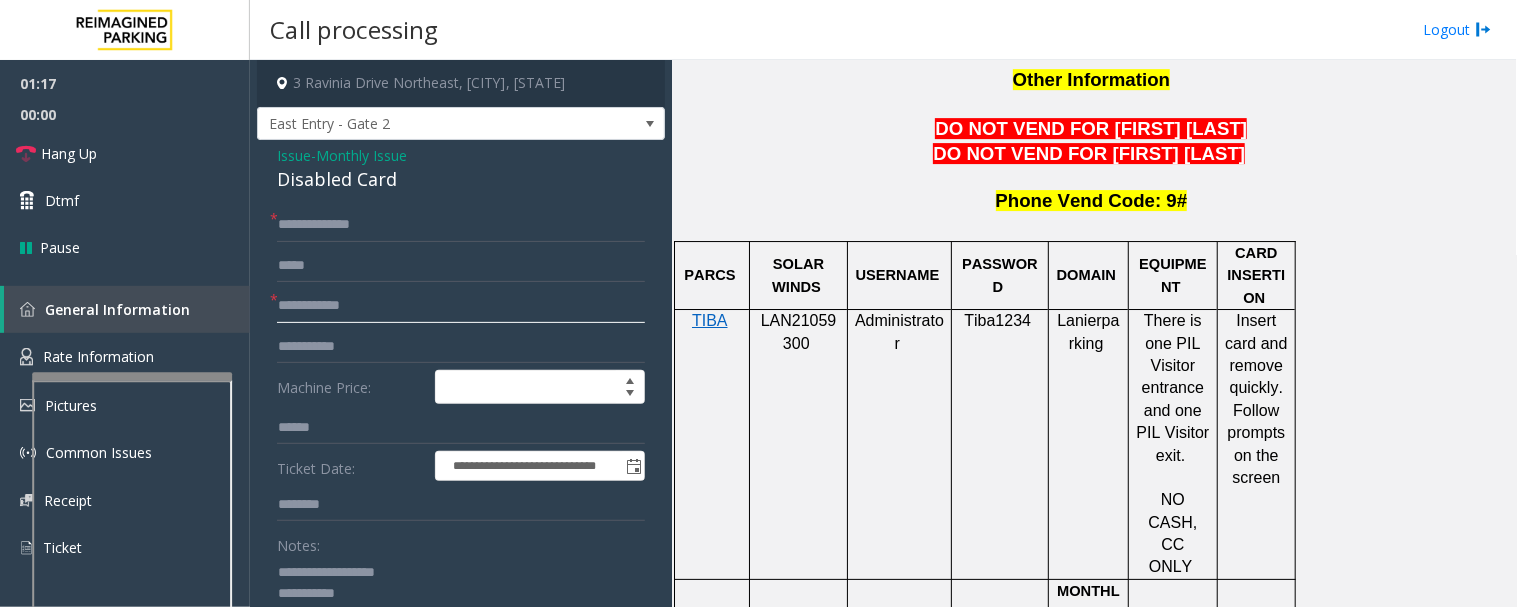 click 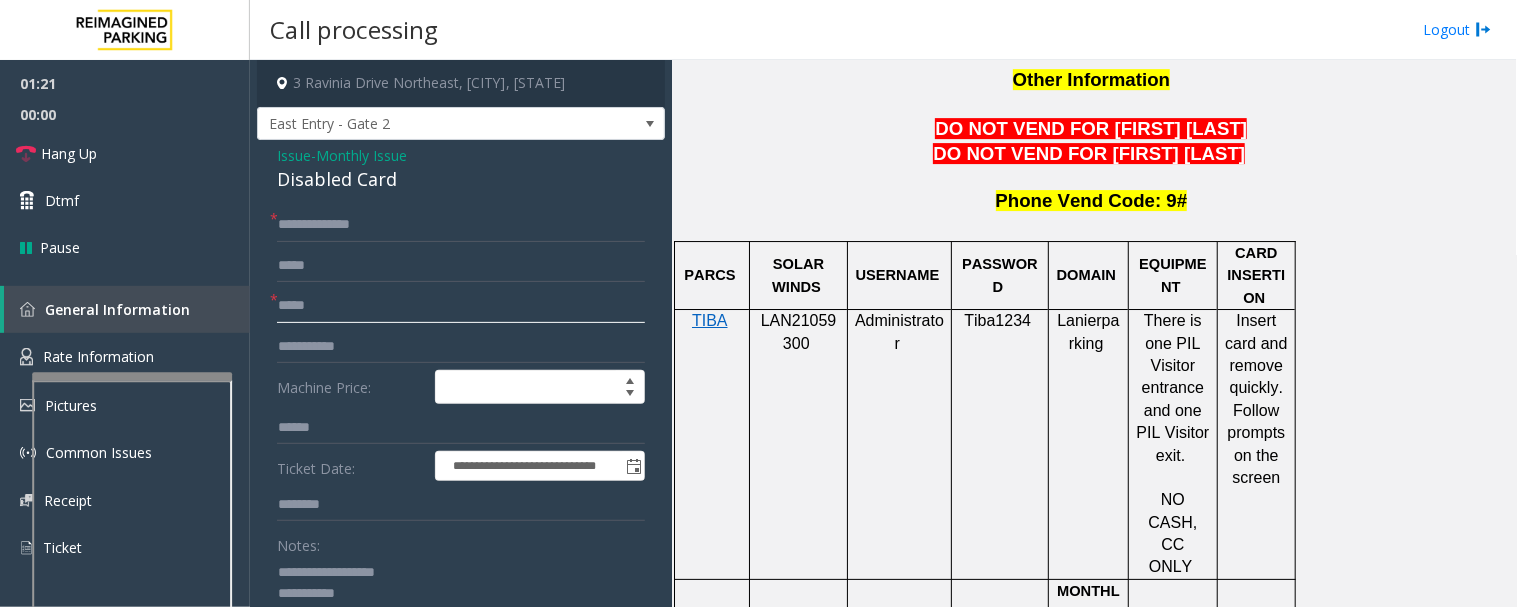 type on "*****" 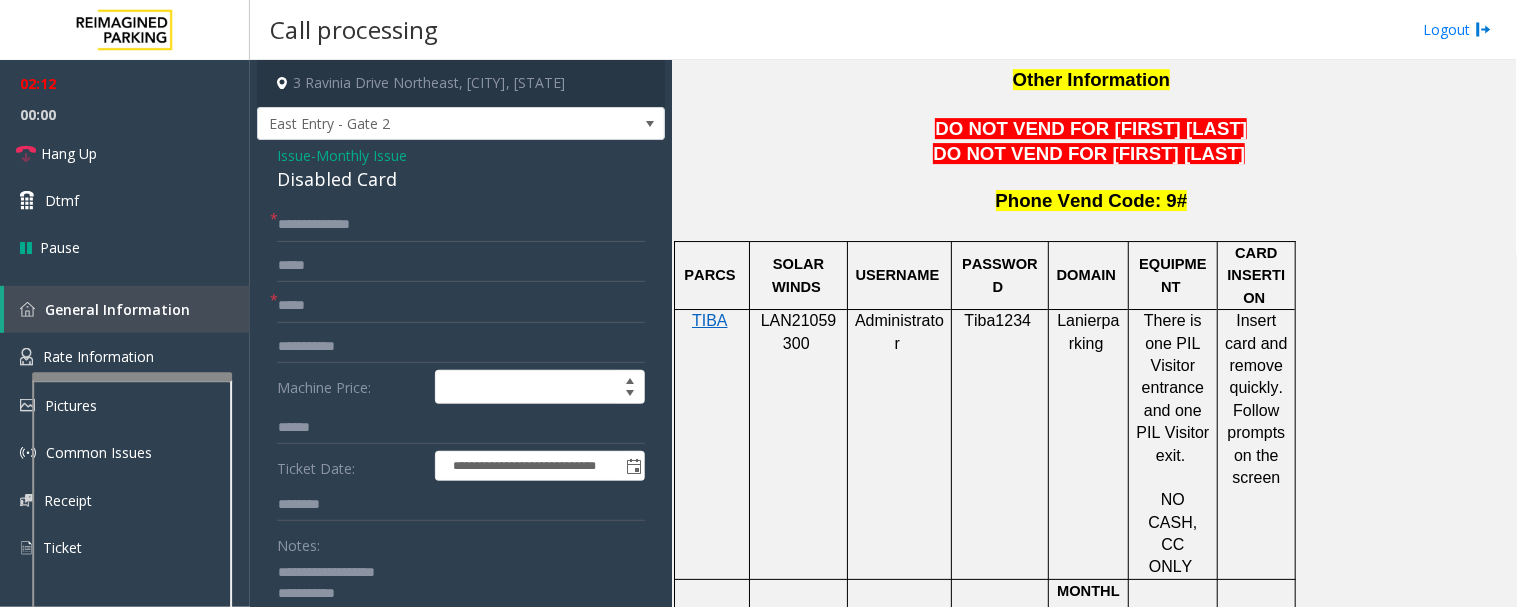 click 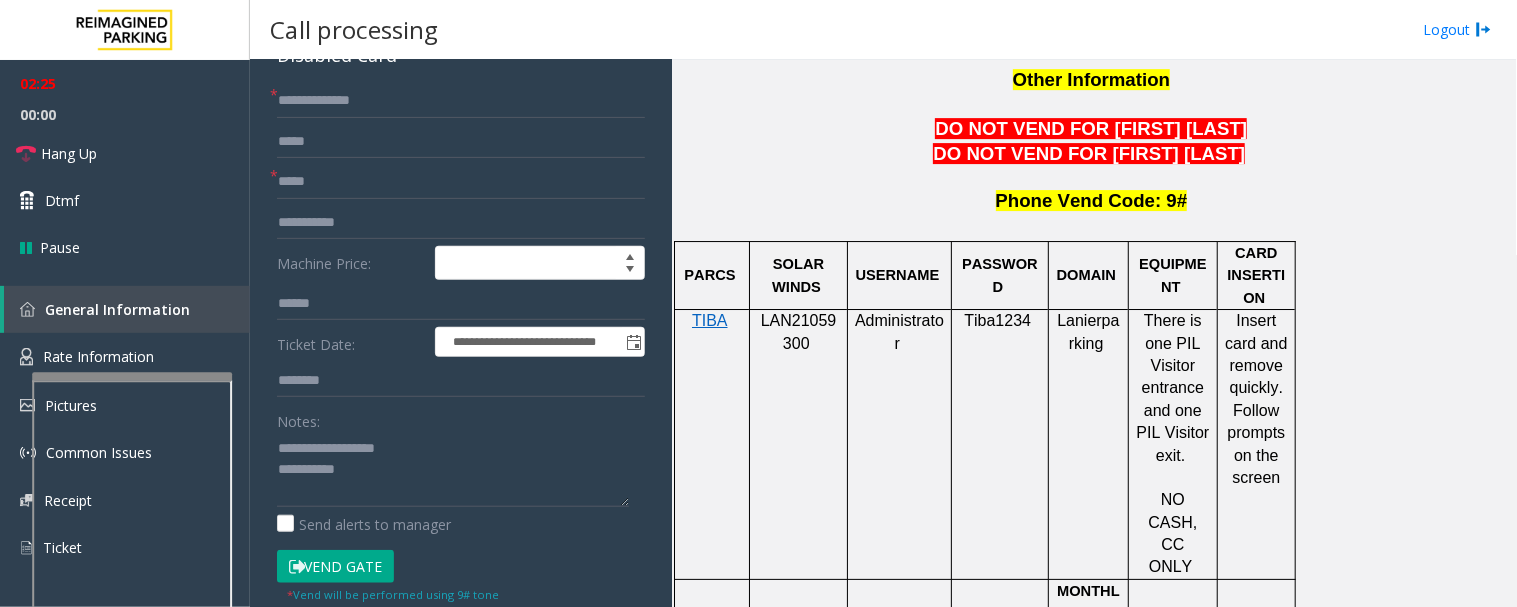 scroll, scrollTop: 180, scrollLeft: 0, axis: vertical 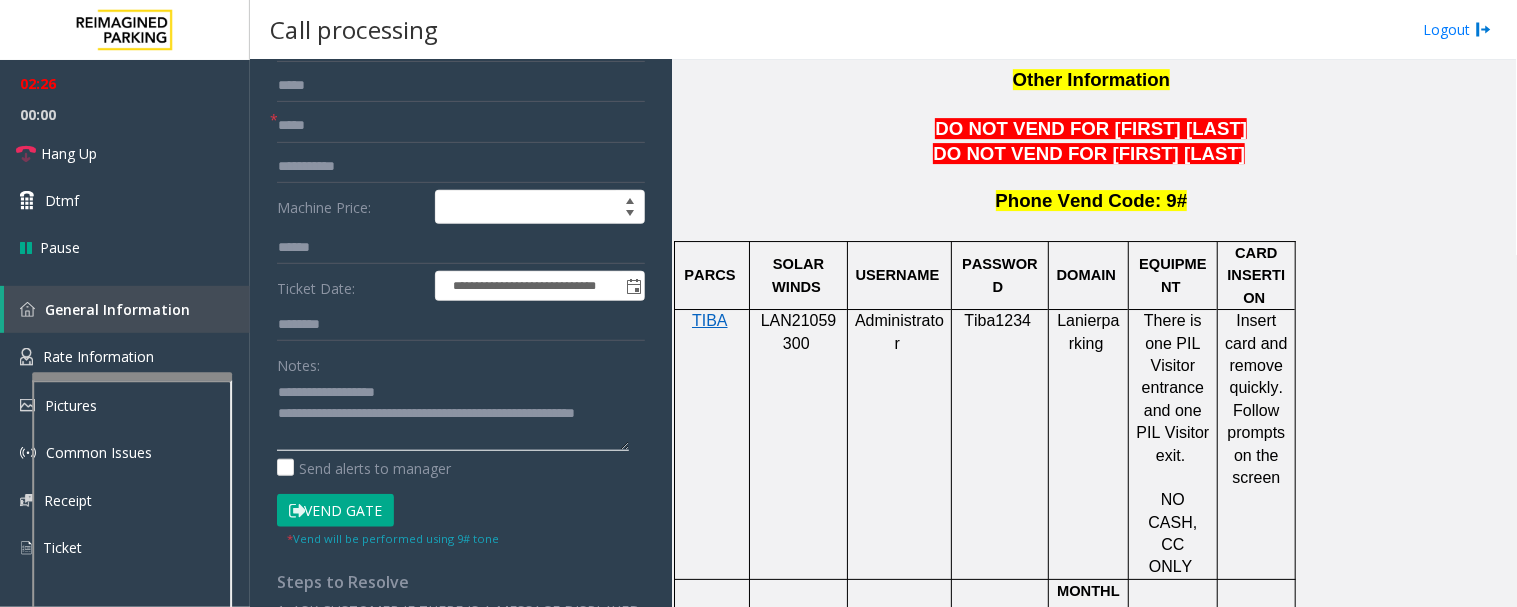 click 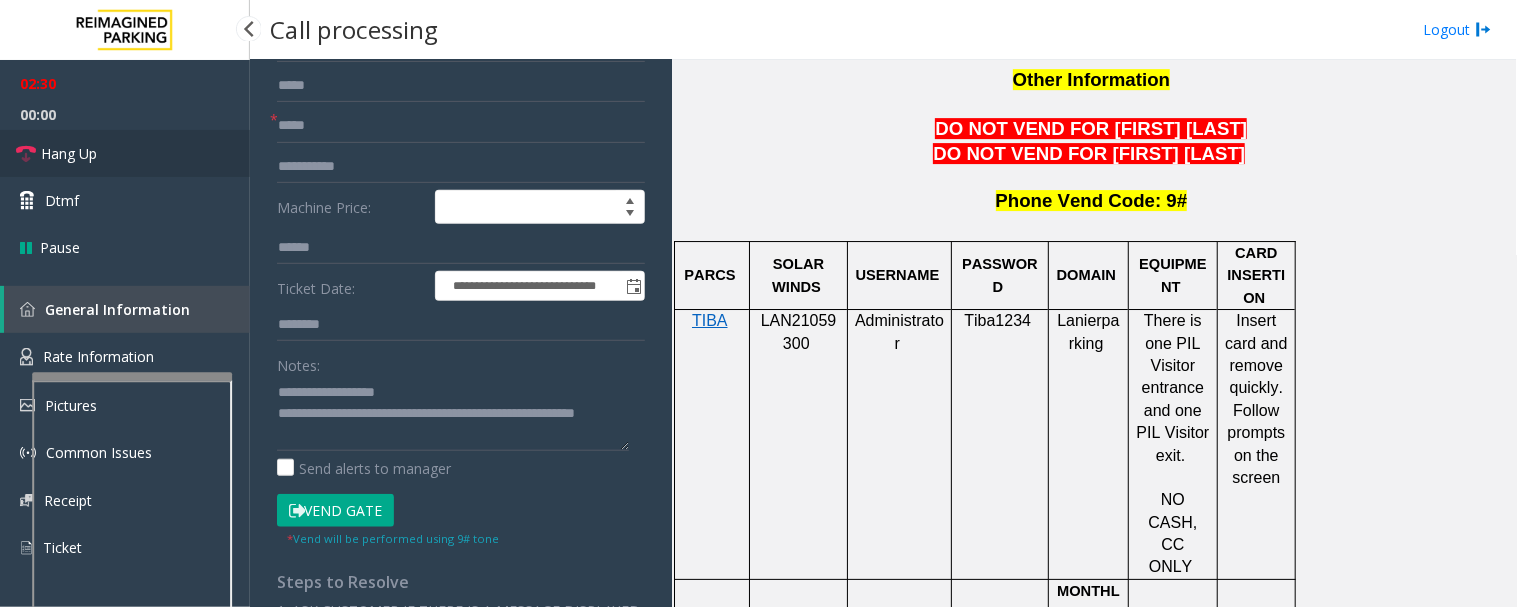 click on "Hang Up" at bounding box center [125, 153] 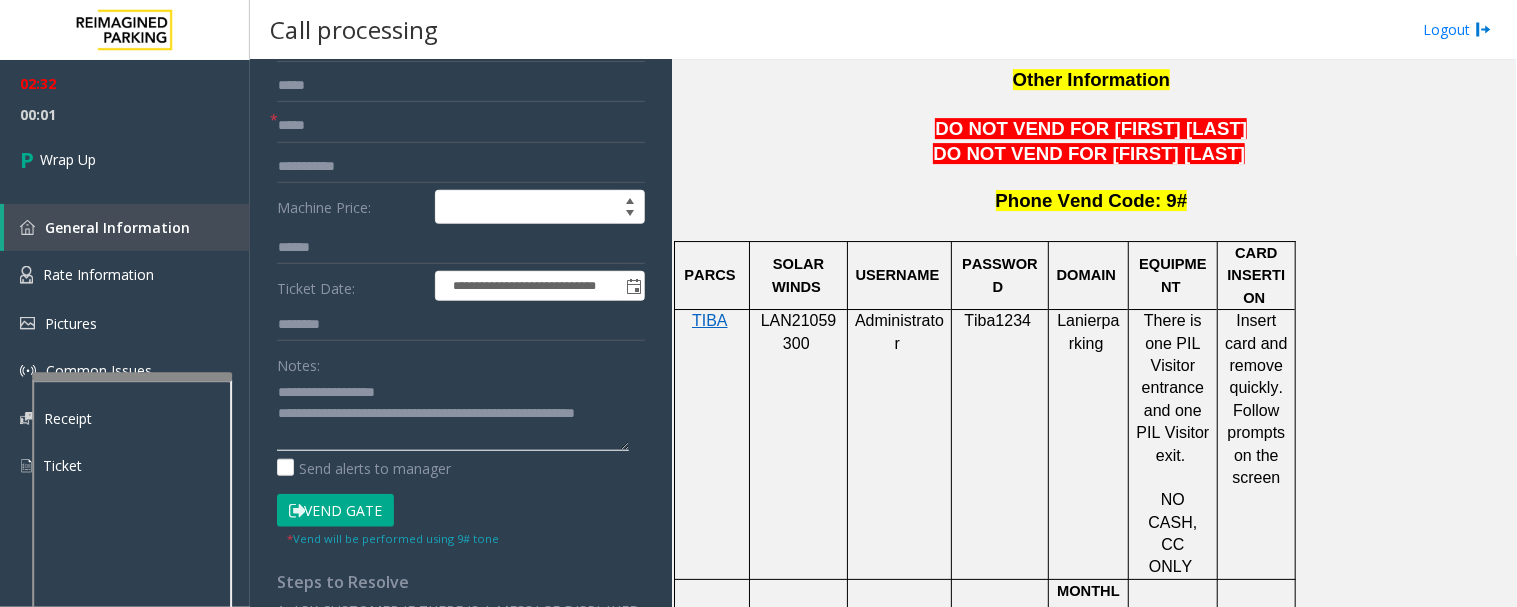 drag, startPoint x: 590, startPoint y: 412, endPoint x: 634, endPoint y: 456, distance: 62.225395 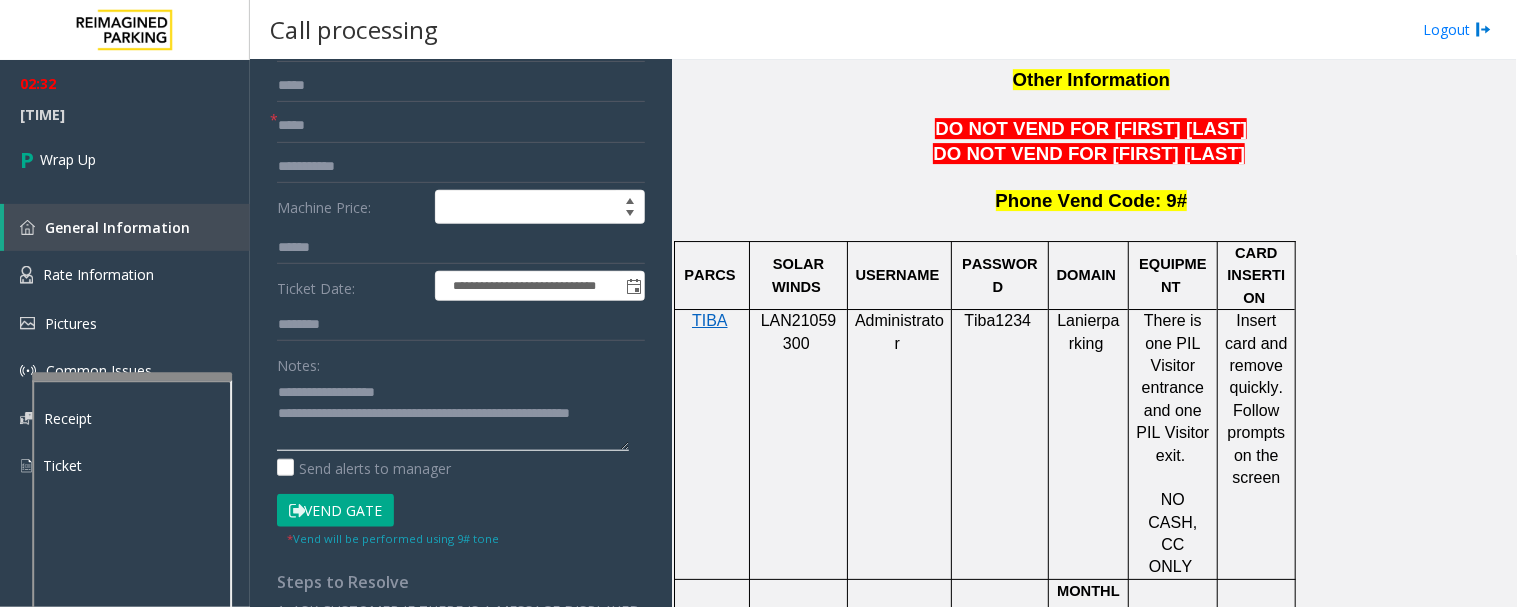 click 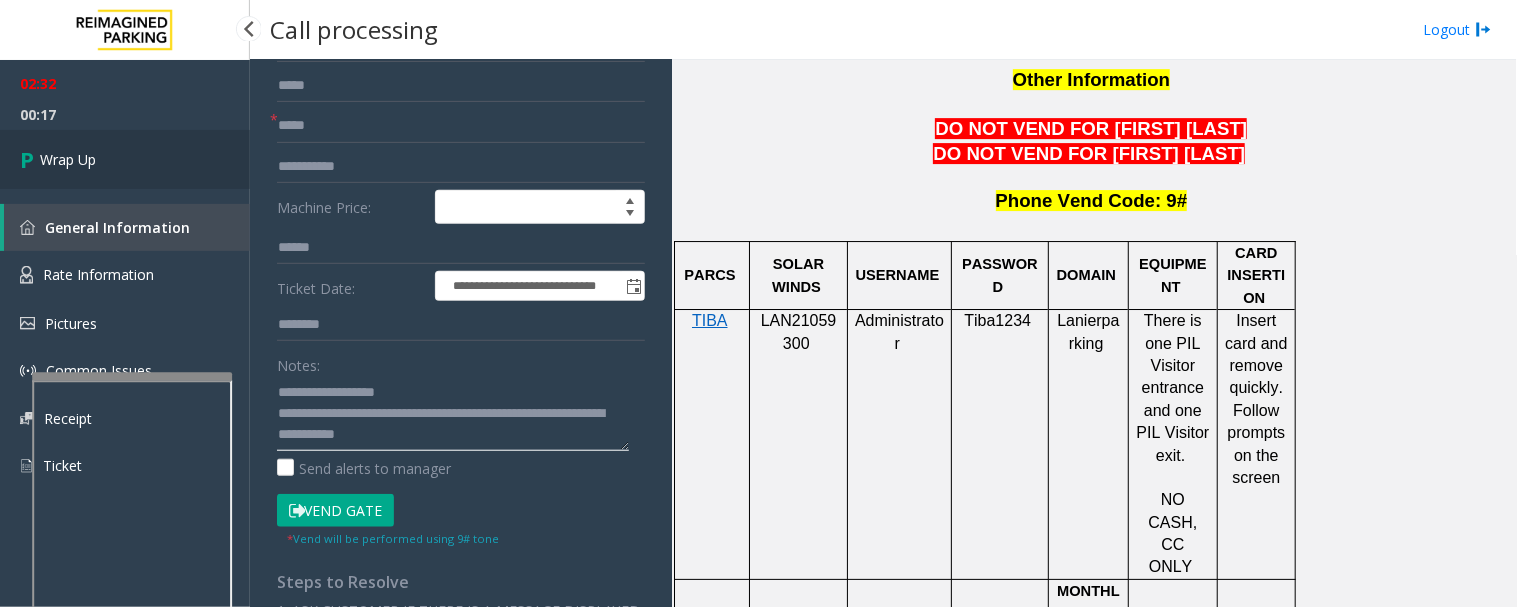 type on "**********" 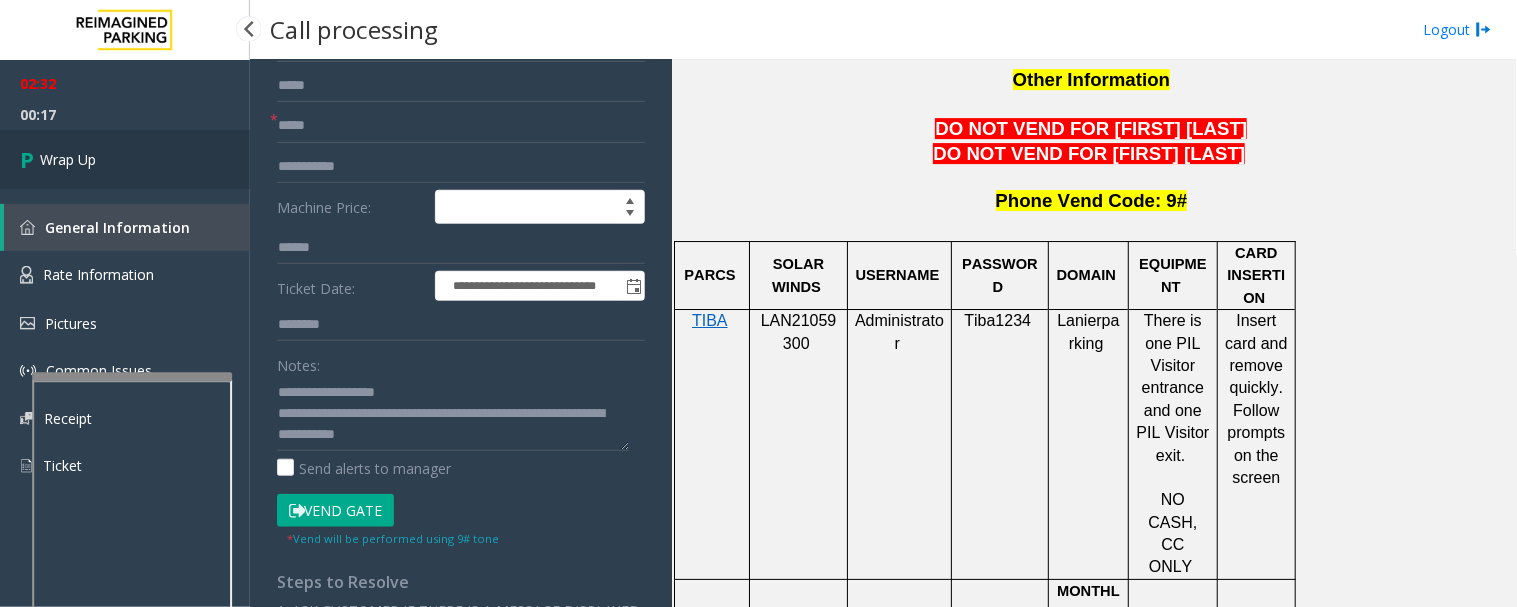 click on "Wrap Up" at bounding box center [68, 159] 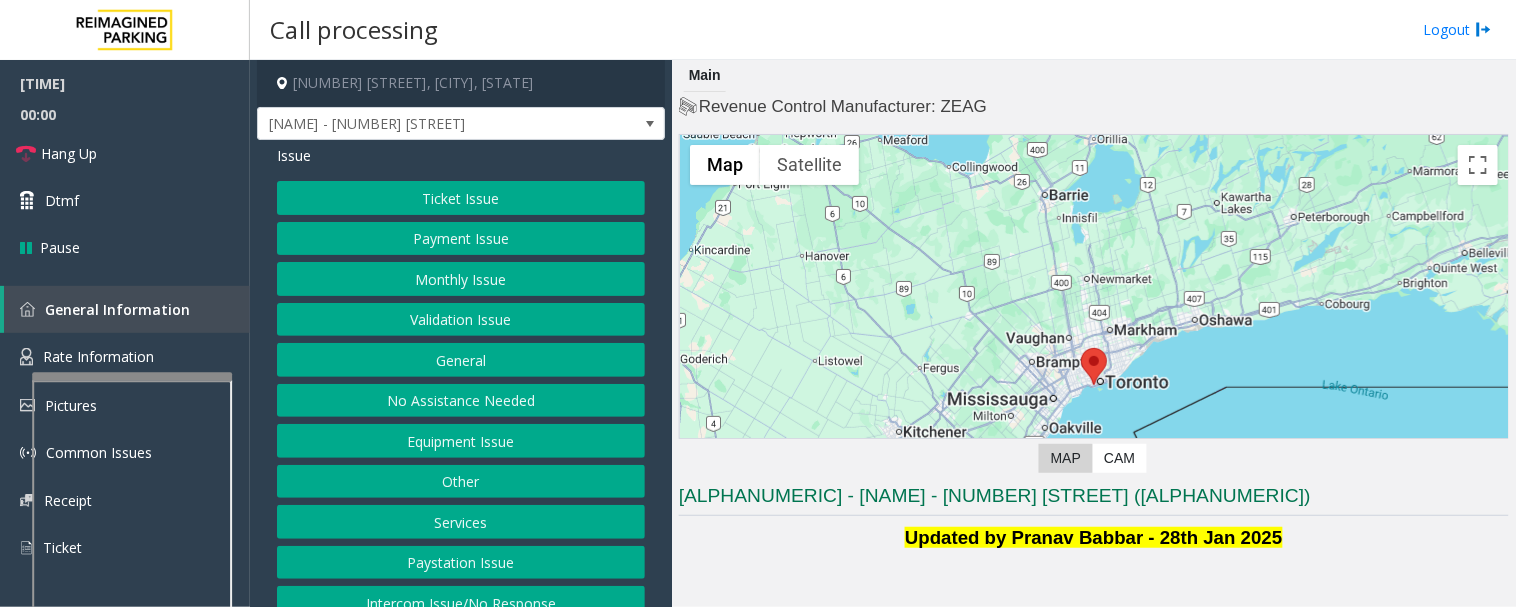 click on "Validation Issue" 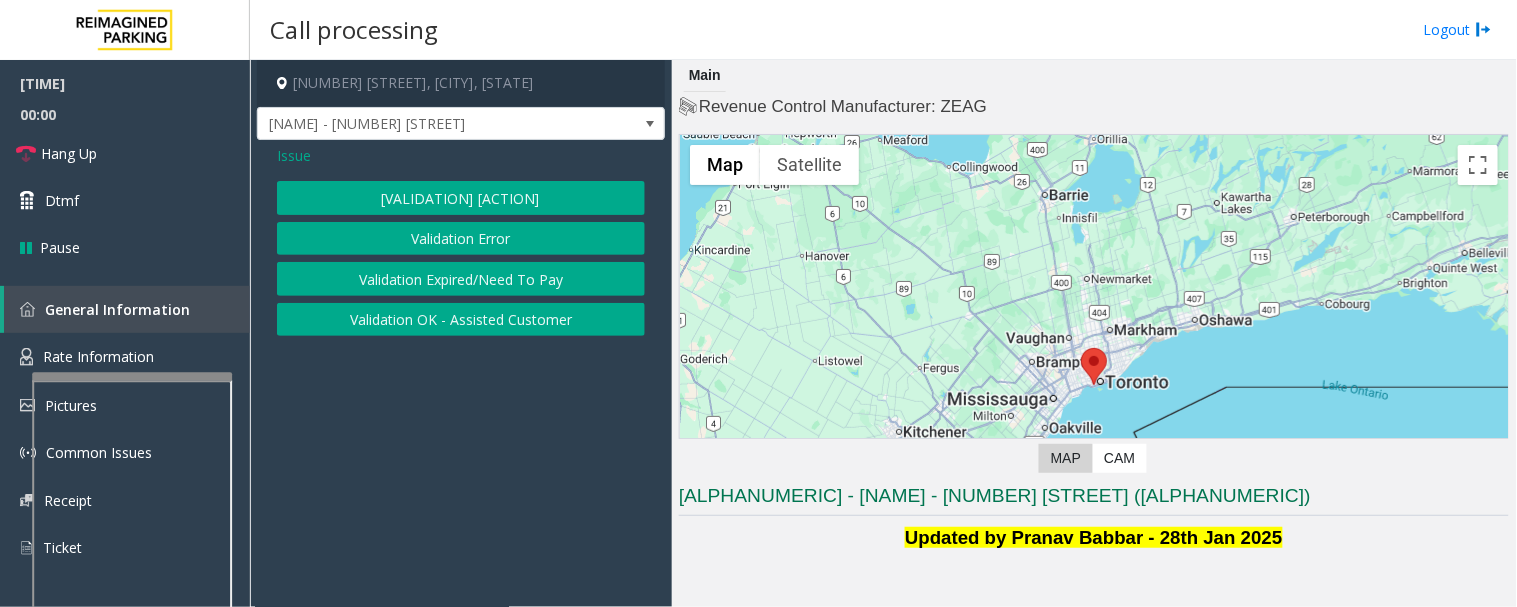 click on "Validation Error" 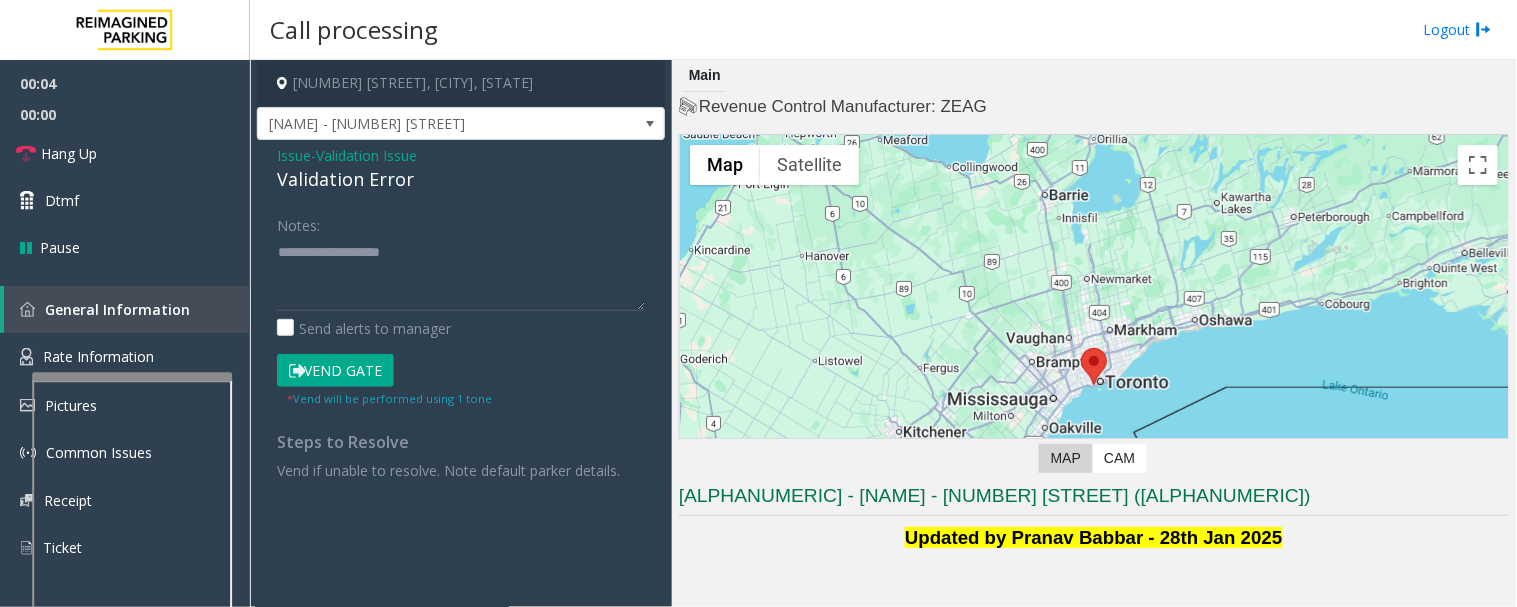 click on "Validation Error" 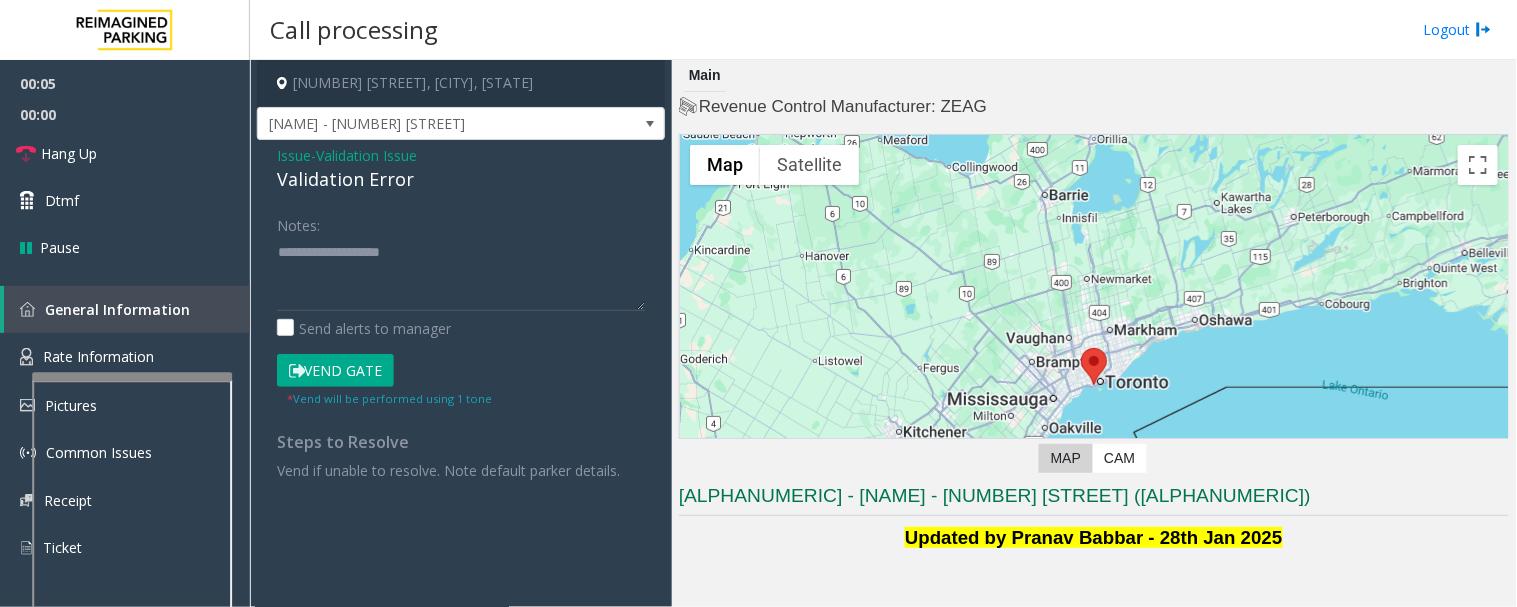 click on "Validation Error" 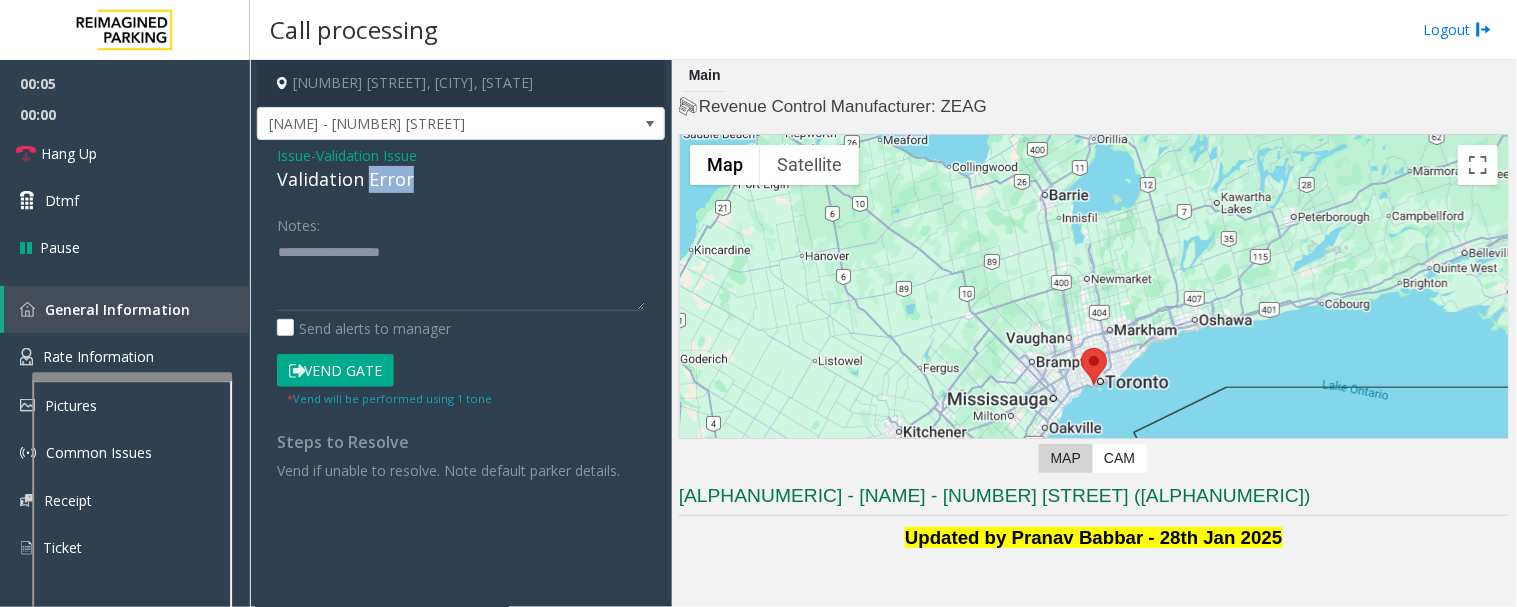 click on "Validation Error" 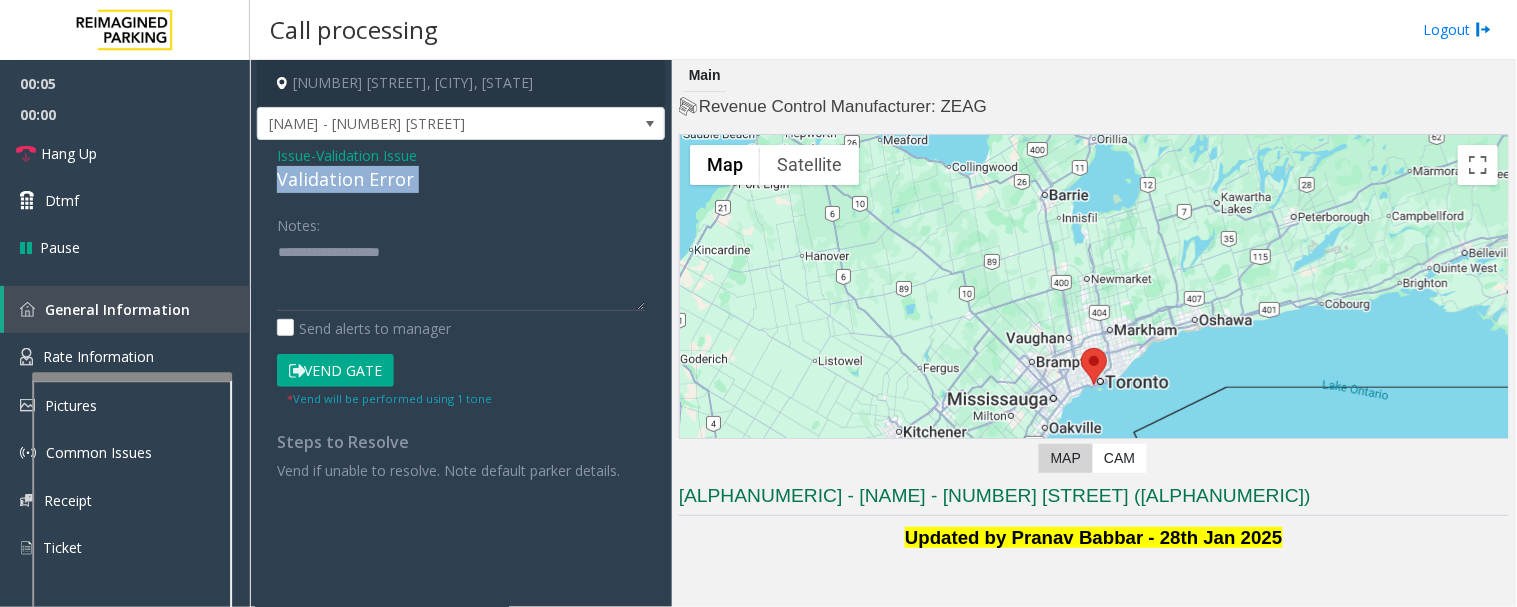 click on "Validation Error" 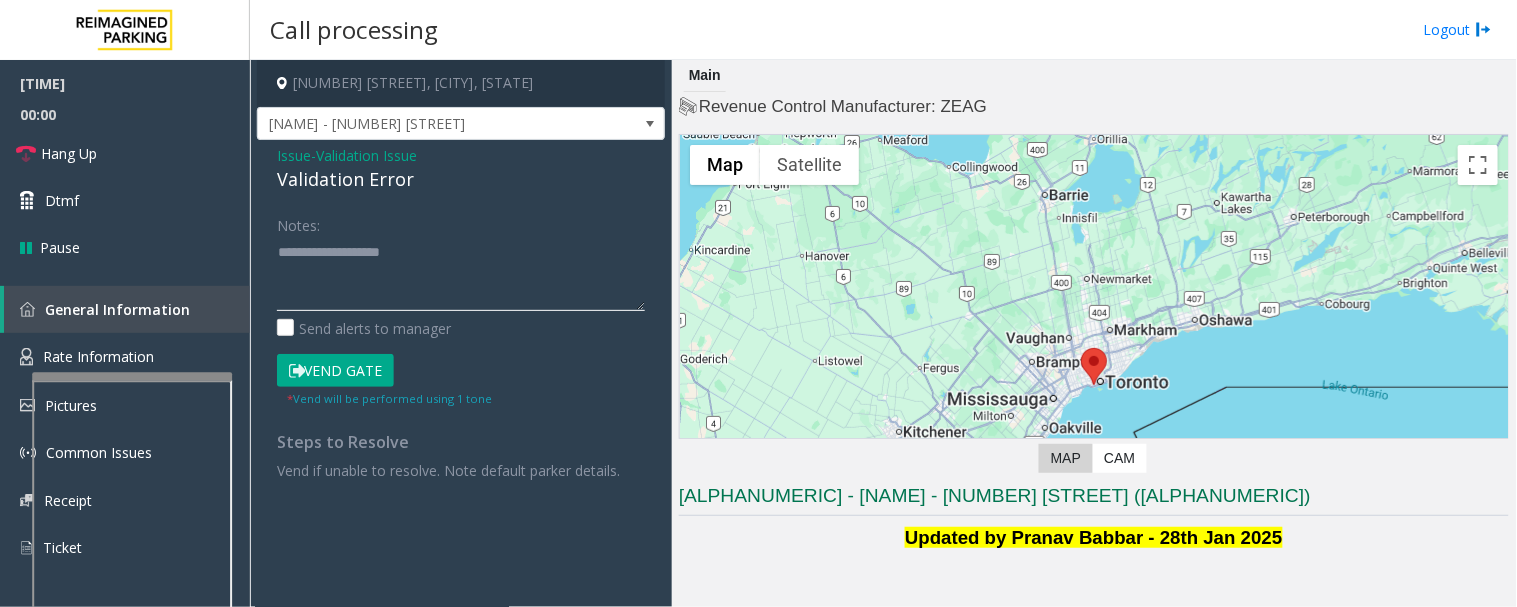 click 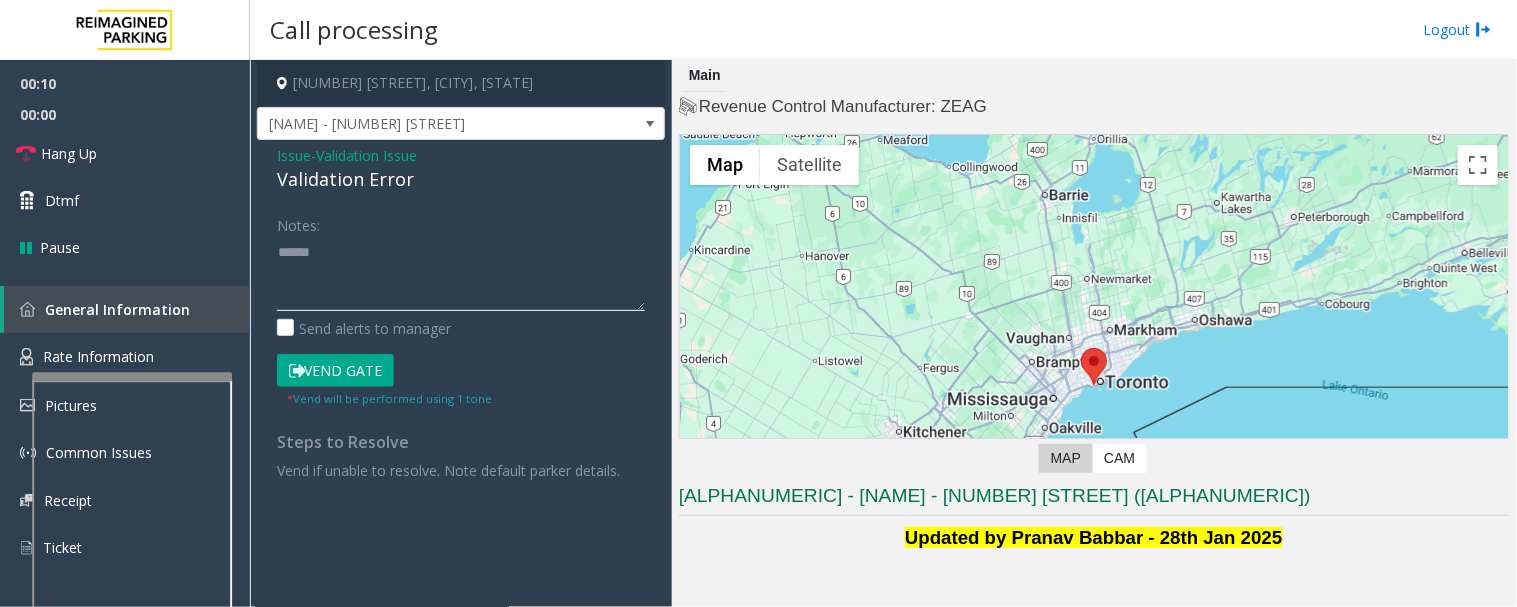 paste on "**********" 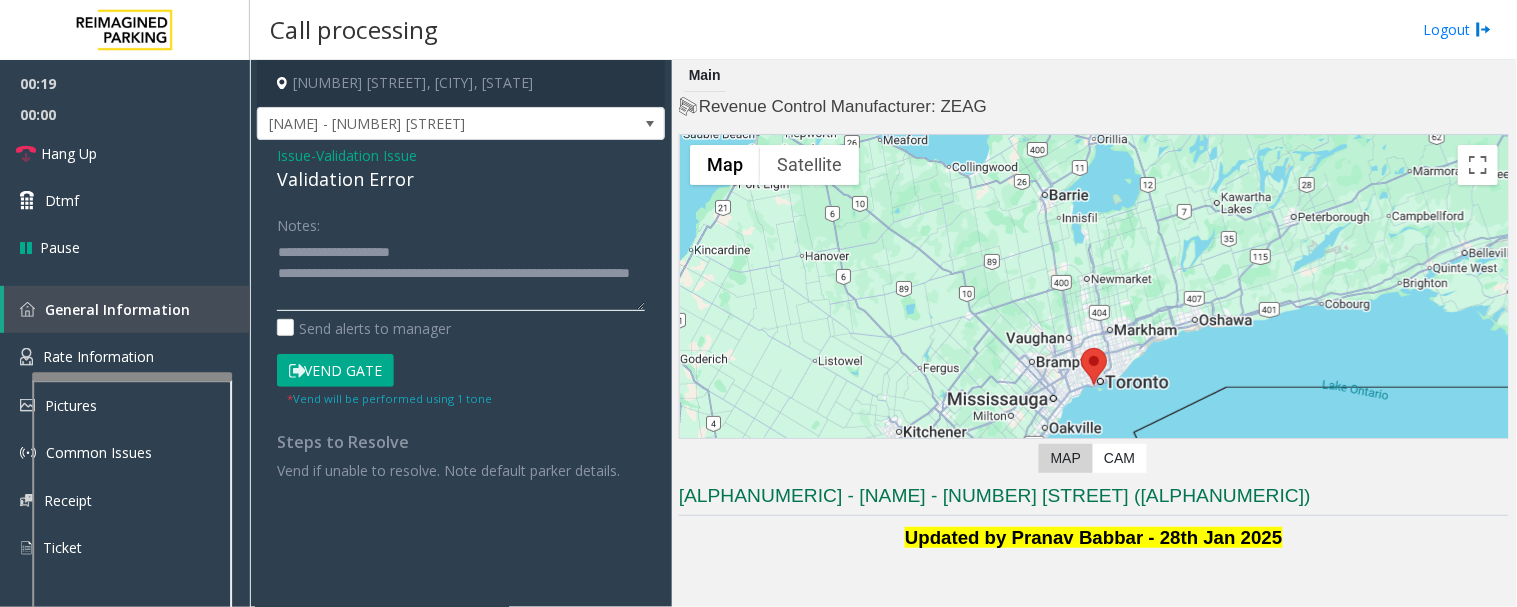 click 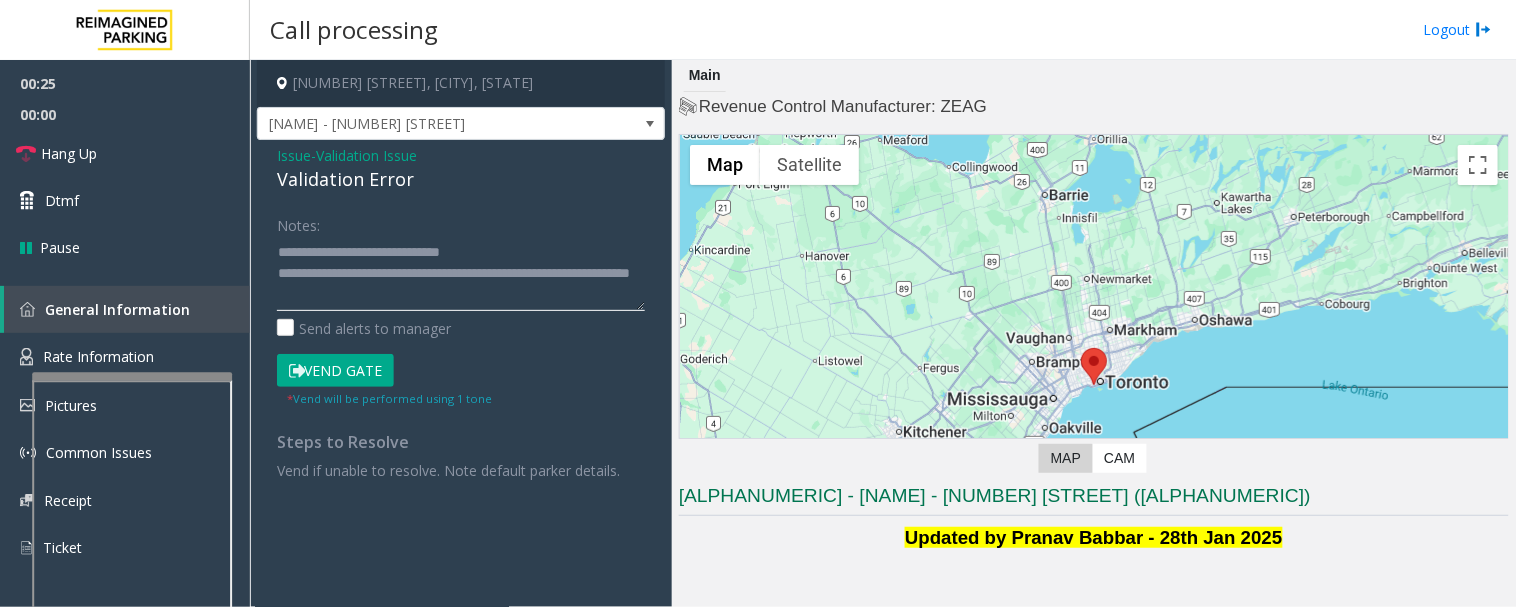 click 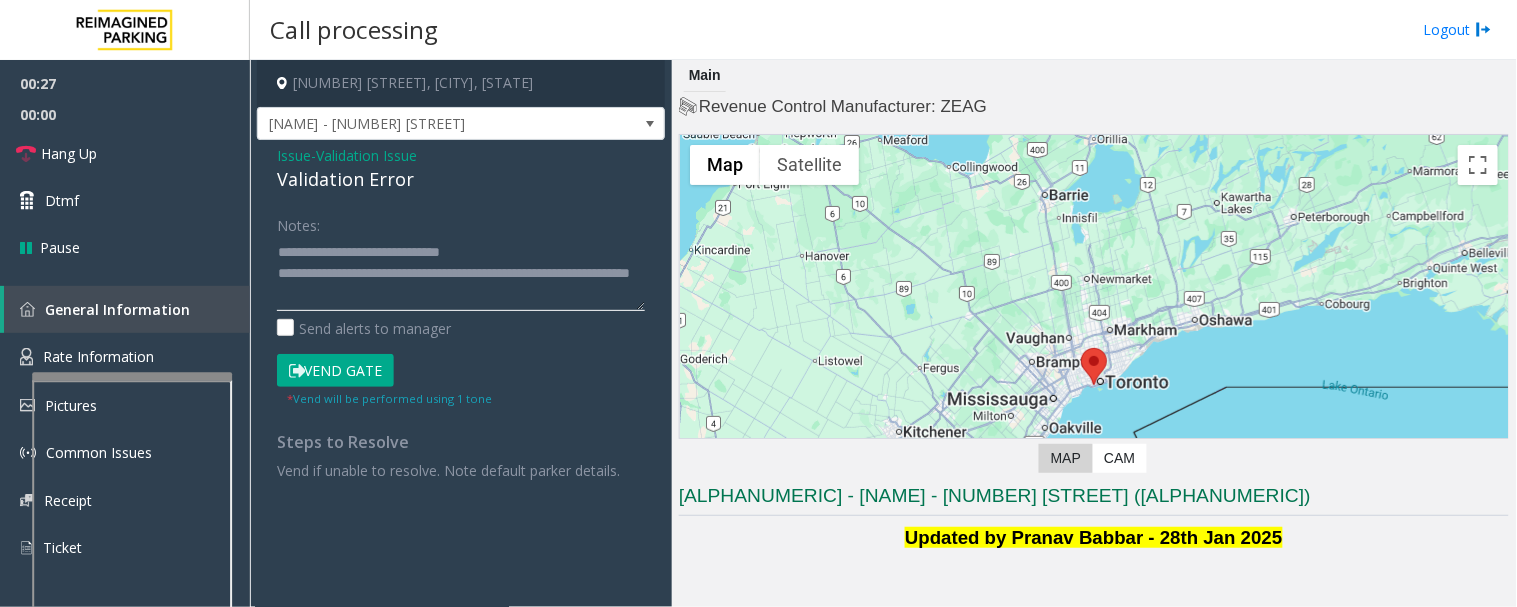 click 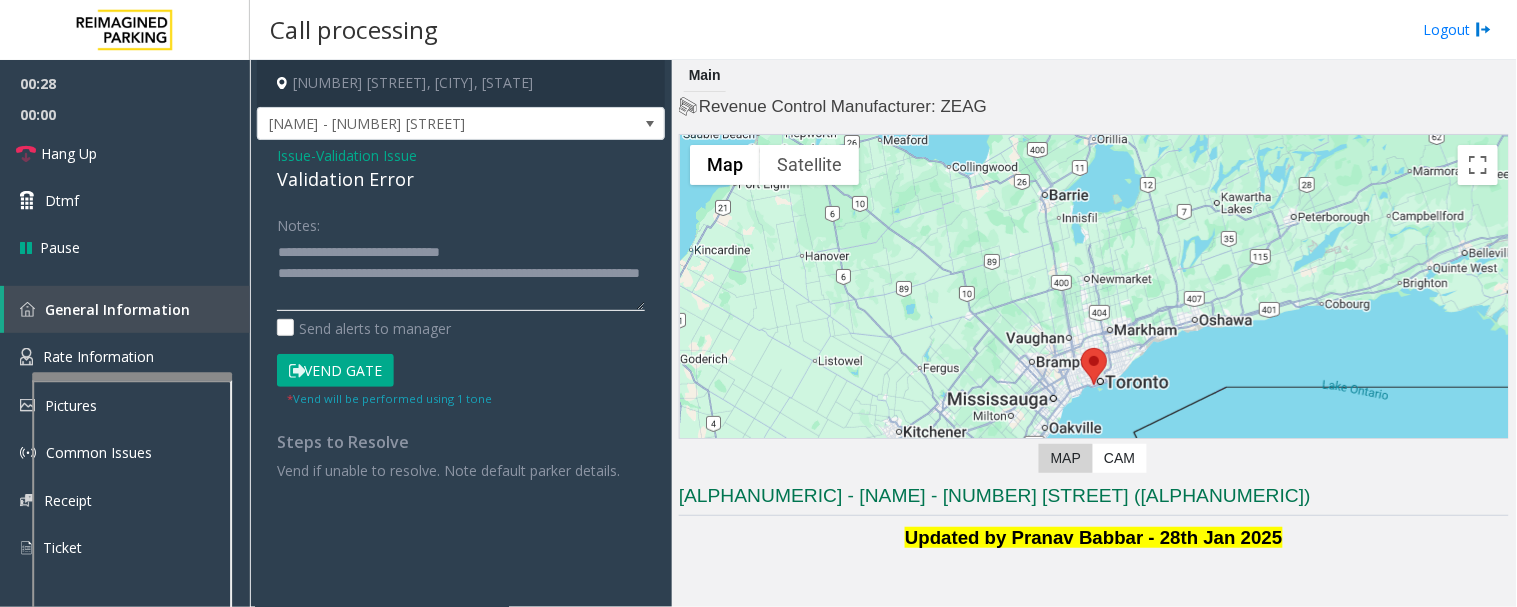scroll, scrollTop: 14, scrollLeft: 0, axis: vertical 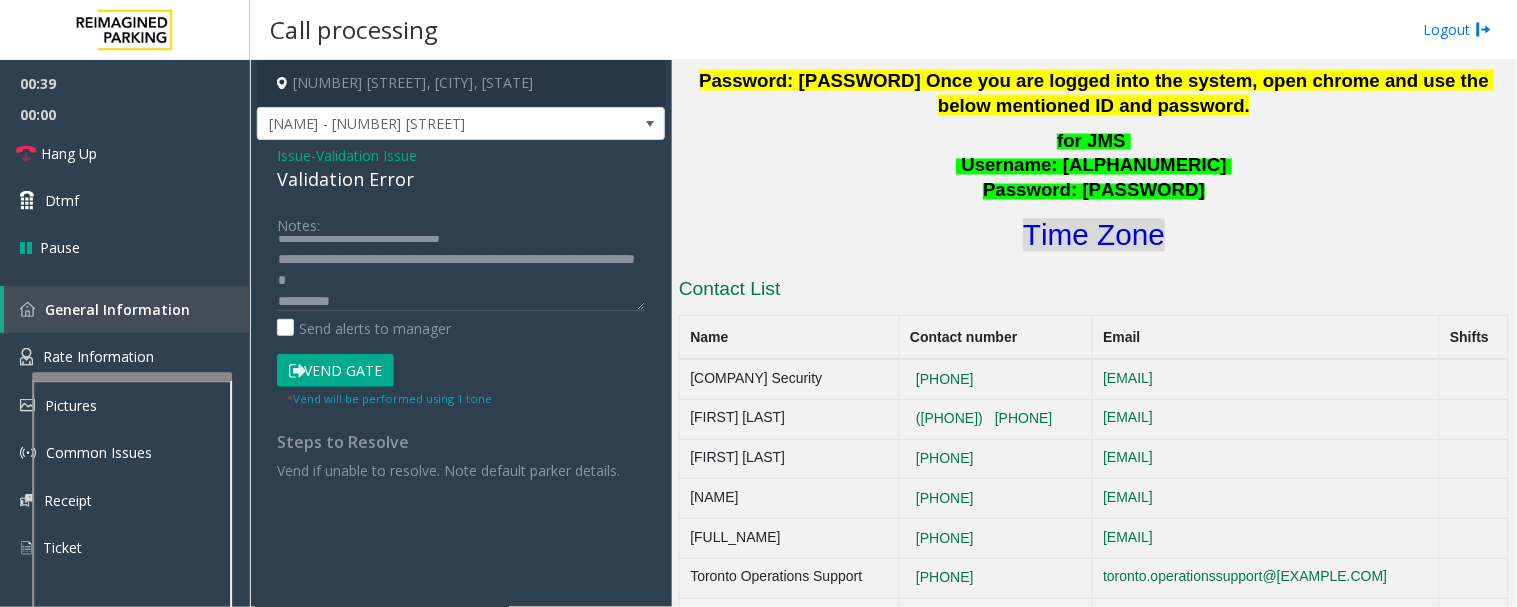 click on "Time Zone" 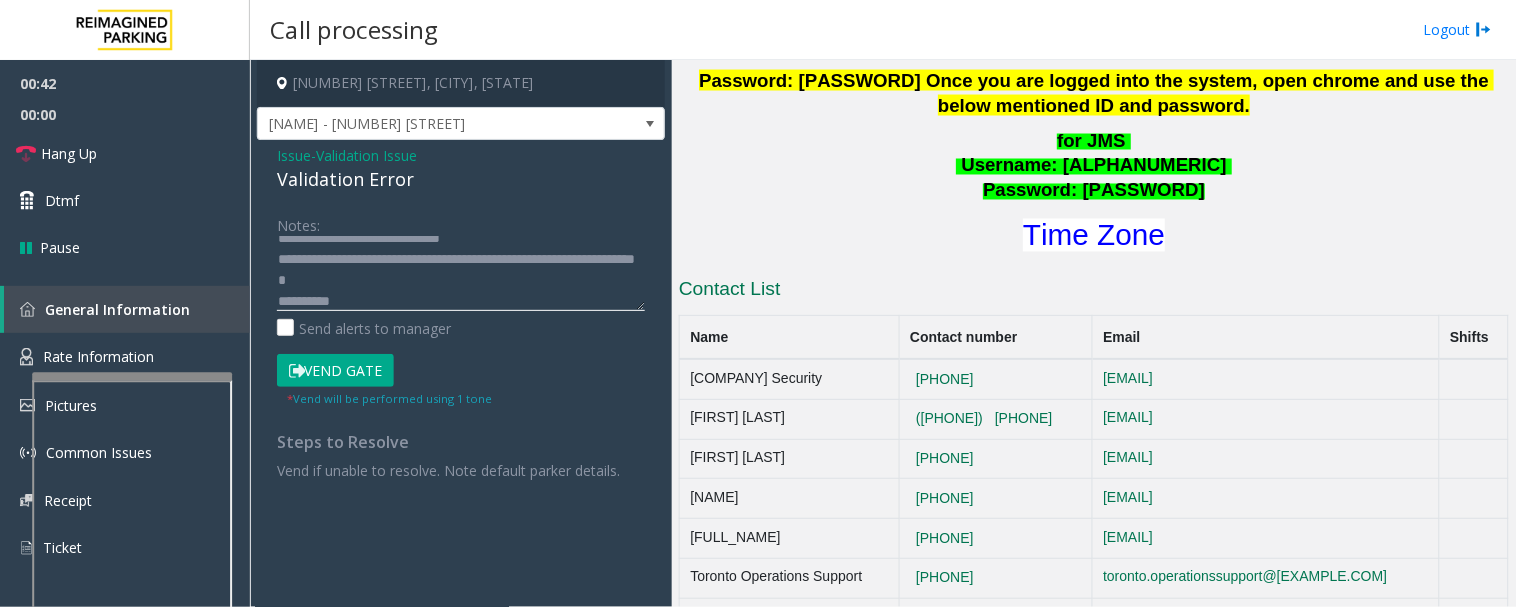 click 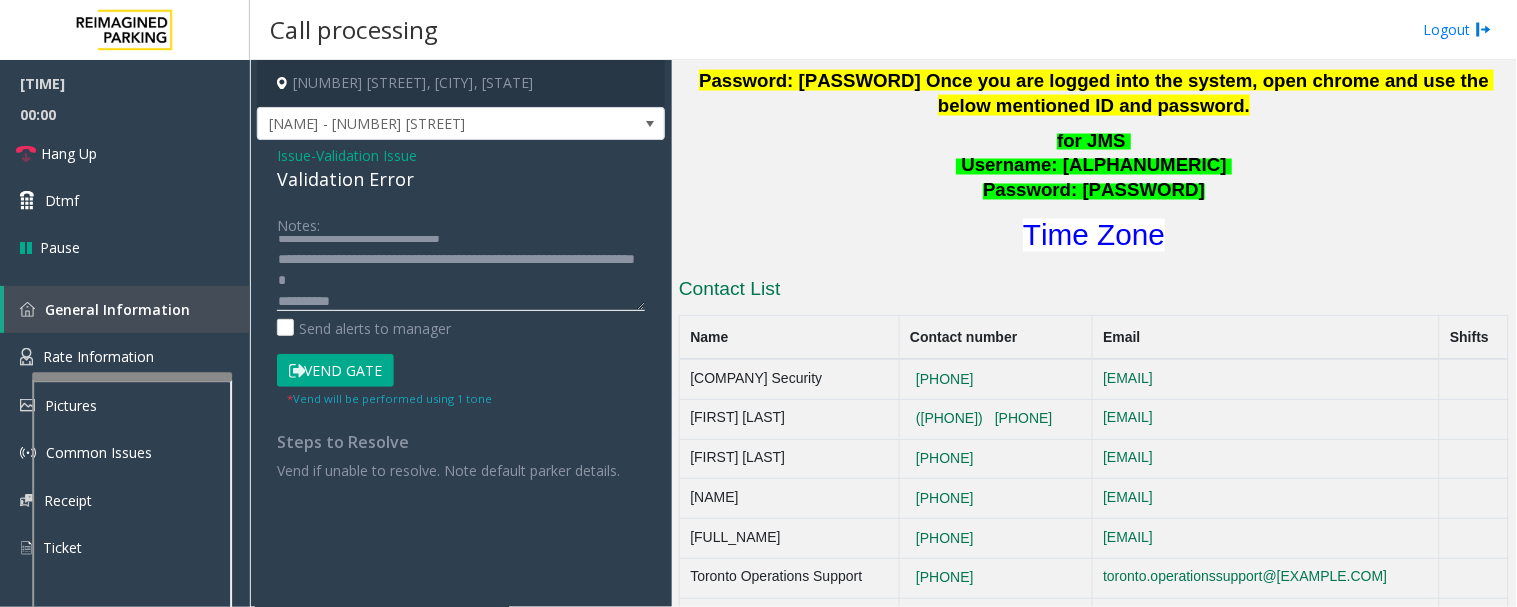 click 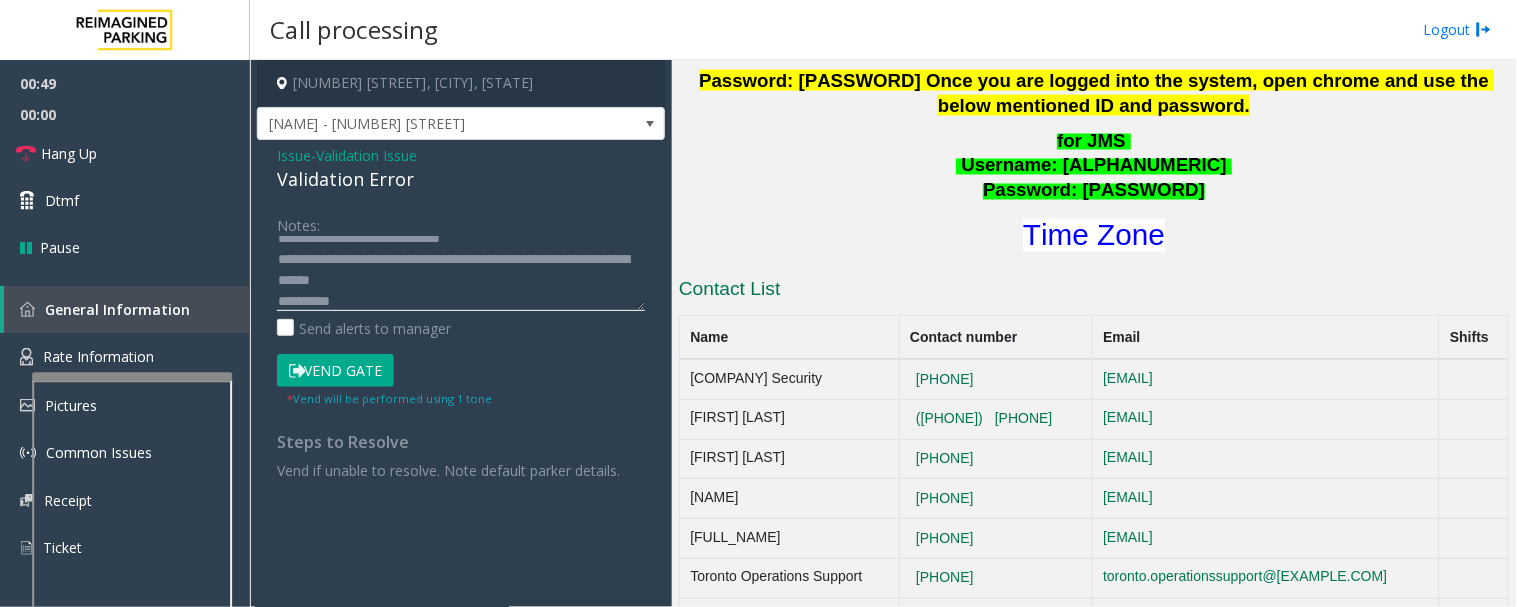 click 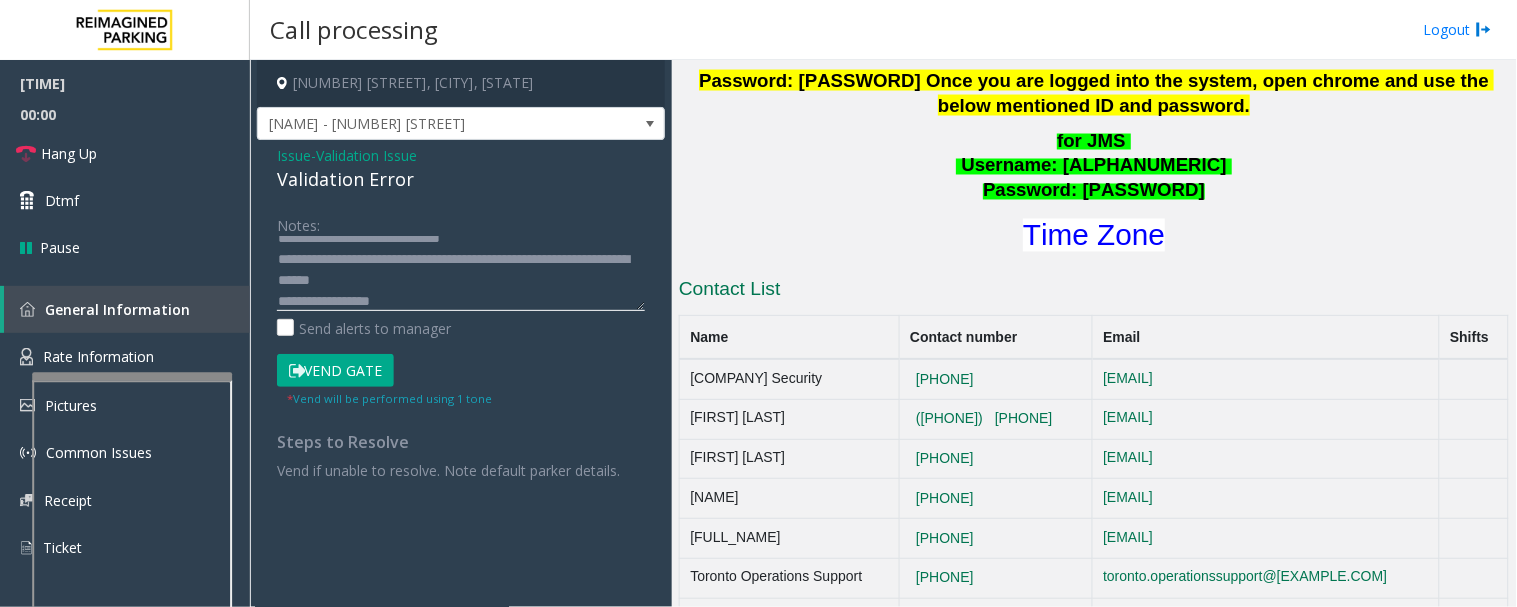 click 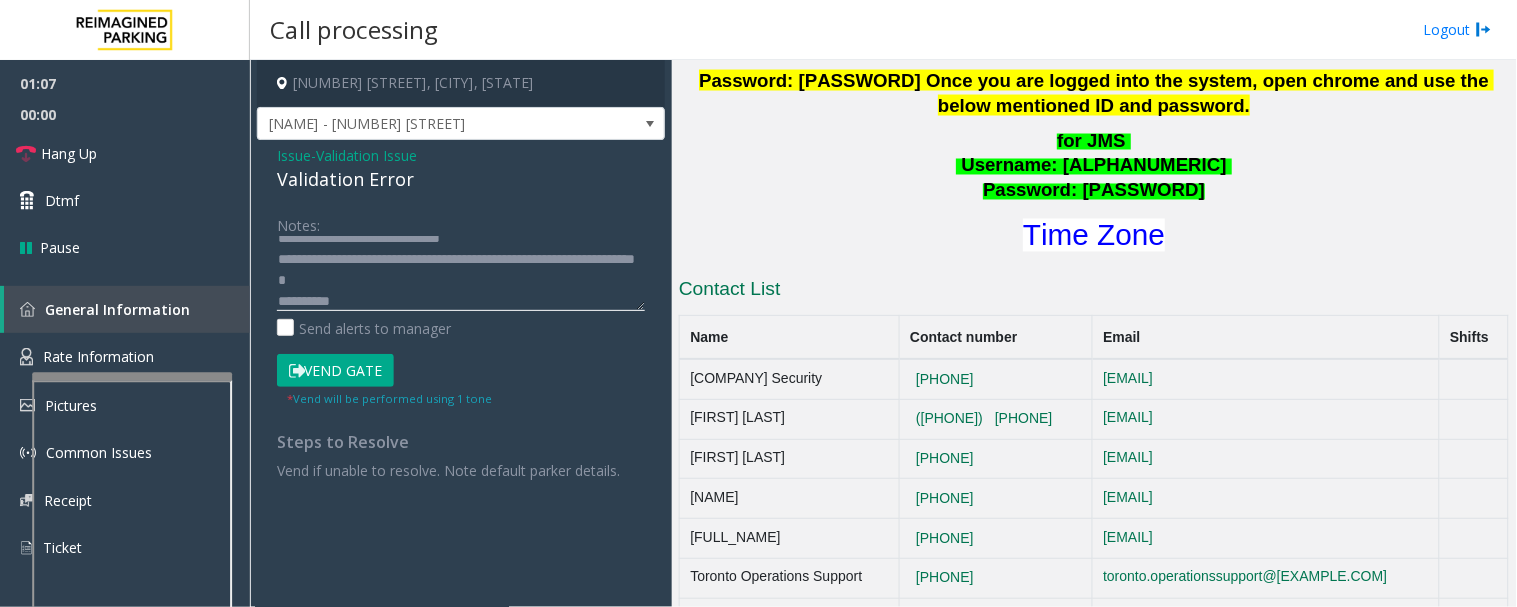 click 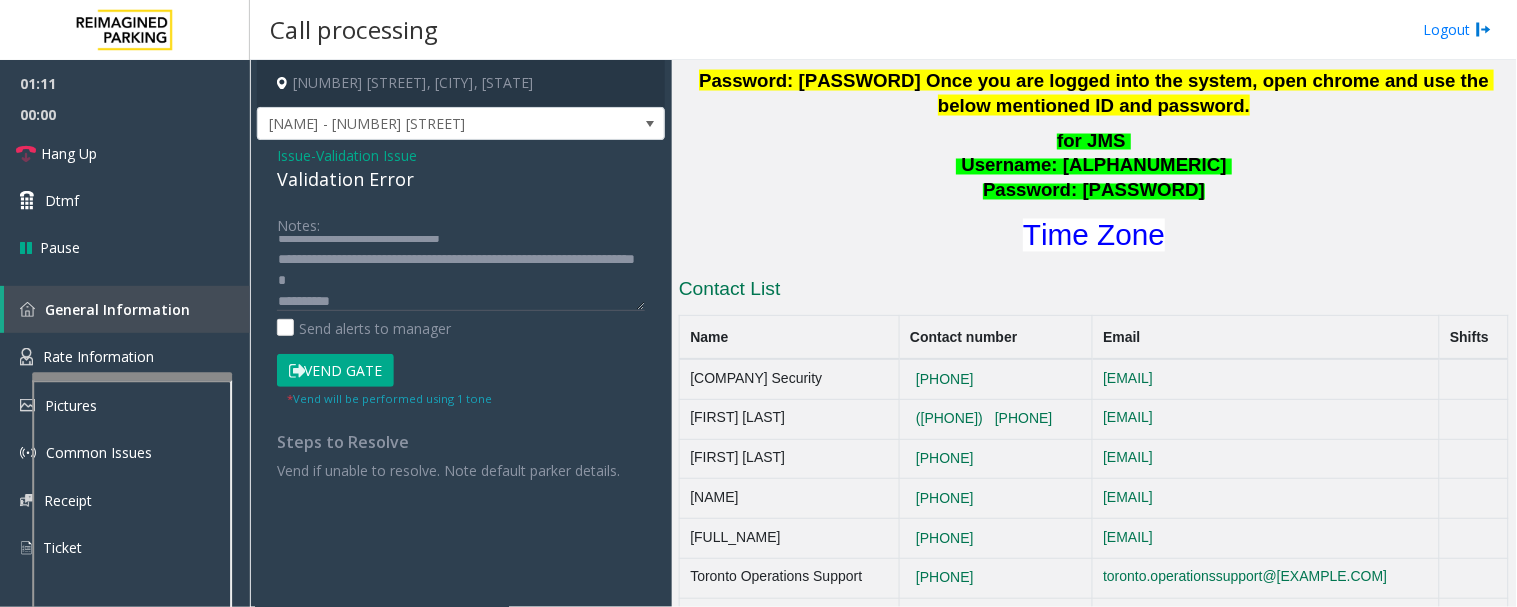 drag, startPoint x: 337, startPoint y: 297, endPoint x: 665, endPoint y: 277, distance: 328.6092 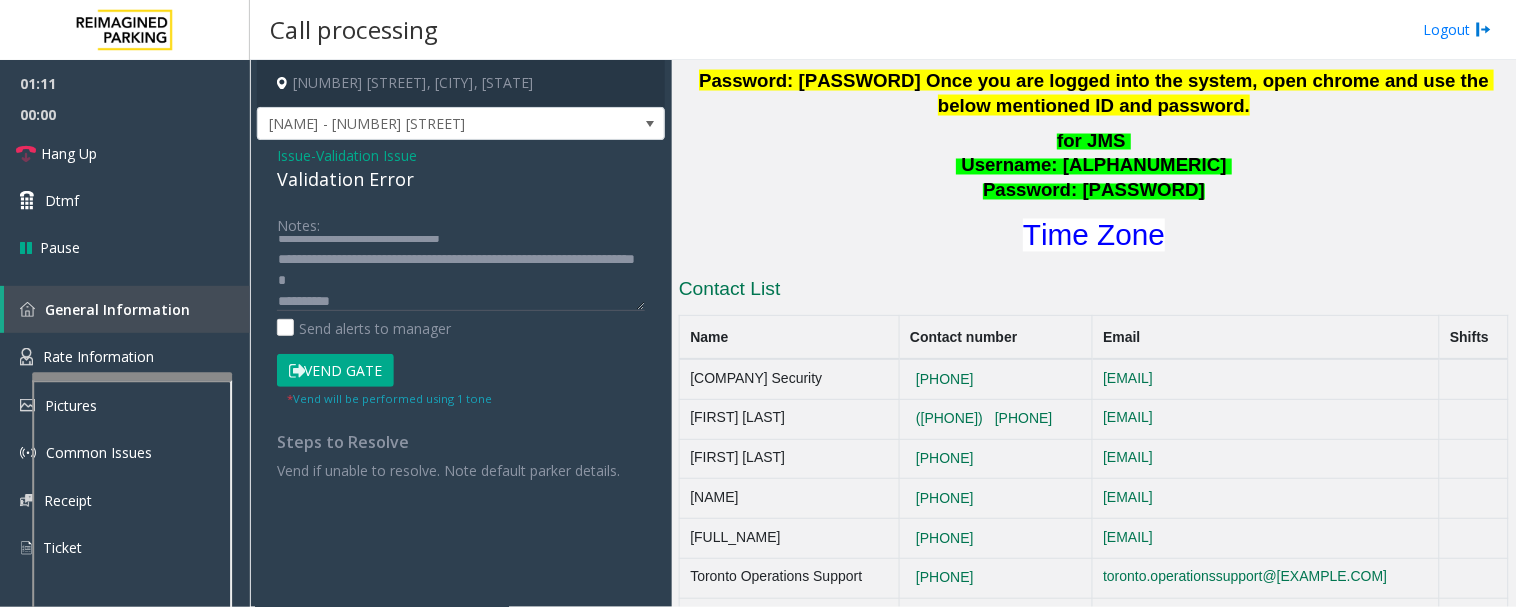 click on "[CITY], [STATE] Liberty Village - 85 [STREET] Issue - Validation Issue Validation Error Notes: Send alerts to manager Vend Gate * Vend will be performed using 1 tone Steps to Resolve Vend if unable to resolve. Note default parker details." 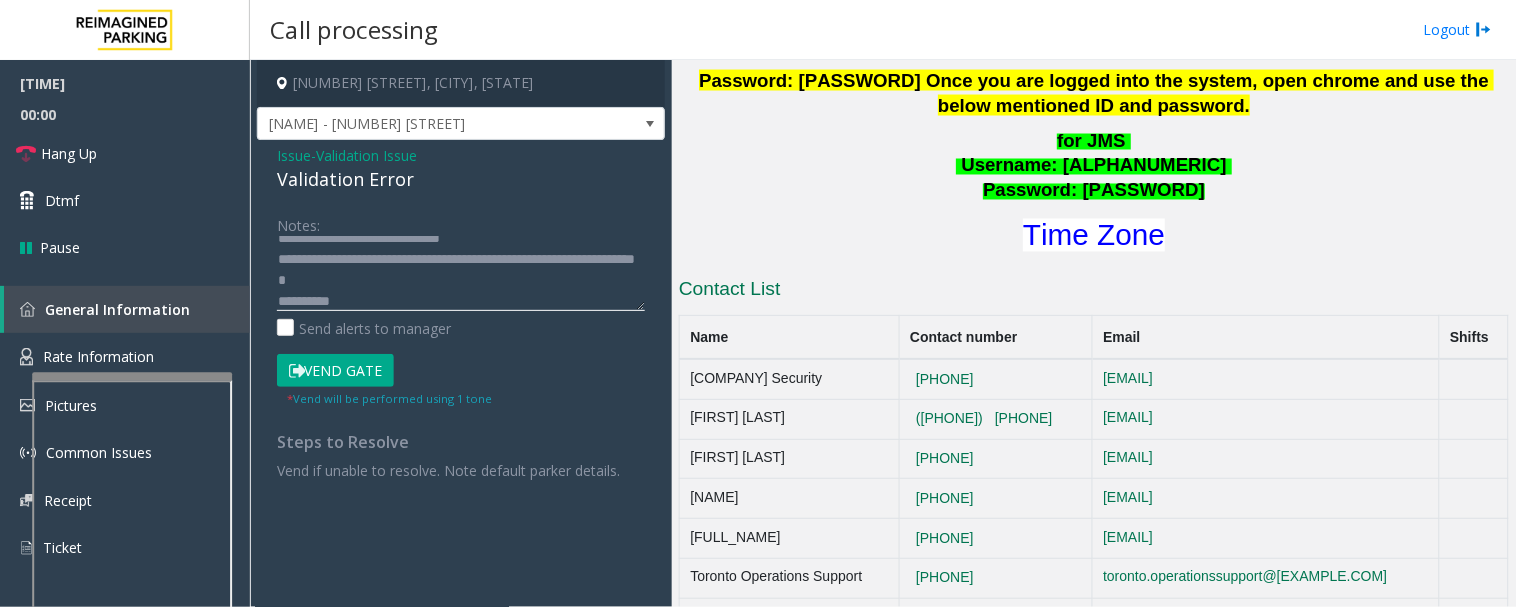 click 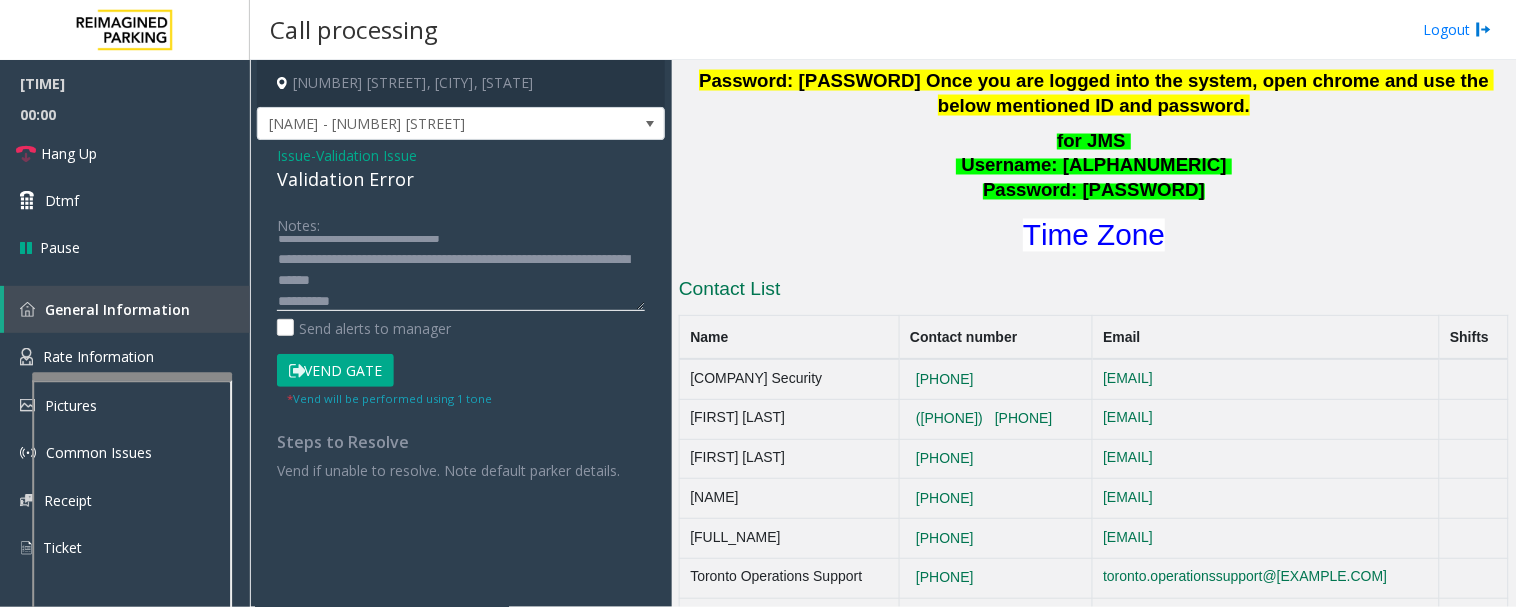 type on "**********" 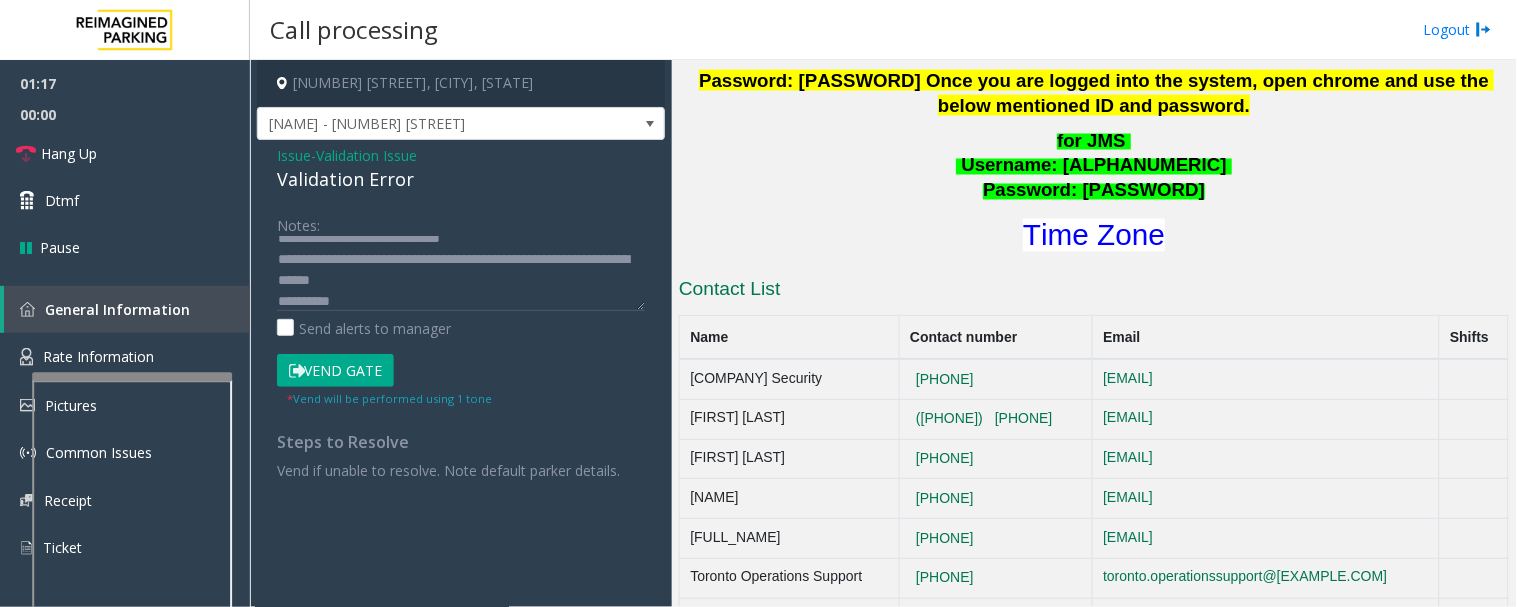 click on "Vend Gate" 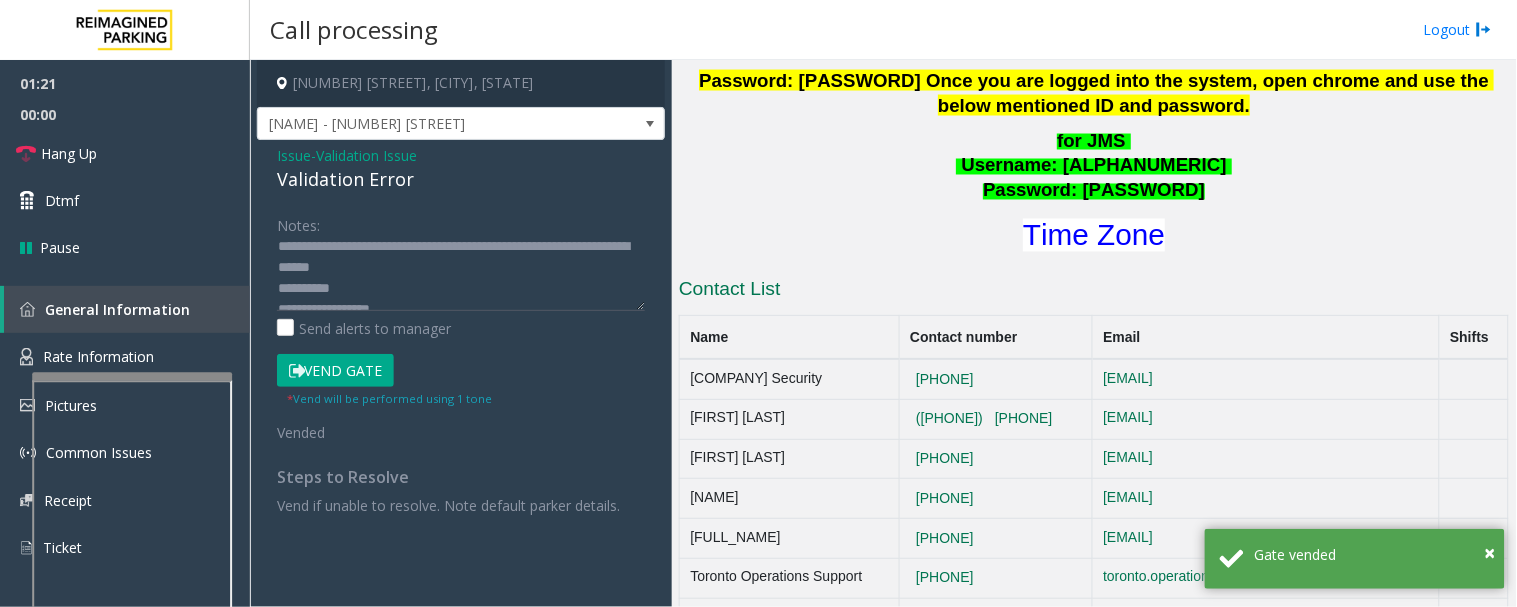 scroll, scrollTop: 42, scrollLeft: 0, axis: vertical 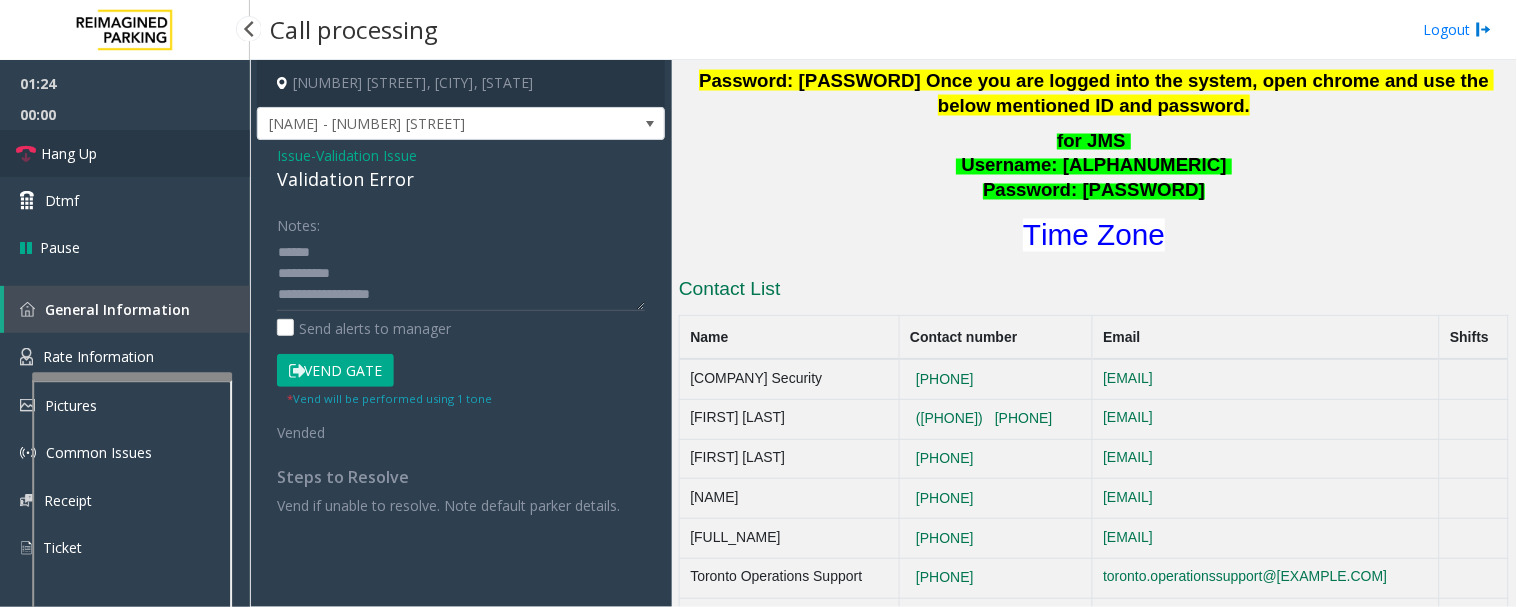 click on "Hang Up" at bounding box center [125, 153] 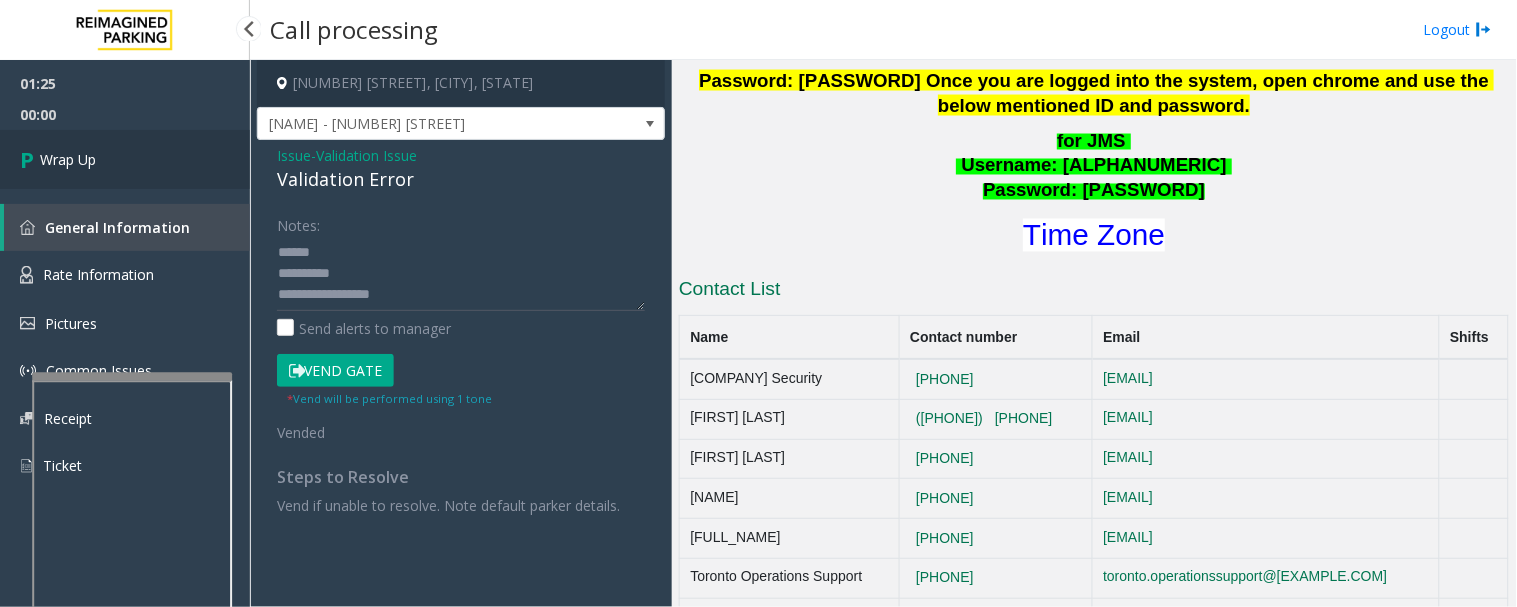 click on "Wrap Up" at bounding box center [125, 159] 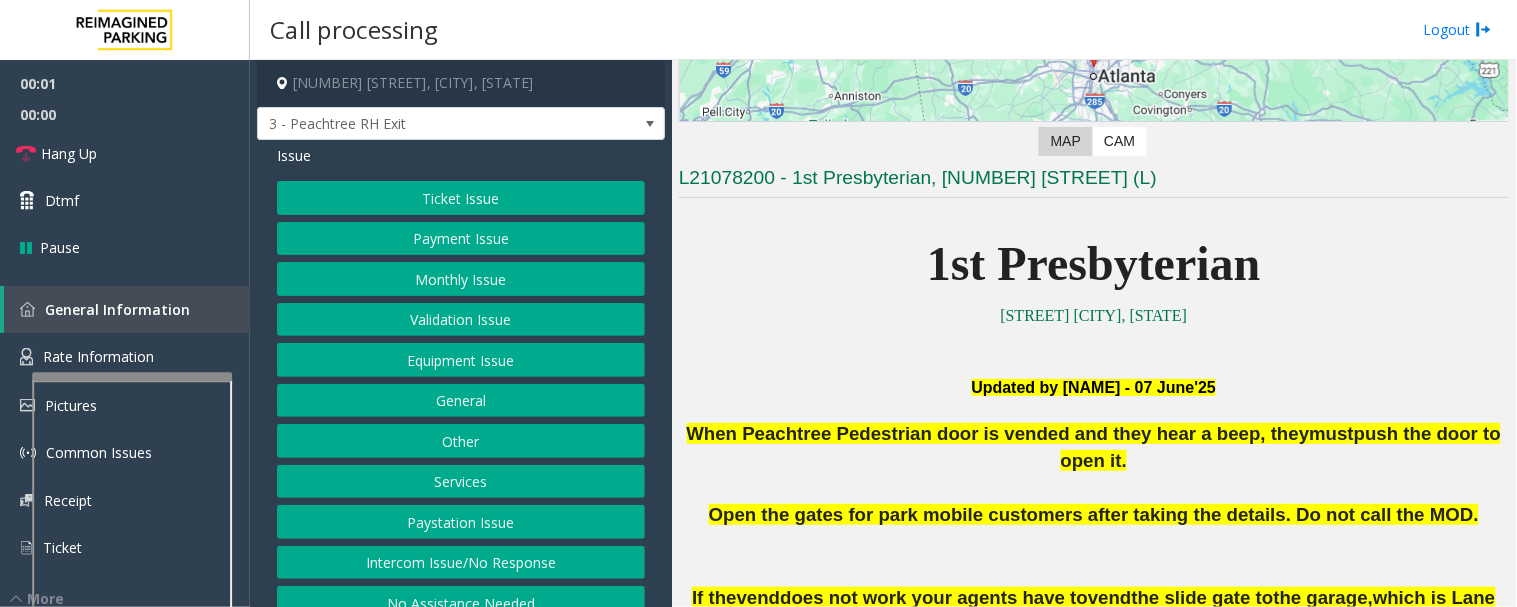 scroll, scrollTop: 444, scrollLeft: 0, axis: vertical 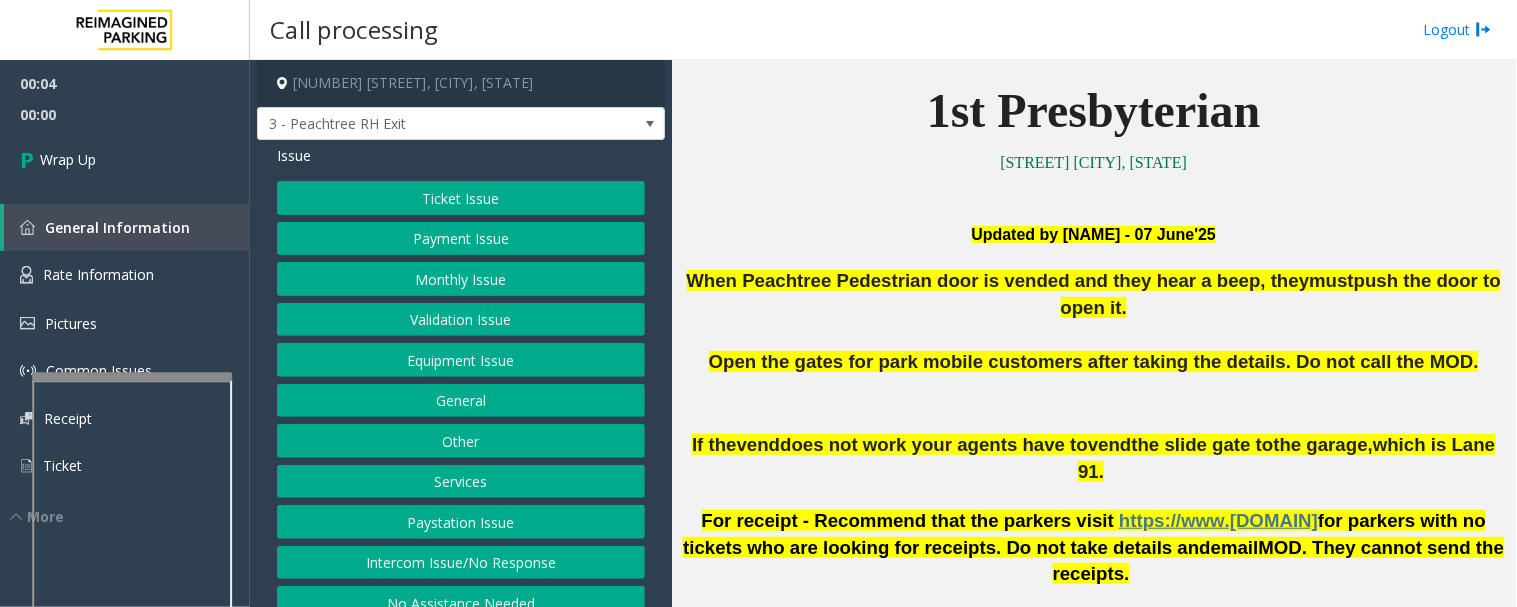 drag, startPoint x: 505, startPoint y: 565, endPoint x: 593, endPoint y: 527, distance: 95.85406 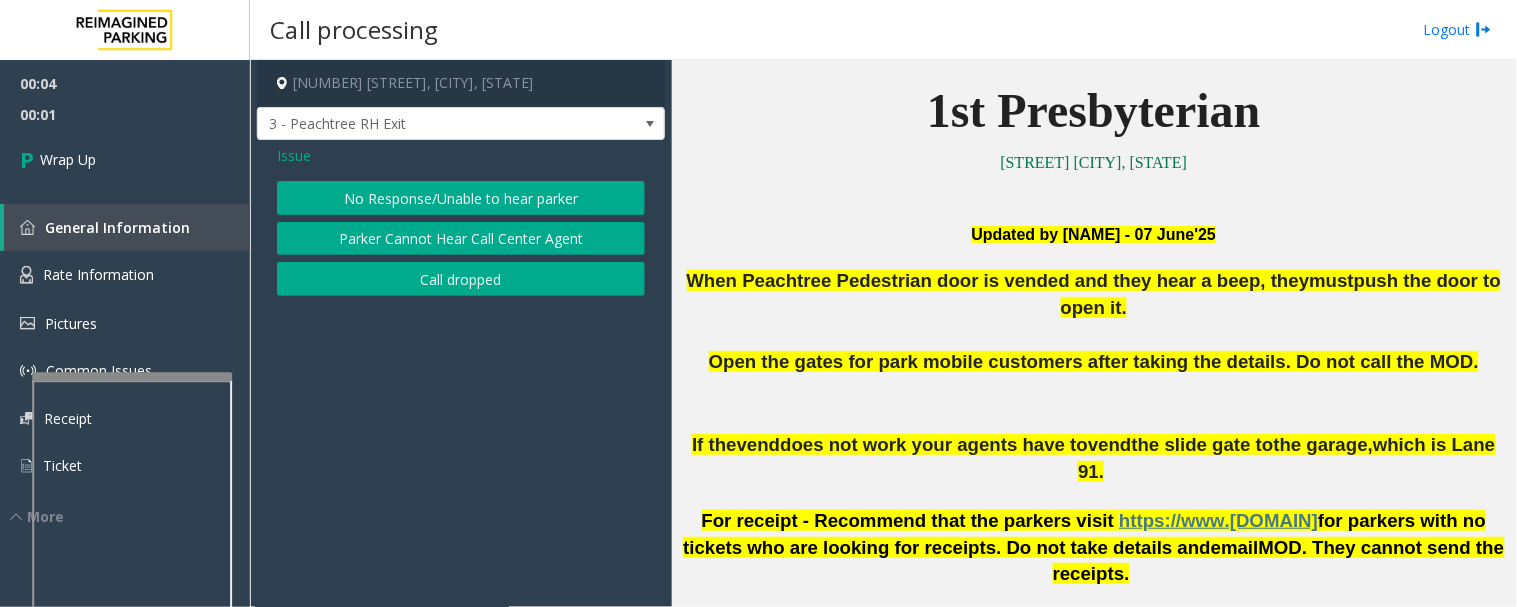click on "Call dropped" 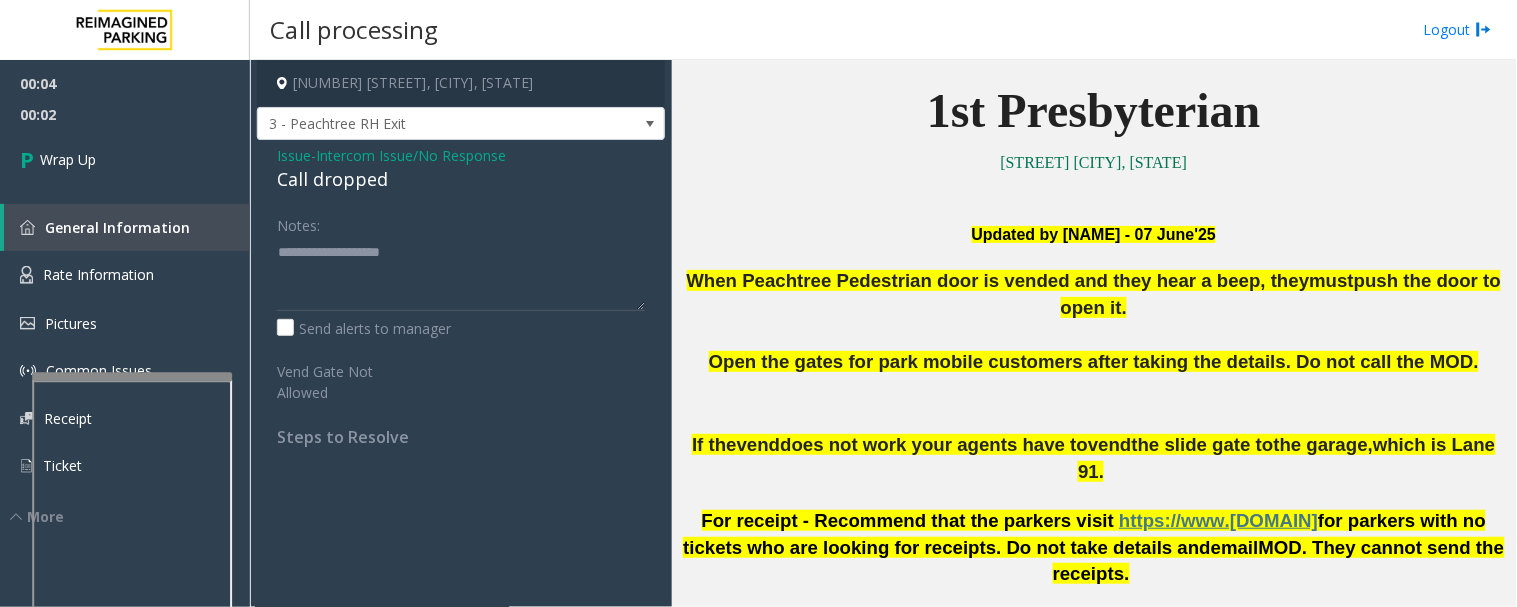 click on "Call dropped" 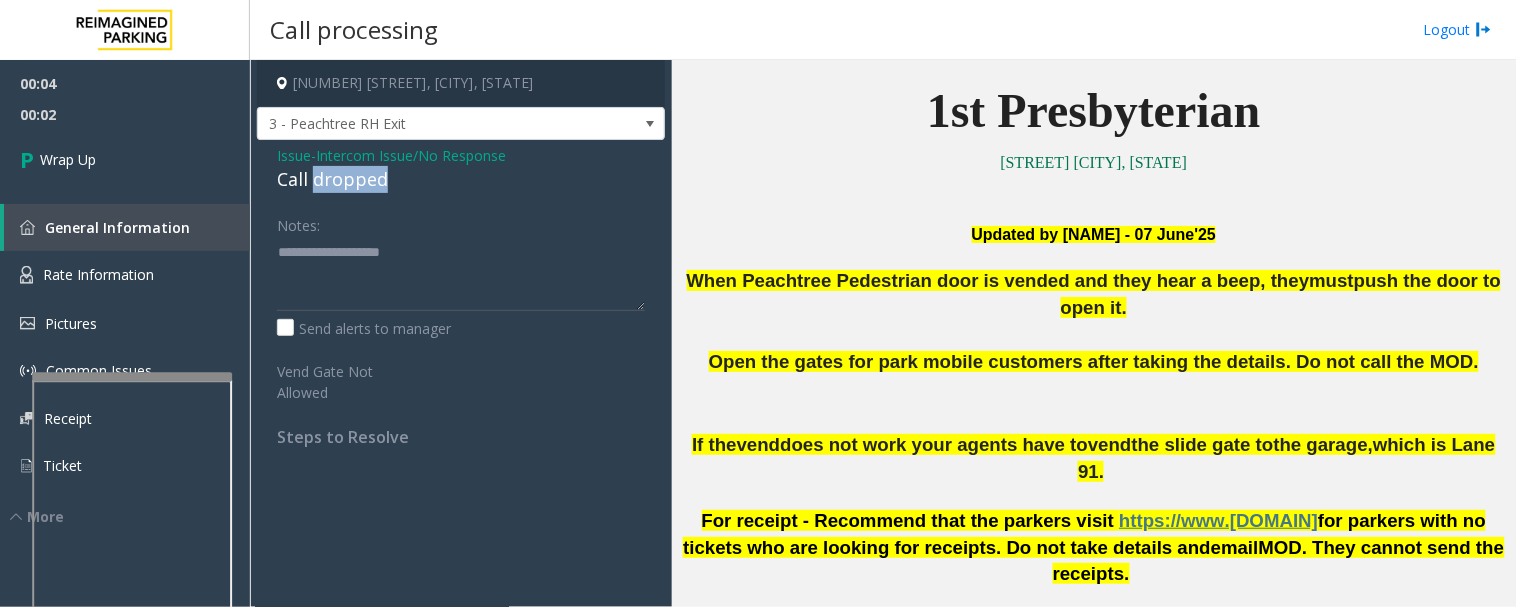 click on "Call dropped" 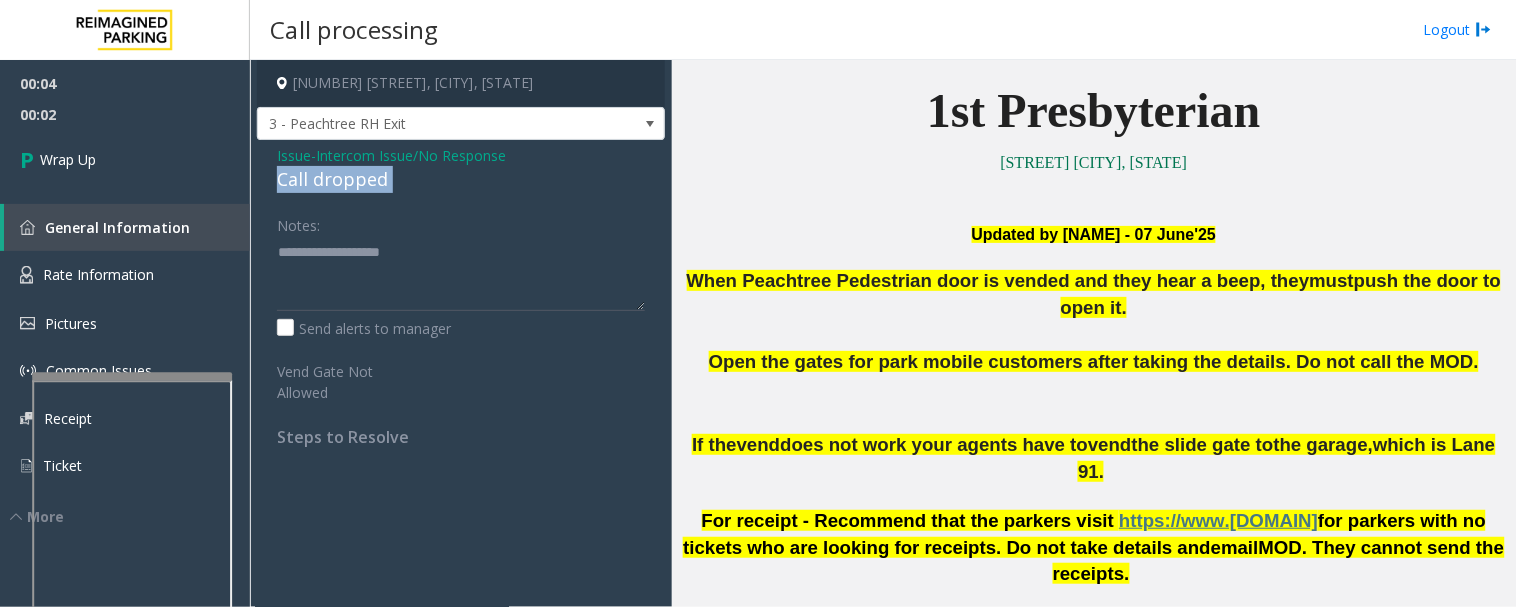 click on "Call dropped" 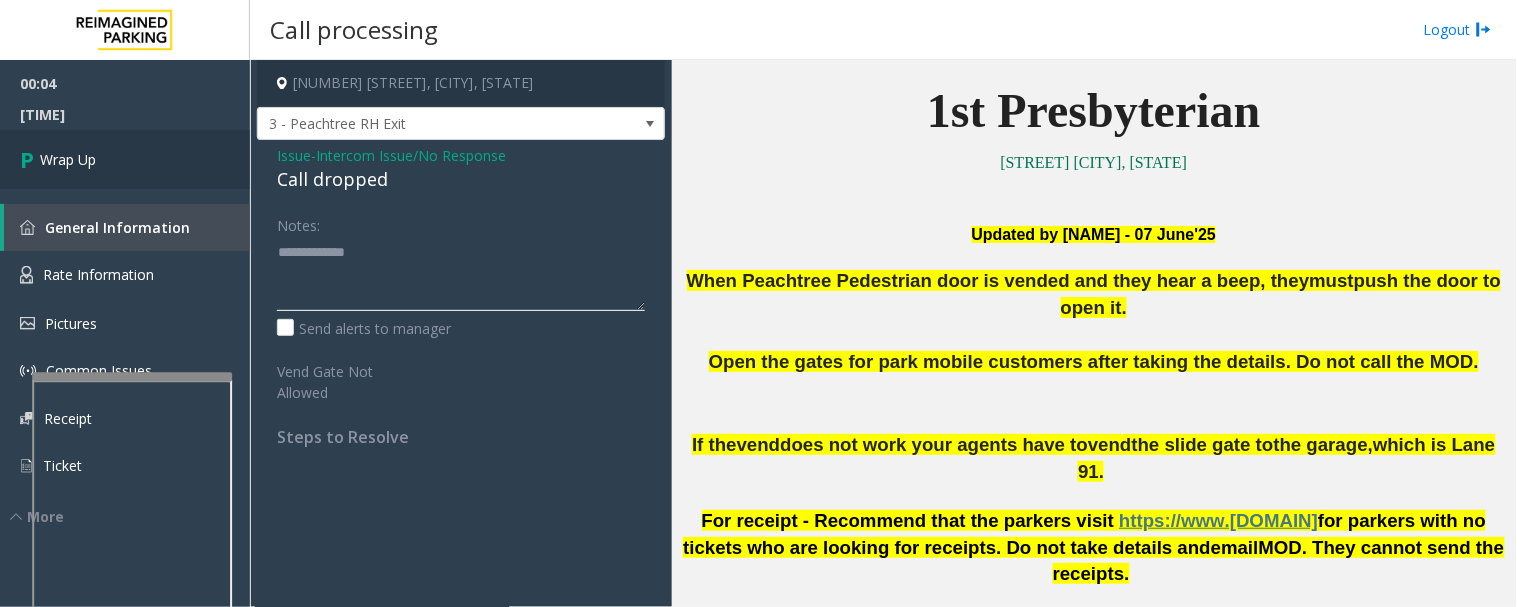 type on "**********" 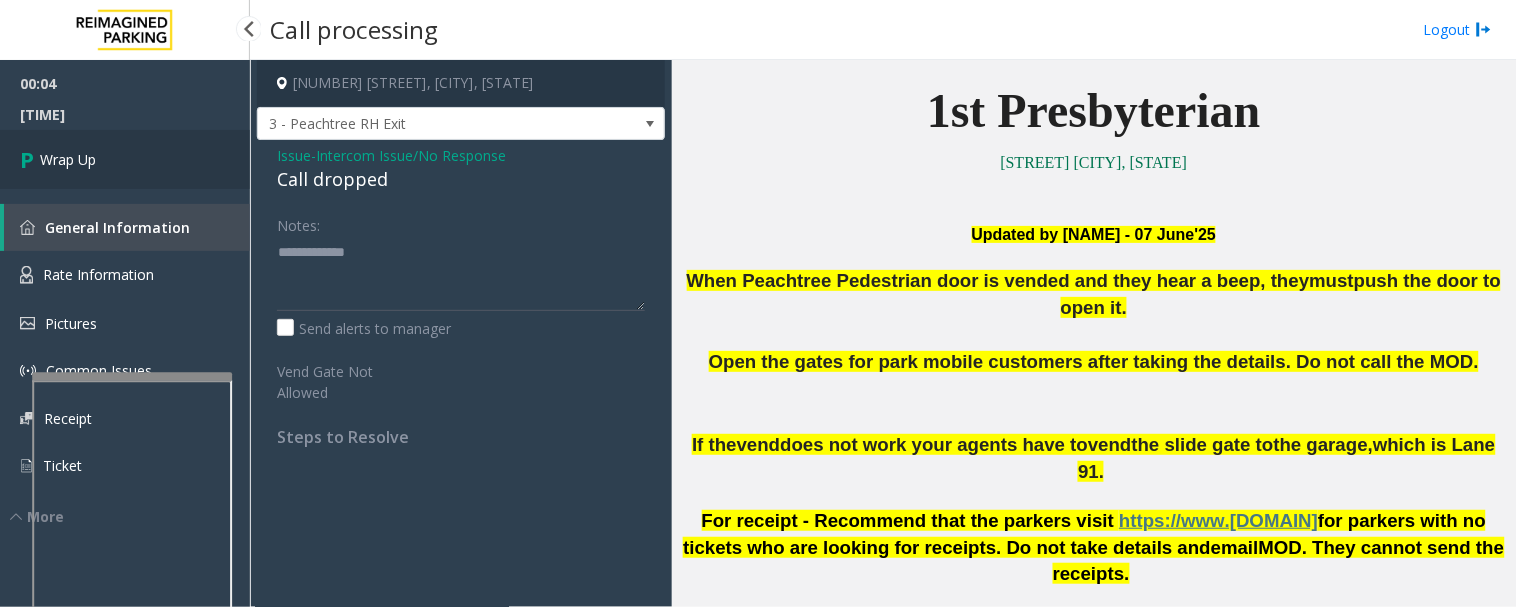 click on "Wrap Up" at bounding box center (125, 159) 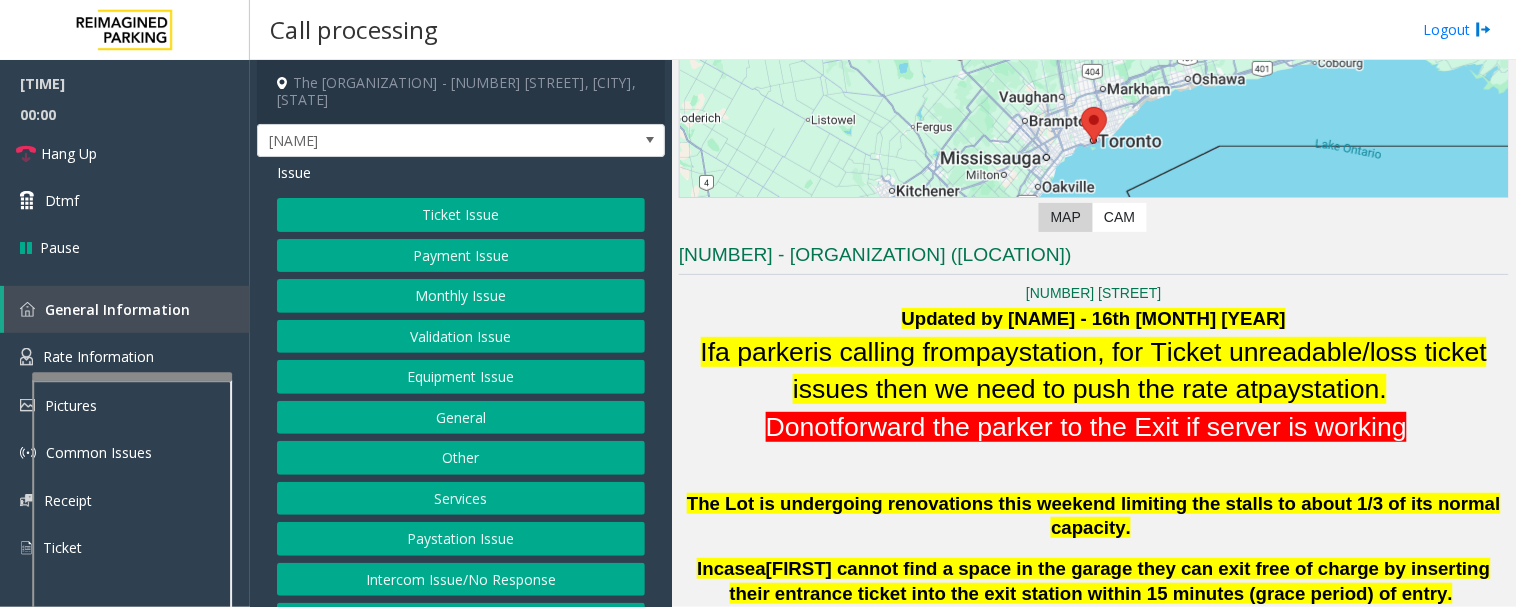 scroll, scrollTop: 444, scrollLeft: 0, axis: vertical 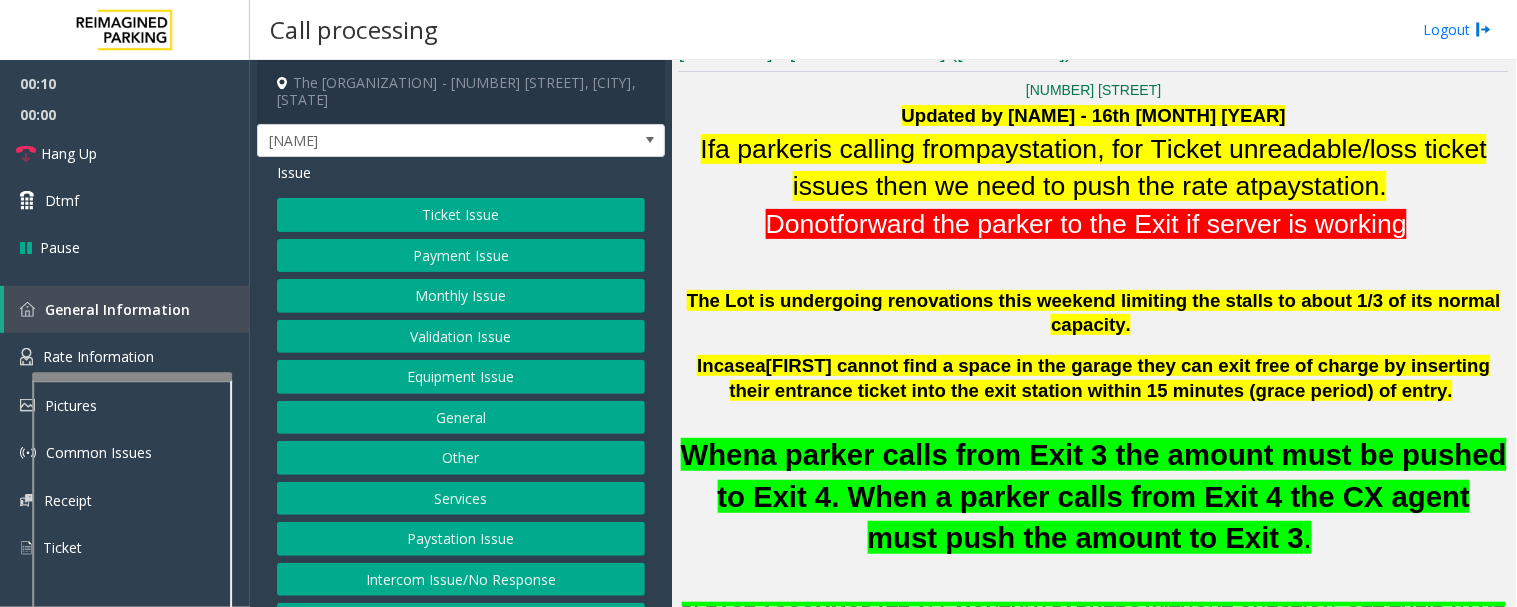 click on "Ticket Issue   Payment Issue   Monthly Issue   Validation Issue   Equipment Issue   General   Other   Services   Paystation Issue   Intercom Issue/No Response   No Assistance Needed" 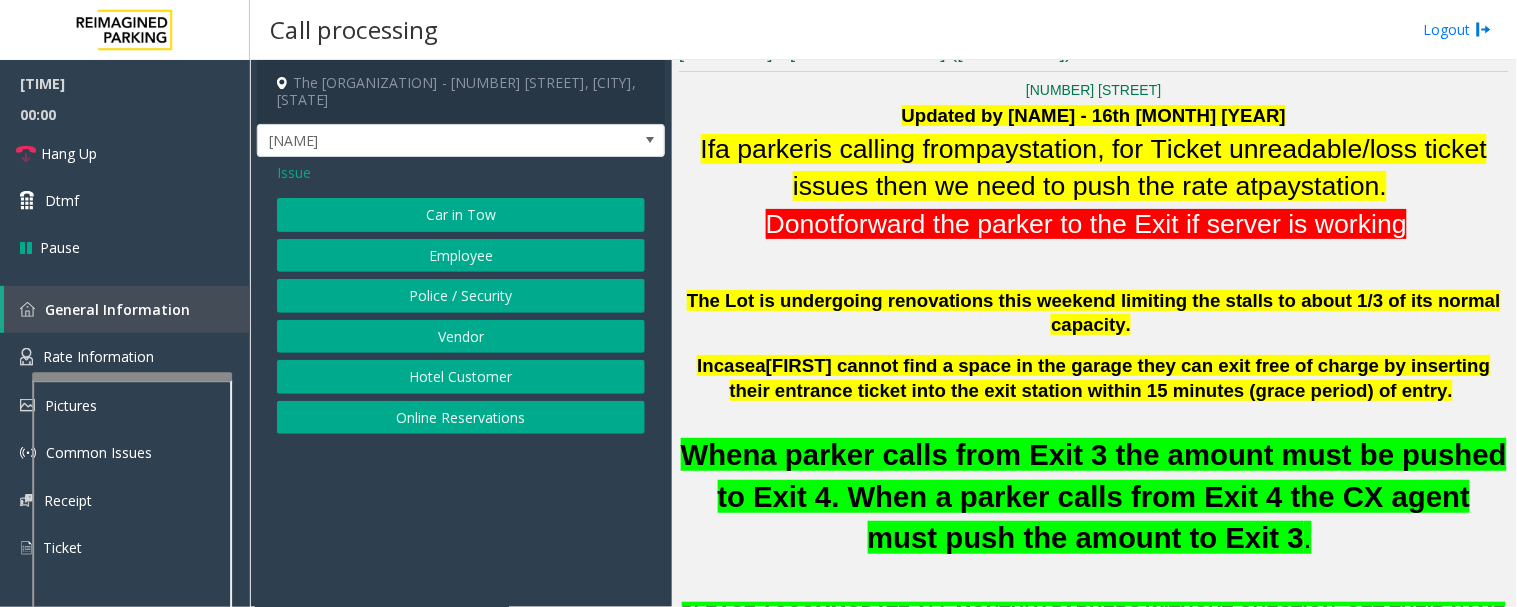 click on "Police / Security" 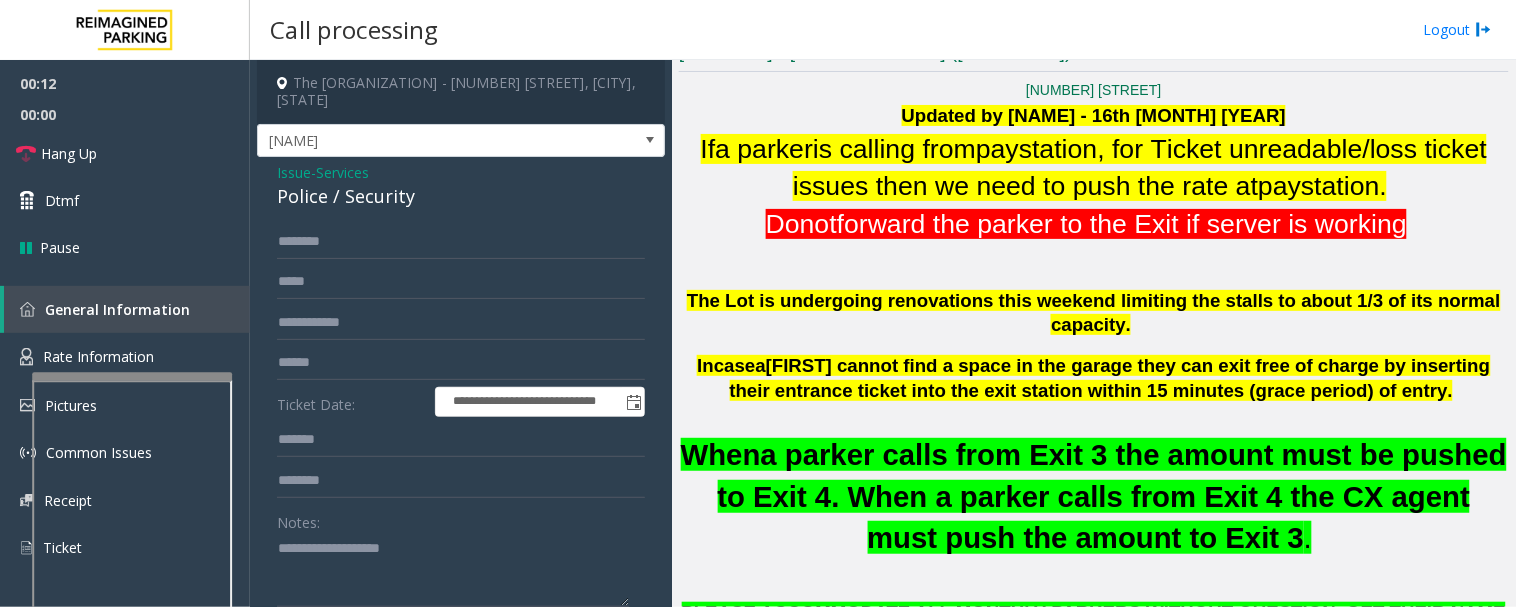 click on "Police / Security" 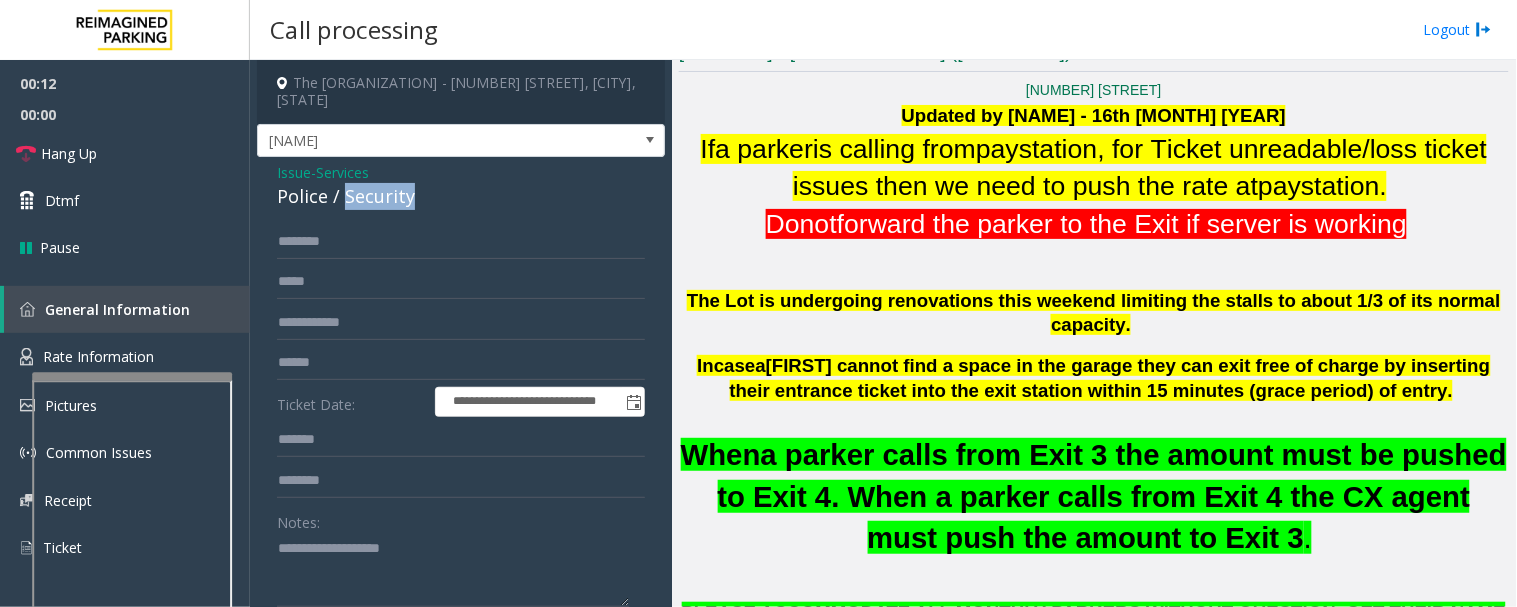 click on "Police / Security" 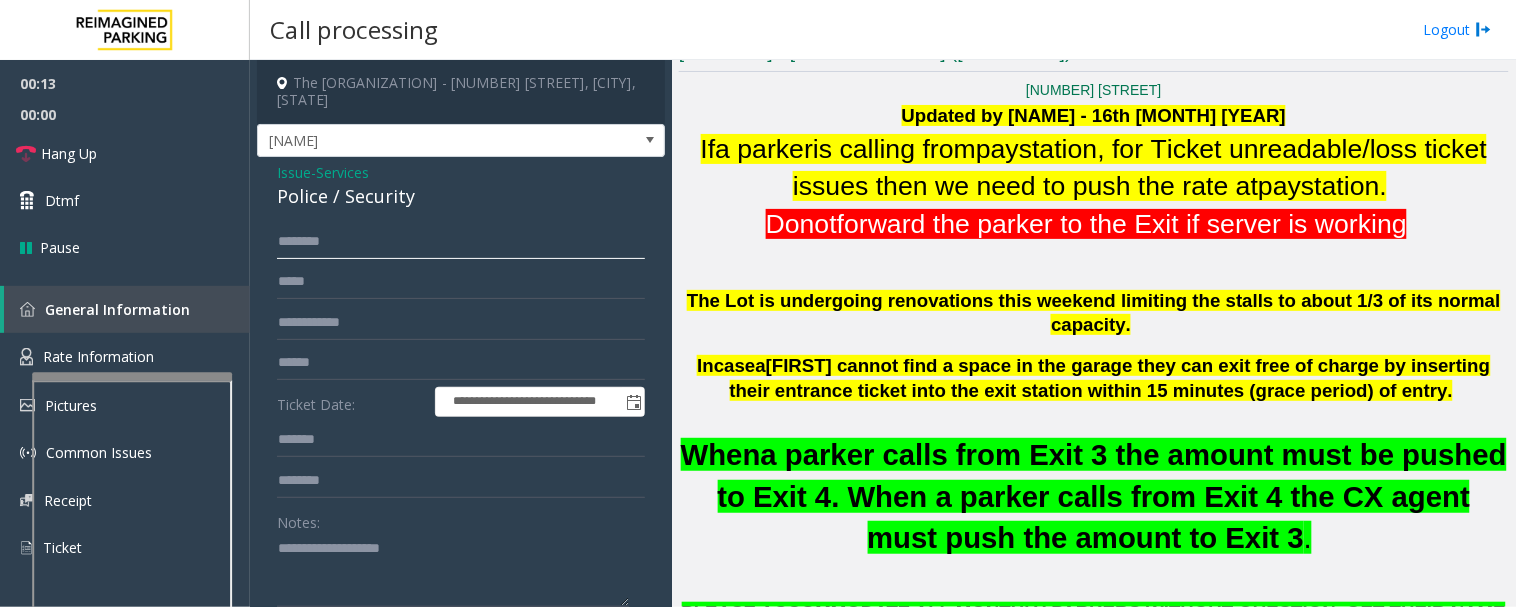 click 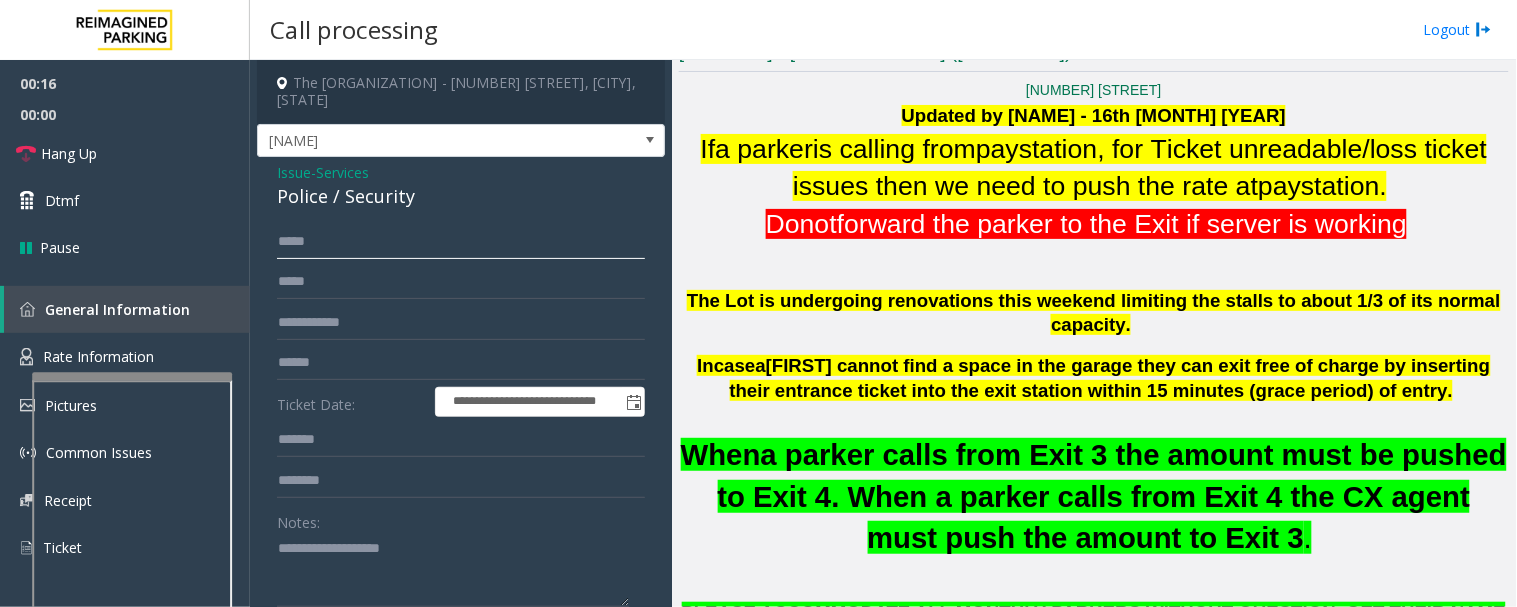 type on "****" 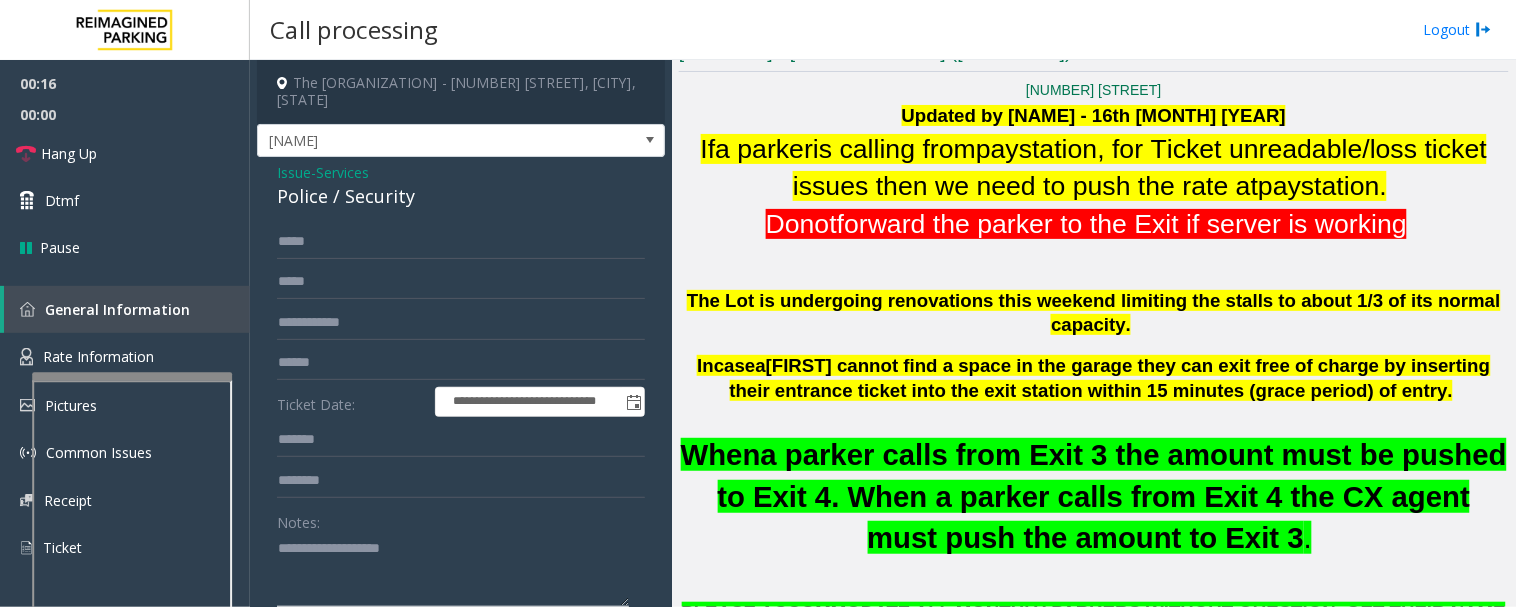 click 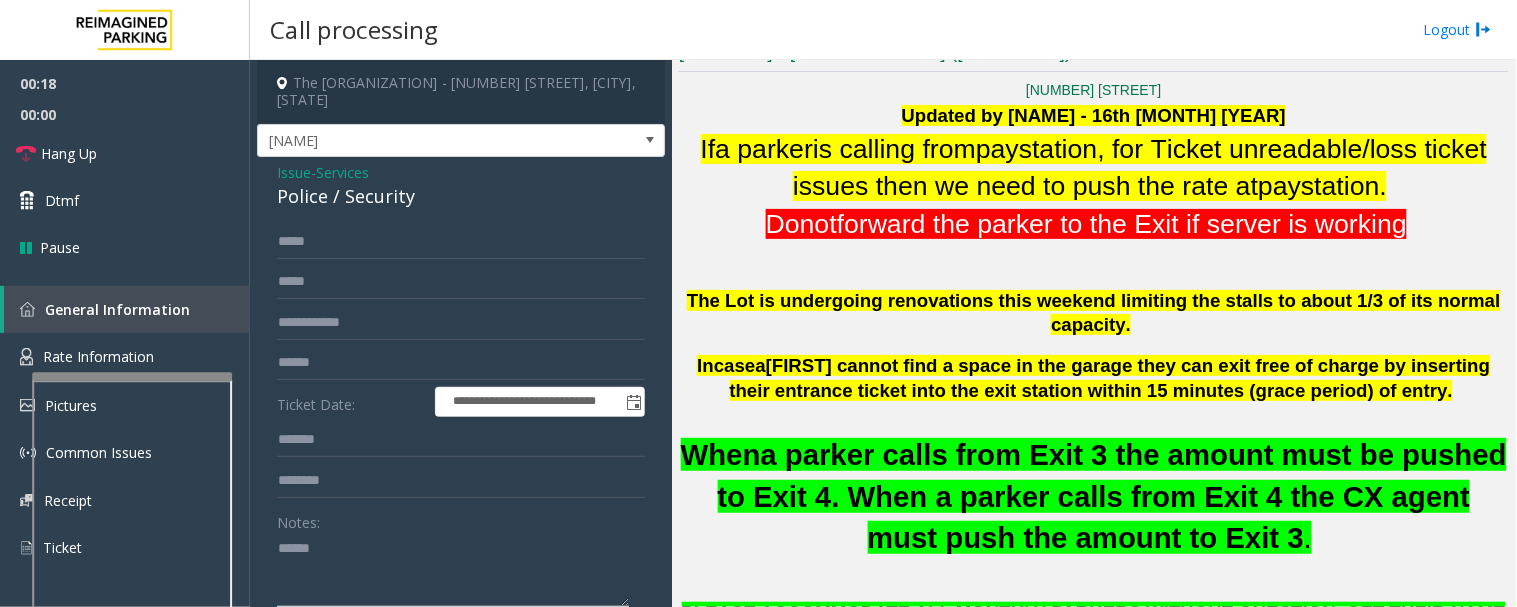 paste on "********" 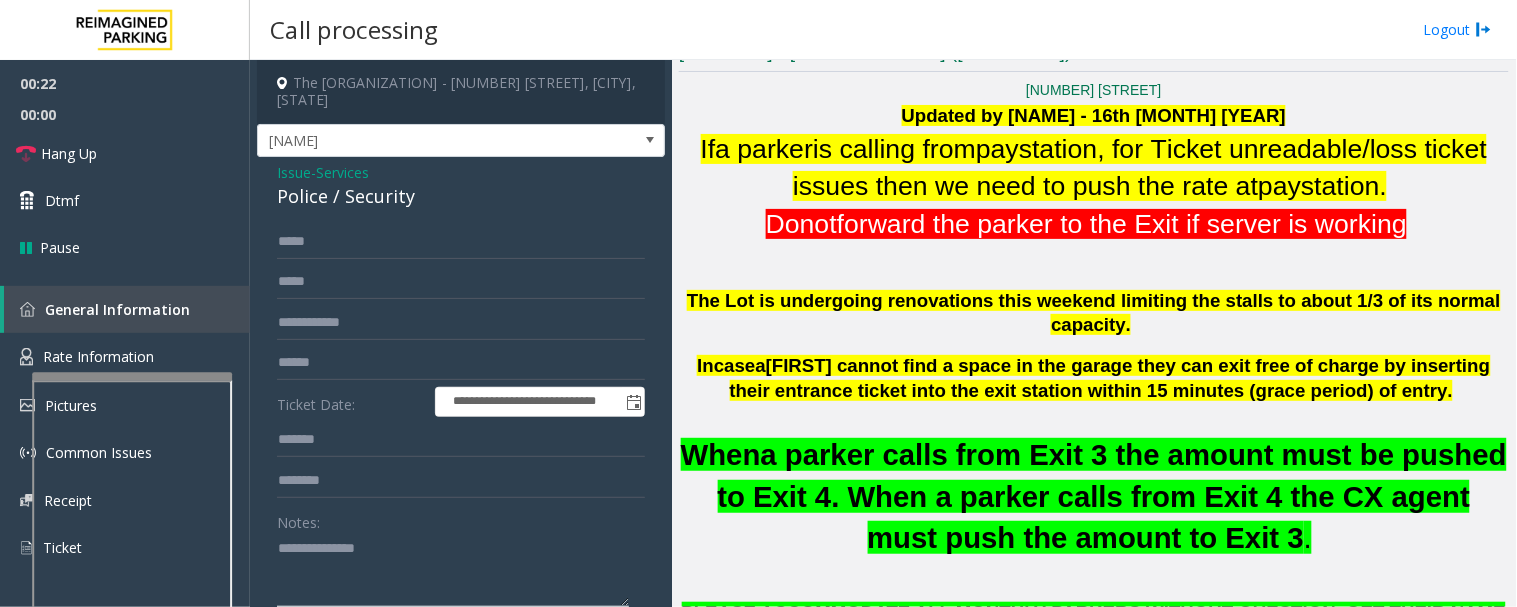 type on "**********" 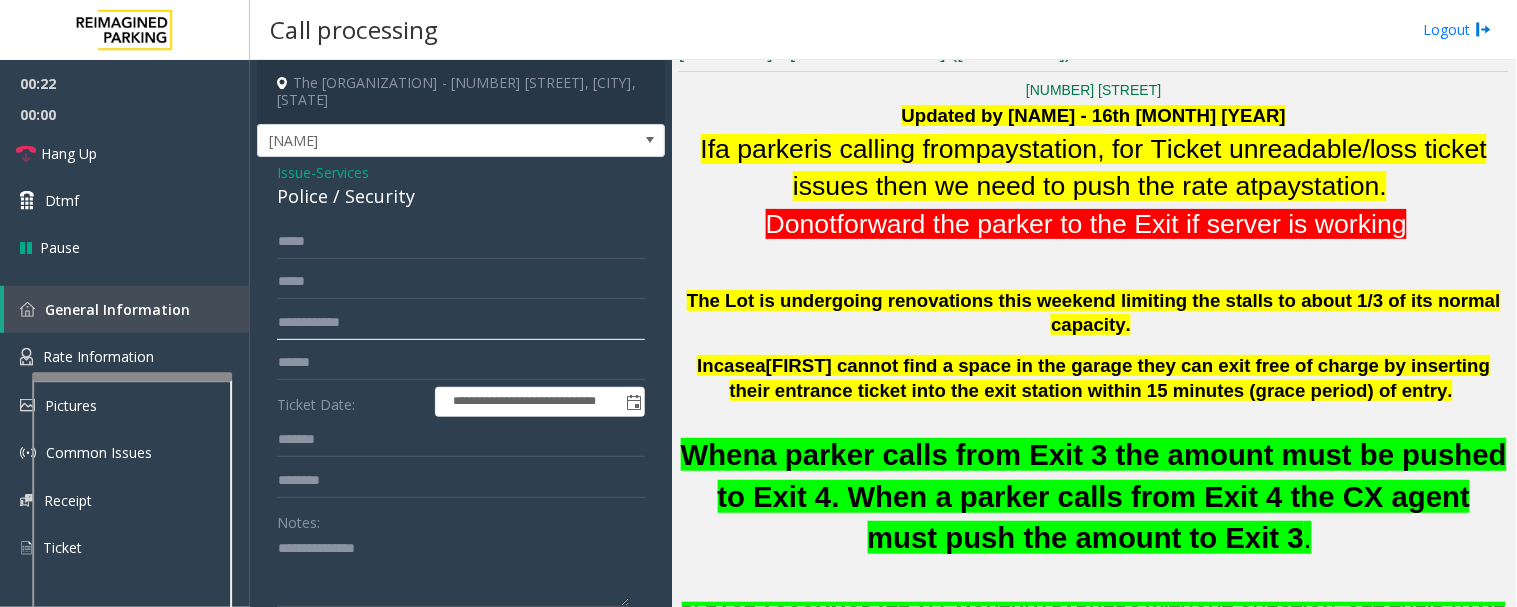 click 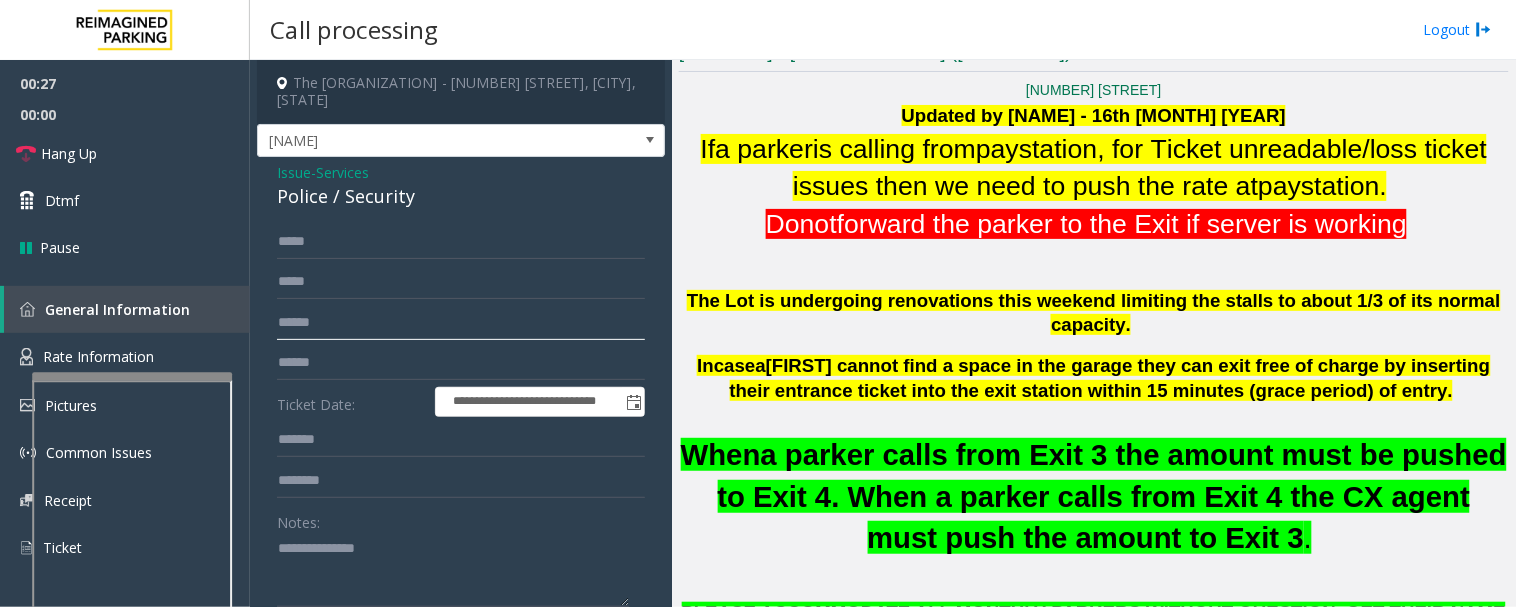 type on "******" 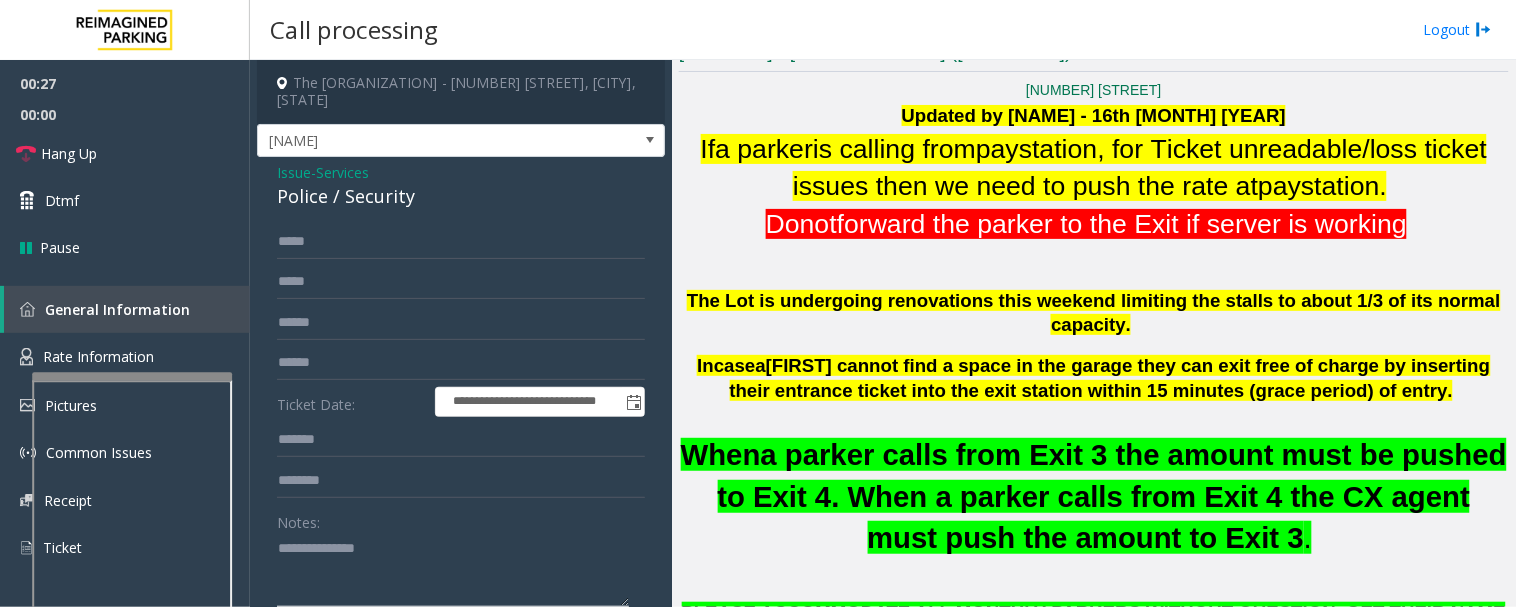 click 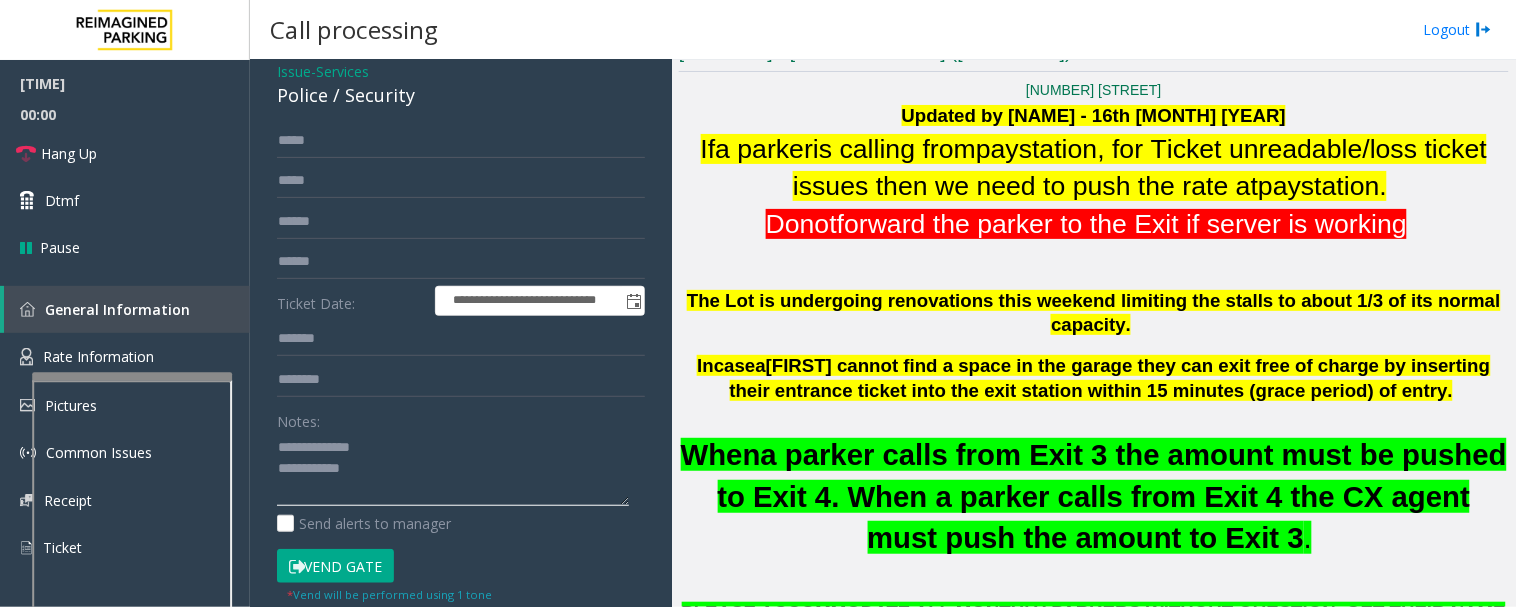 scroll, scrollTop: 256, scrollLeft: 0, axis: vertical 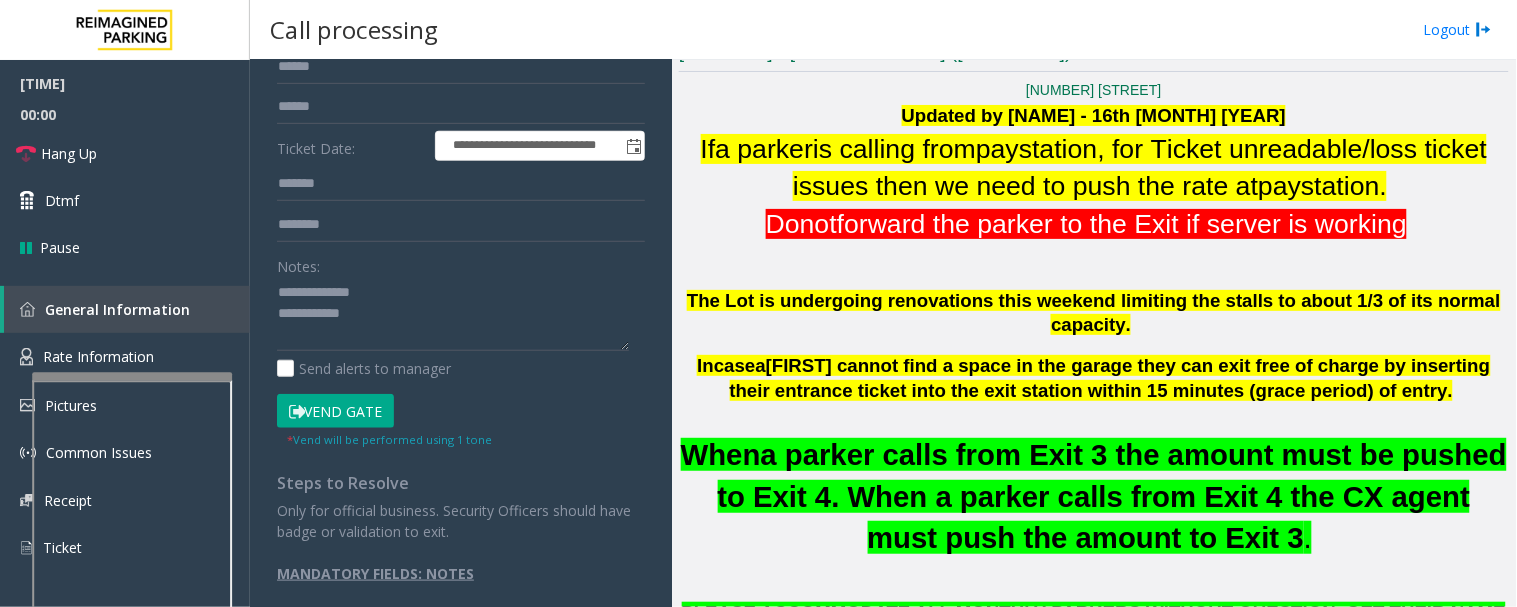 click on "Vend Gate" 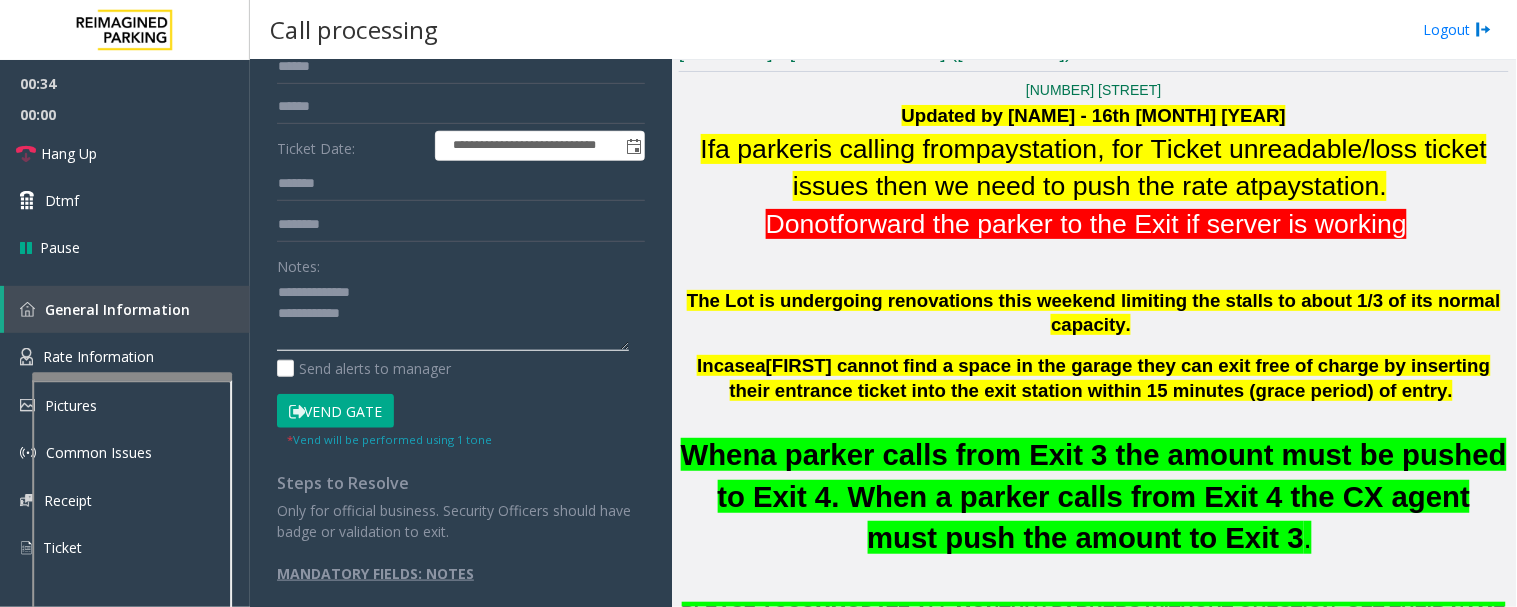 click 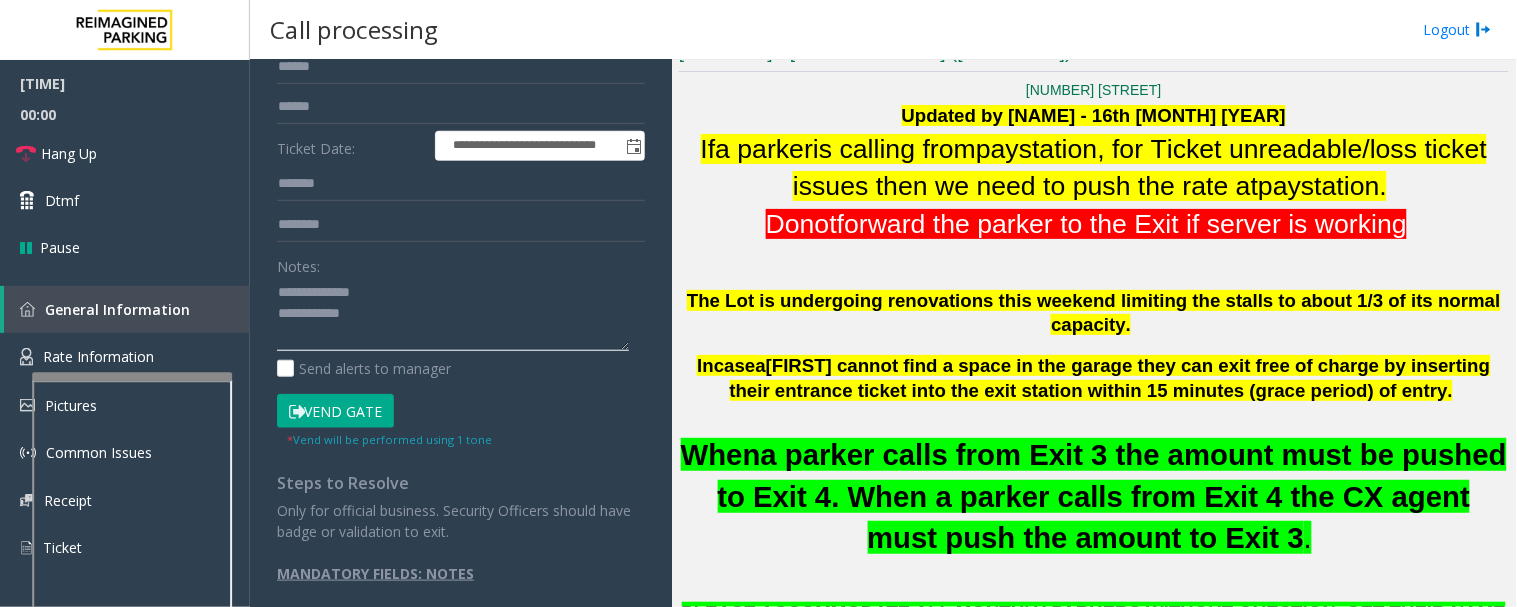 click 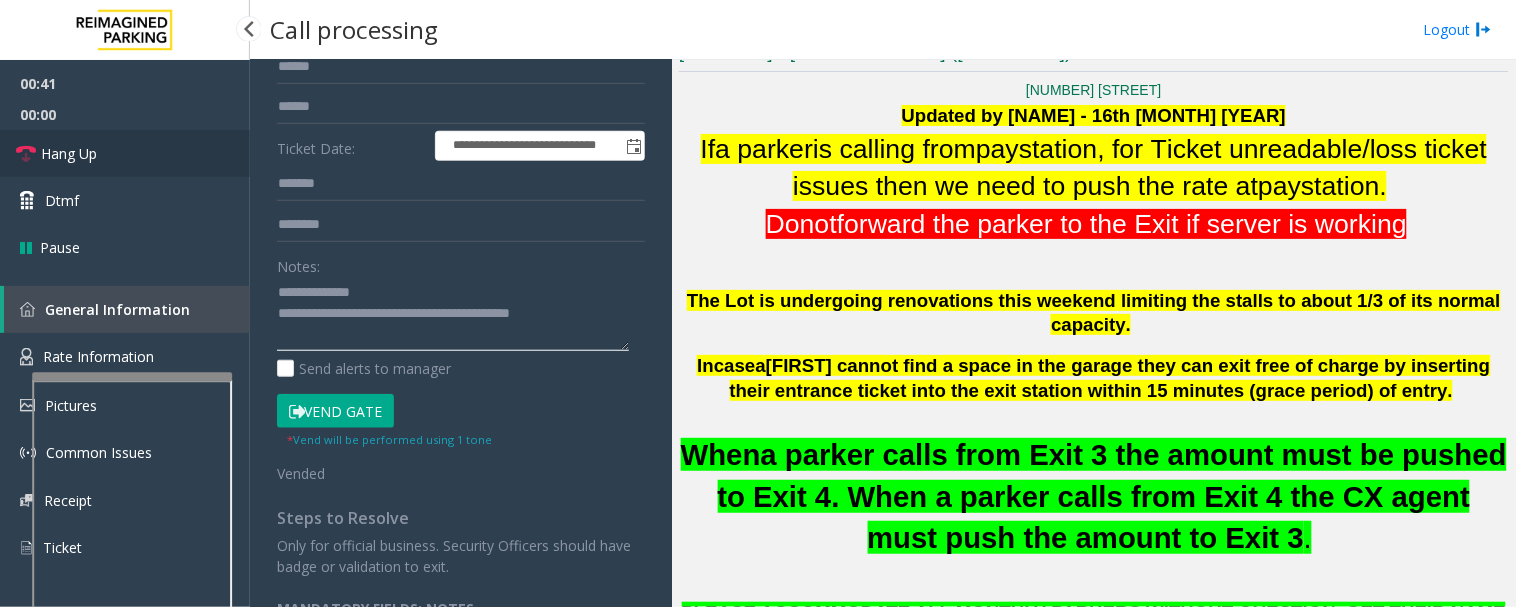 type on "**********" 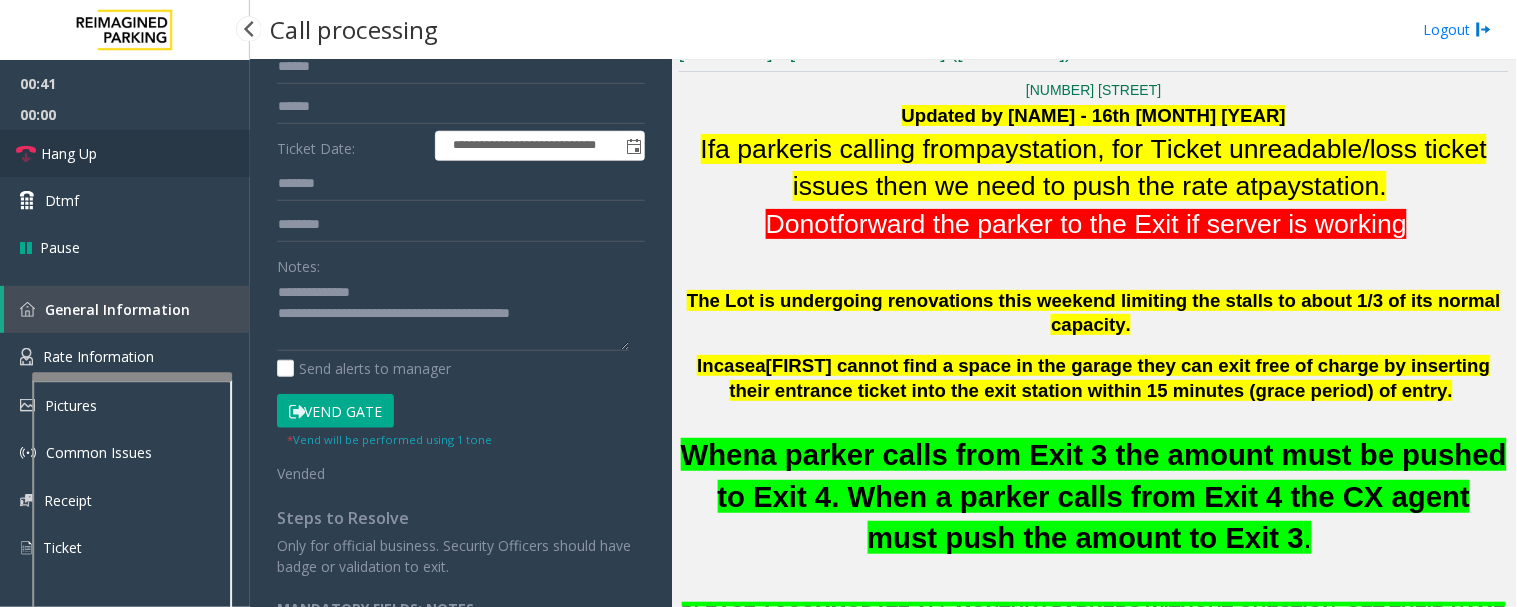 click on "Hang Up" at bounding box center (125, 153) 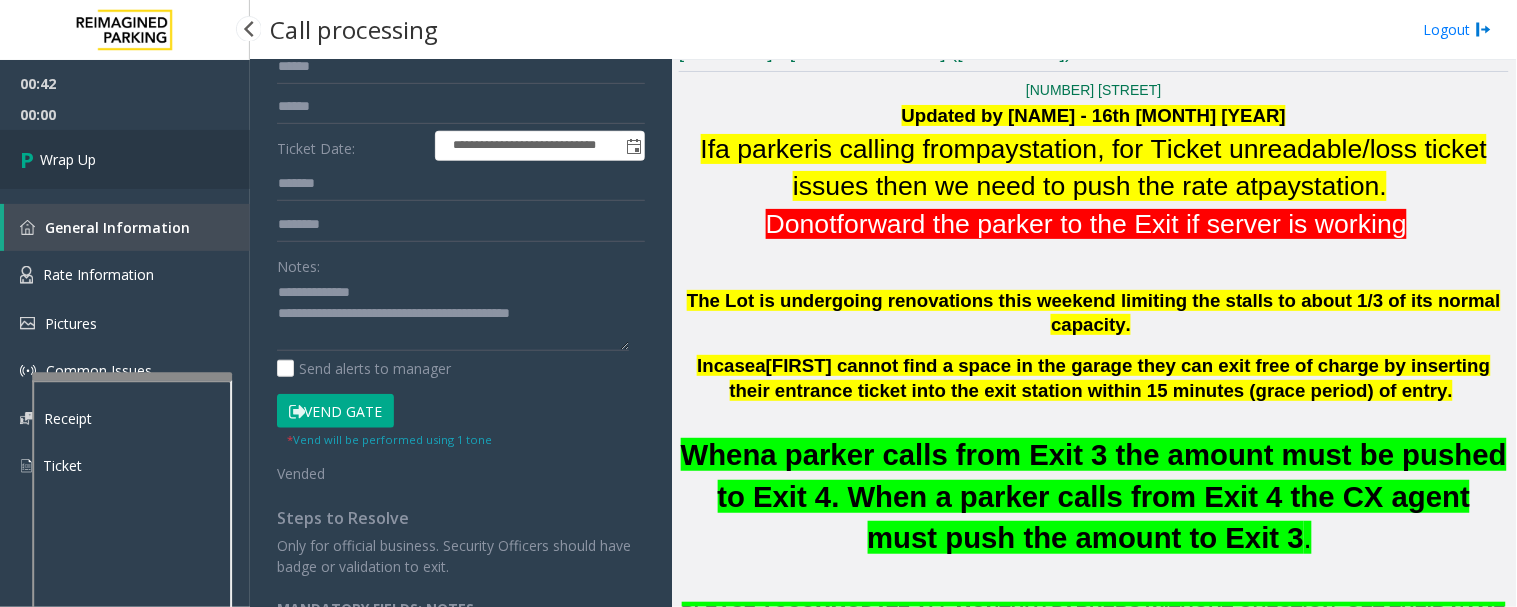 click on "Wrap Up" at bounding box center (68, 159) 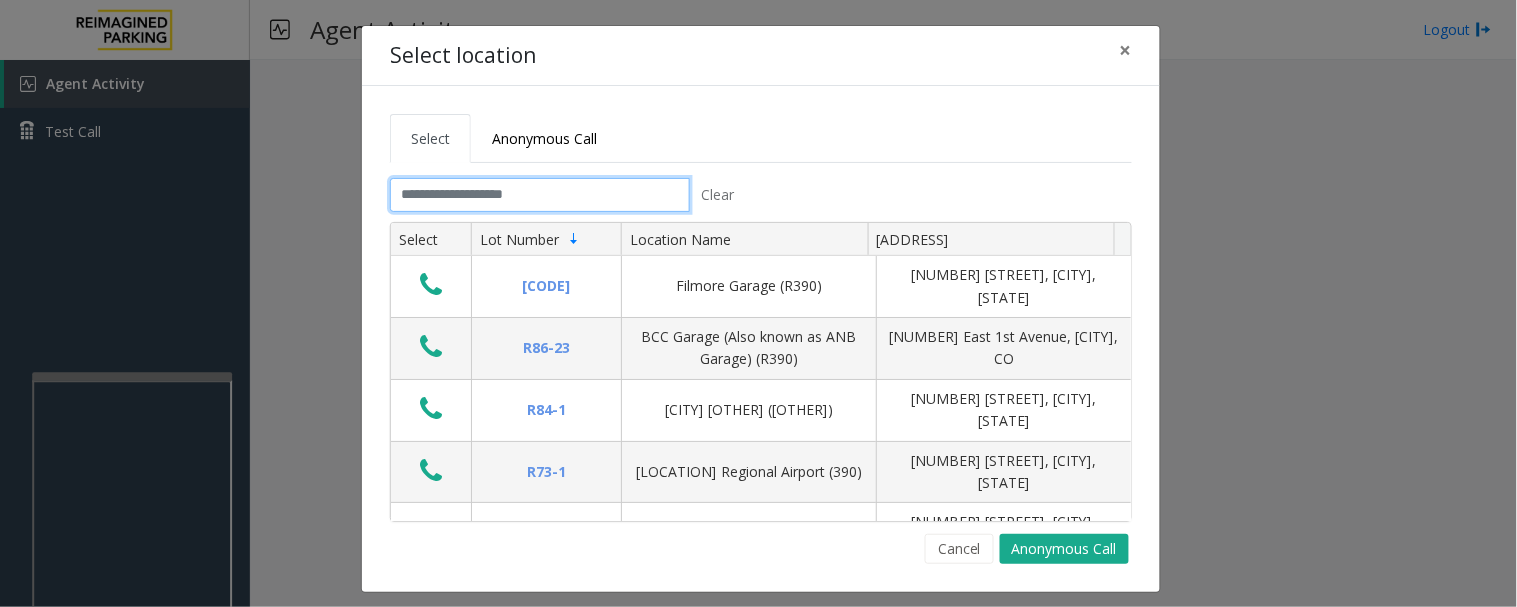 click 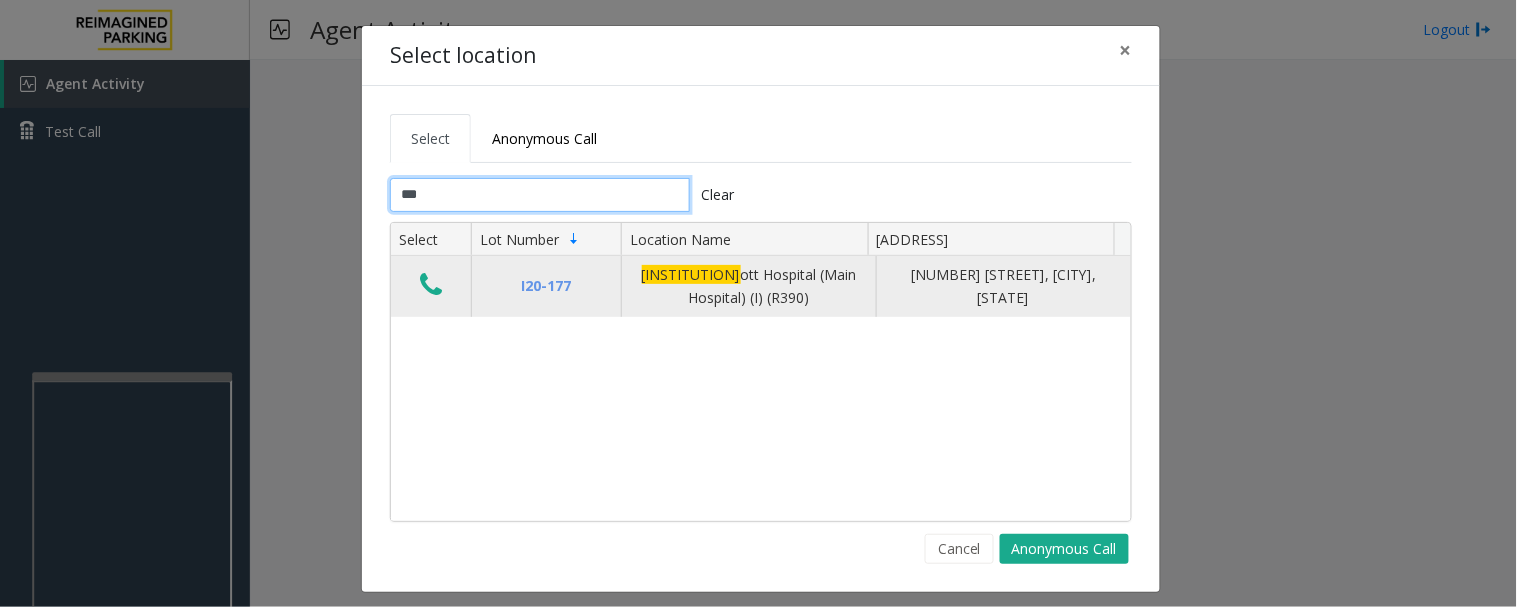 type on "***" 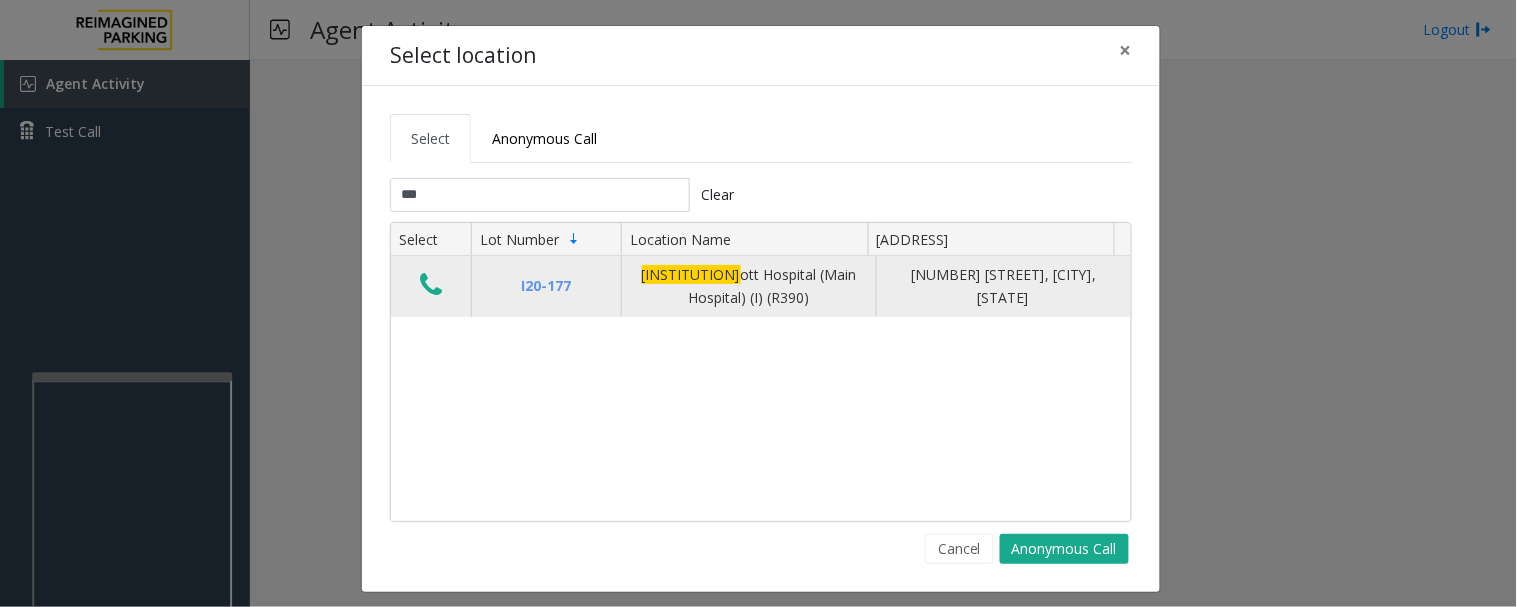 click 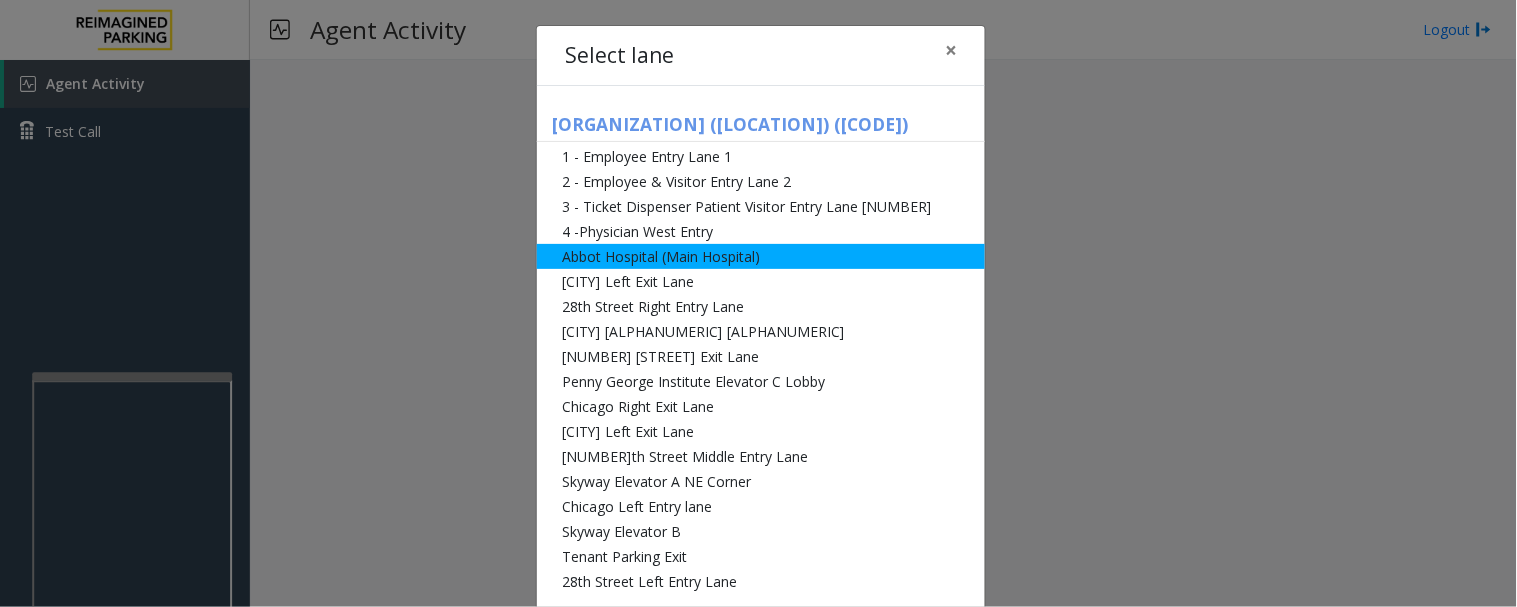 click on "Abbot Hospital (Main Hospital)" 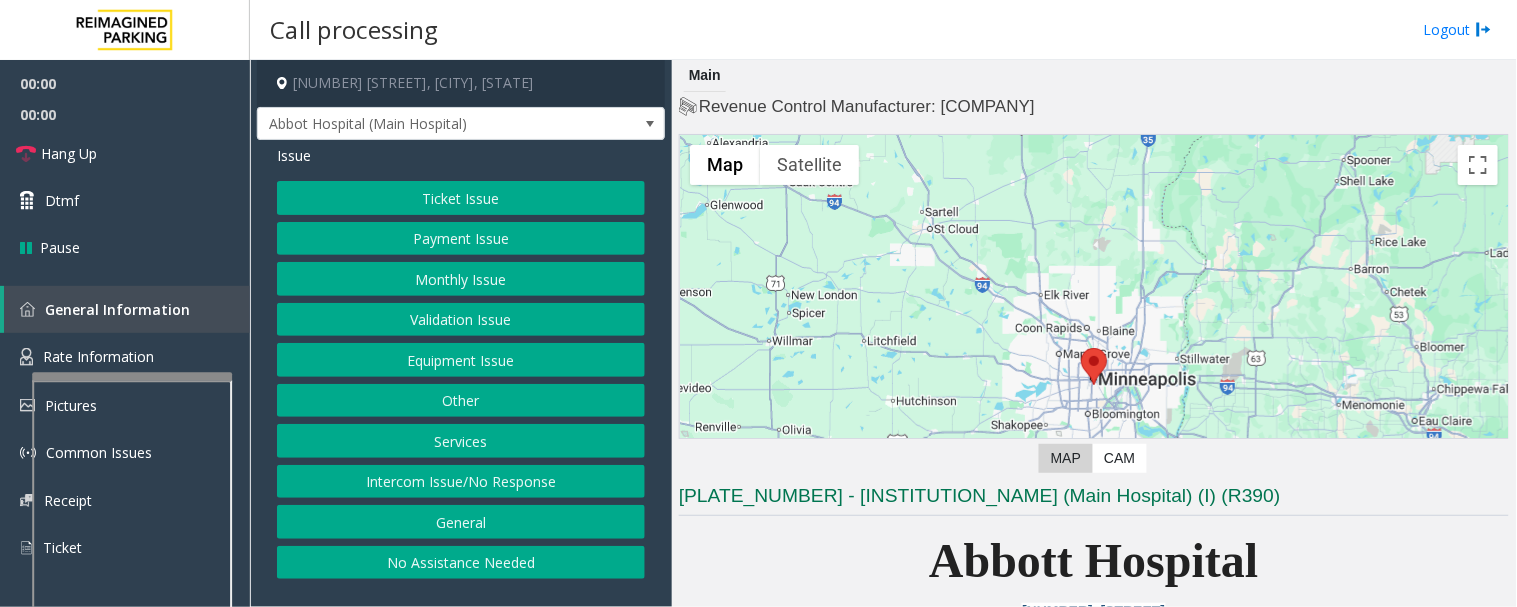 scroll, scrollTop: 555, scrollLeft: 0, axis: vertical 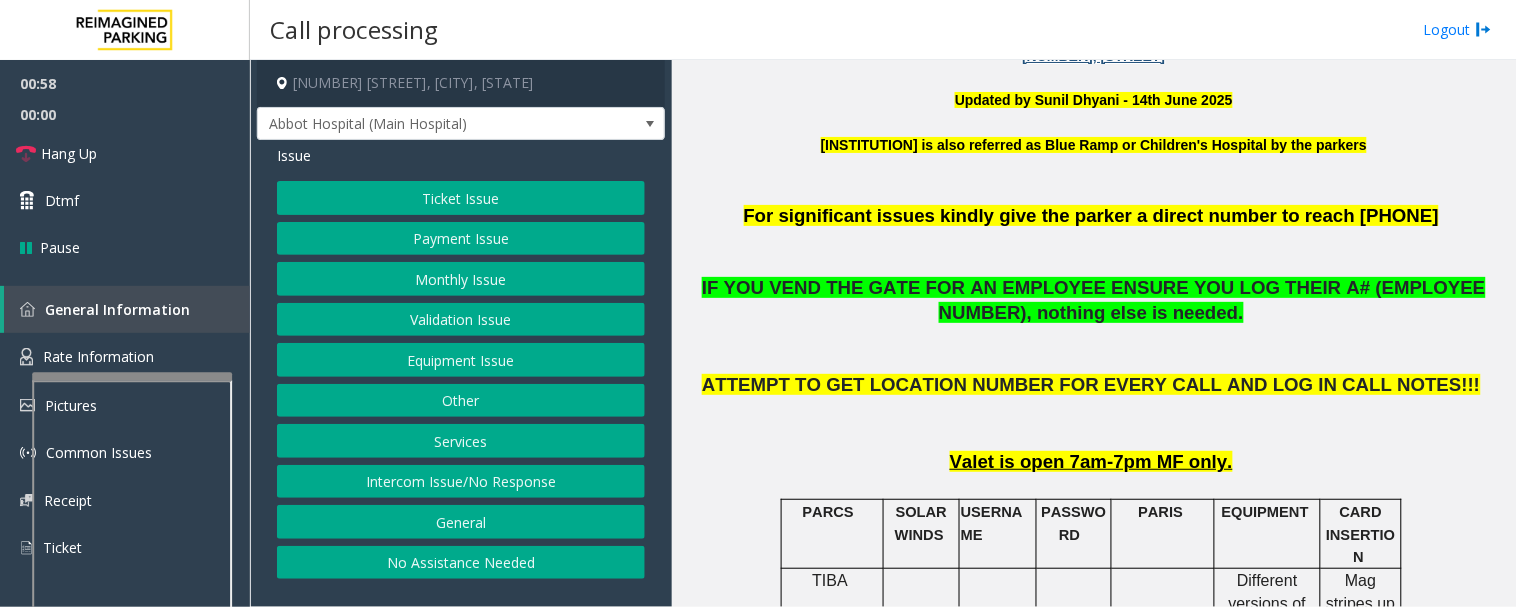 click on "Intercom Issue/No Response" 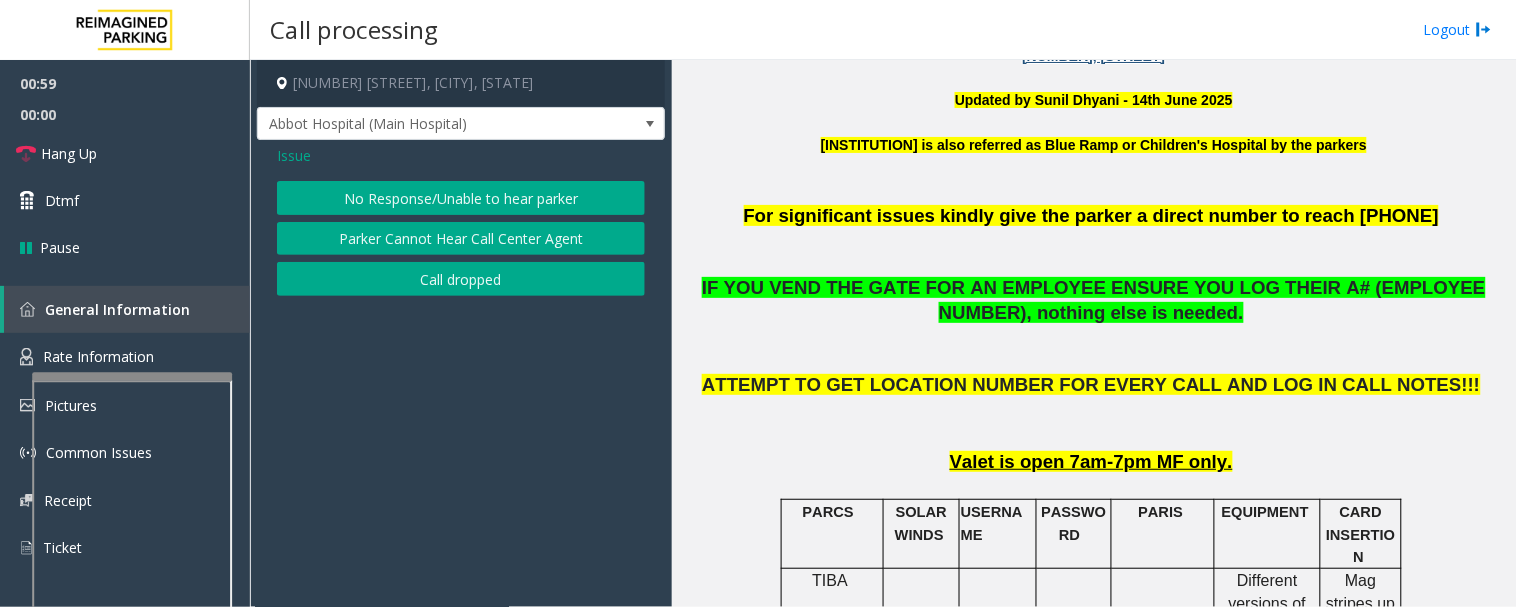 click on "Parker Cannot Hear Call Center Agent" 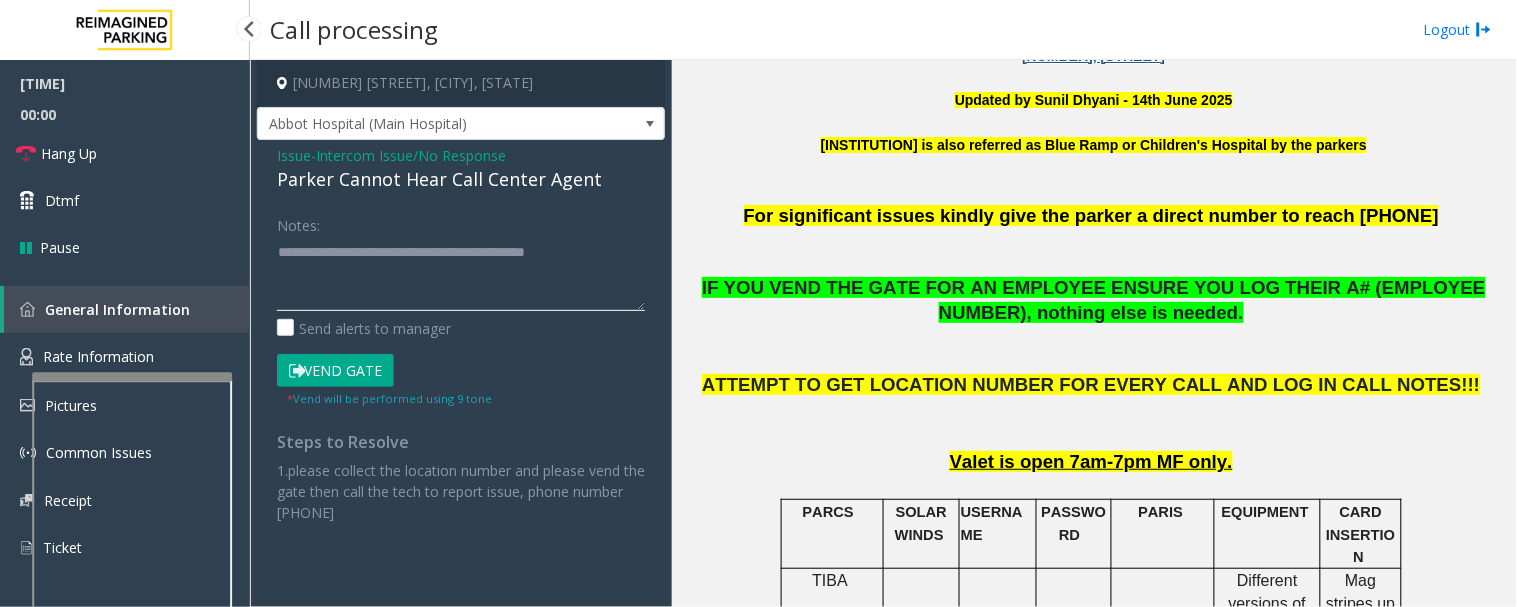 type on "**********" 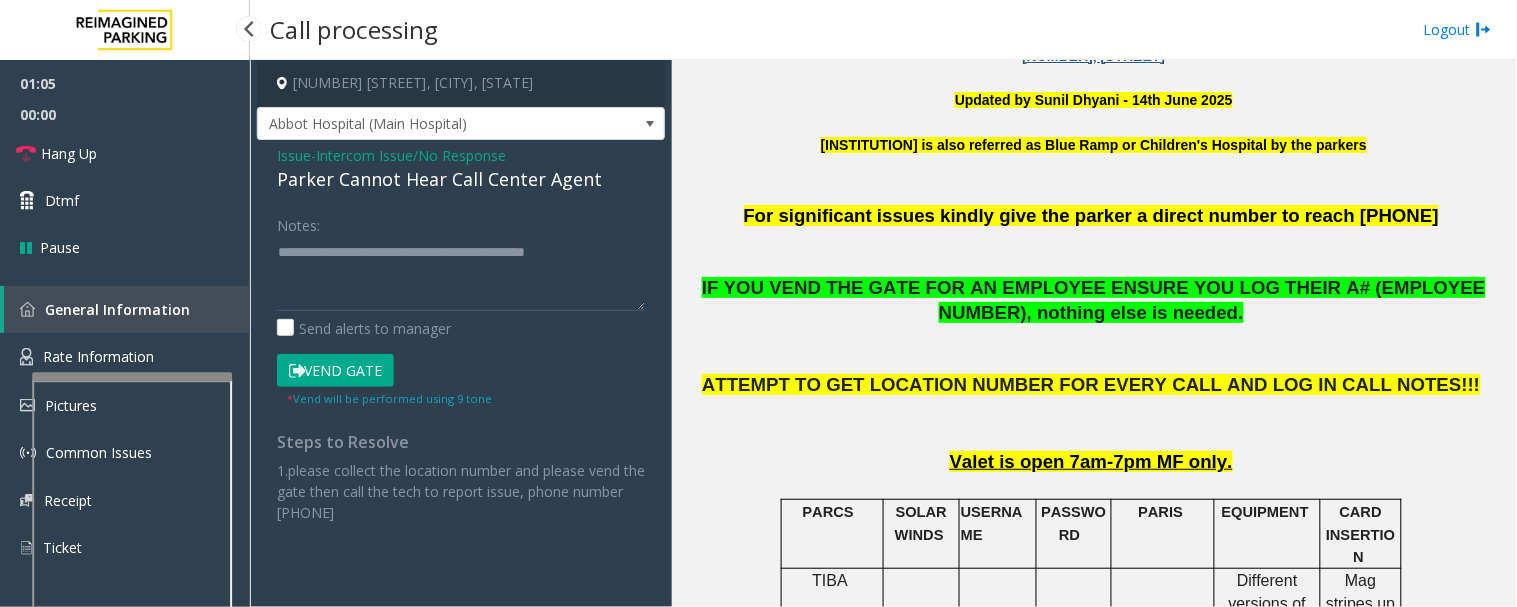 click on "00:00" at bounding box center [125, 114] 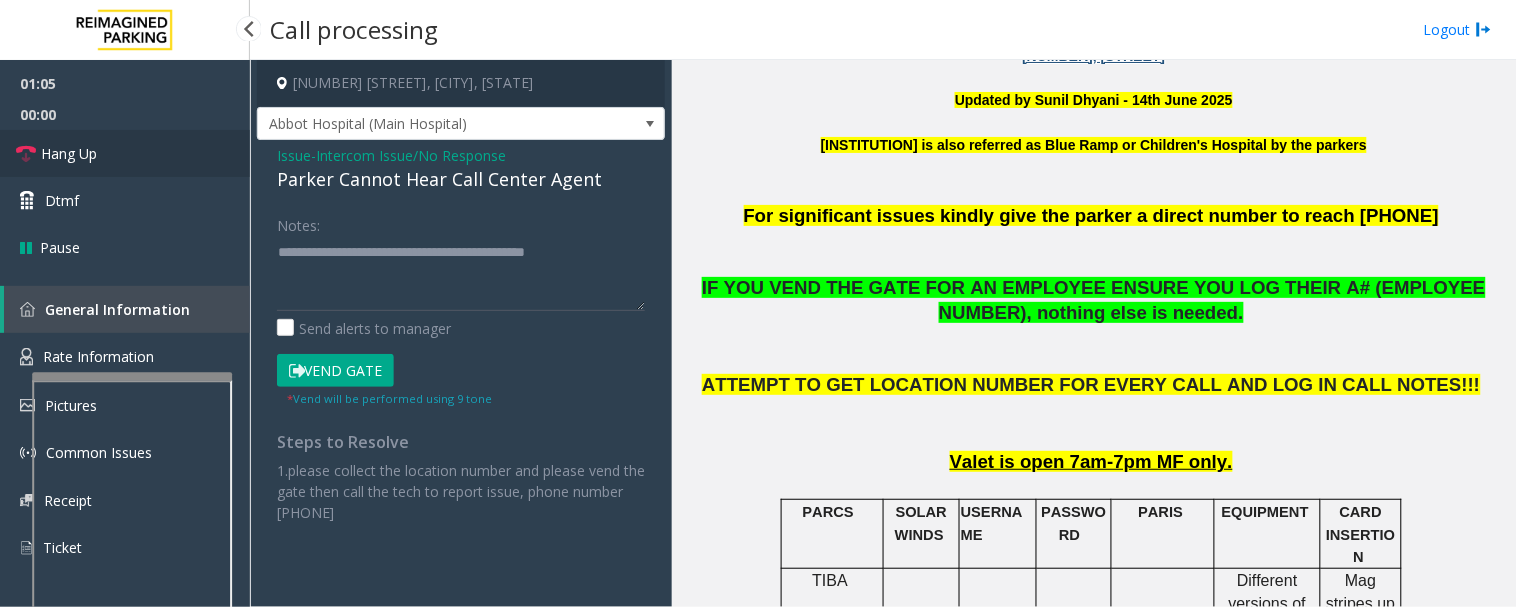 click on "Hang Up" at bounding box center (69, 153) 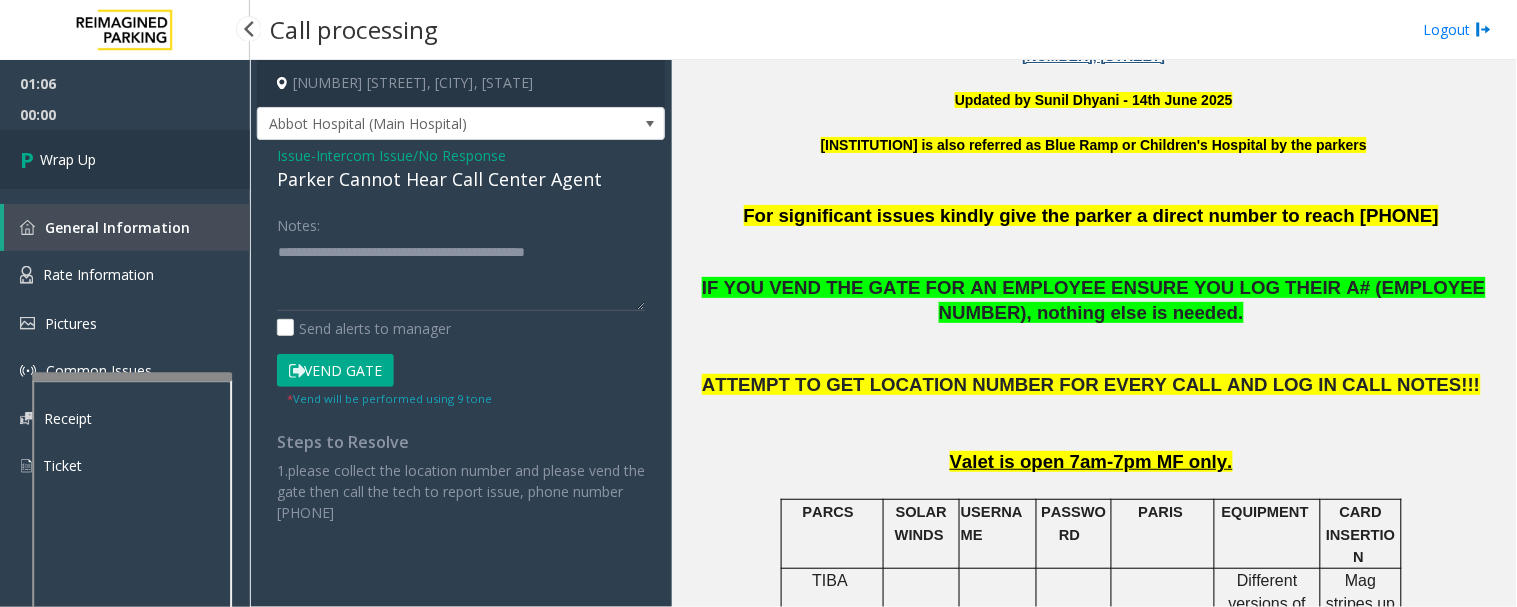 click on "Wrap Up" at bounding box center (125, 159) 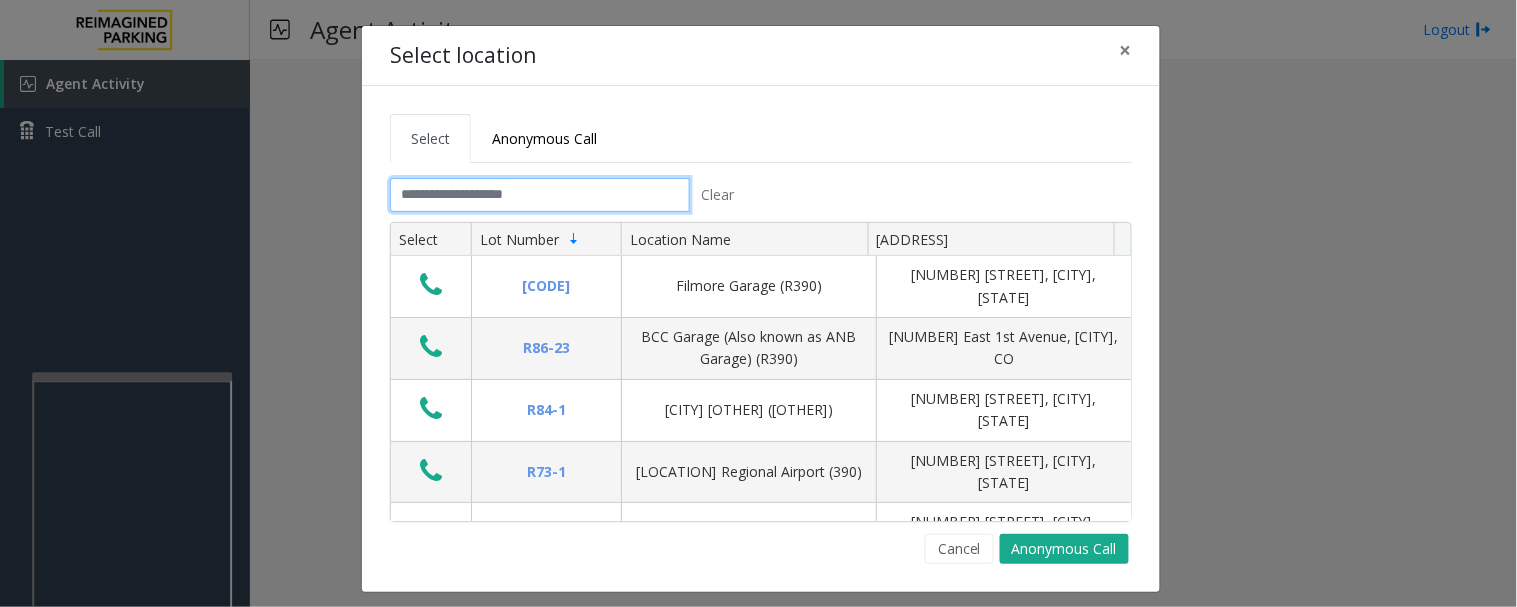 click 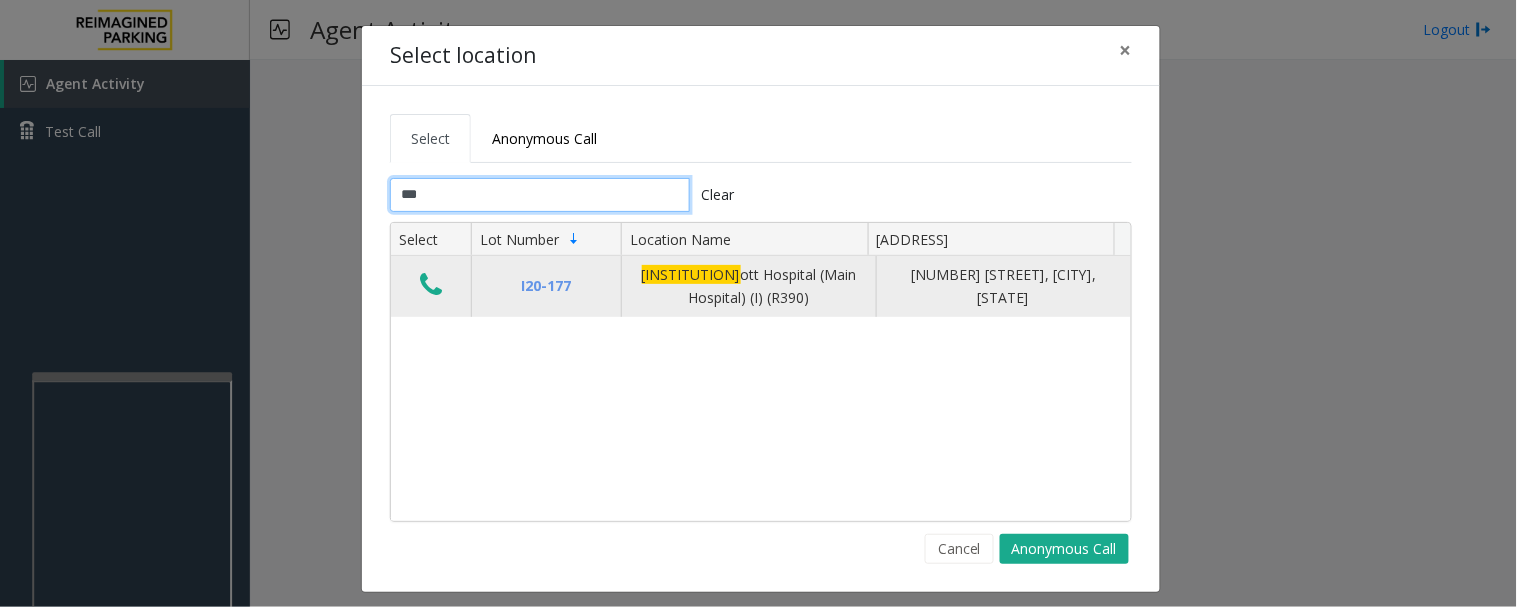 type on "***" 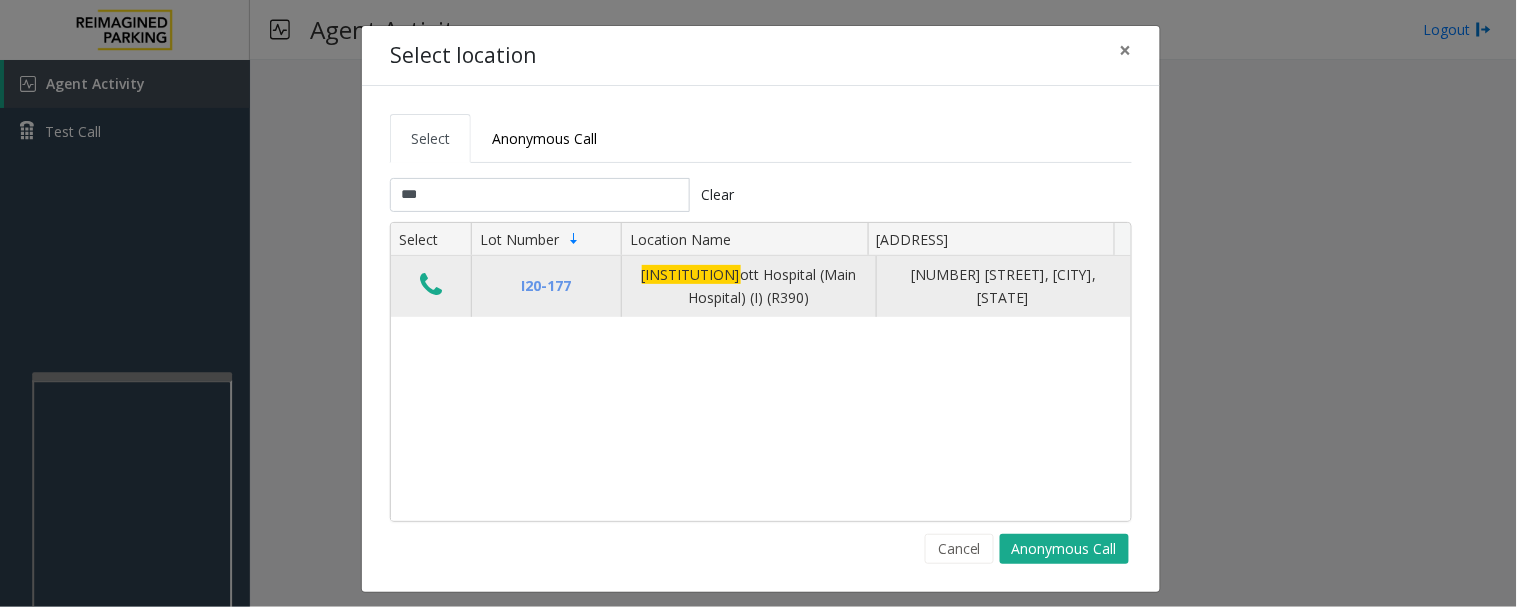 click 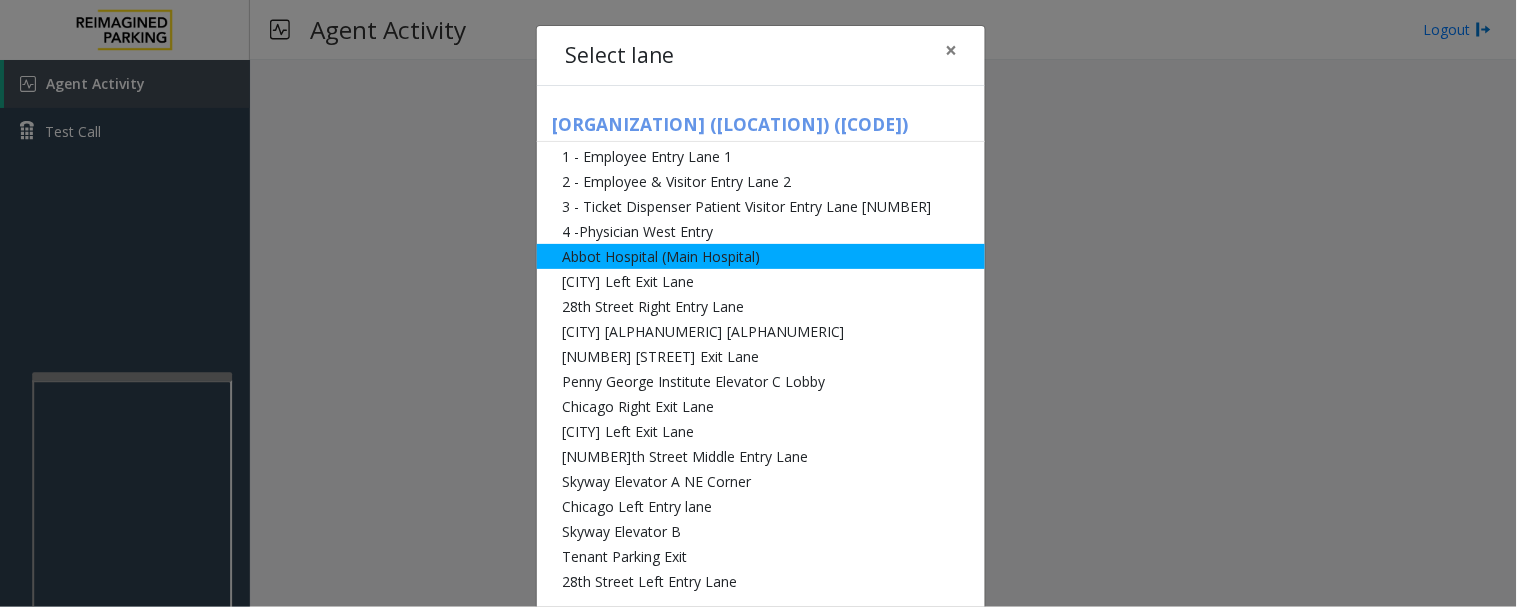 click on "Abbot Hospital (Main Hospital)" 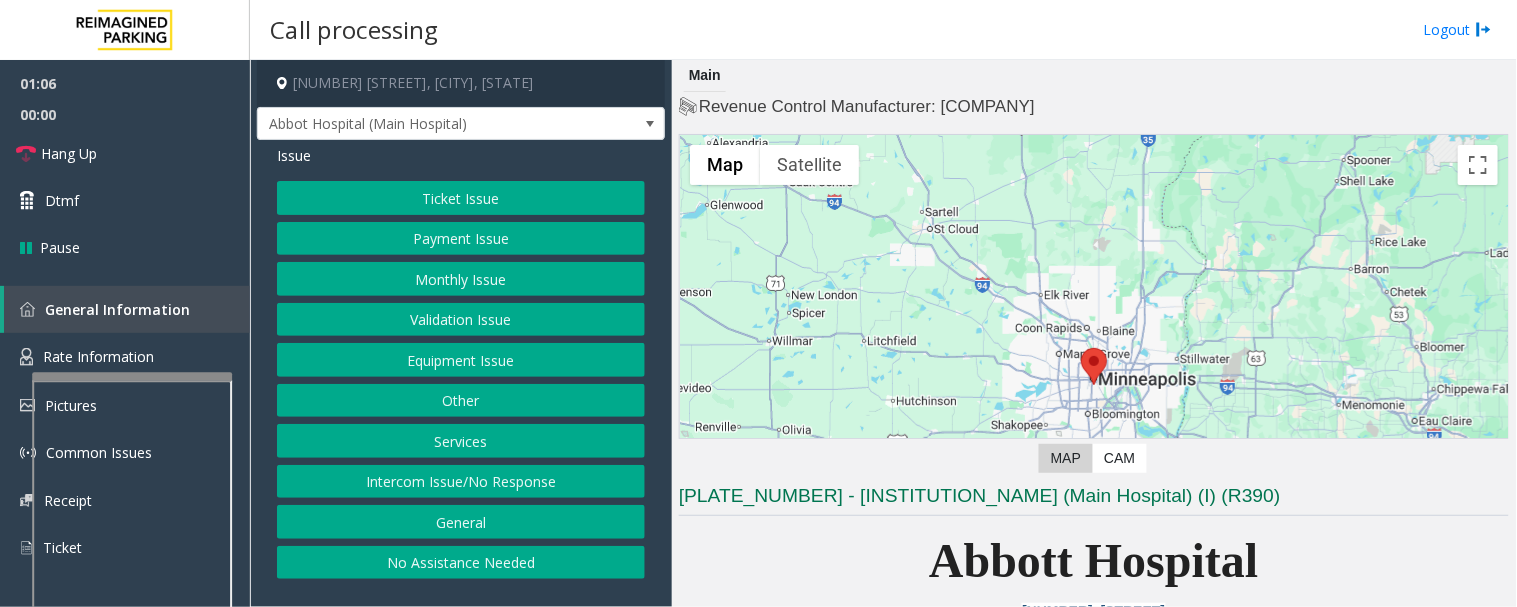 click on "Equipment Issue" 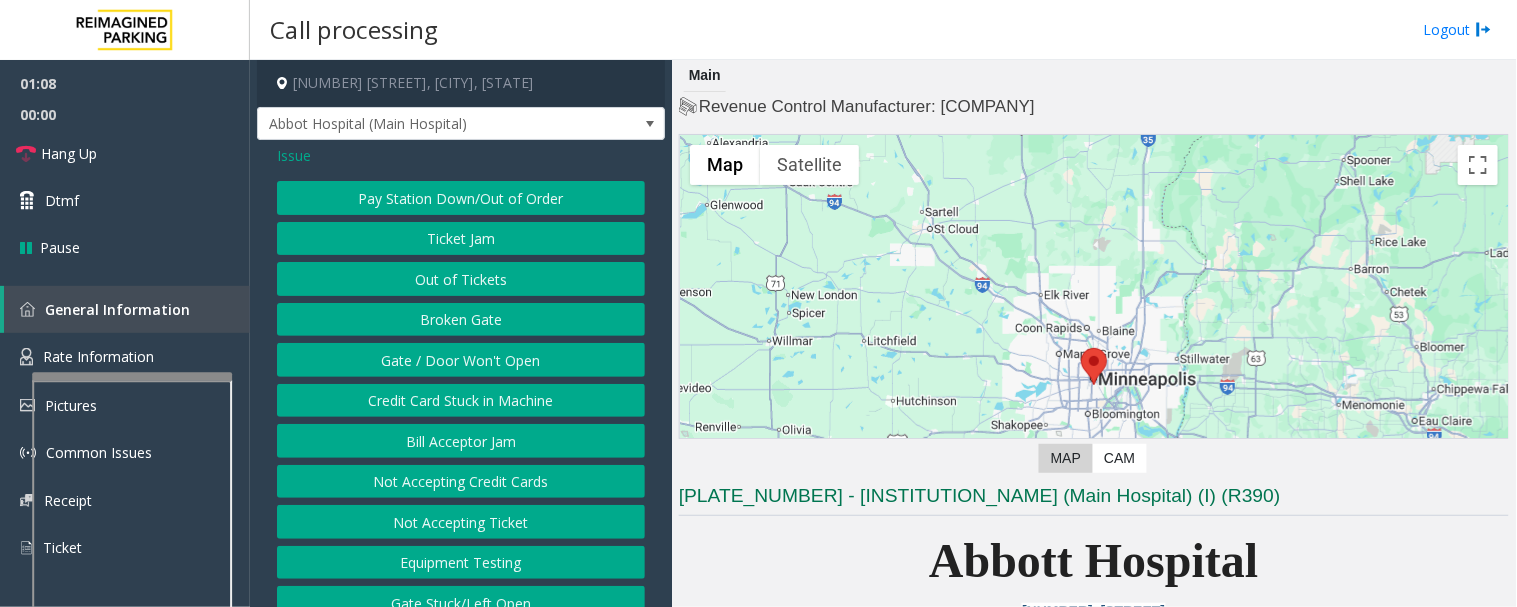 click on "Gate / Door Won't Open" 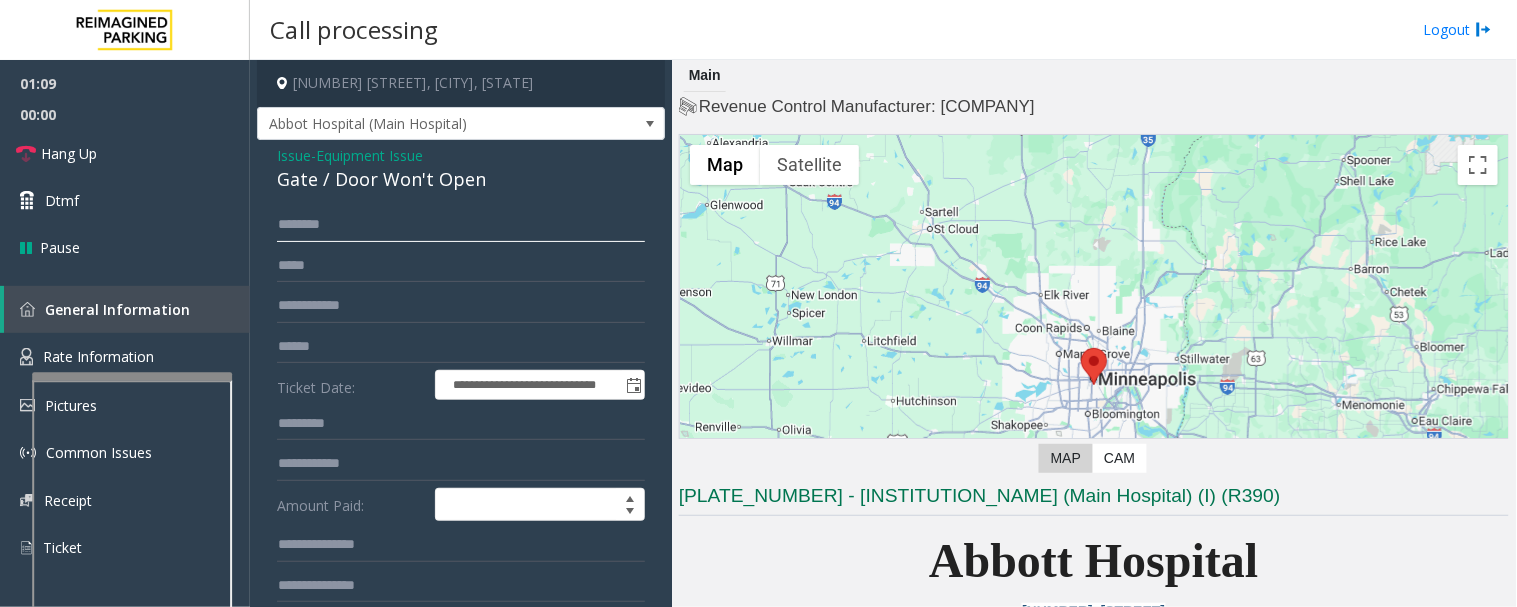 click 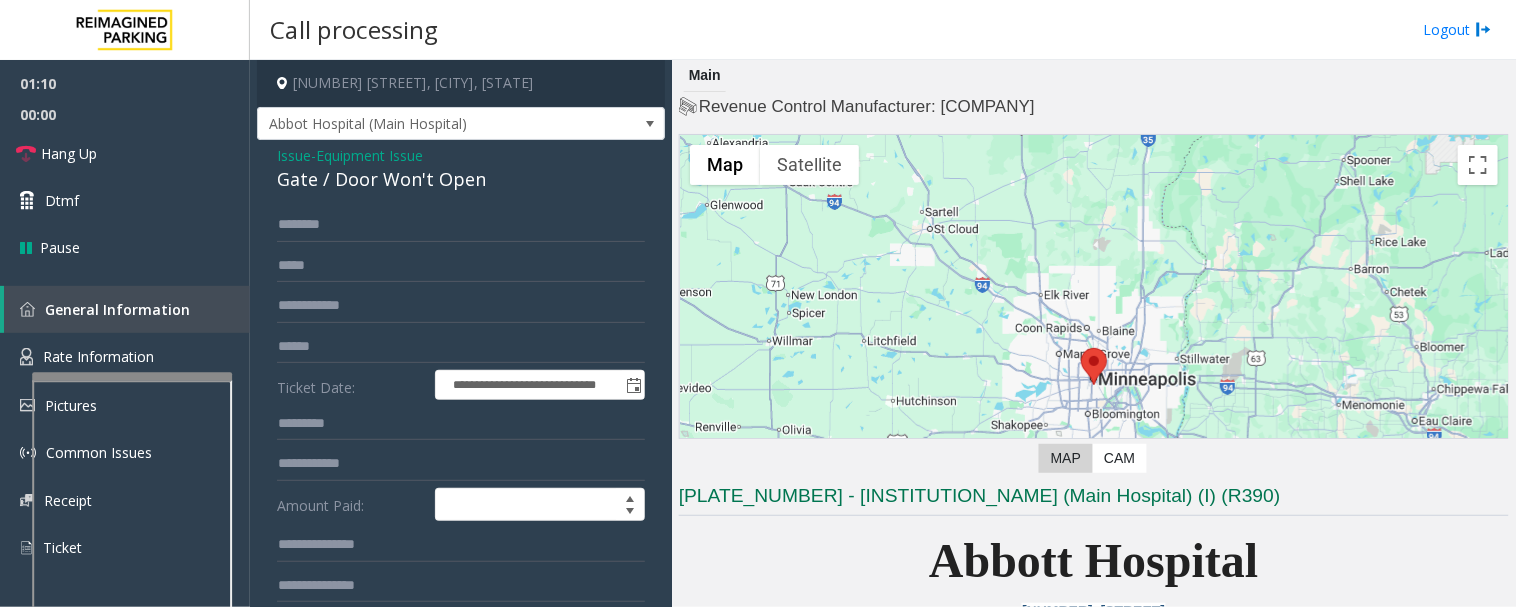 click on "Gate / Door Won't Open" 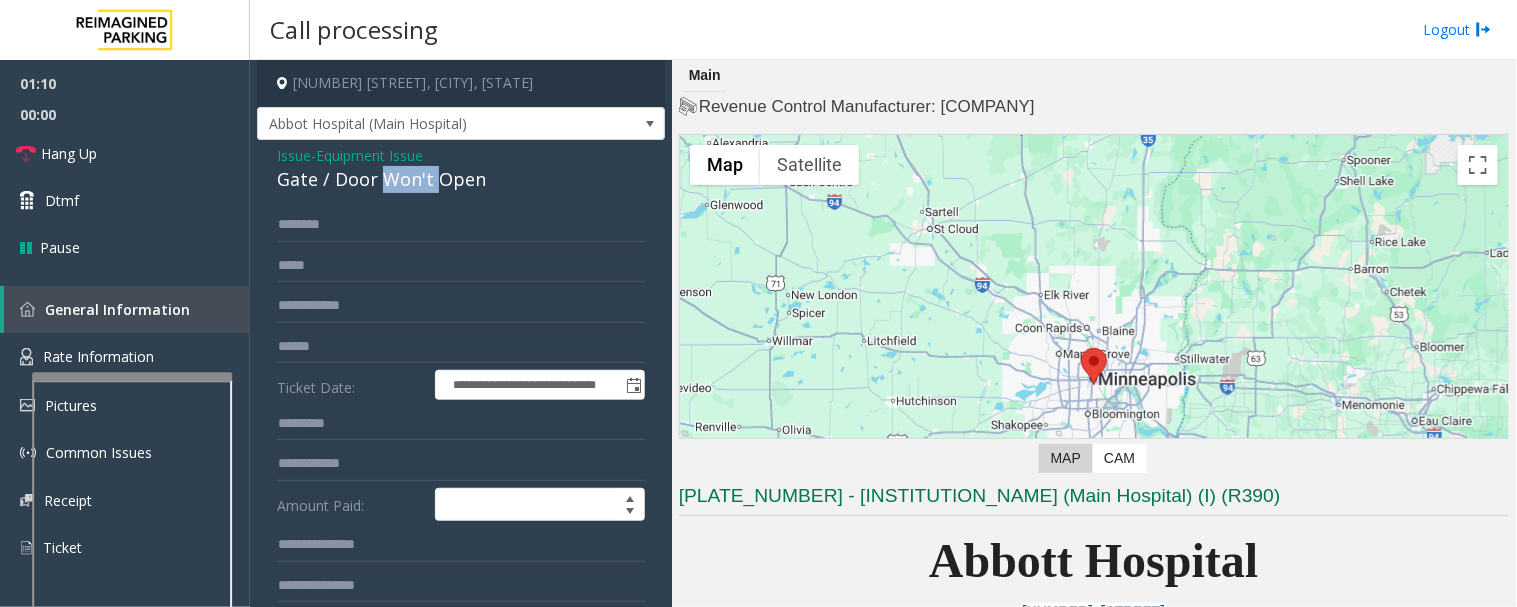 click on "Gate / Door Won't Open" 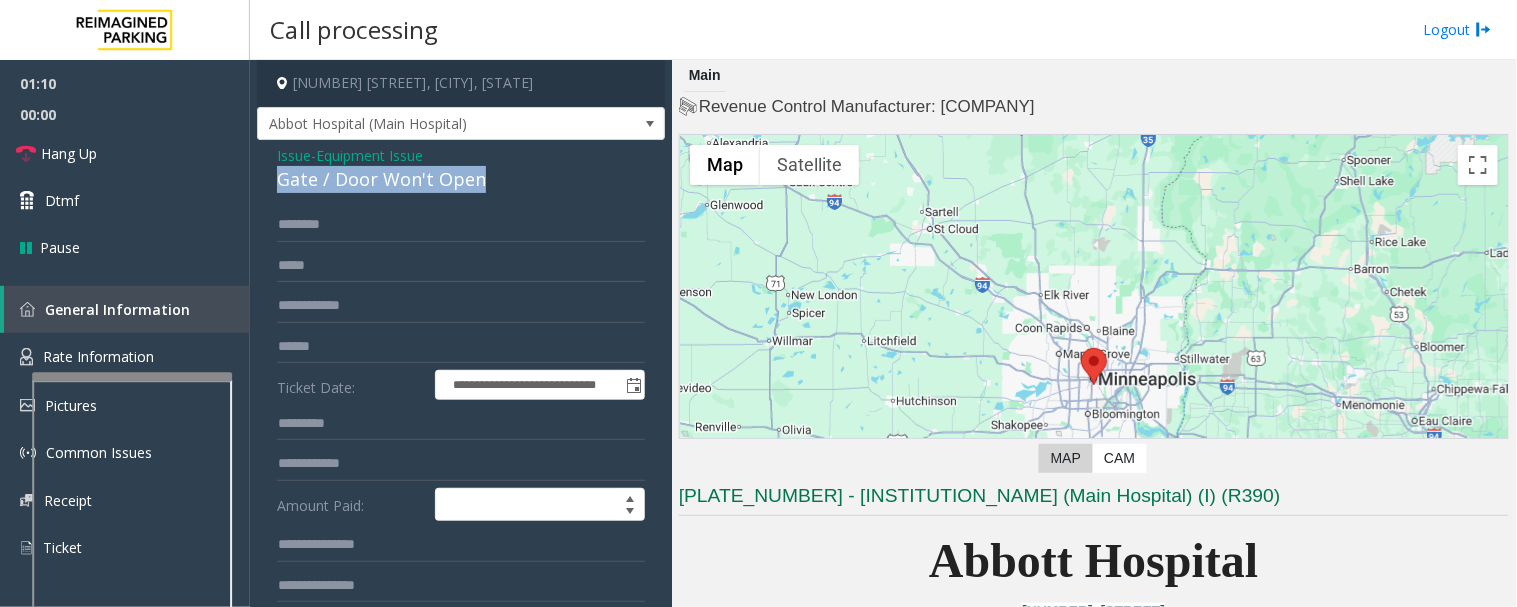 click on "Gate / Door Won't Open" 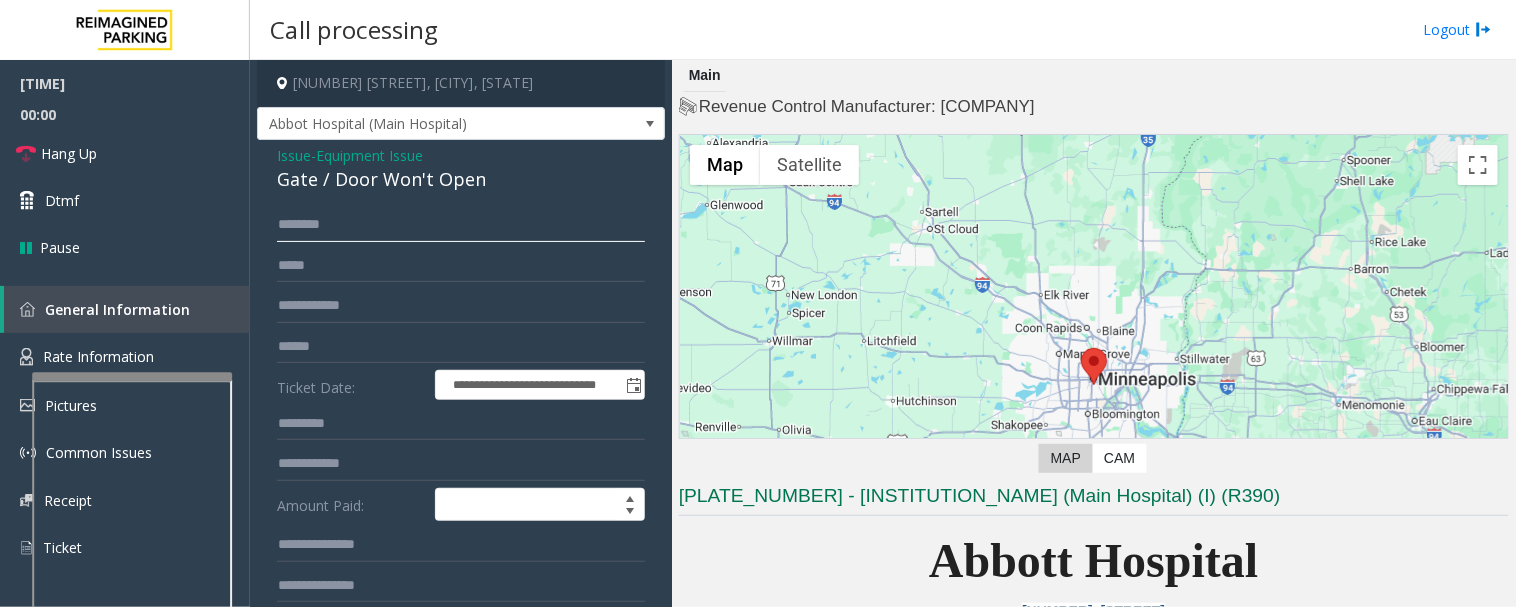 click 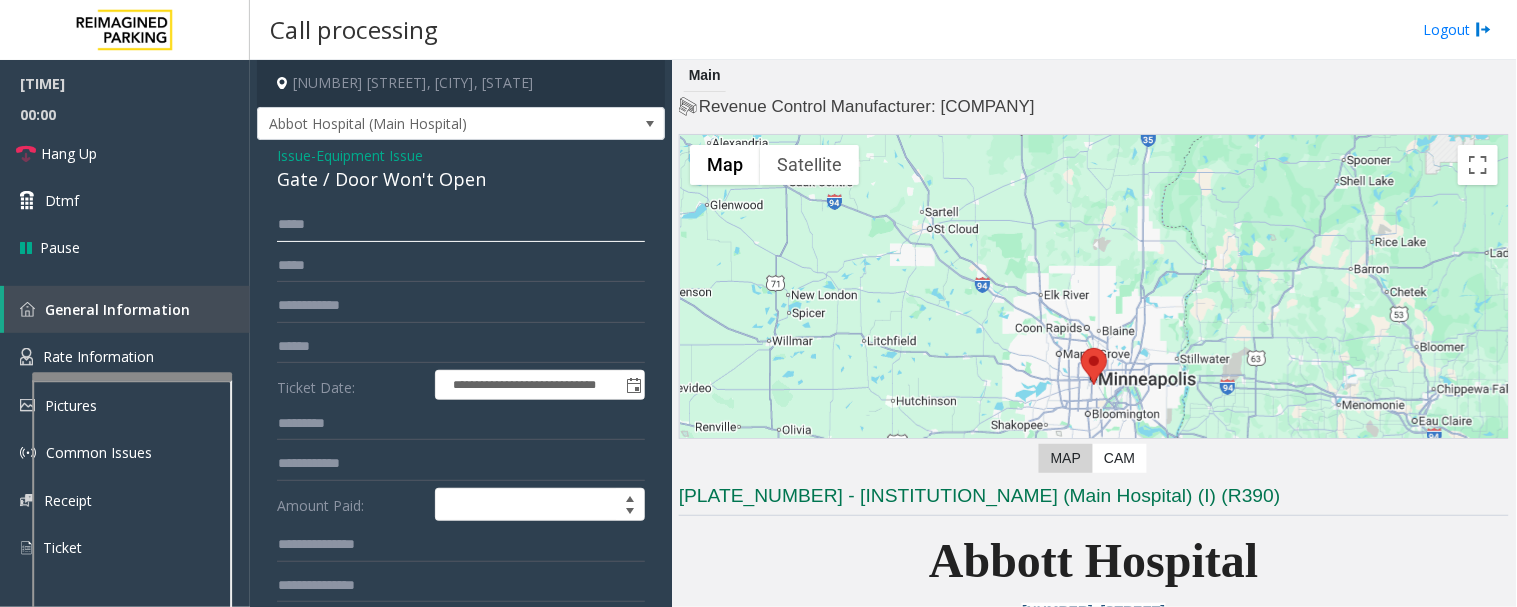 scroll, scrollTop: 444, scrollLeft: 0, axis: vertical 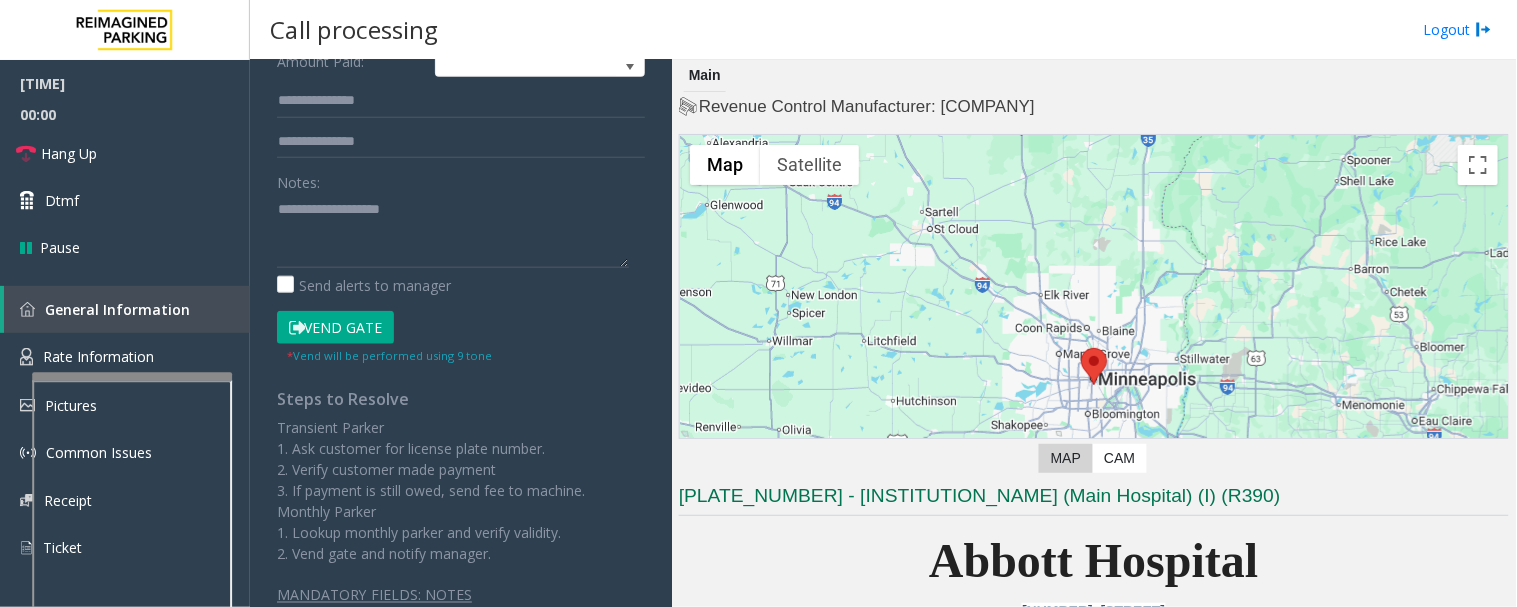 type on "****" 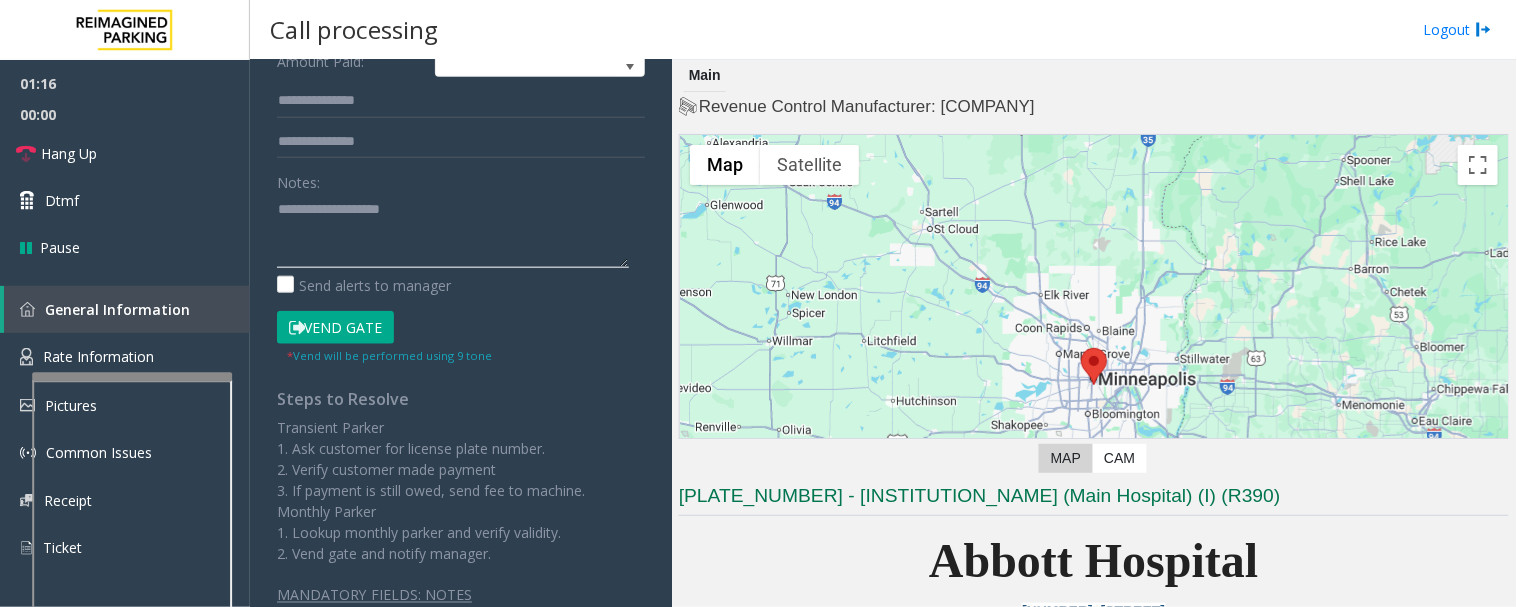 click 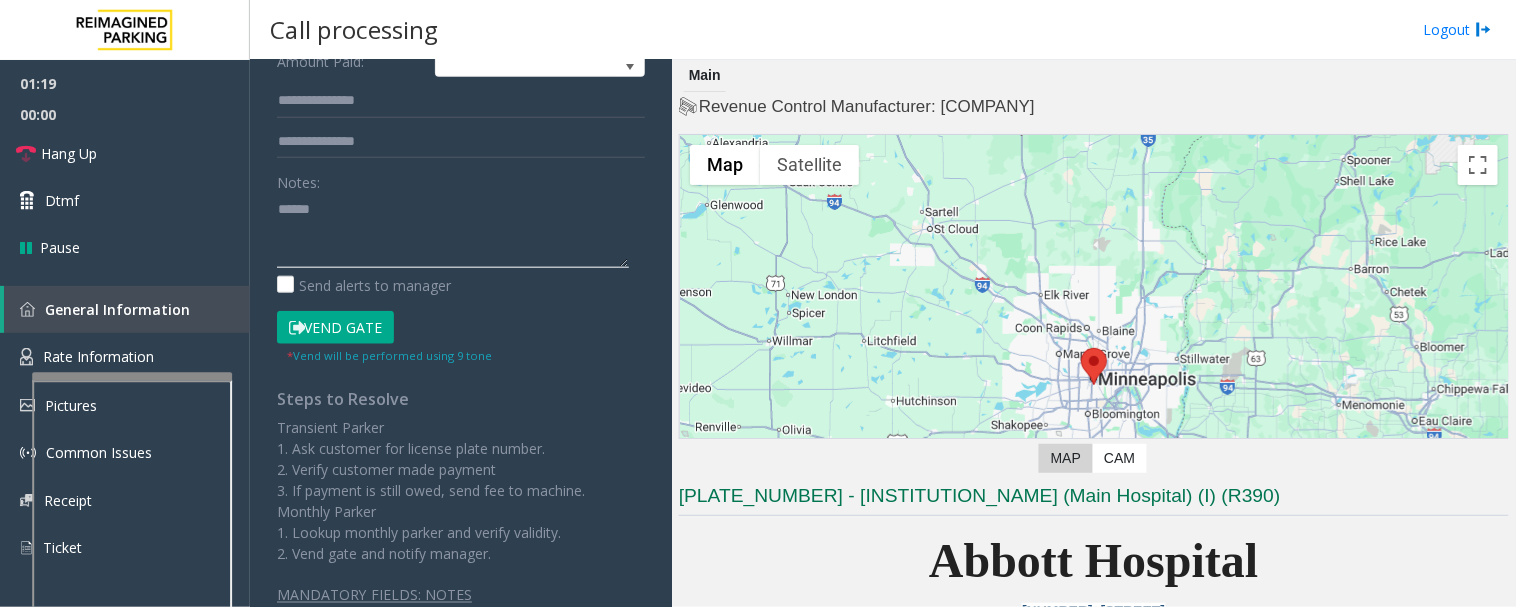 paste on "**********" 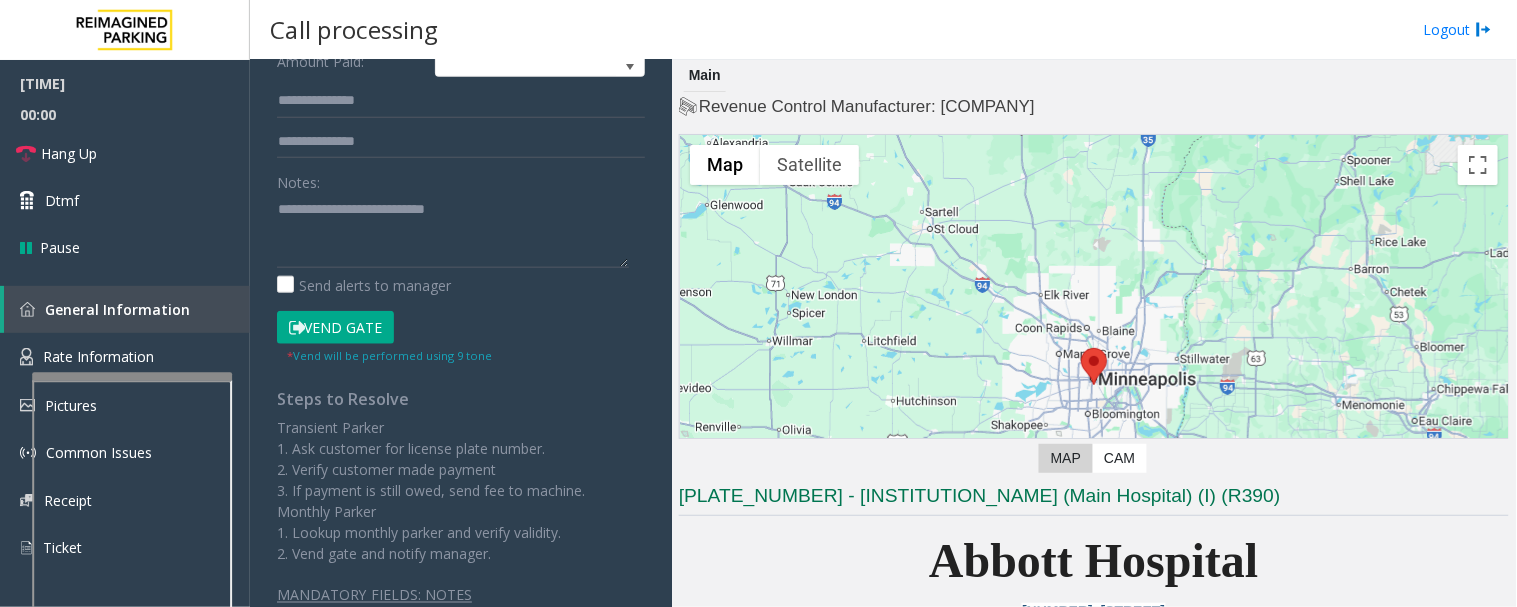 click on "Vend Gate" 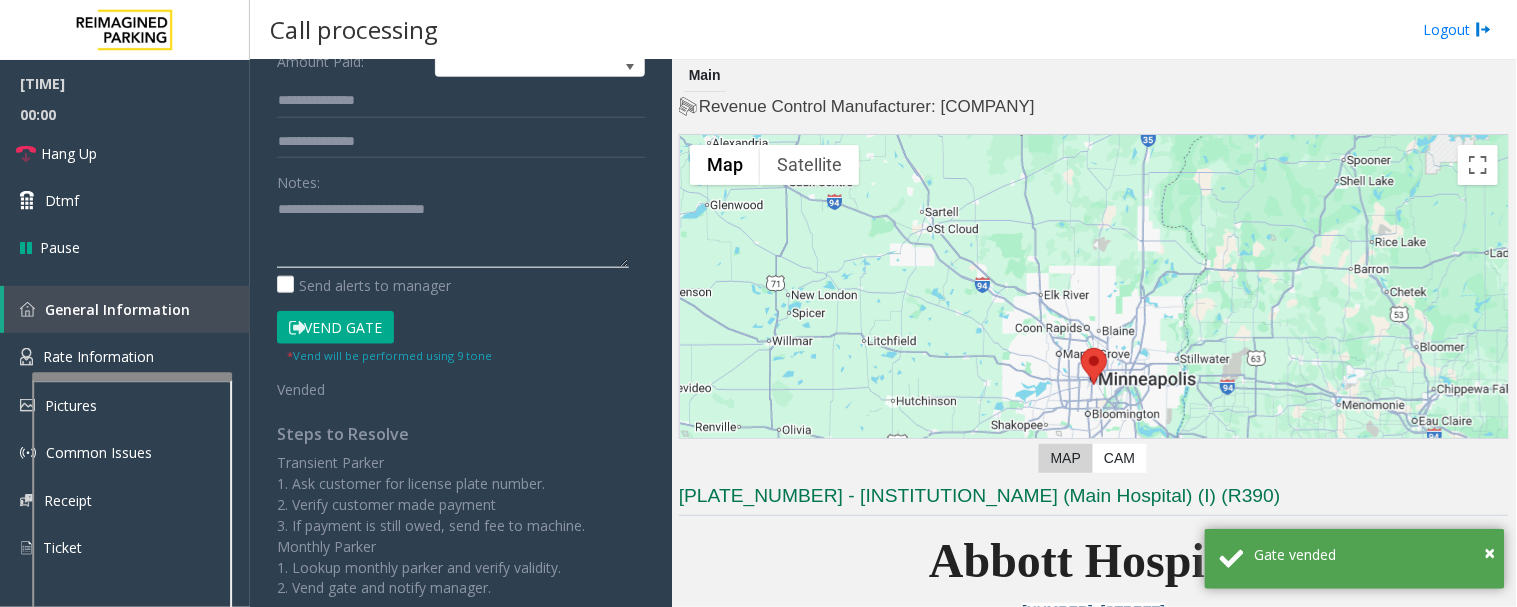 click 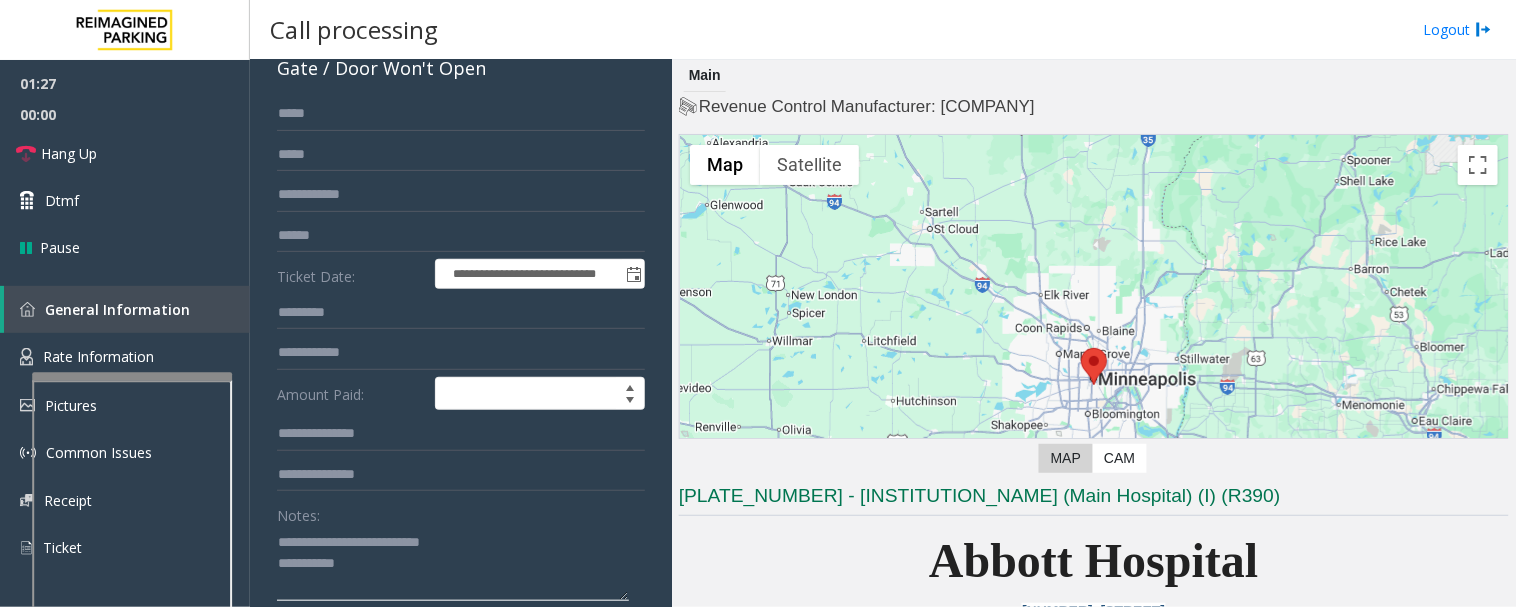 scroll, scrollTop: 0, scrollLeft: 0, axis: both 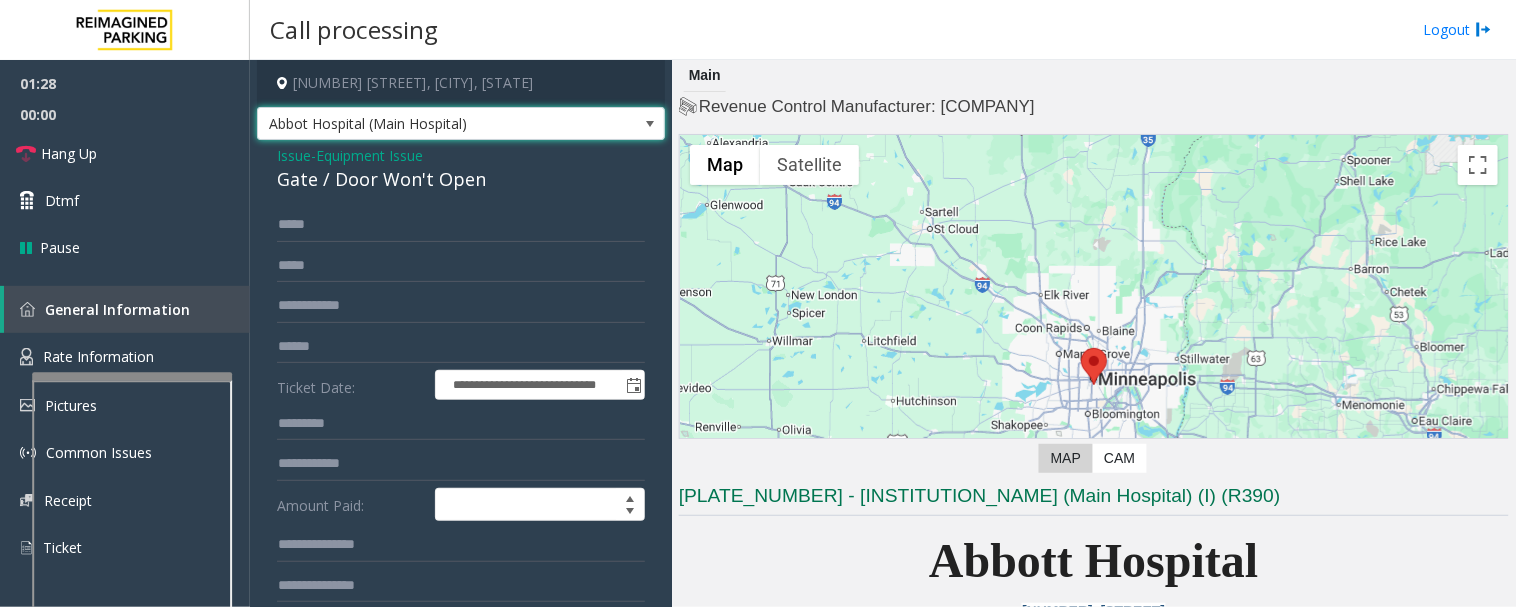 click on "Abbot Hospital (Main Hospital)" at bounding box center [420, 124] 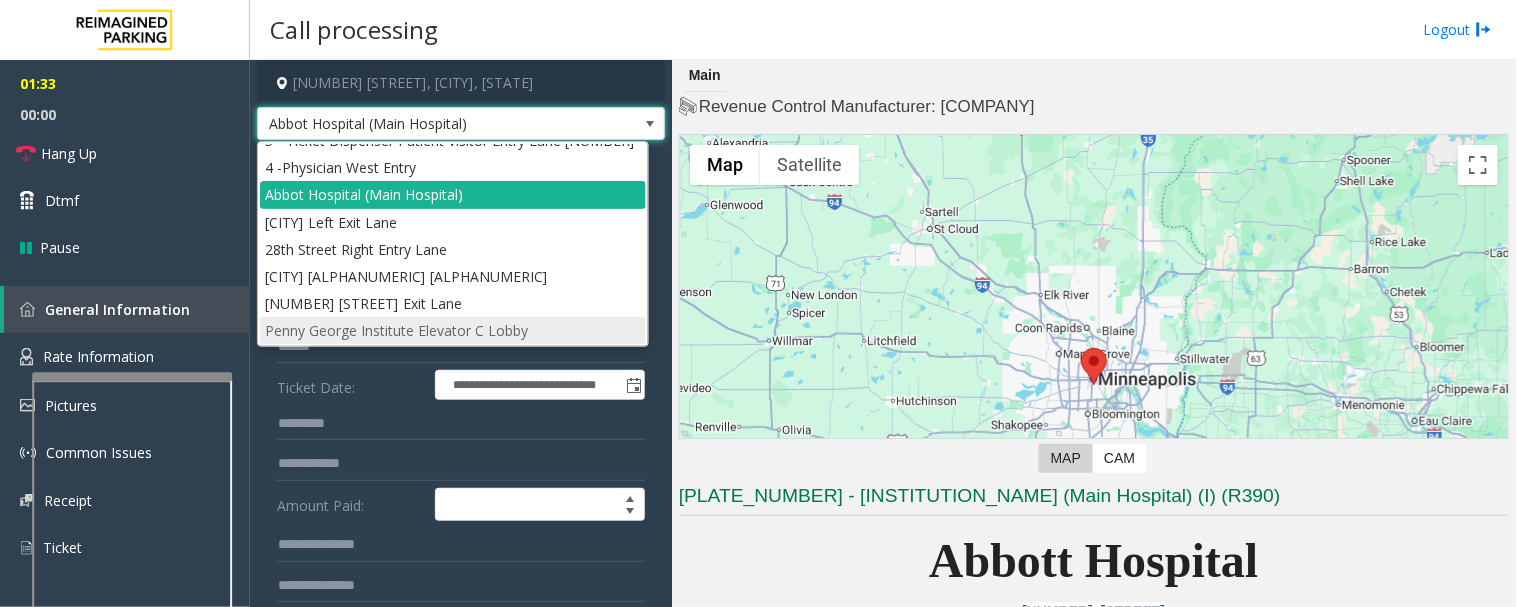 scroll, scrollTop: 0, scrollLeft: 0, axis: both 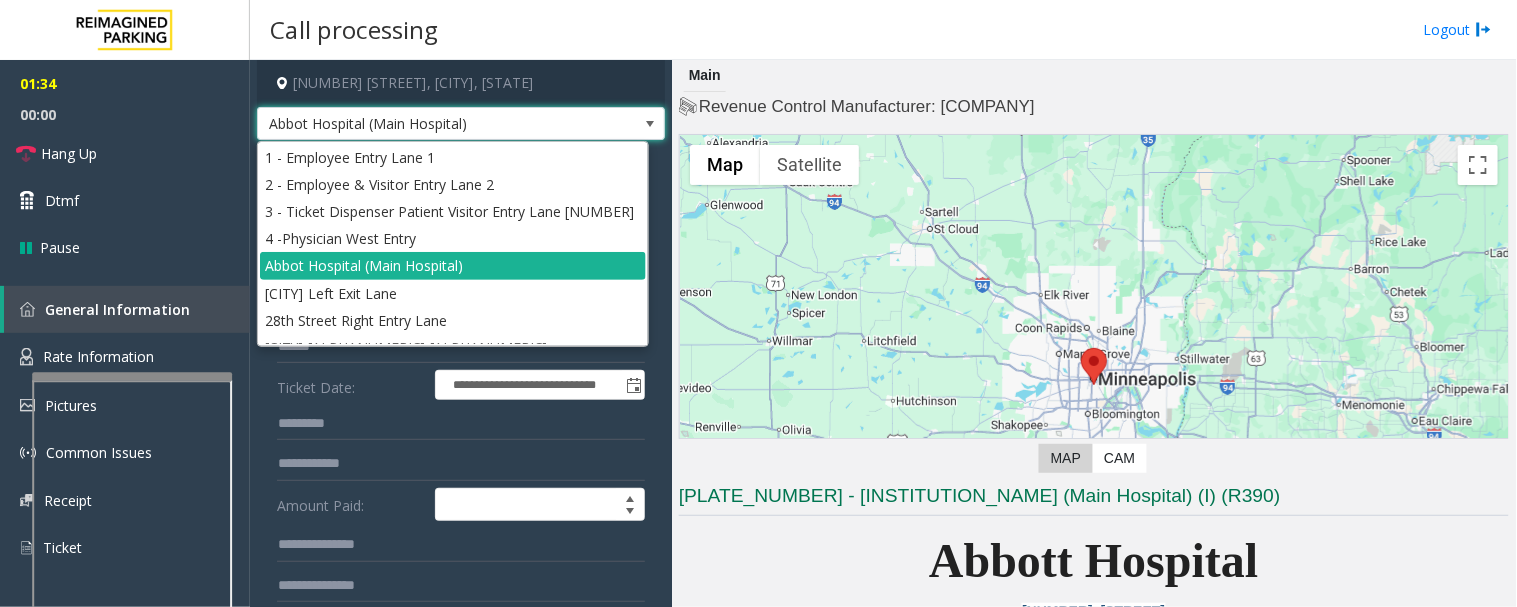 click on "Abbot Hospital (Main Hospital)" at bounding box center [461, 124] 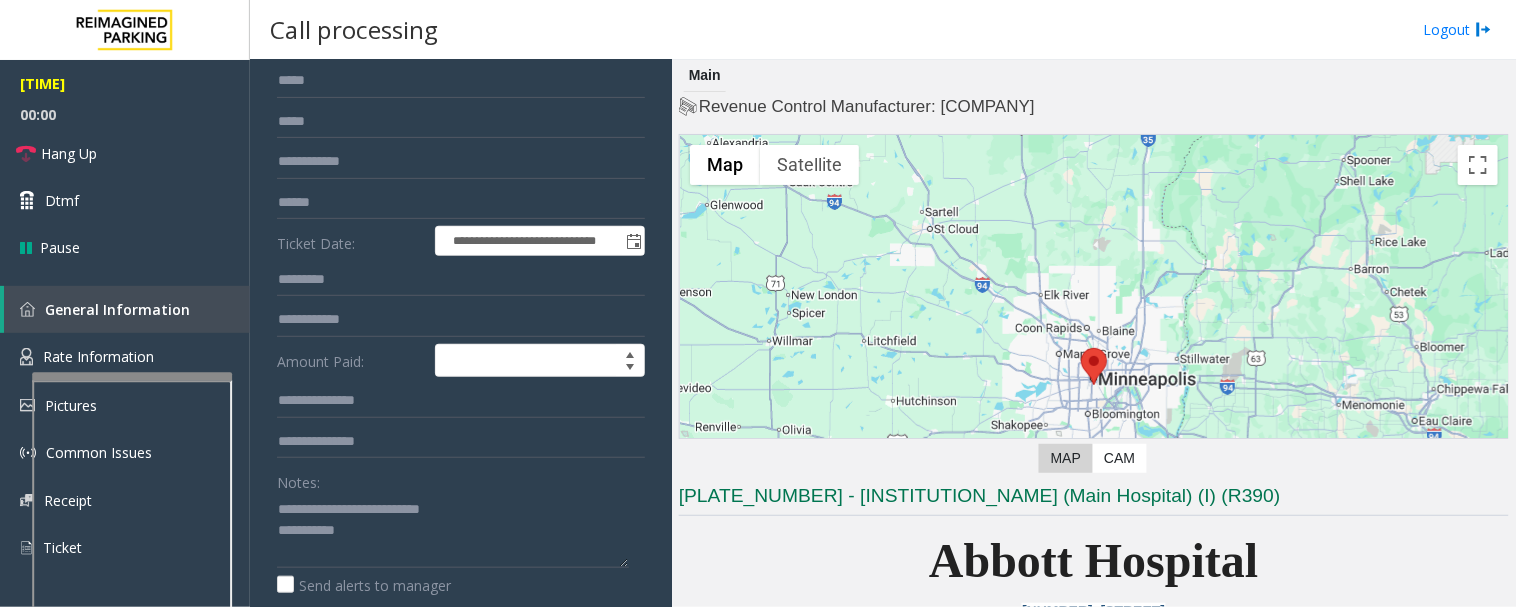 scroll, scrollTop: 333, scrollLeft: 0, axis: vertical 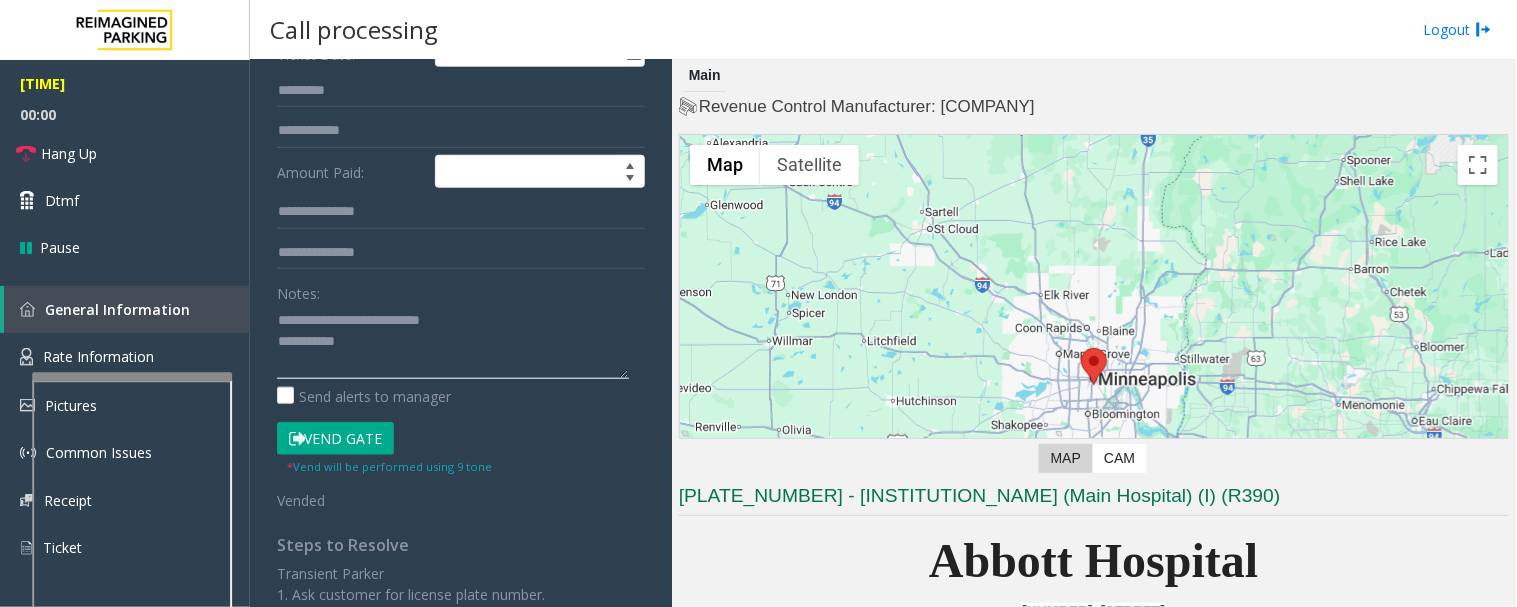click 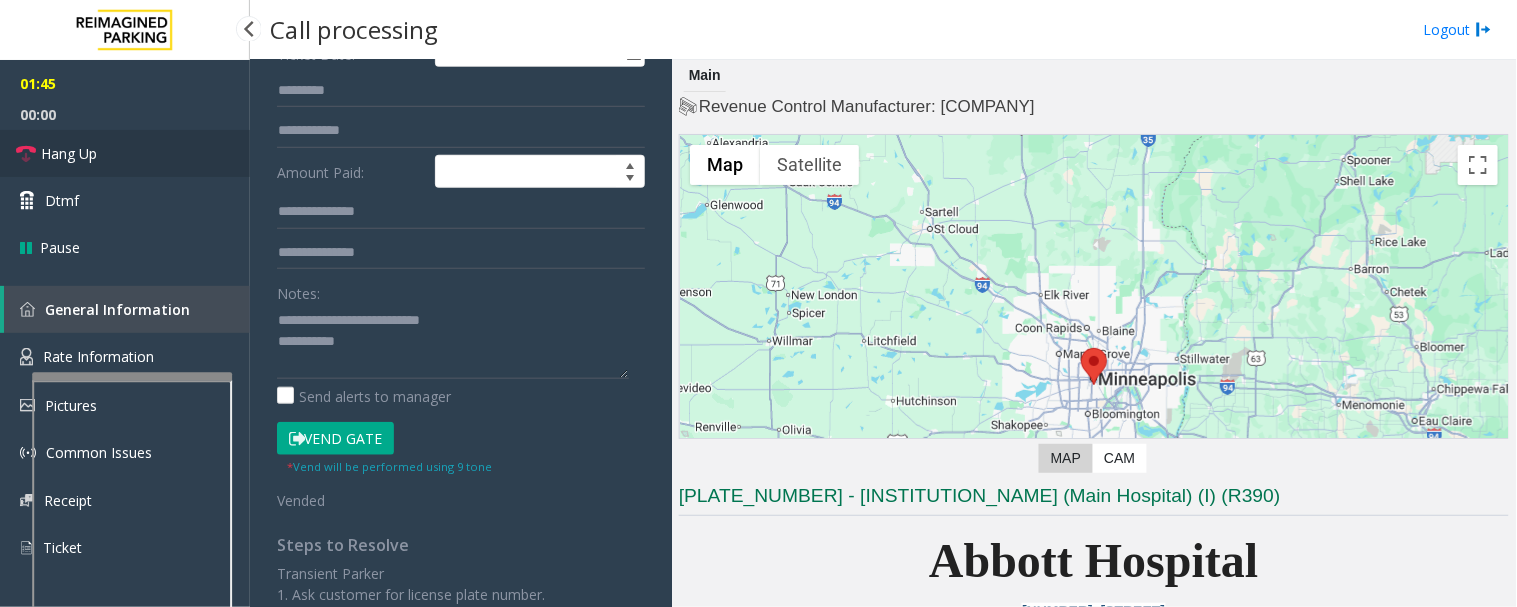 click on "Hang Up" at bounding box center (125, 153) 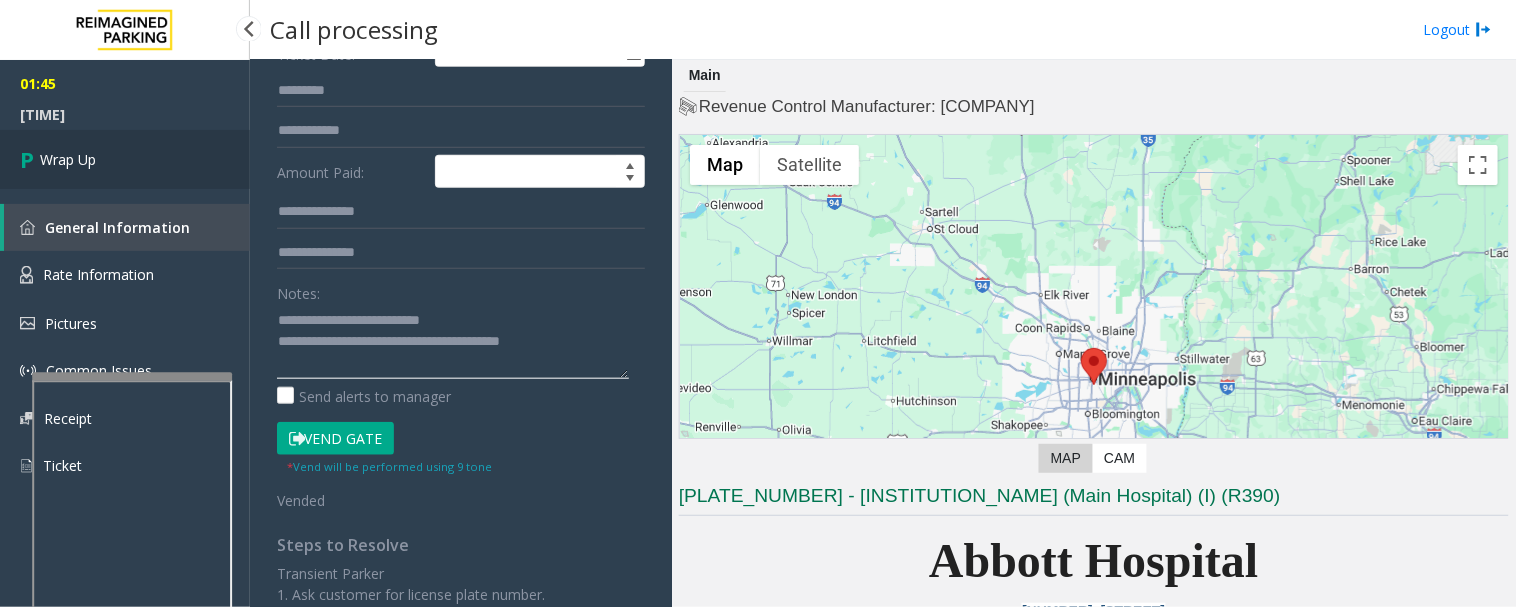 type on "**********" 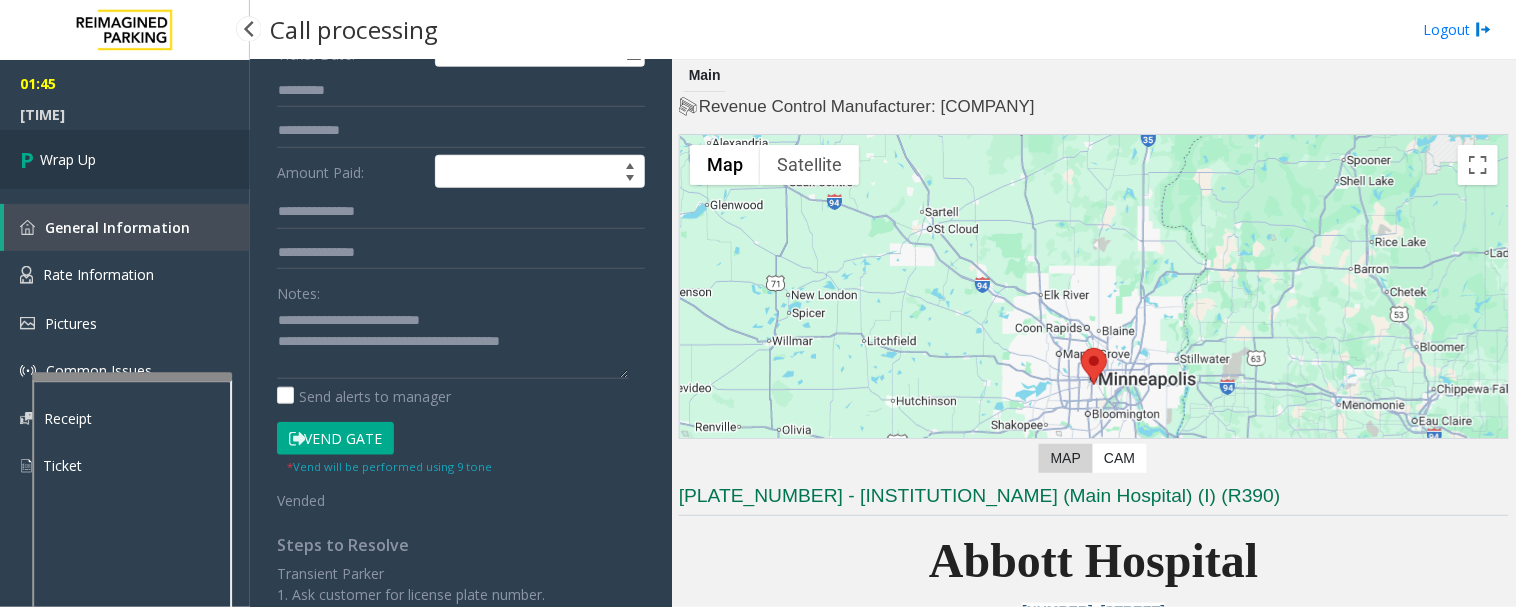 click on "Wrap Up" at bounding box center (125, 159) 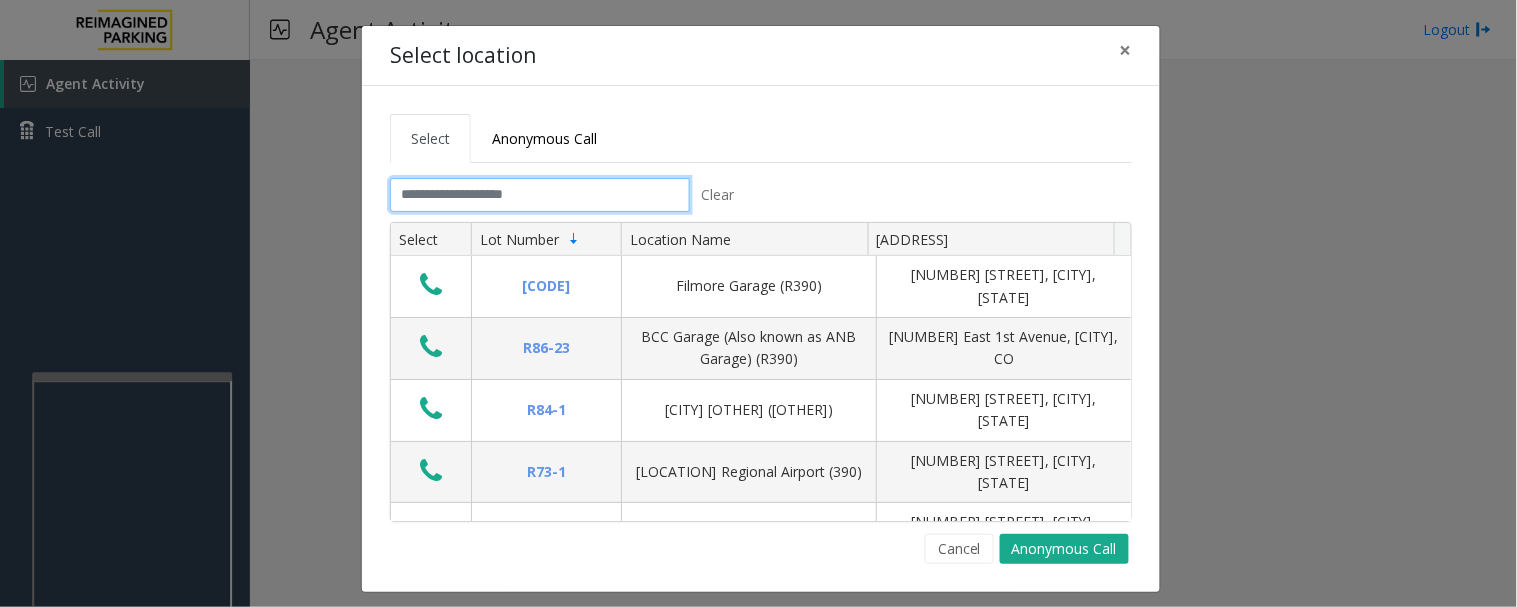 click 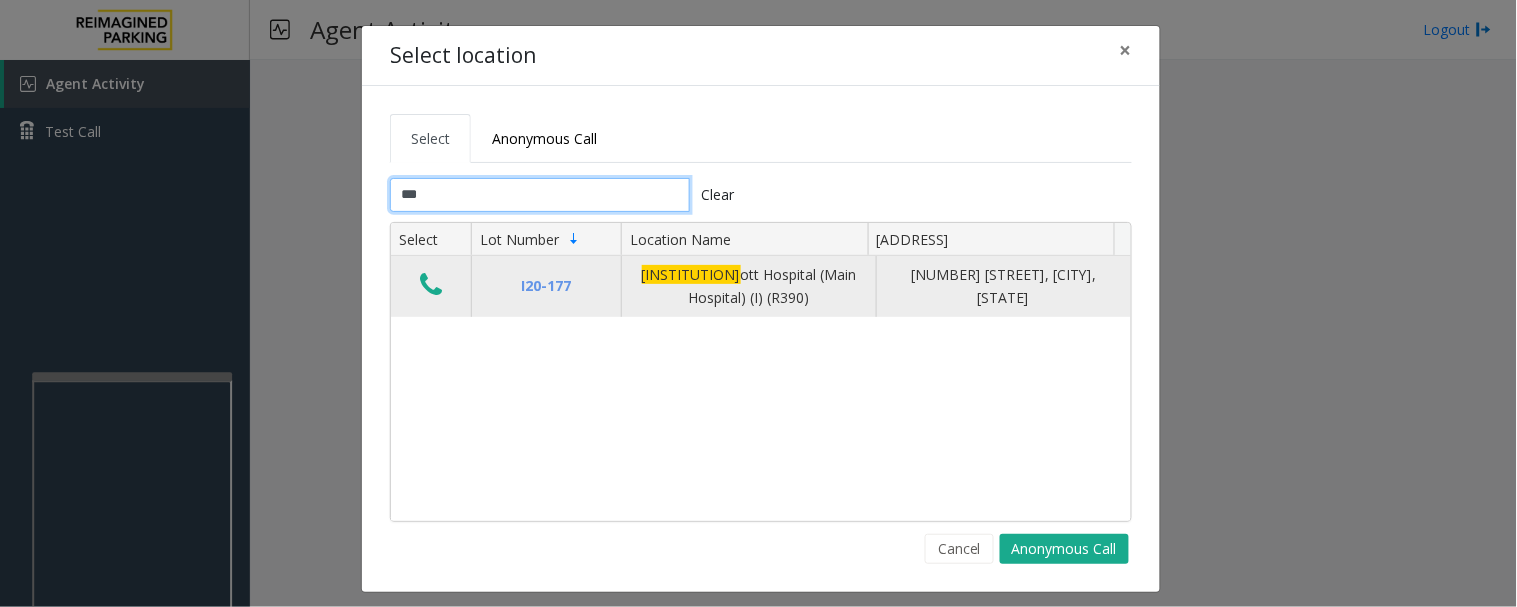type on "***" 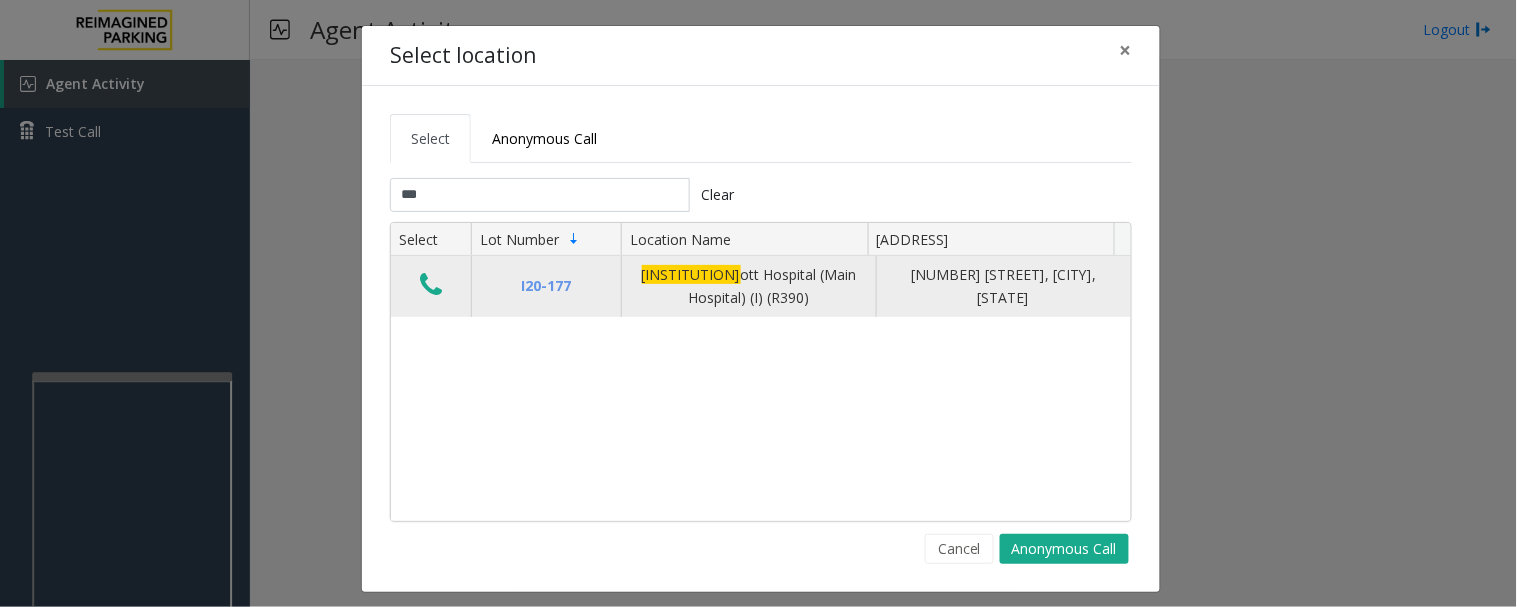click 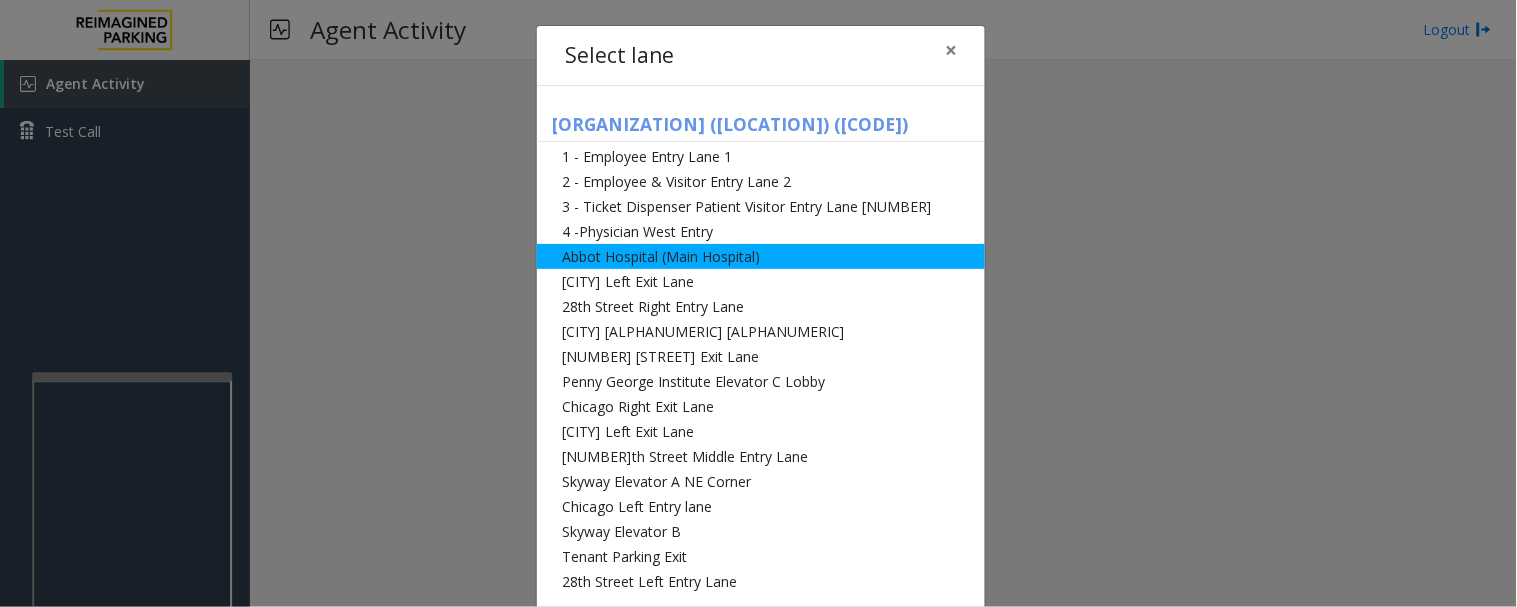 click on "Abbot Hospital (Main Hospital)" 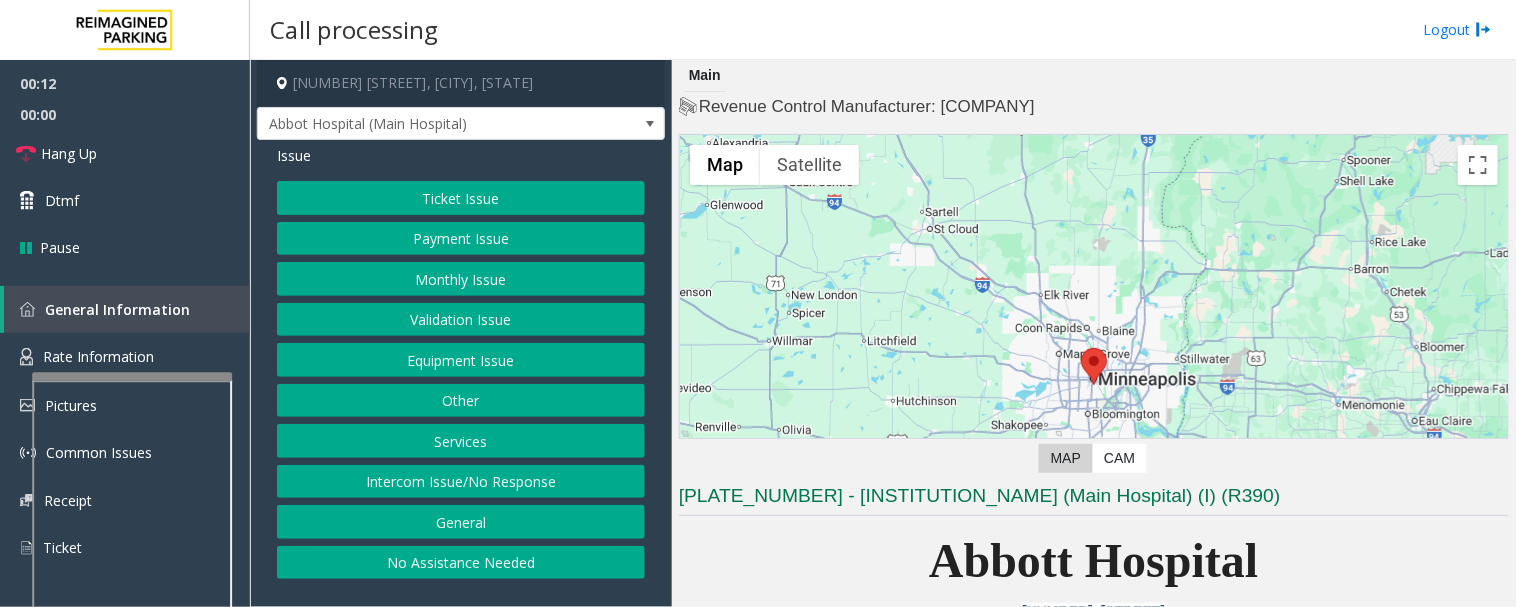 click on "Intercom Issue/No Response" 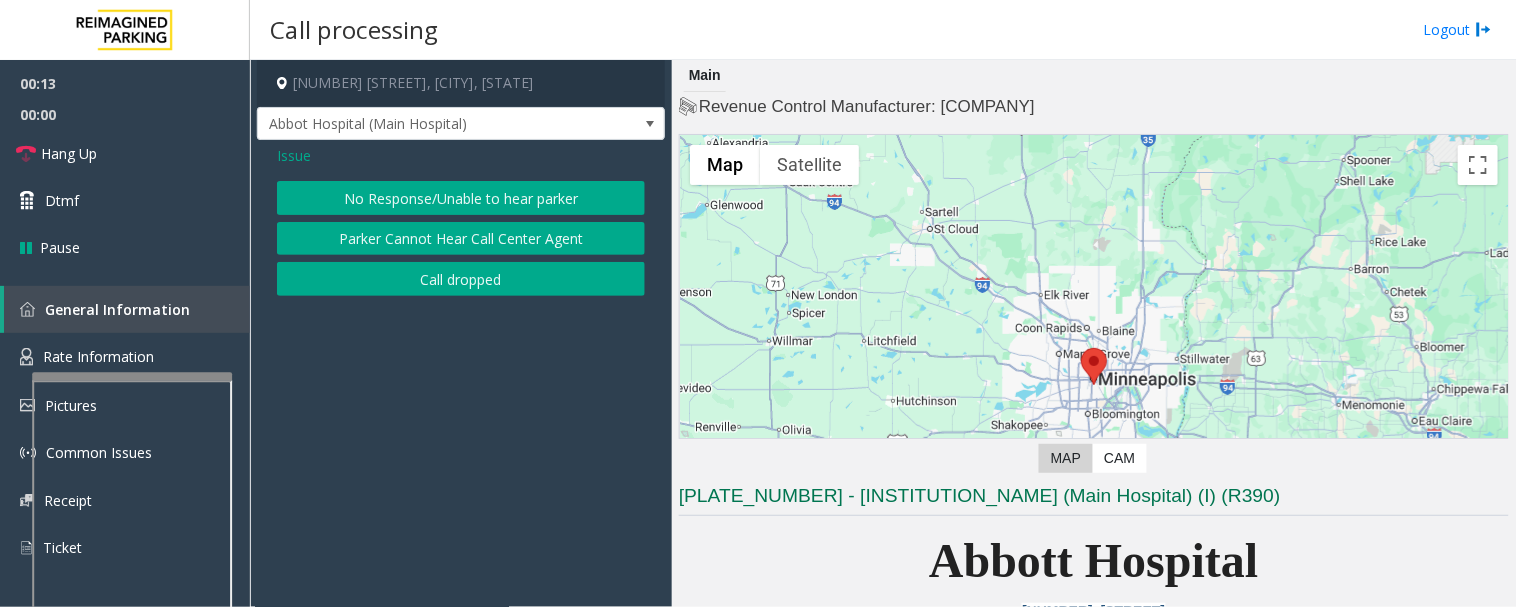 click on "Parker Cannot Hear Call Center Agent" 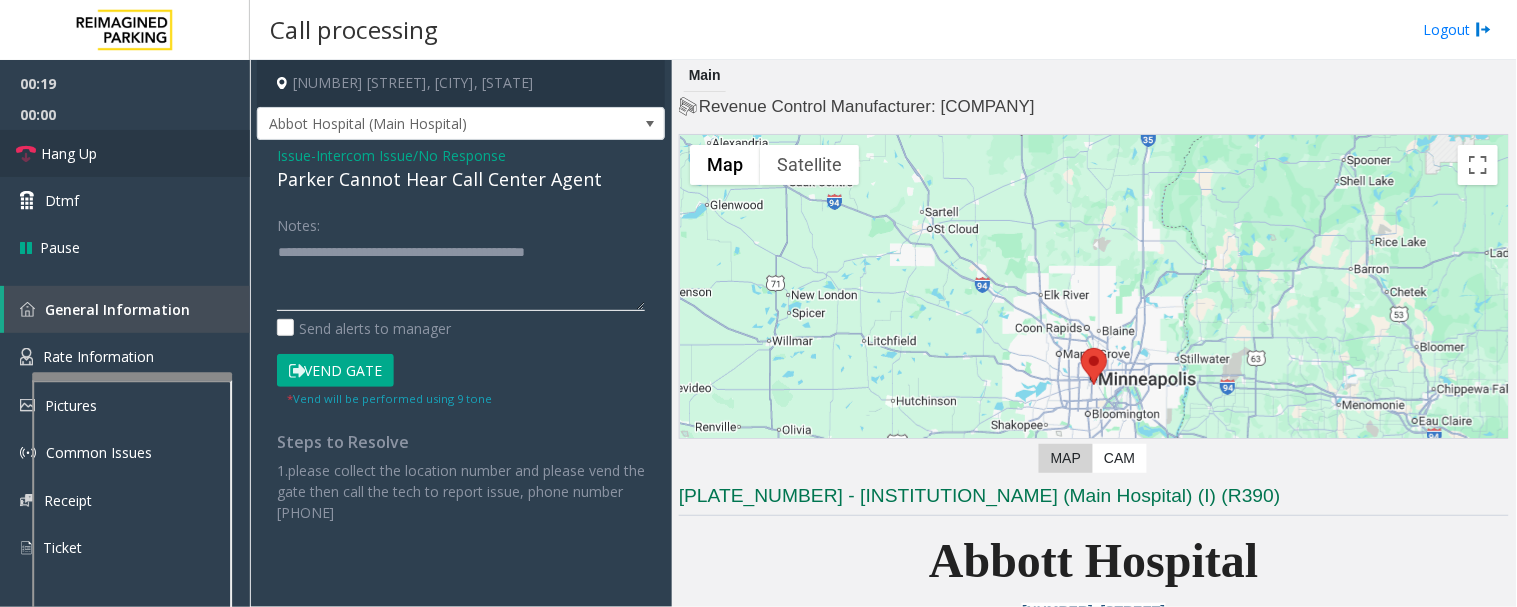 type on "**********" 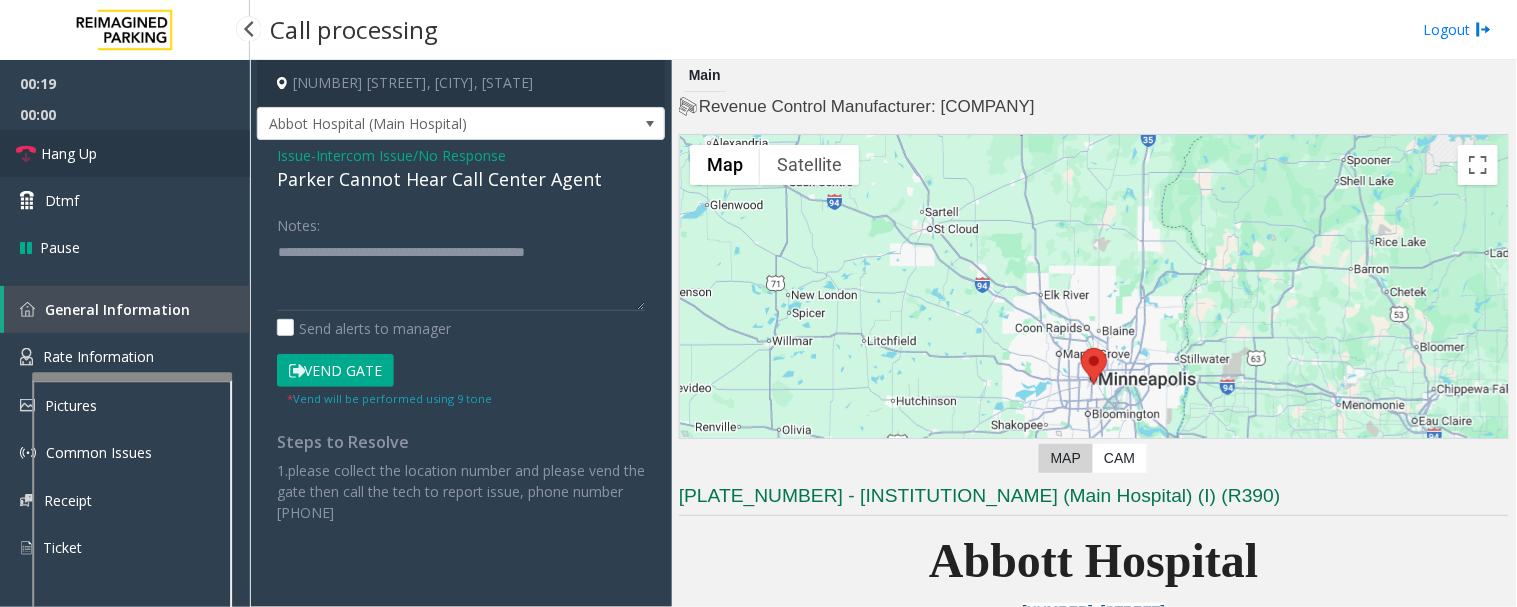 click on "Hang Up" at bounding box center (69, 153) 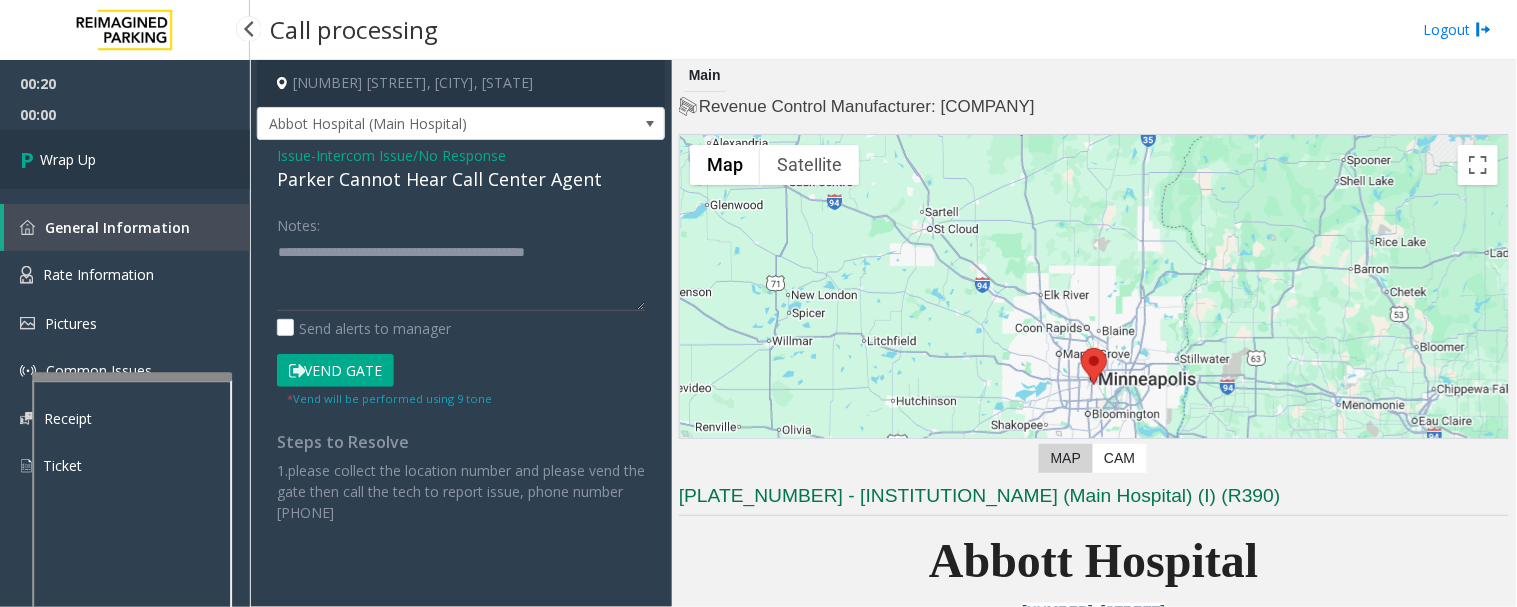 click on "Wrap Up" at bounding box center (125, 159) 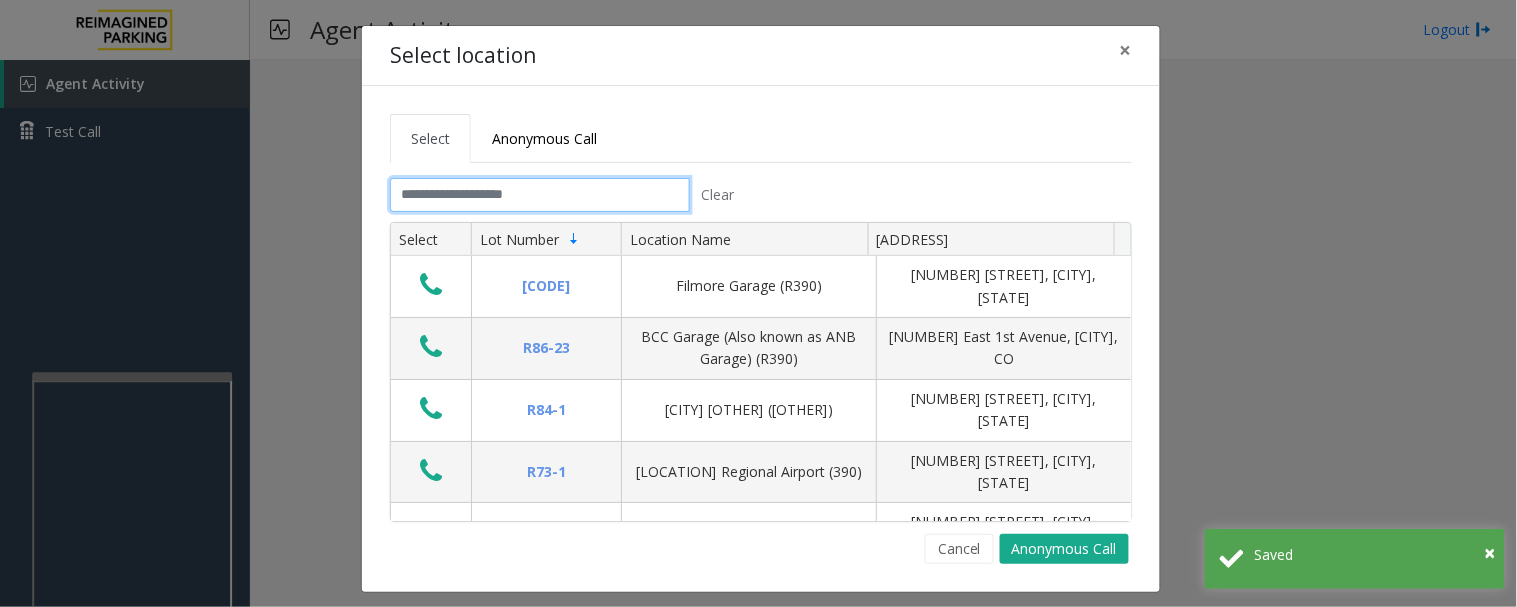 click 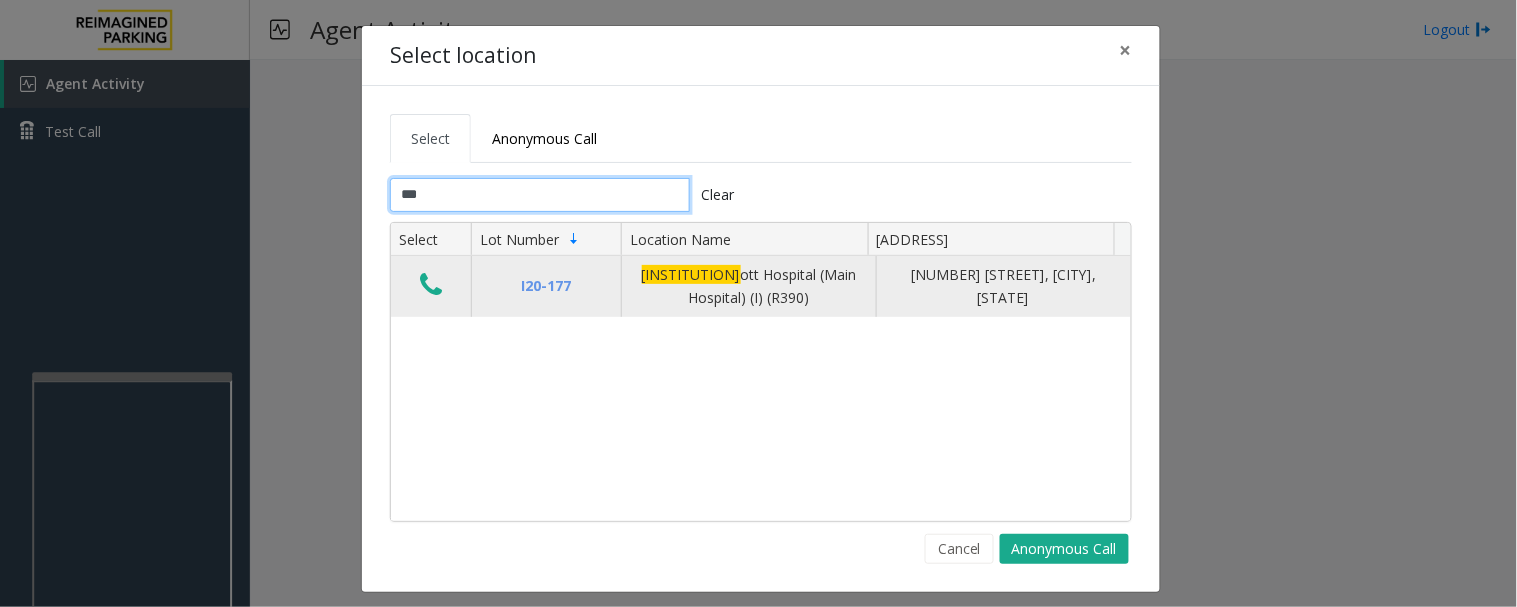 type on "***" 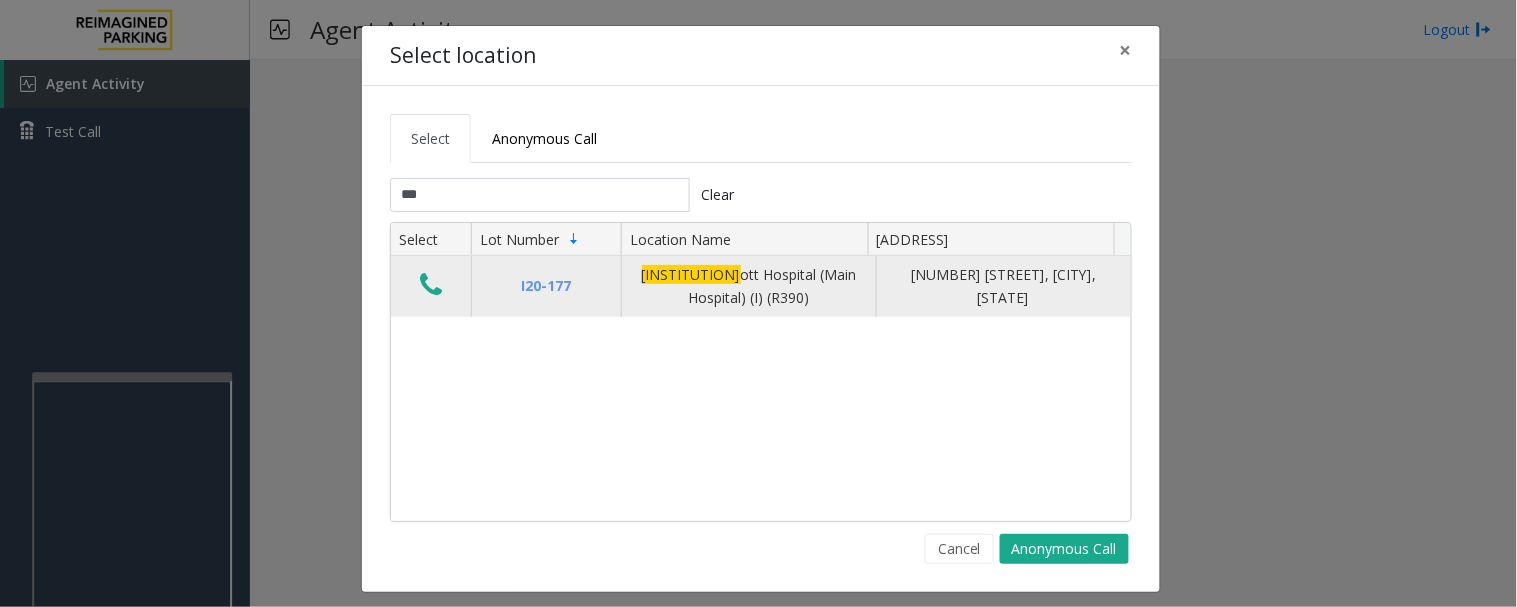 click 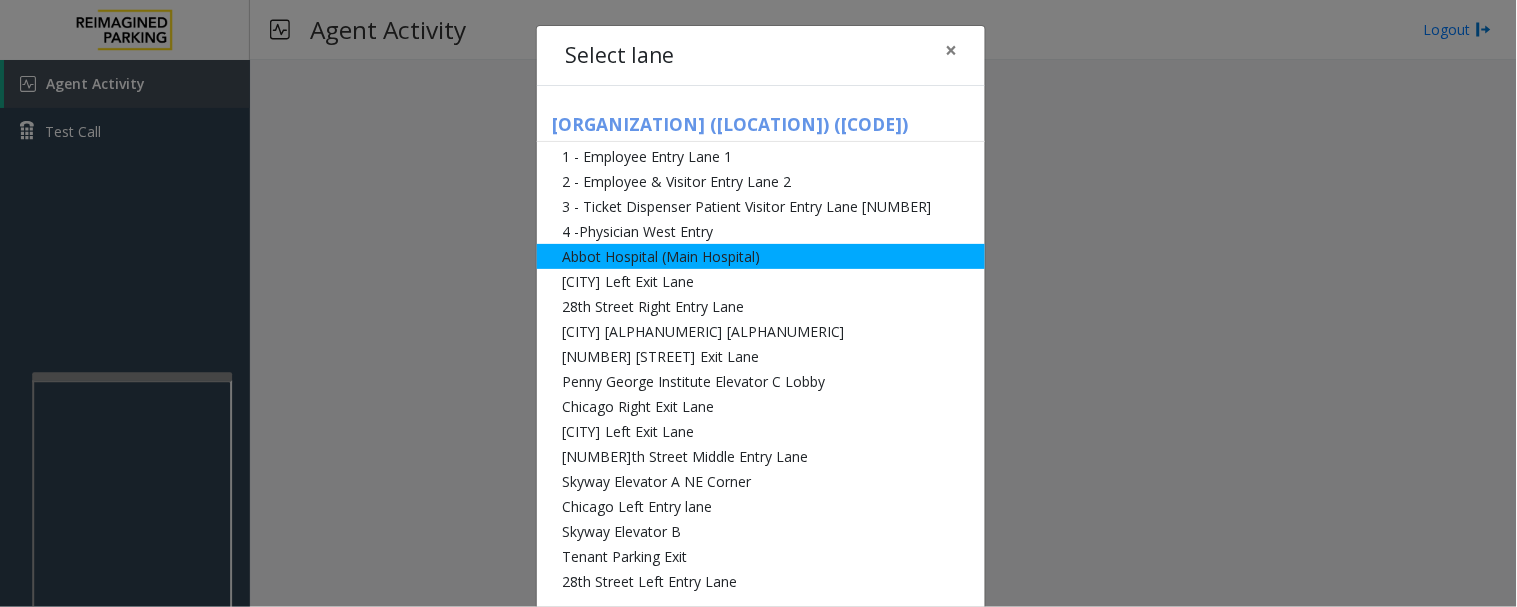 click on "Abbot Hospital (Main Hospital)" 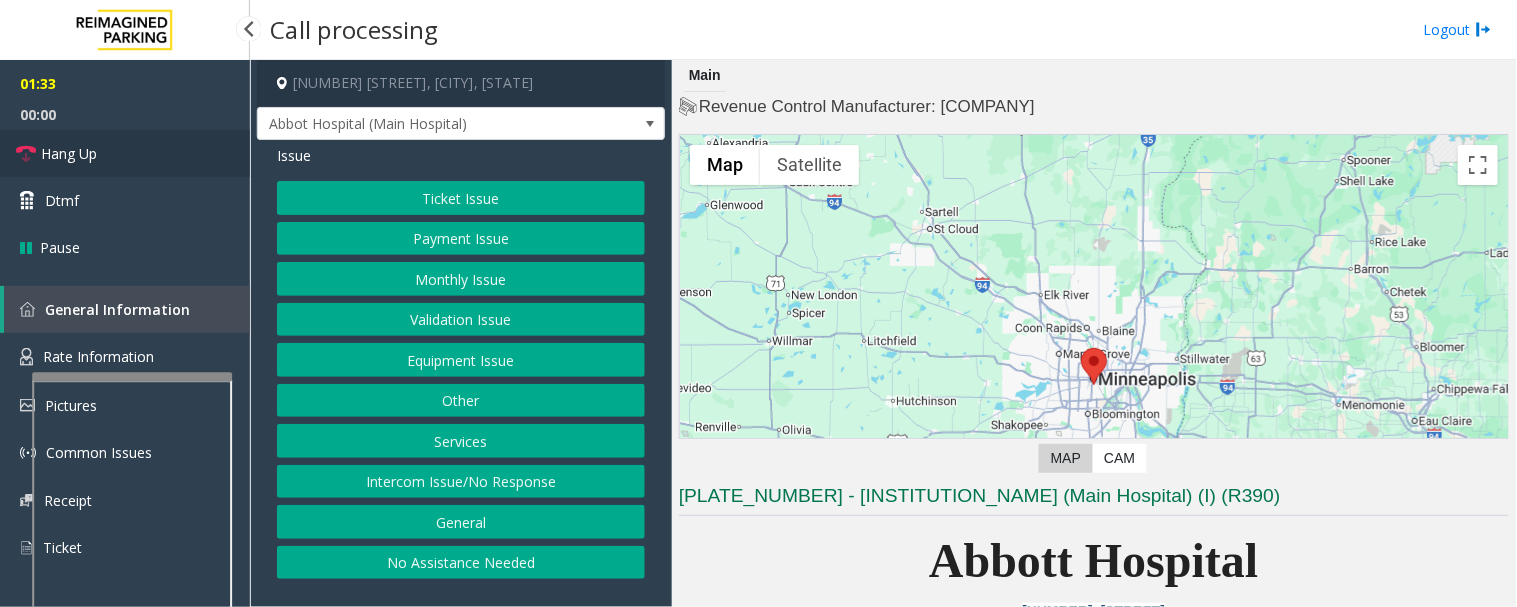 click on "Hang Up" at bounding box center (125, 153) 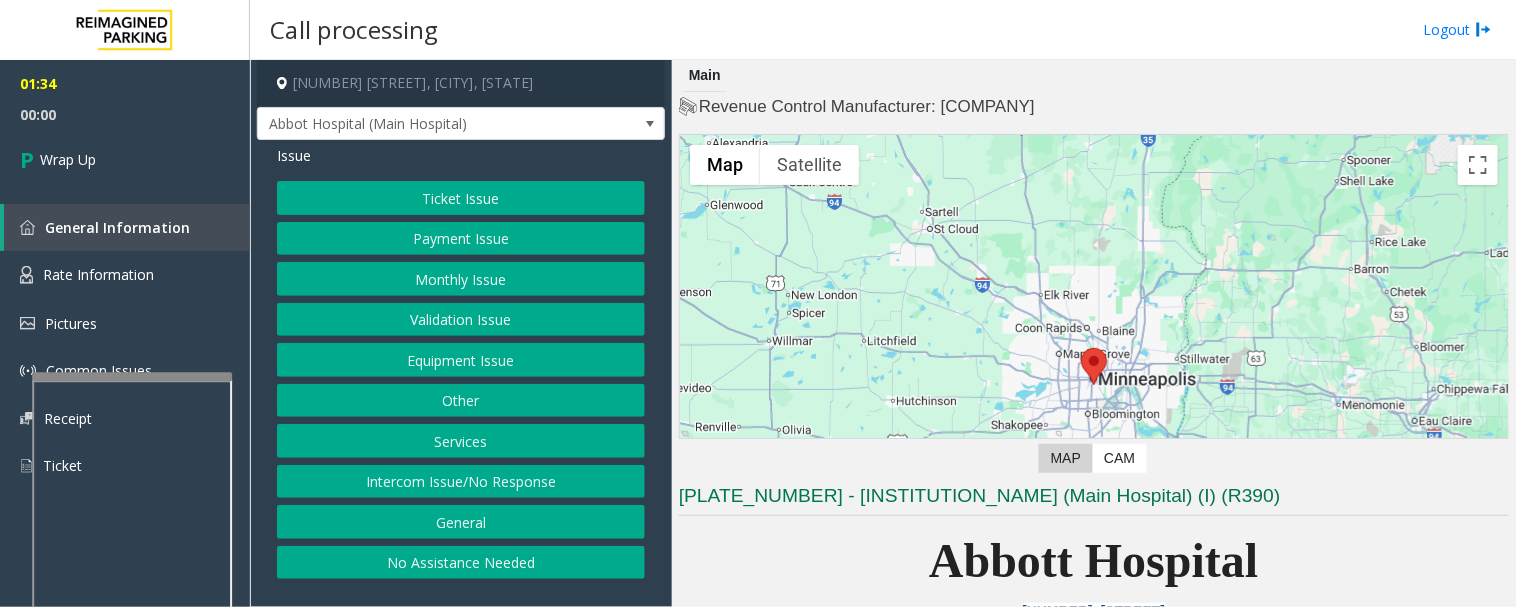 click on "Equipment Issue" 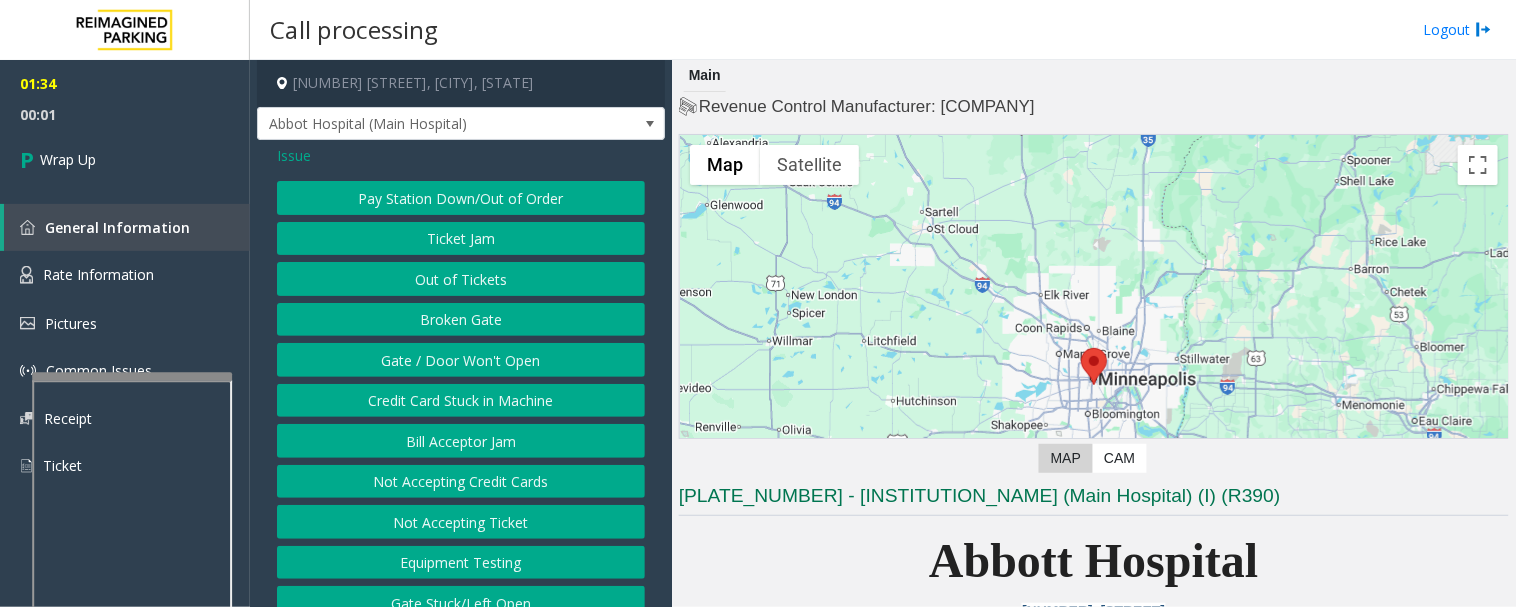 click on "Gate / Door Won't Open" 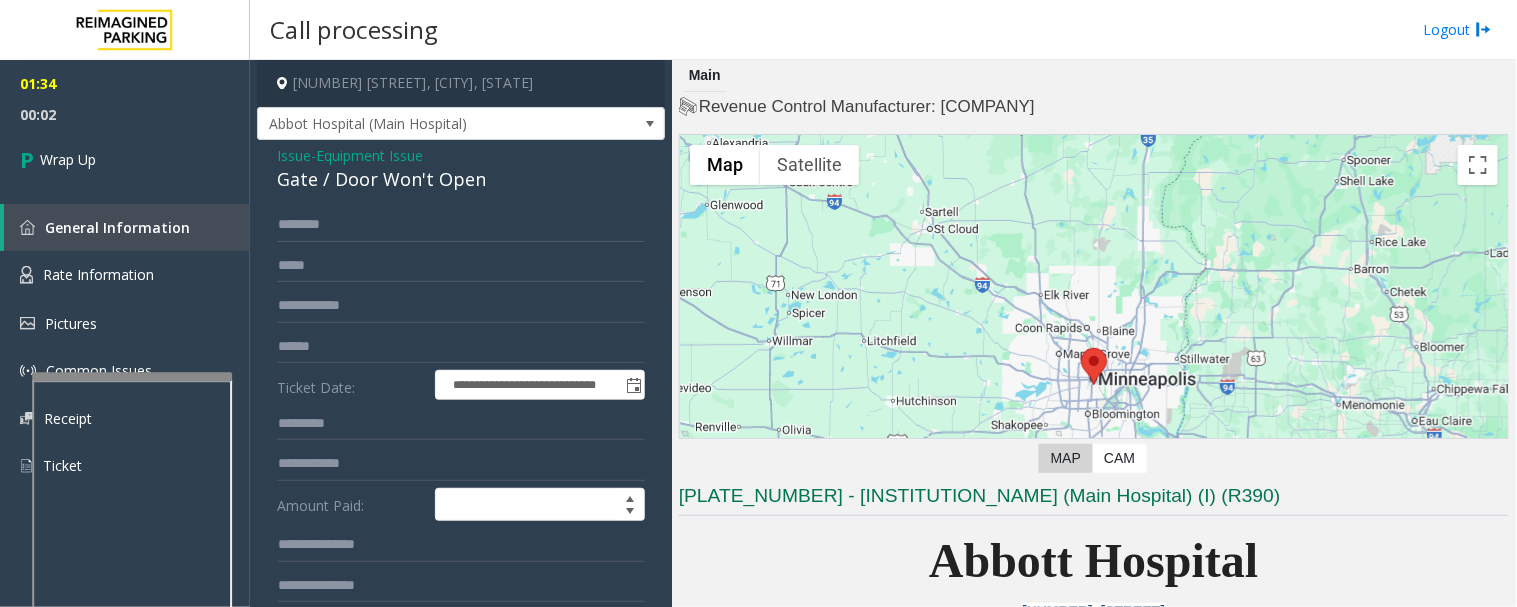 click on "Gate / Door Won't Open" 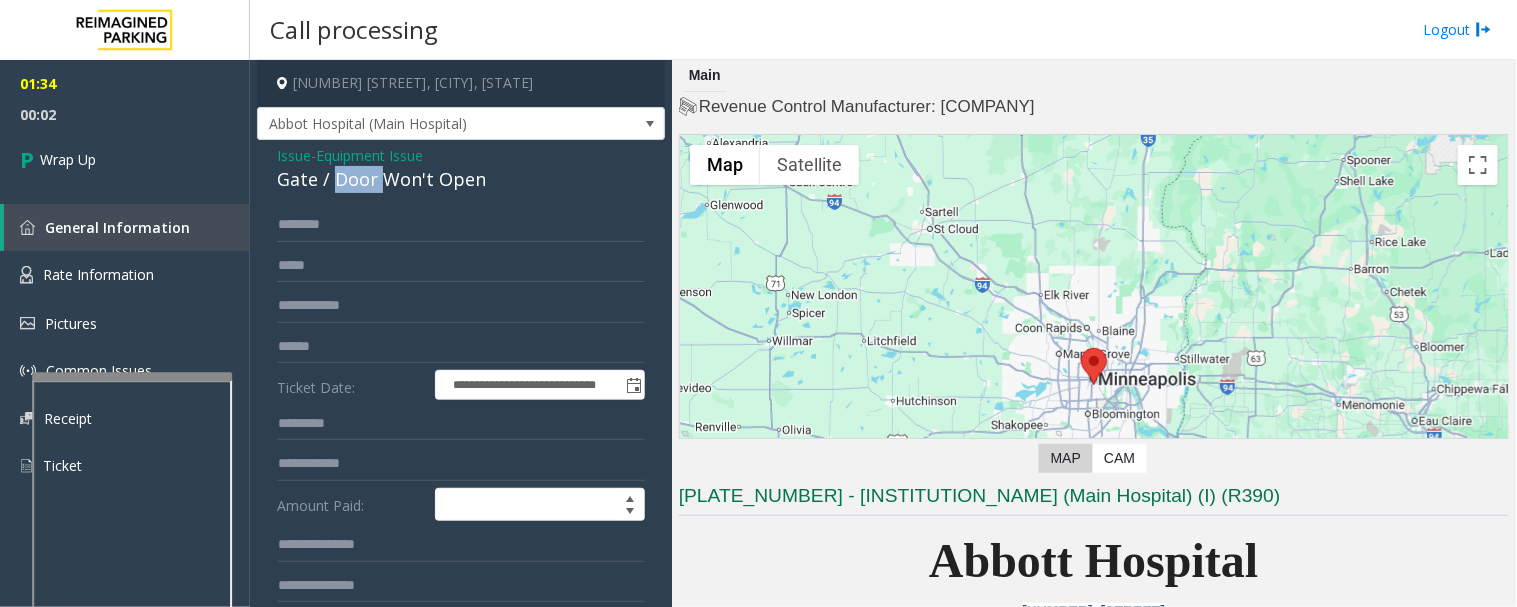 click on "Gate / Door Won't Open" 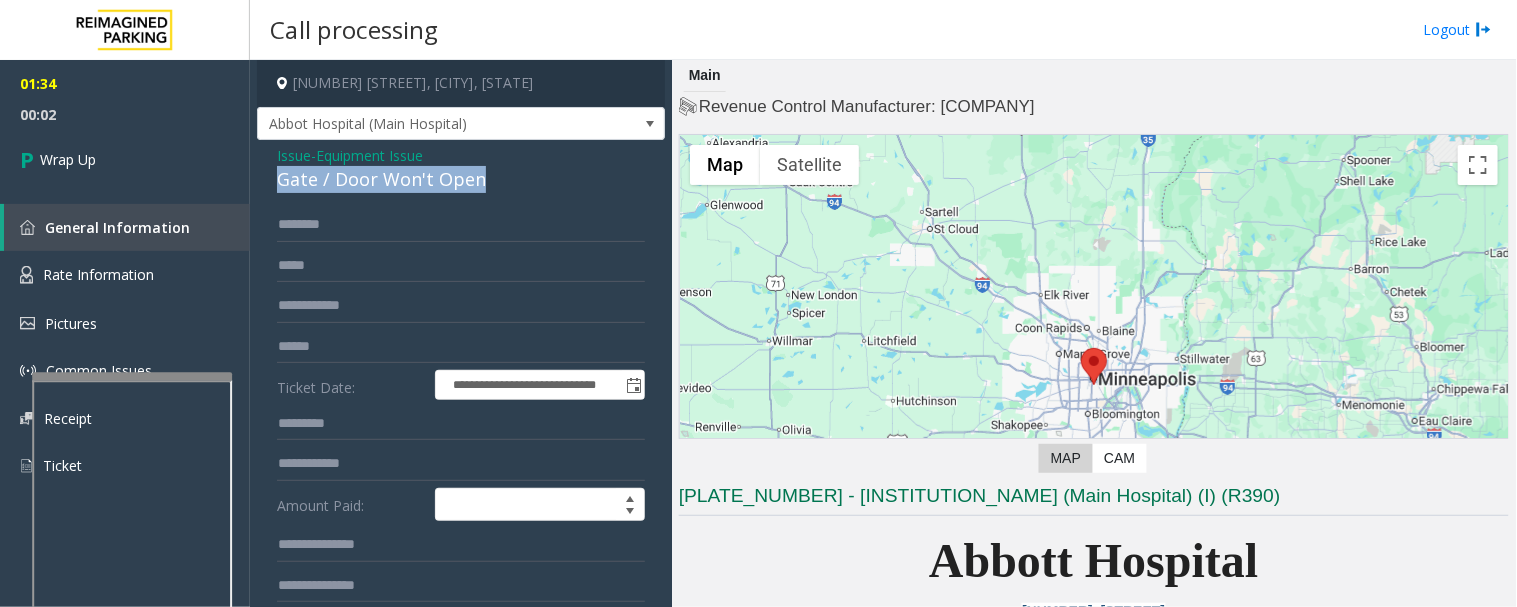 click on "Gate / Door Won't Open" 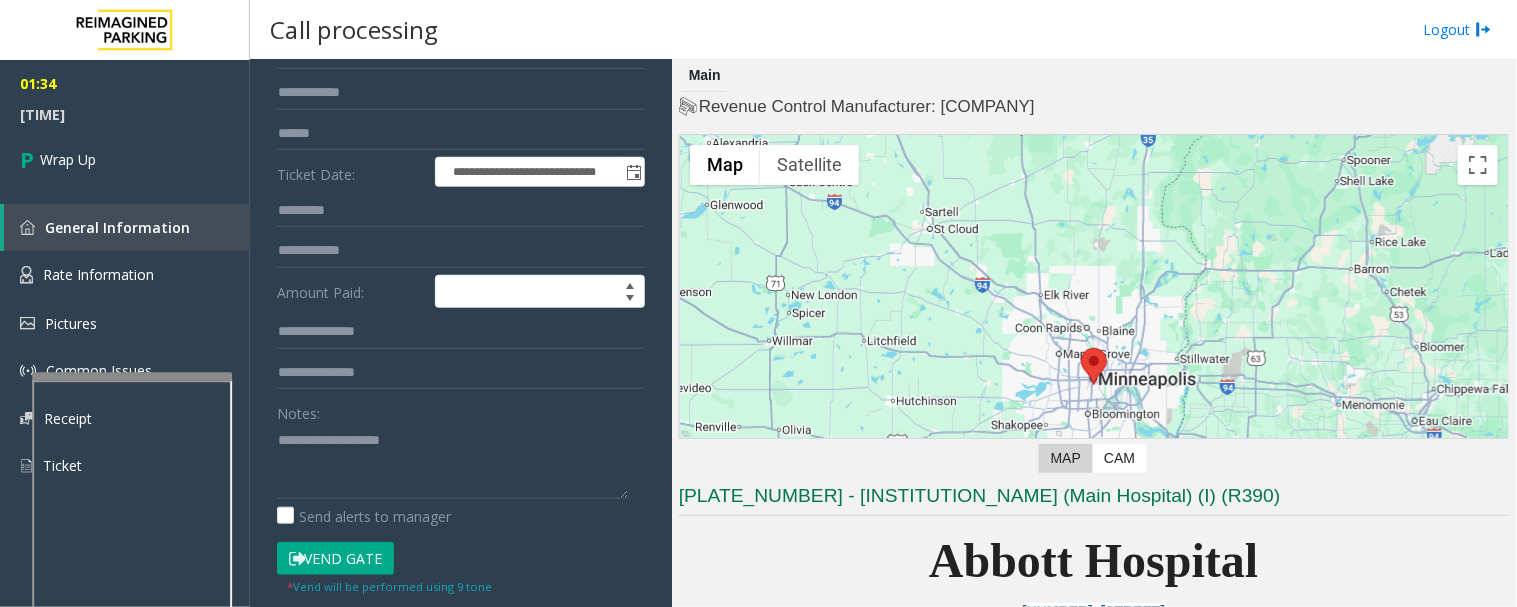 scroll, scrollTop: 222, scrollLeft: 0, axis: vertical 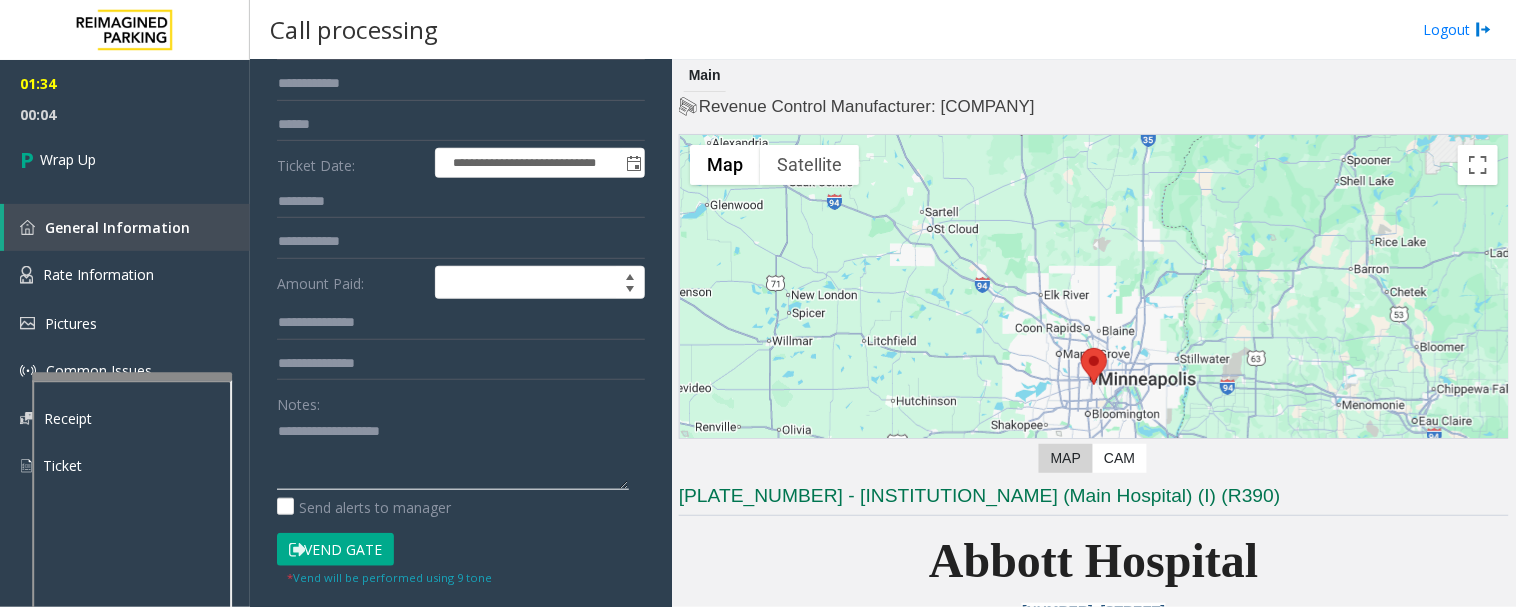 click 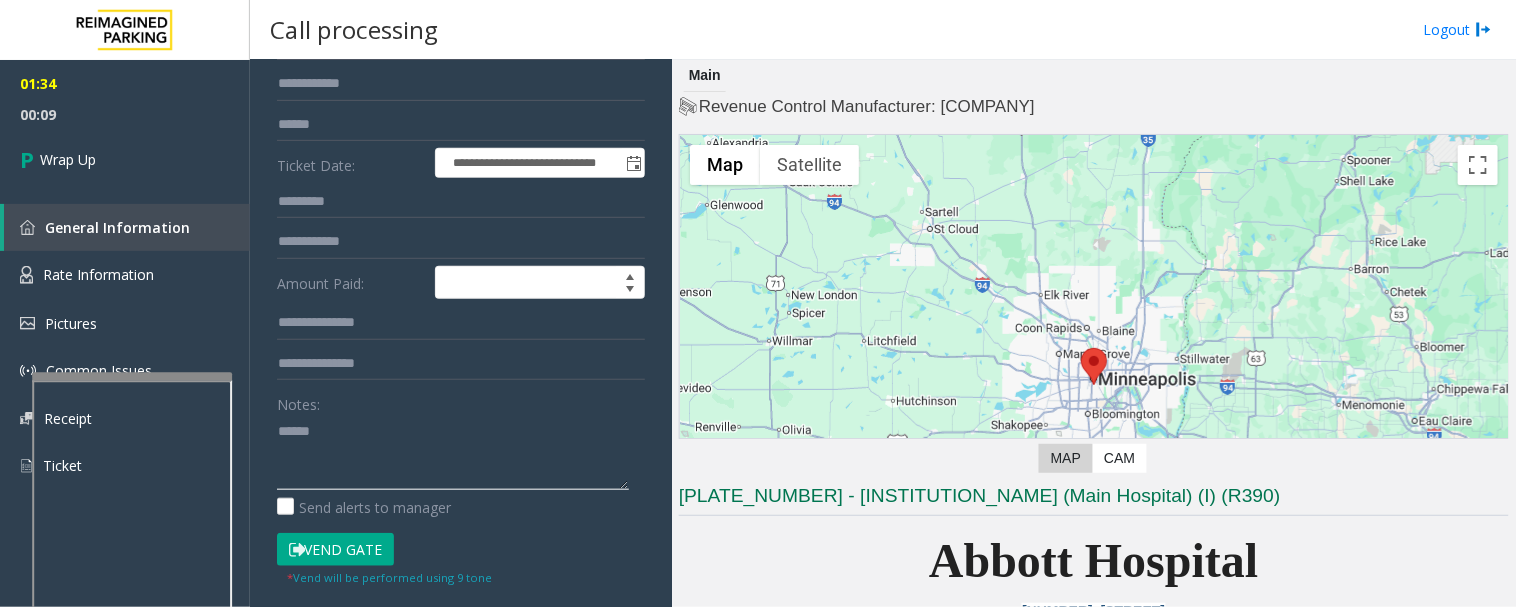 paste on "**********" 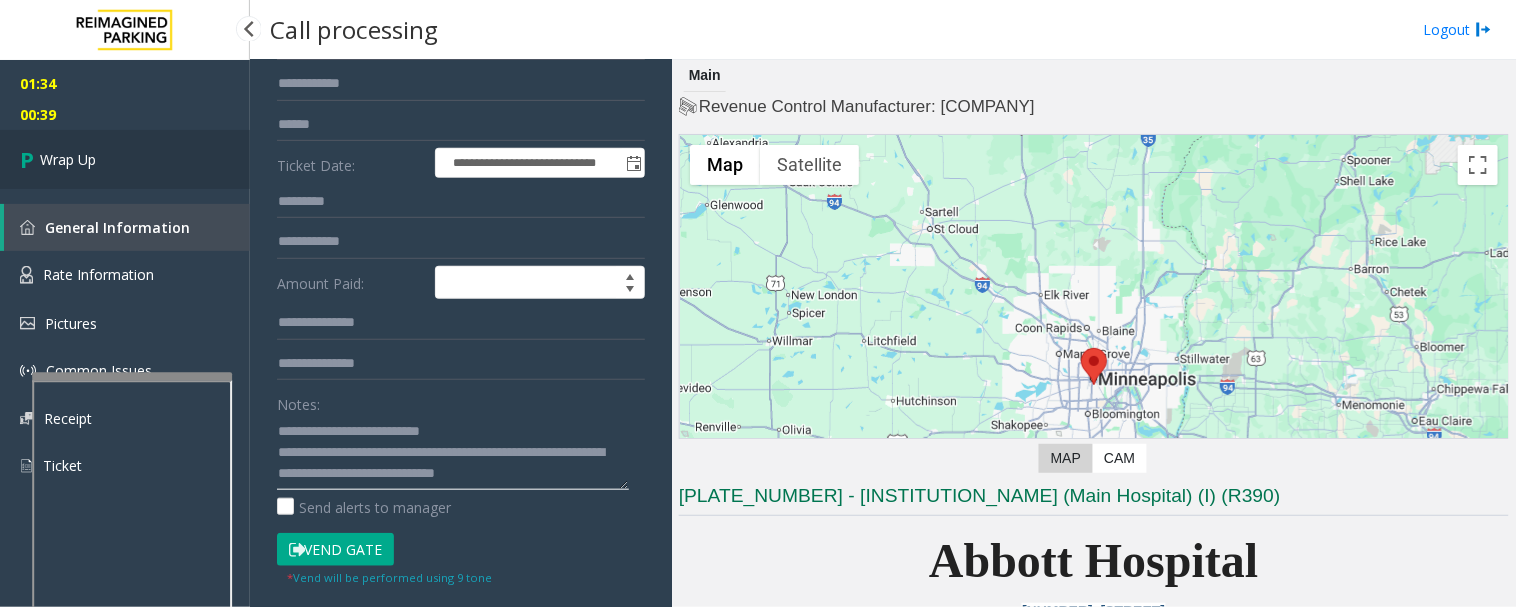 type on "**********" 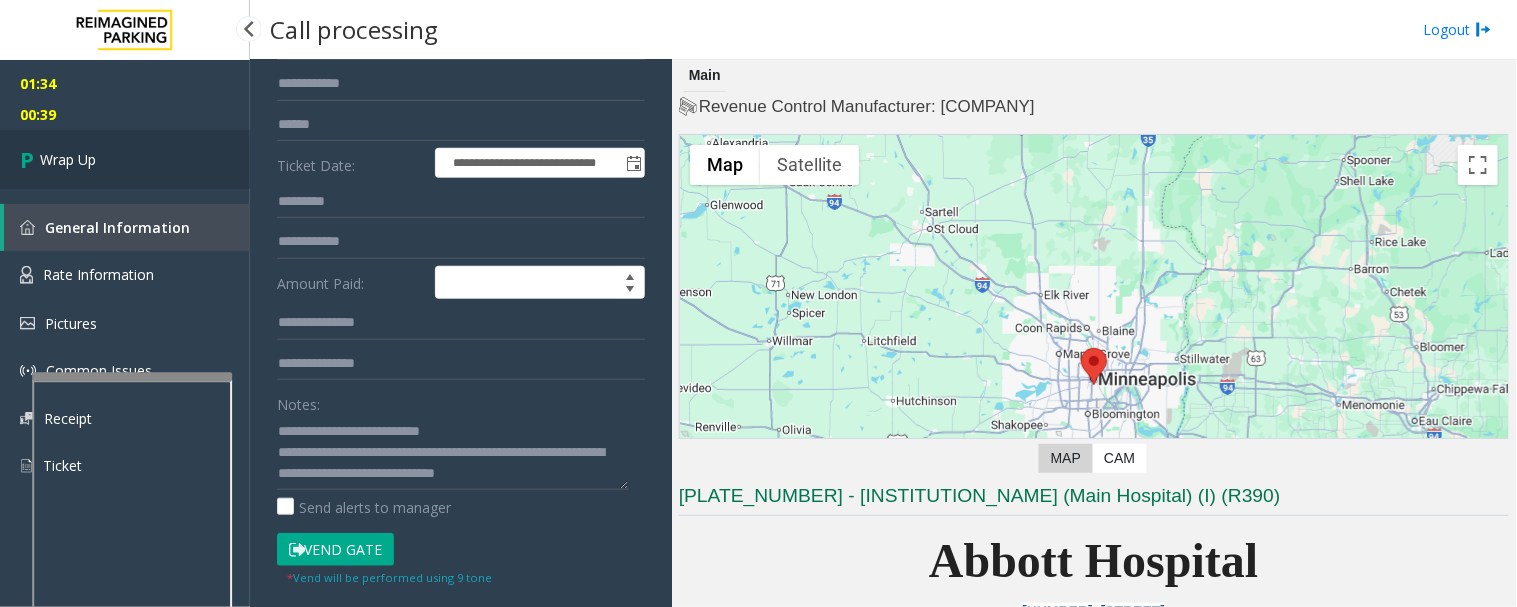 click on "Wrap Up" at bounding box center [125, 159] 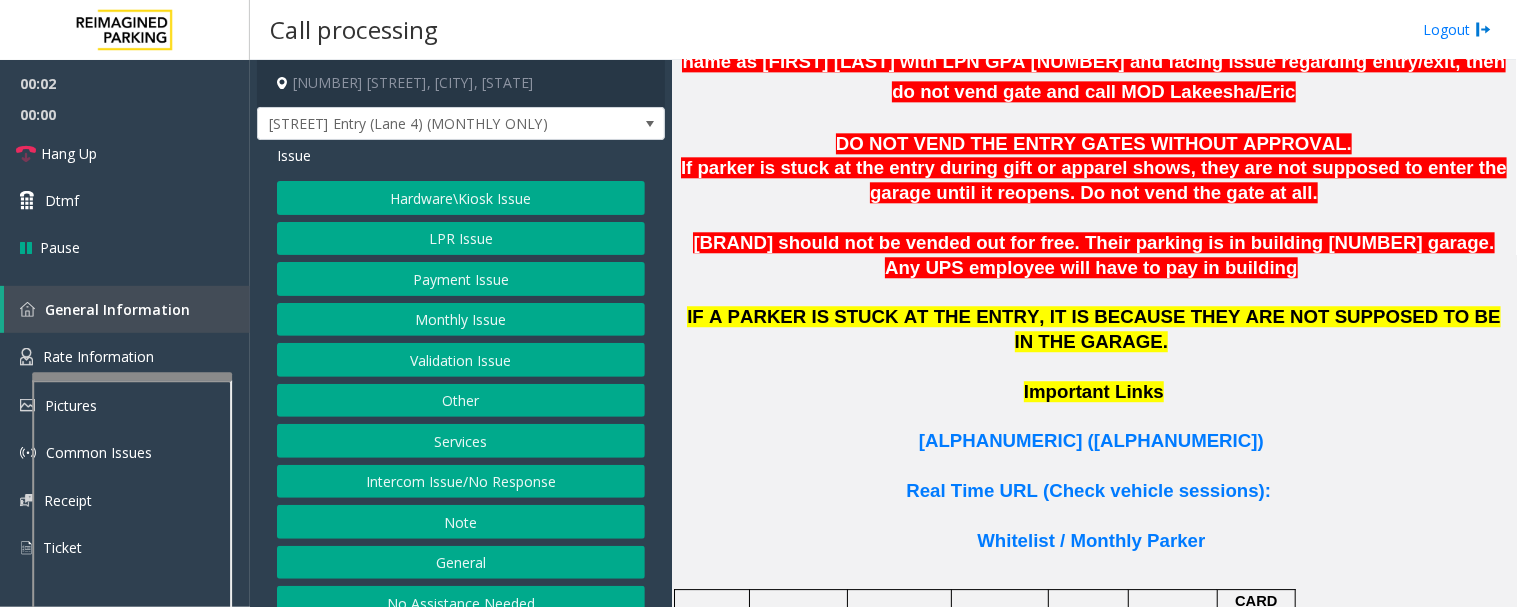 scroll, scrollTop: 1222, scrollLeft: 0, axis: vertical 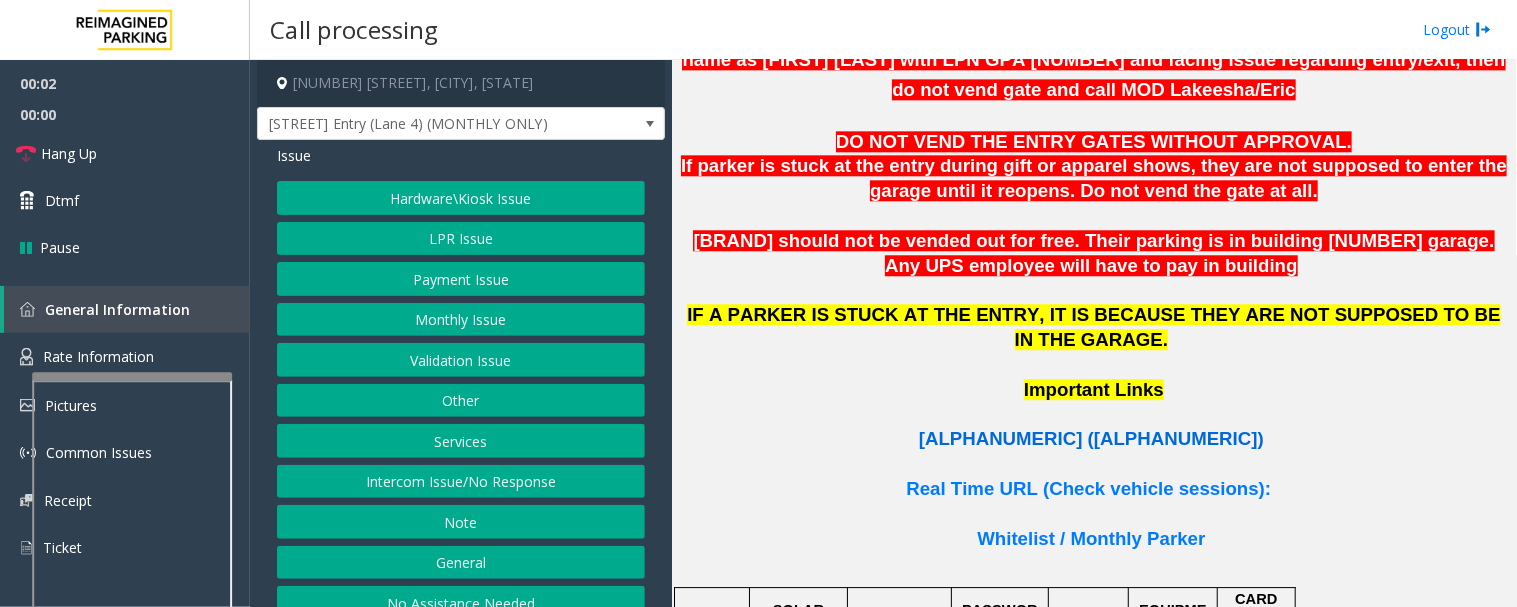 click on "[ALPHANUMERIC] ([ALPHANUMERIC])" 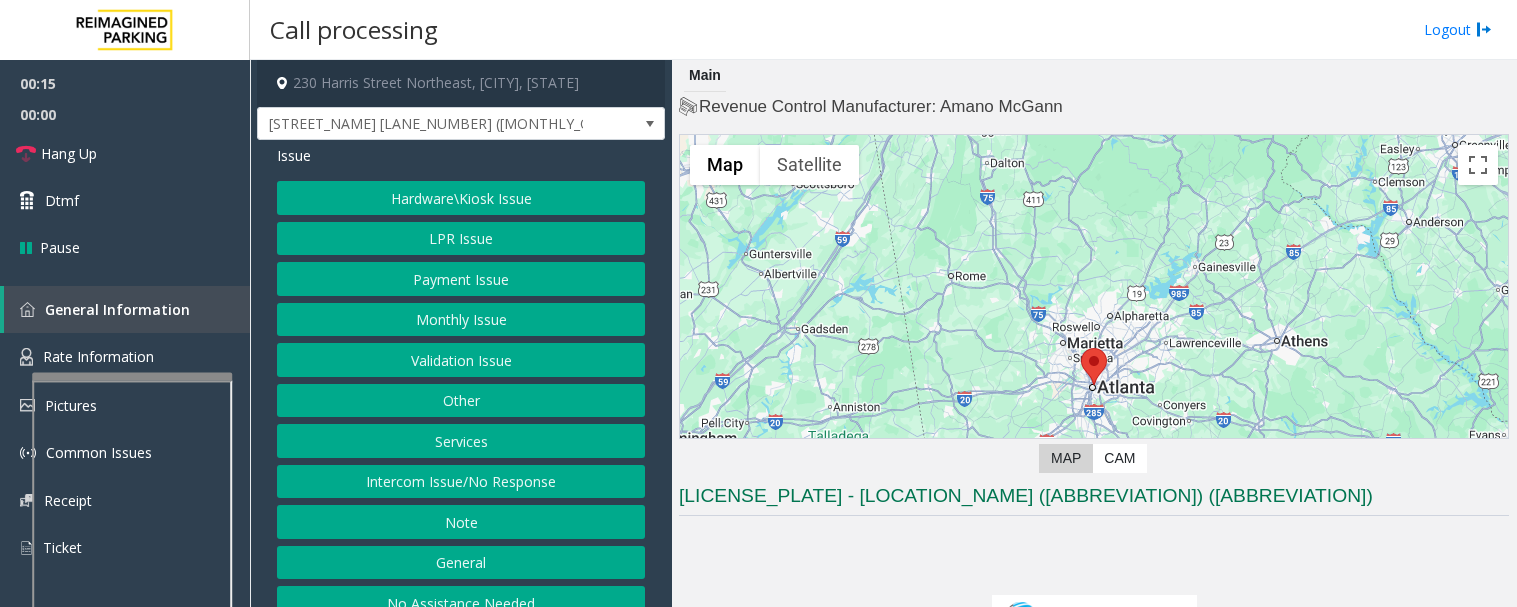 scroll, scrollTop: 0, scrollLeft: 0, axis: both 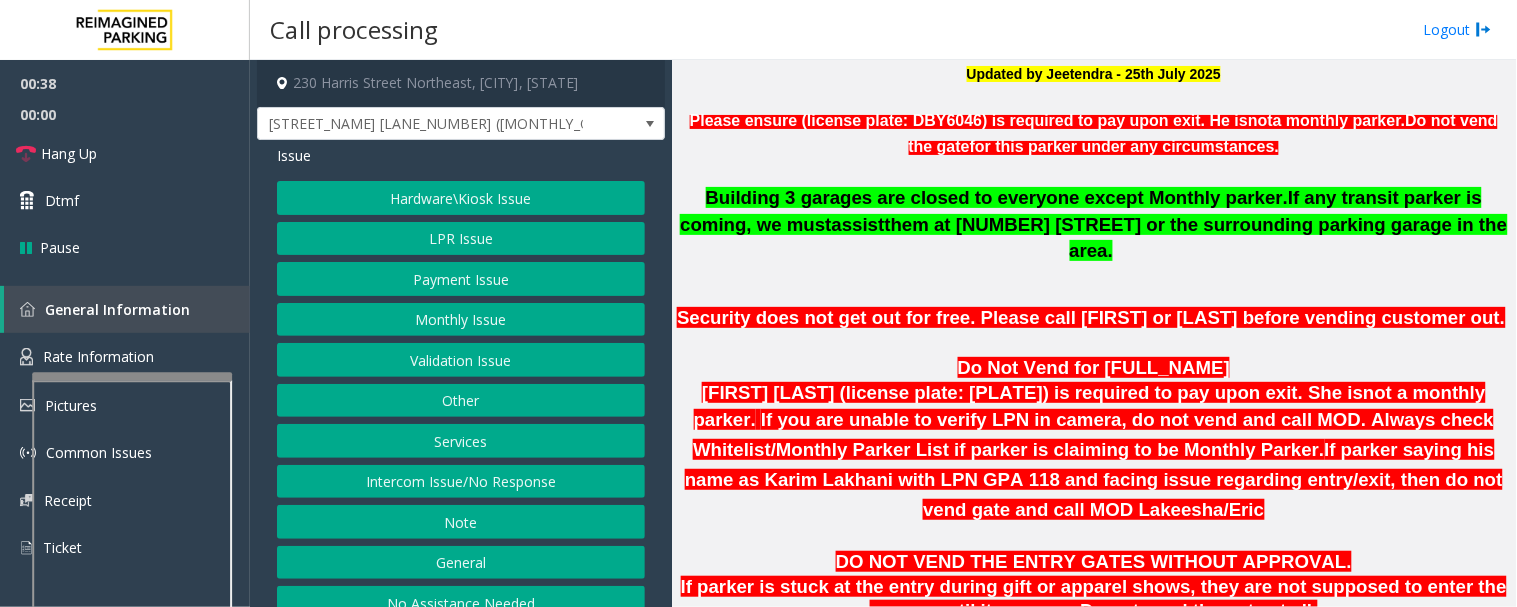 click on "Hardware\Kiosk Issue" 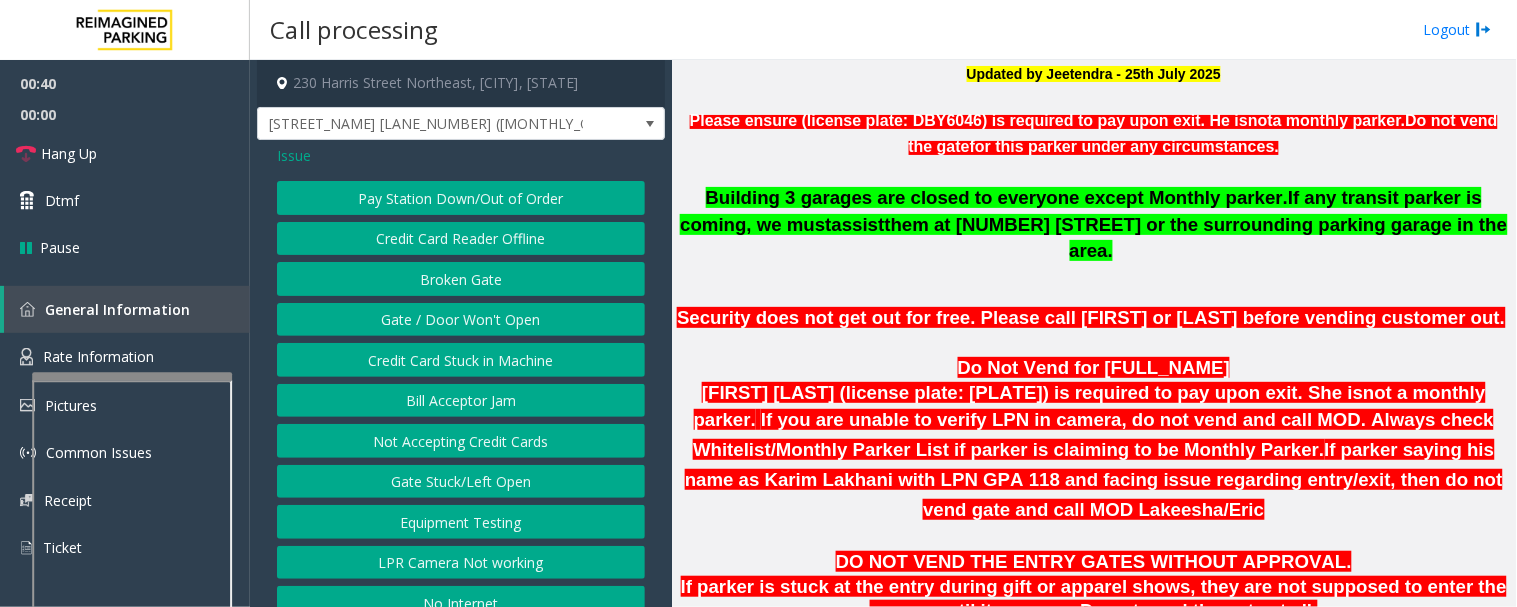 click on "Gate / Door Won't Open" 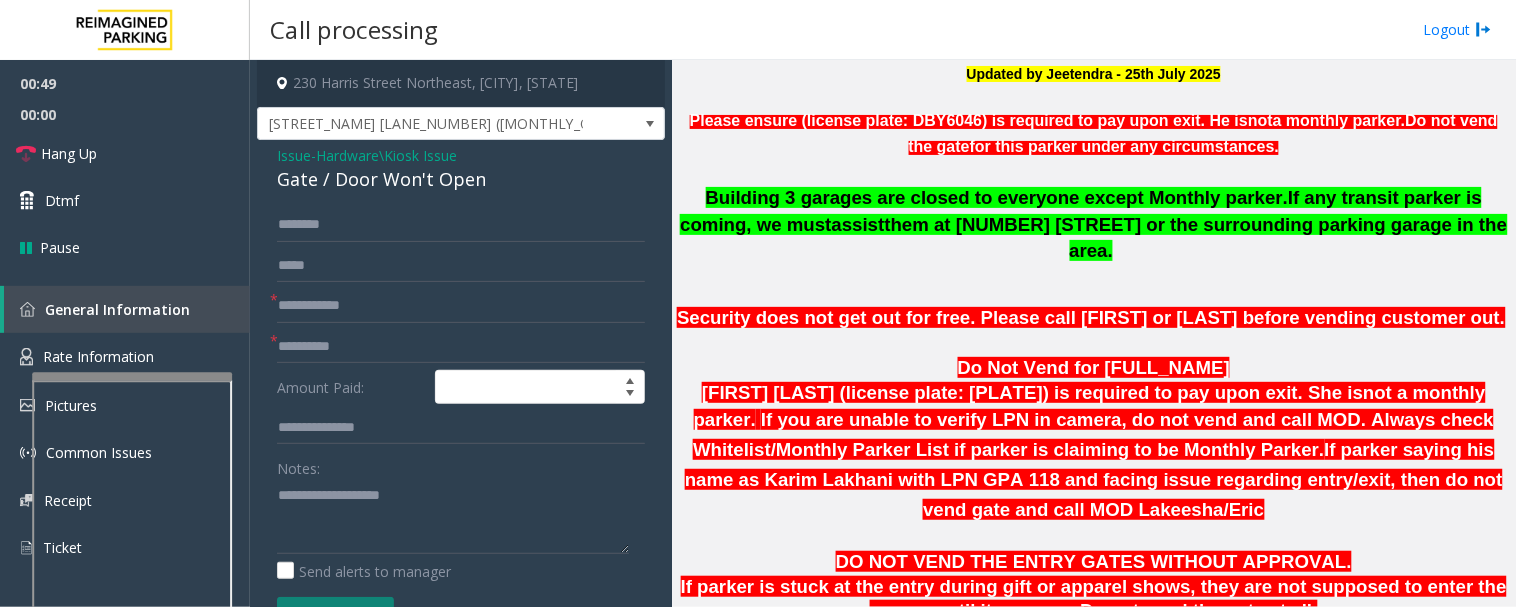 click on "Gate / Door Won't Open" 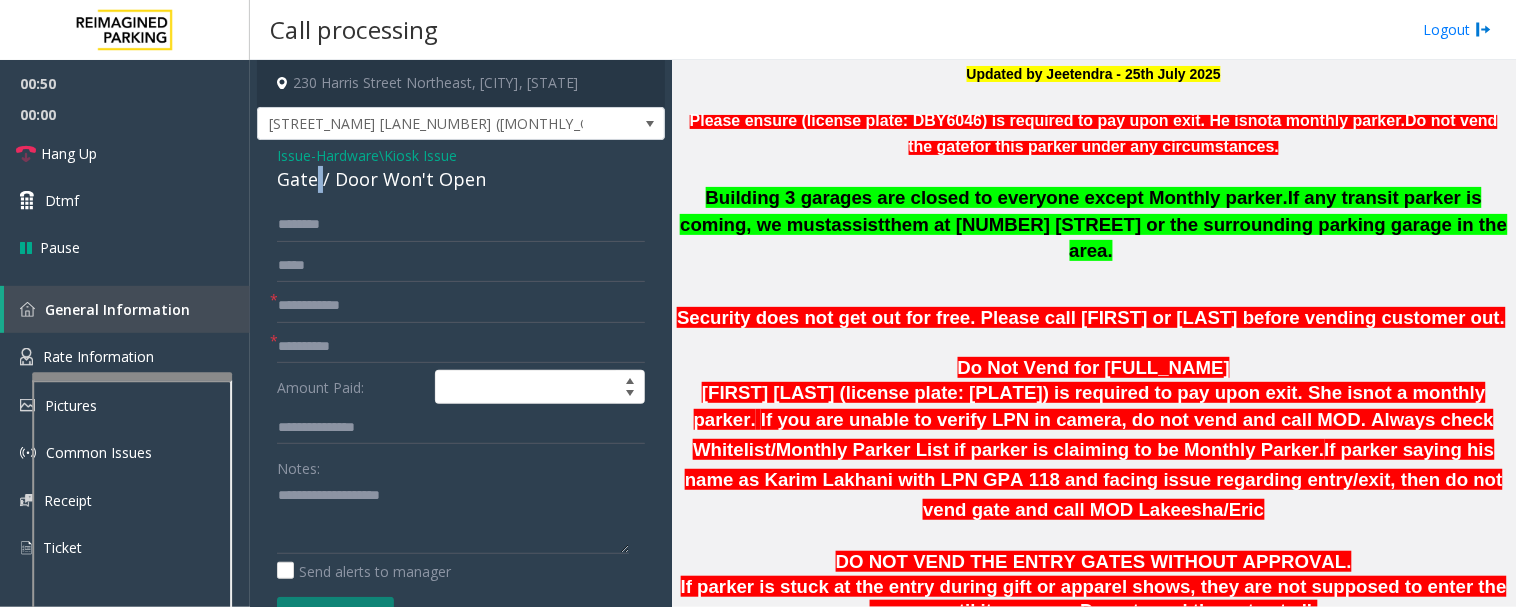 click on "Gate / Door Won't Open" 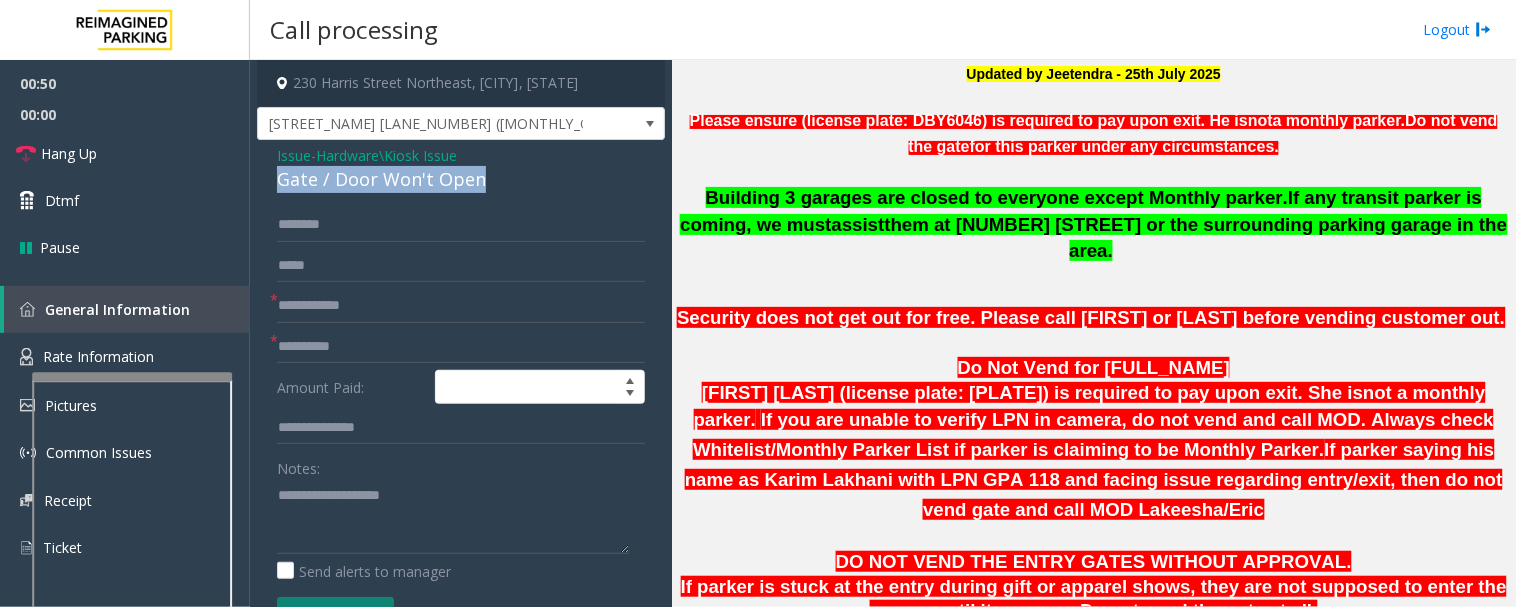 click on "Gate / Door Won't Open" 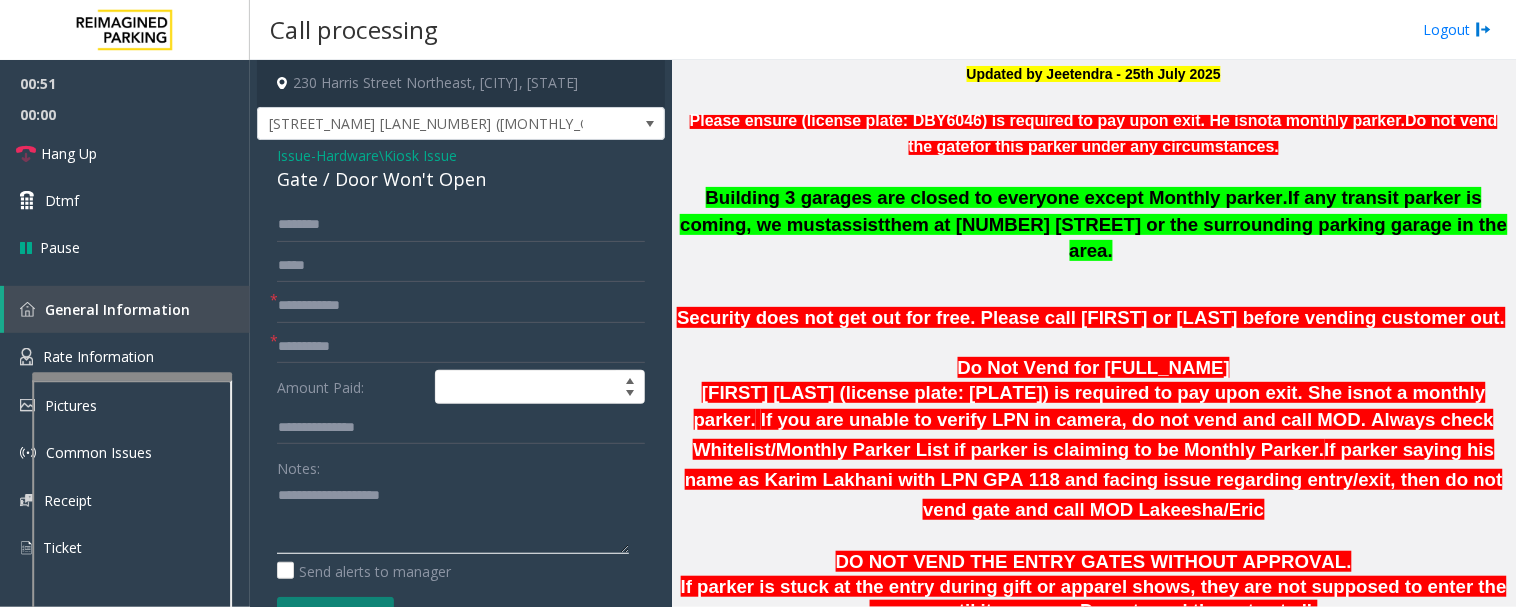 click 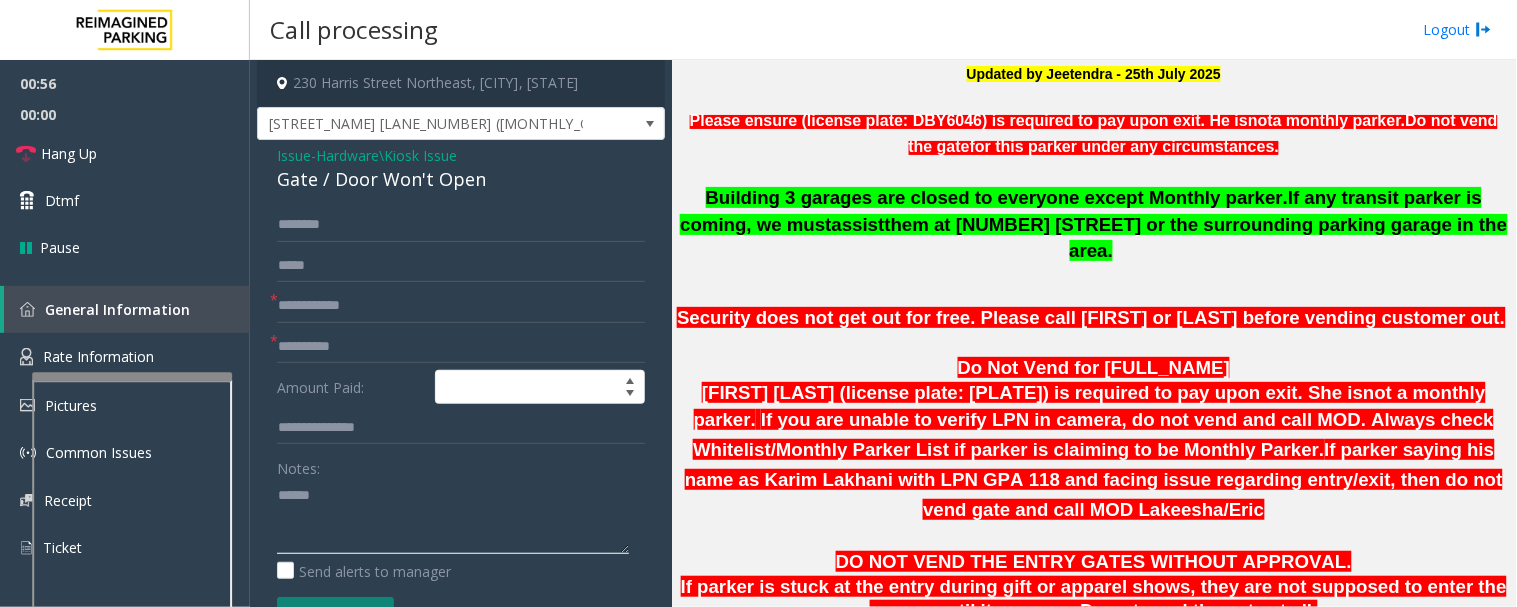 paste on "**********" 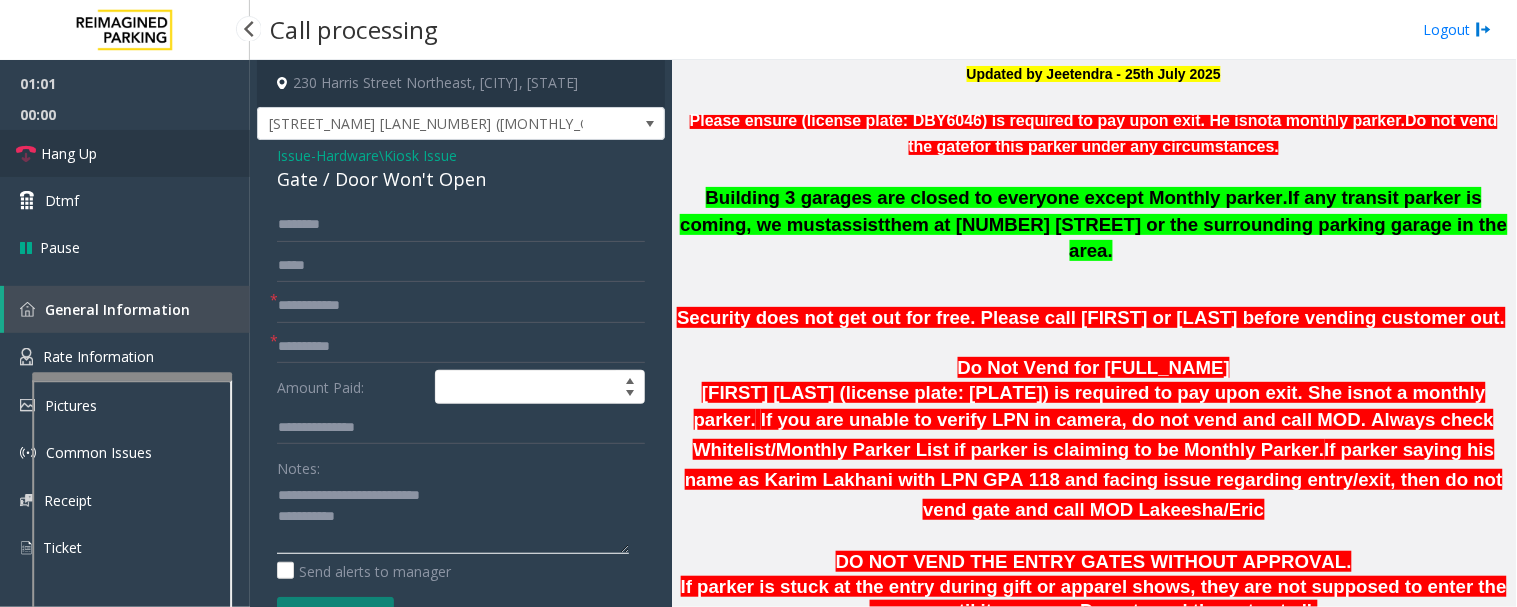 type on "**********" 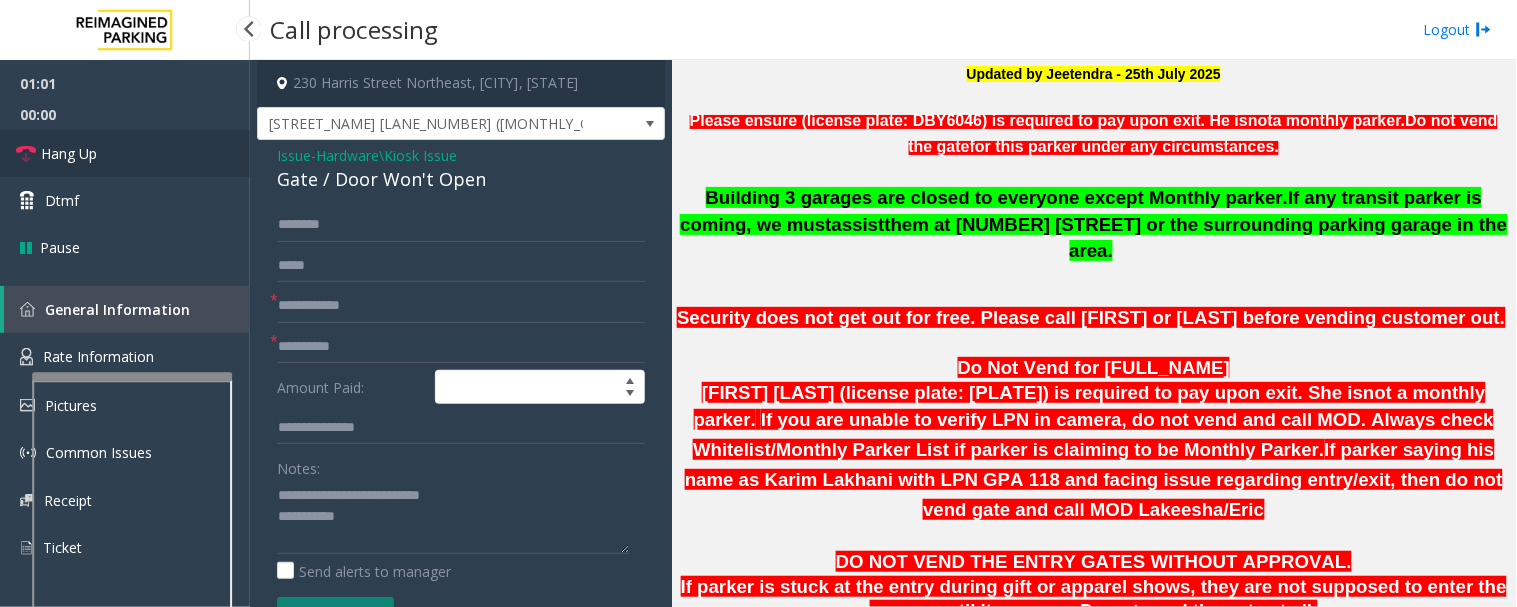 click on "Hang Up" at bounding box center [125, 153] 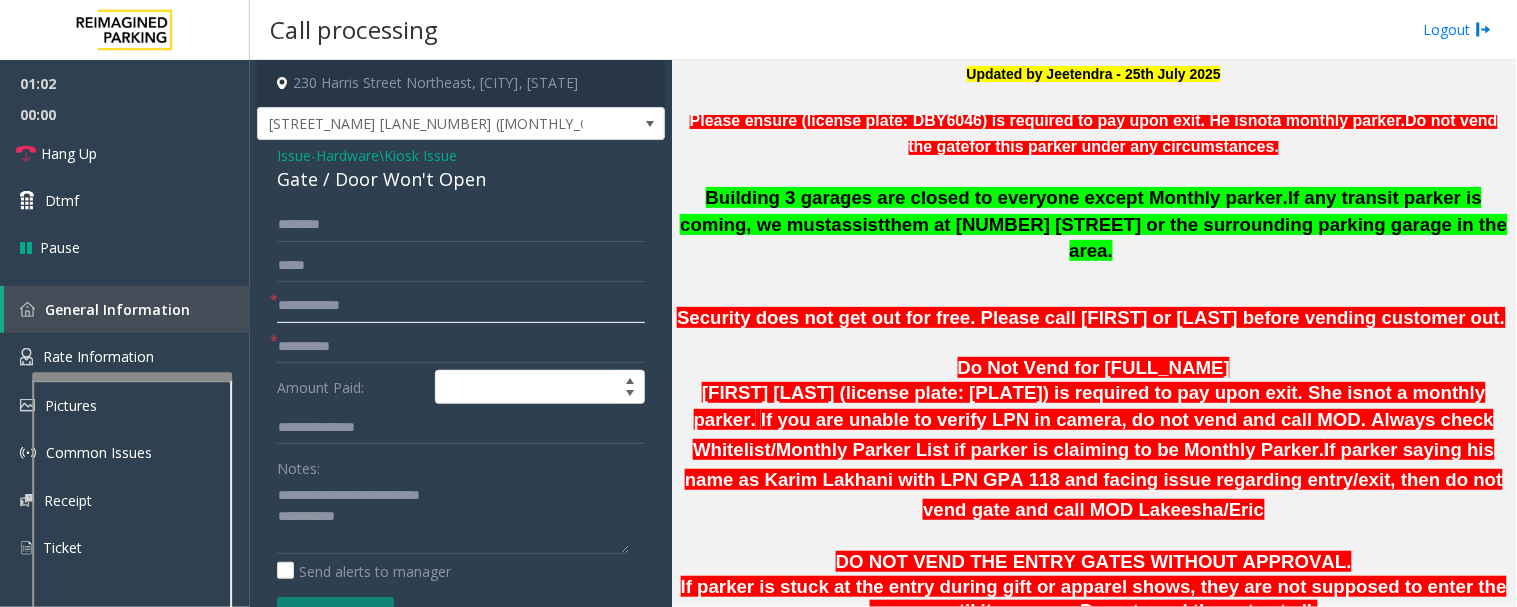 click 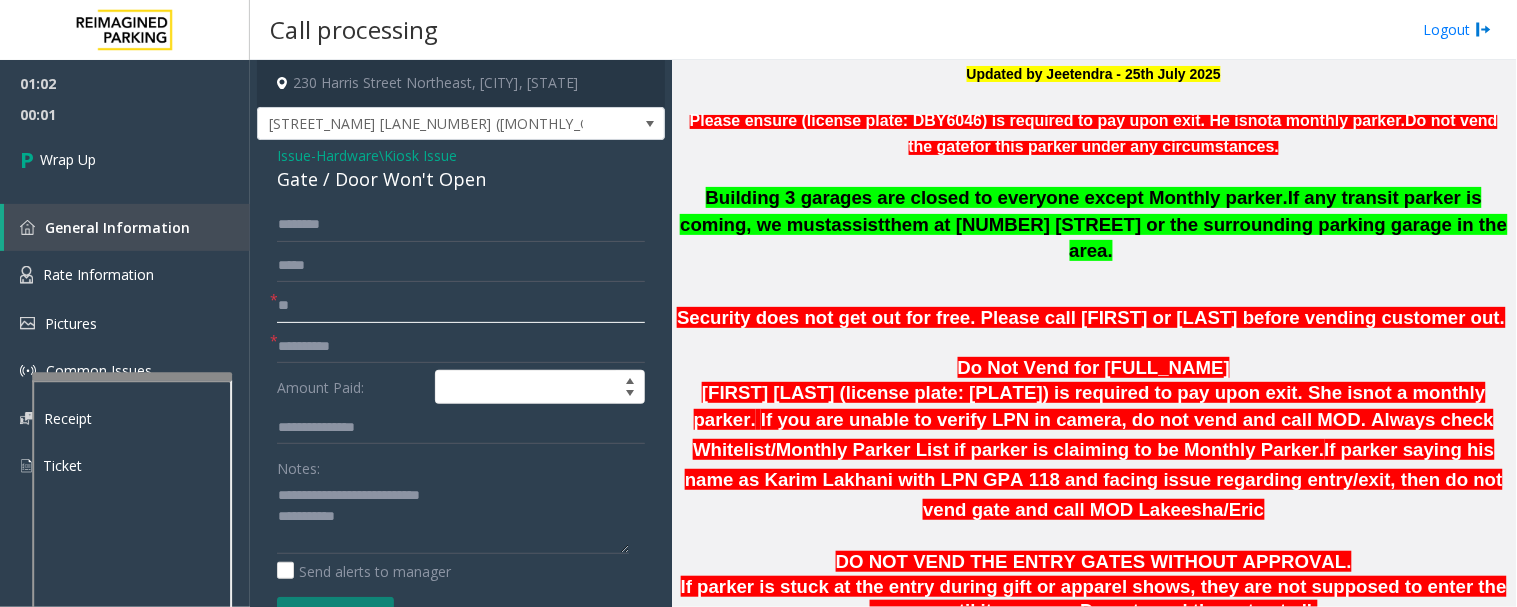 type on "**" 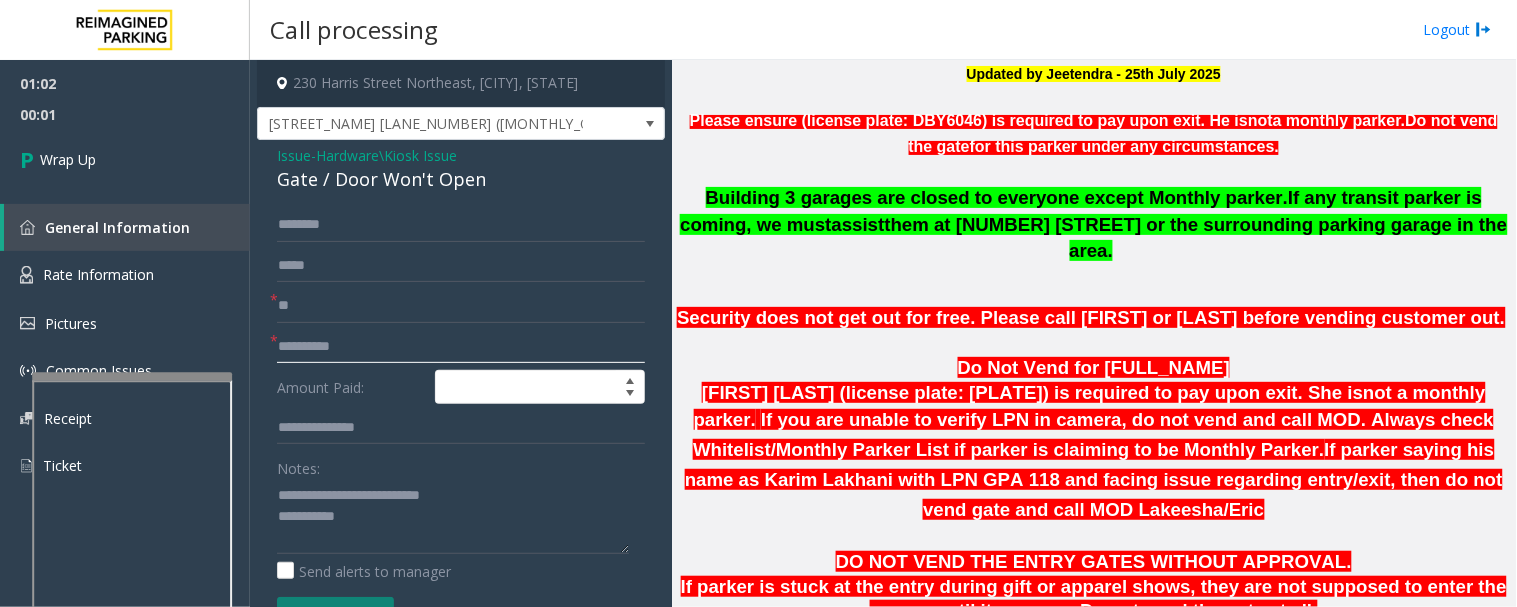 click 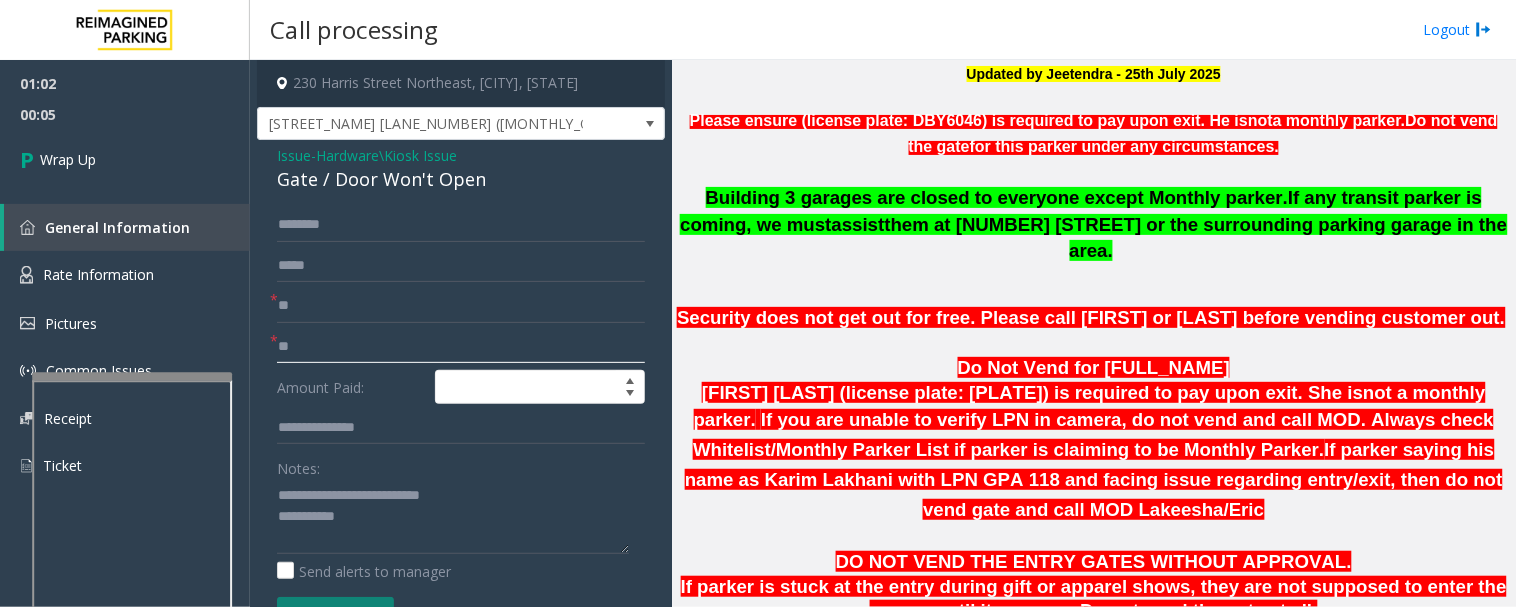 type on "**" 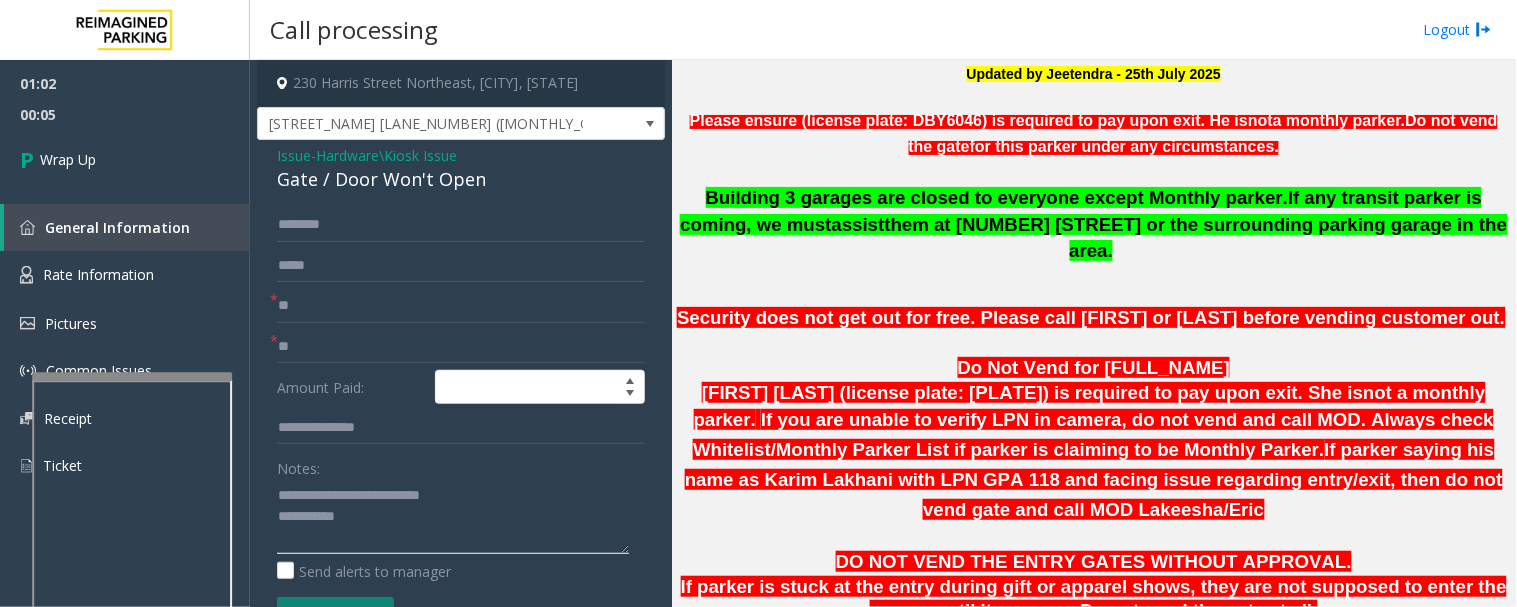 click 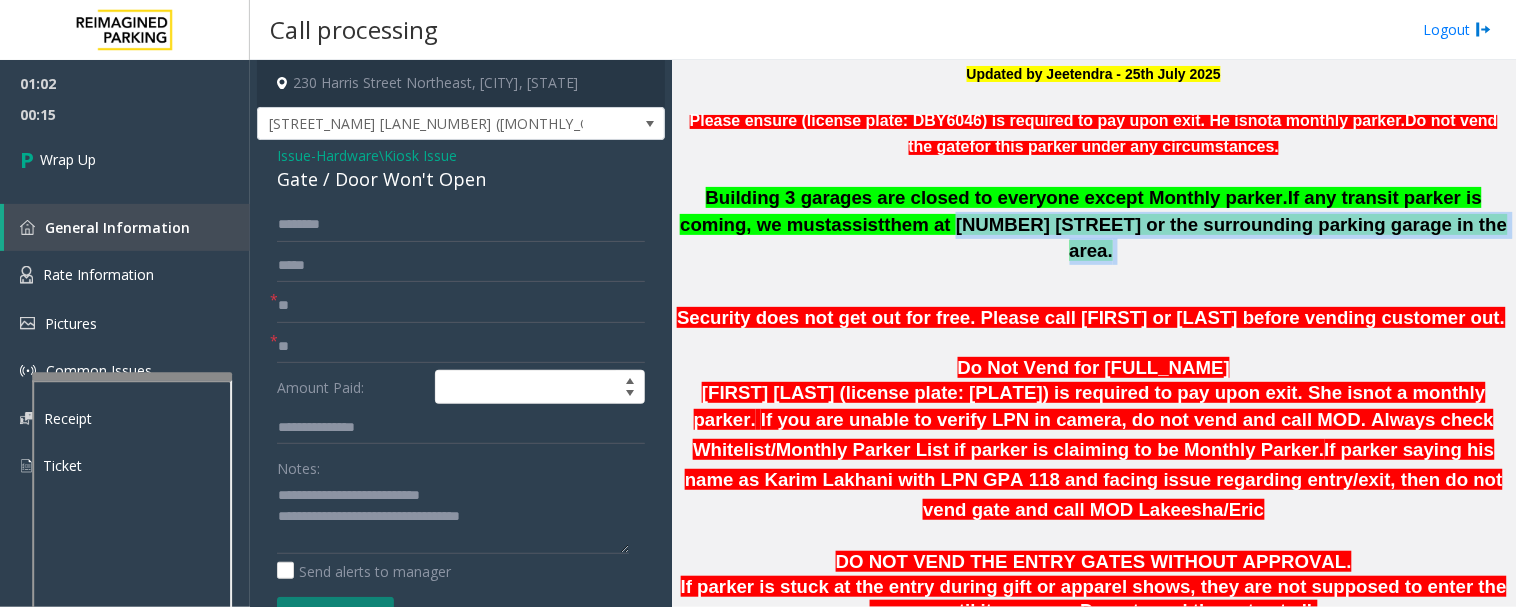 drag, startPoint x: 902, startPoint y: 225, endPoint x: 1427, endPoint y: 230, distance: 525.0238 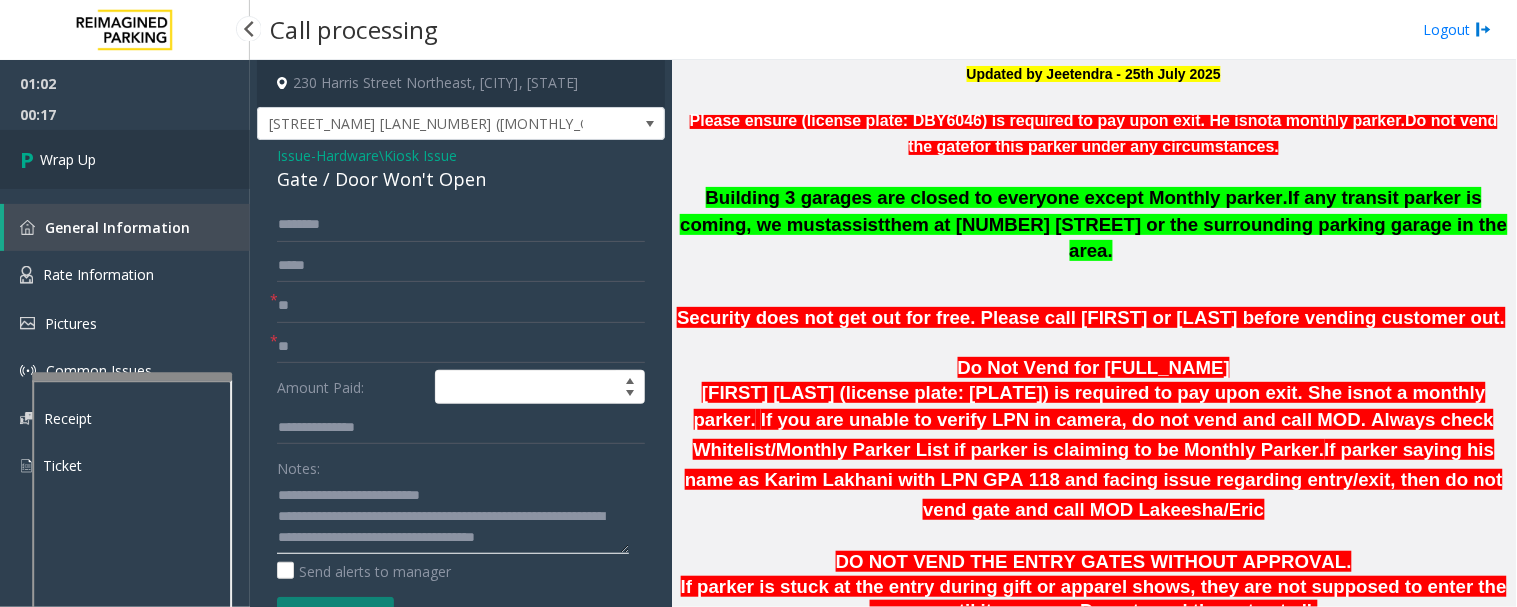 type on "**********" 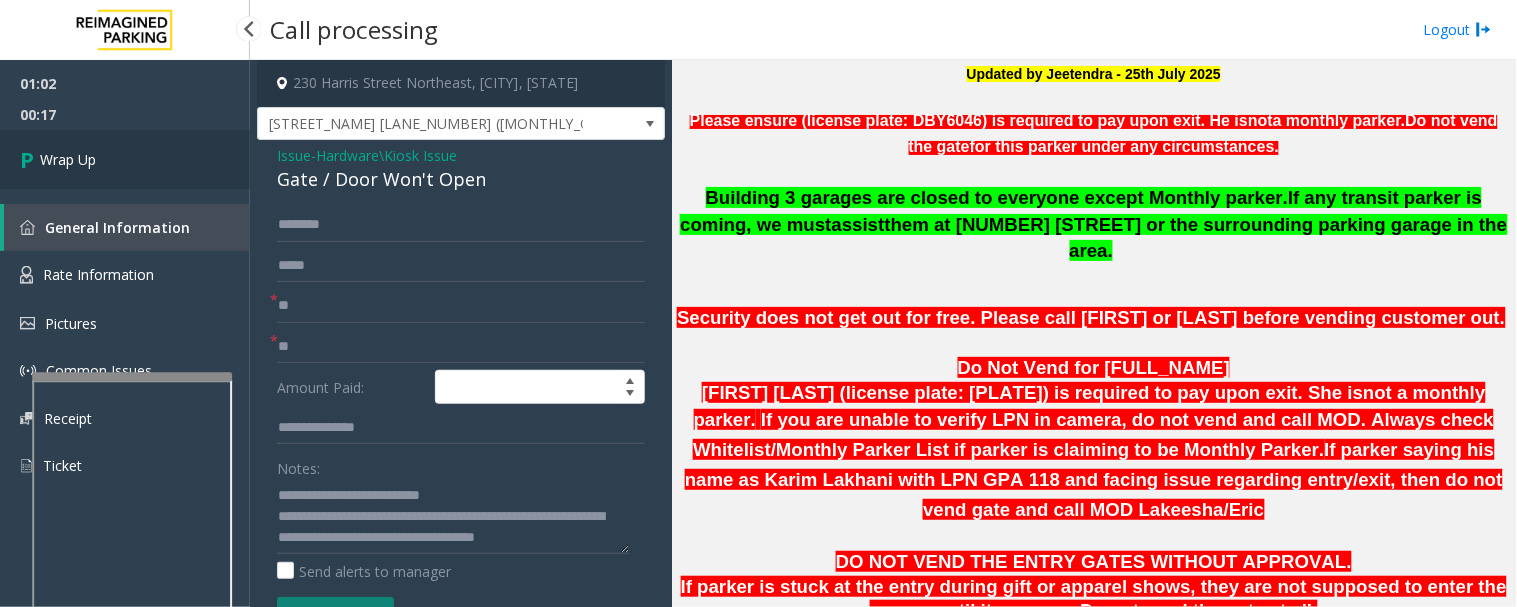 click at bounding box center (30, 159) 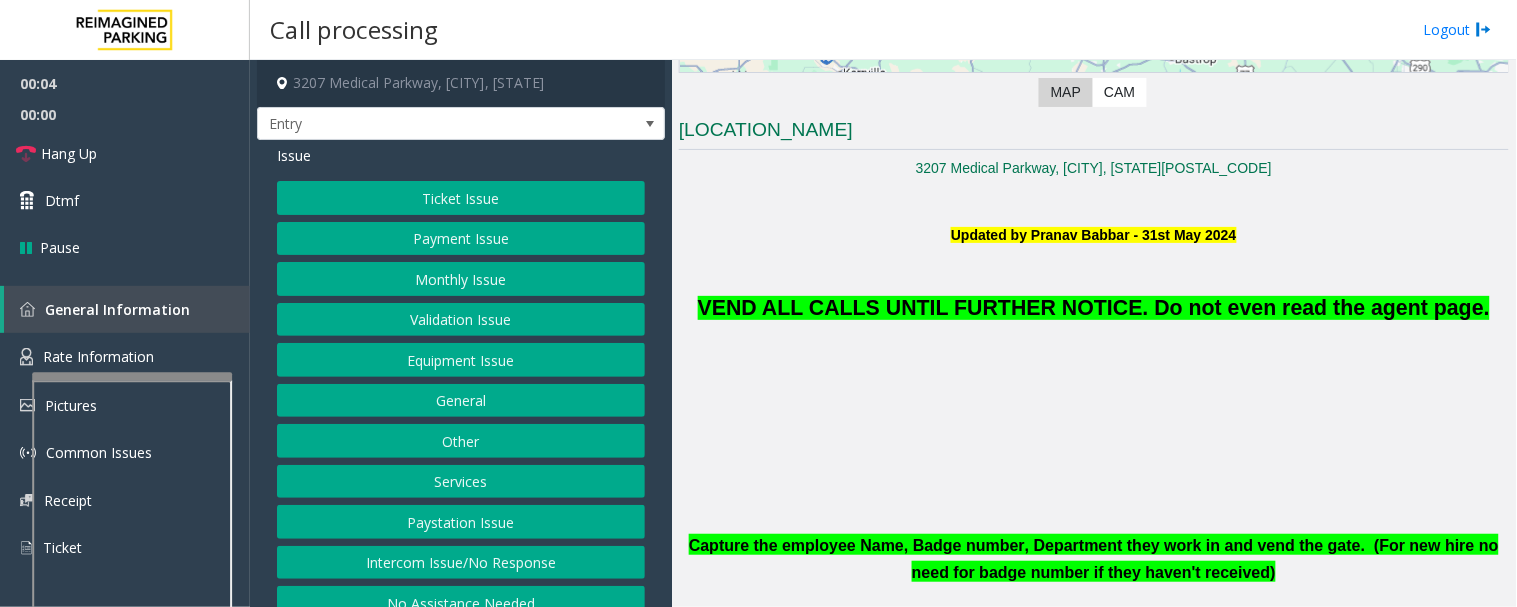 scroll, scrollTop: 444, scrollLeft: 0, axis: vertical 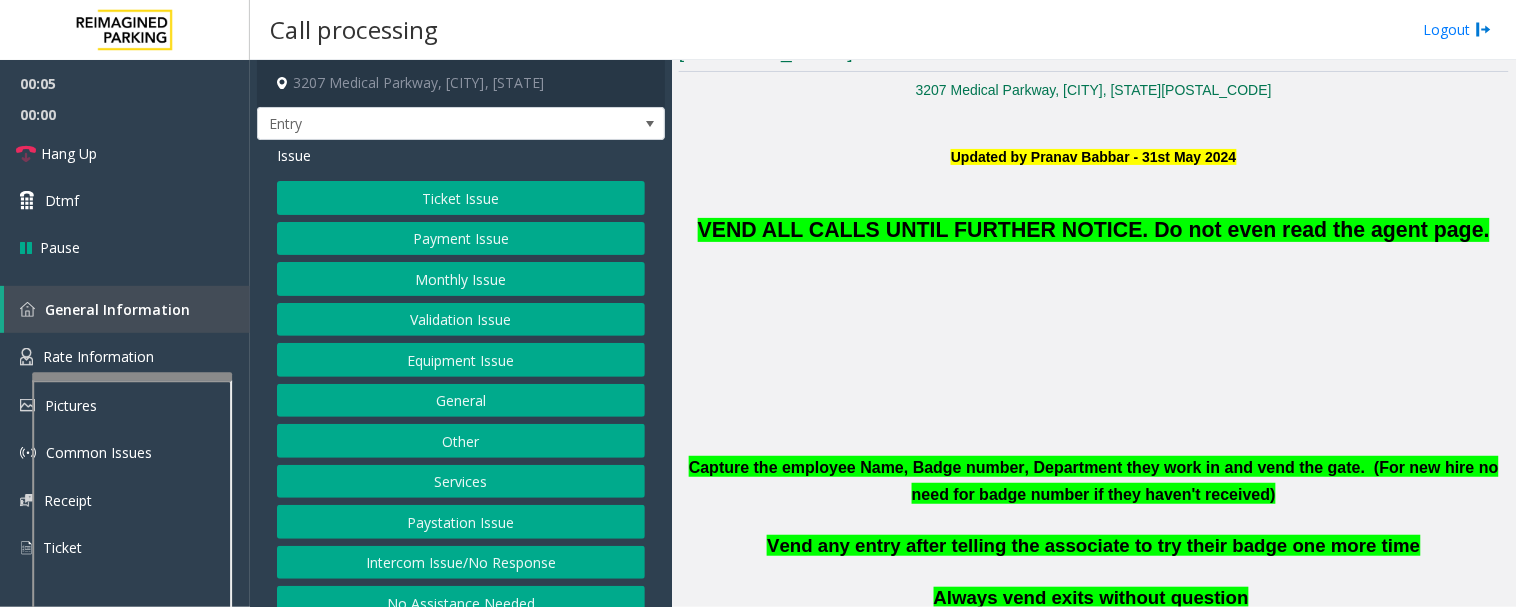 click on "Equipment Issue" 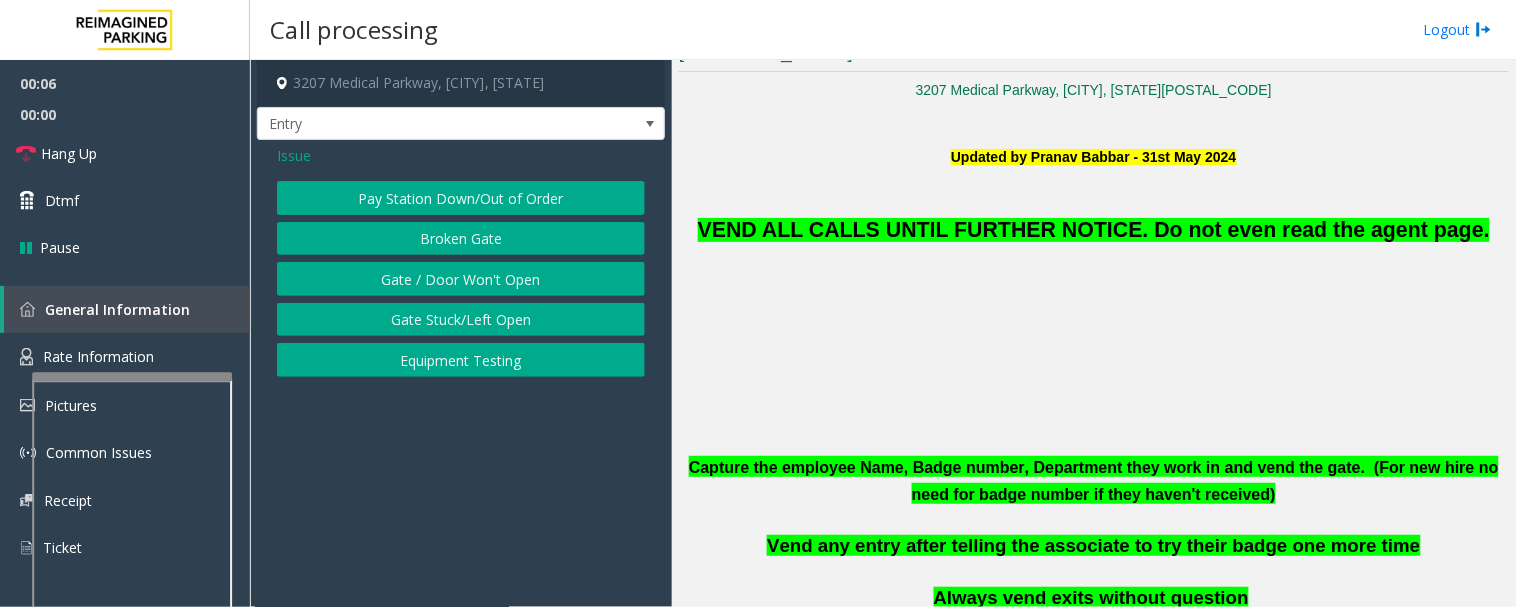 click on "Gate / Door Won't Open" 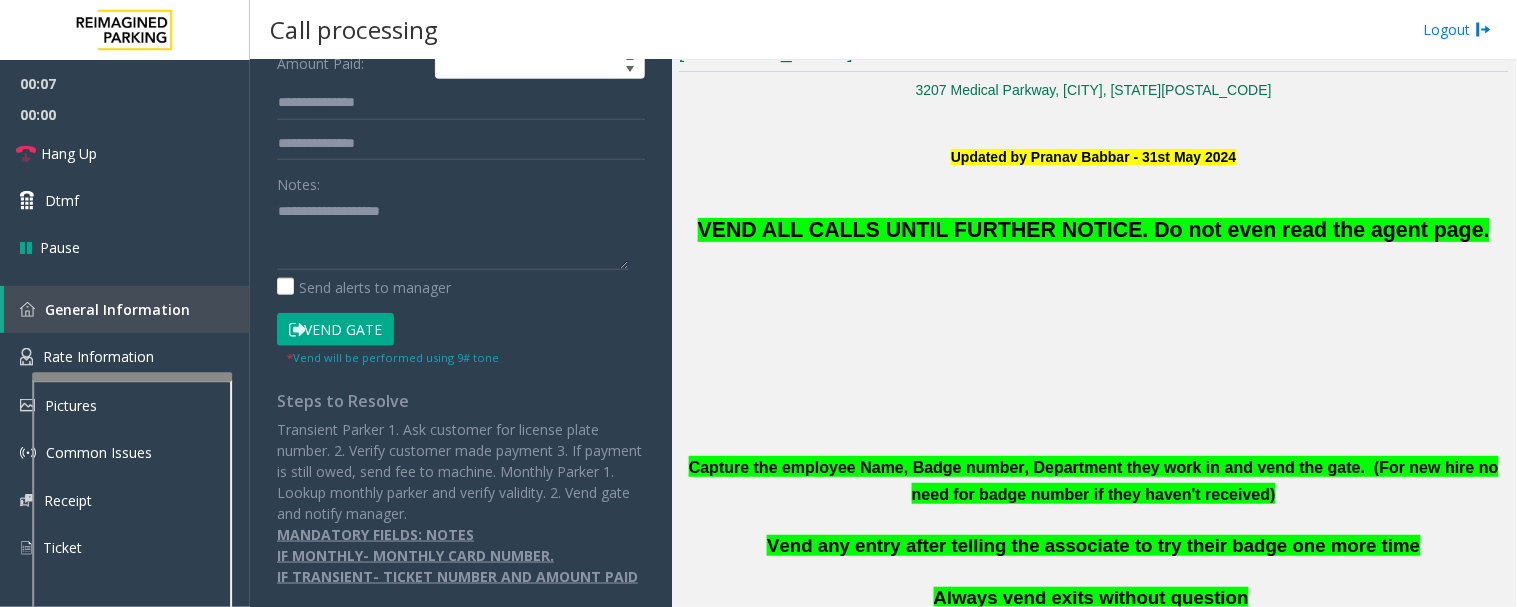 click on "Vend Gate" 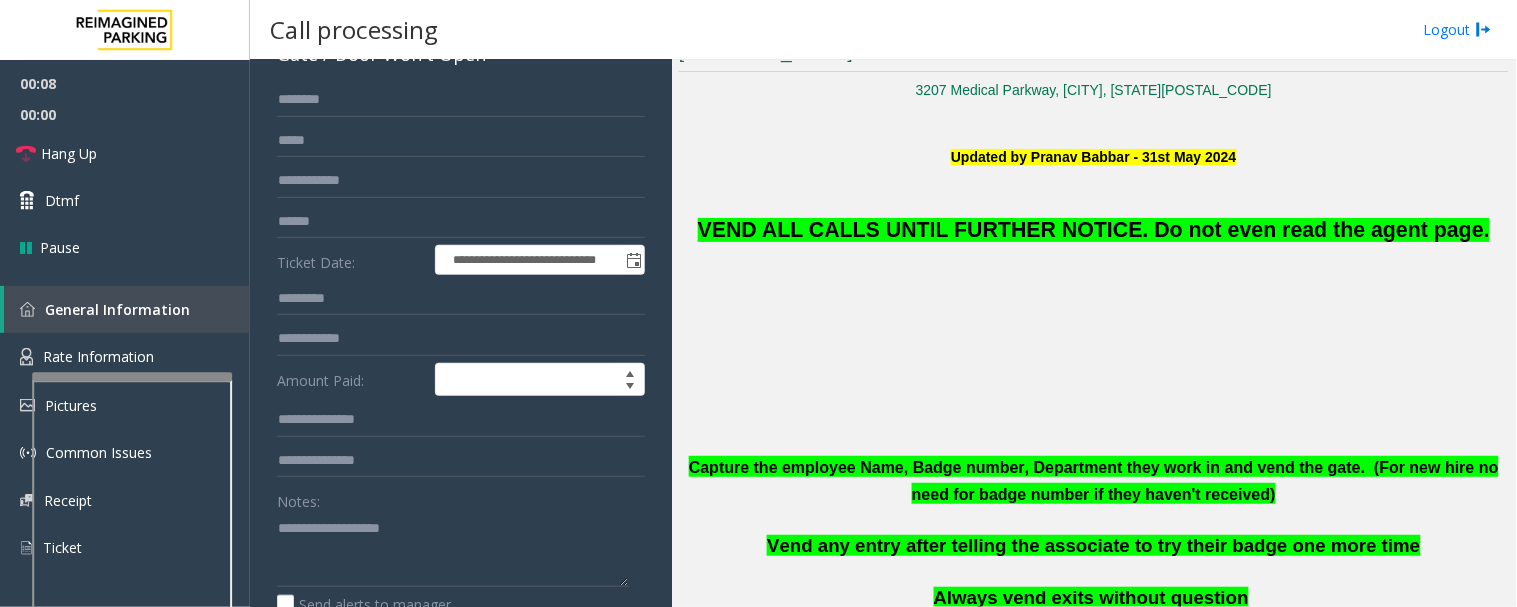 scroll, scrollTop: 0, scrollLeft: 0, axis: both 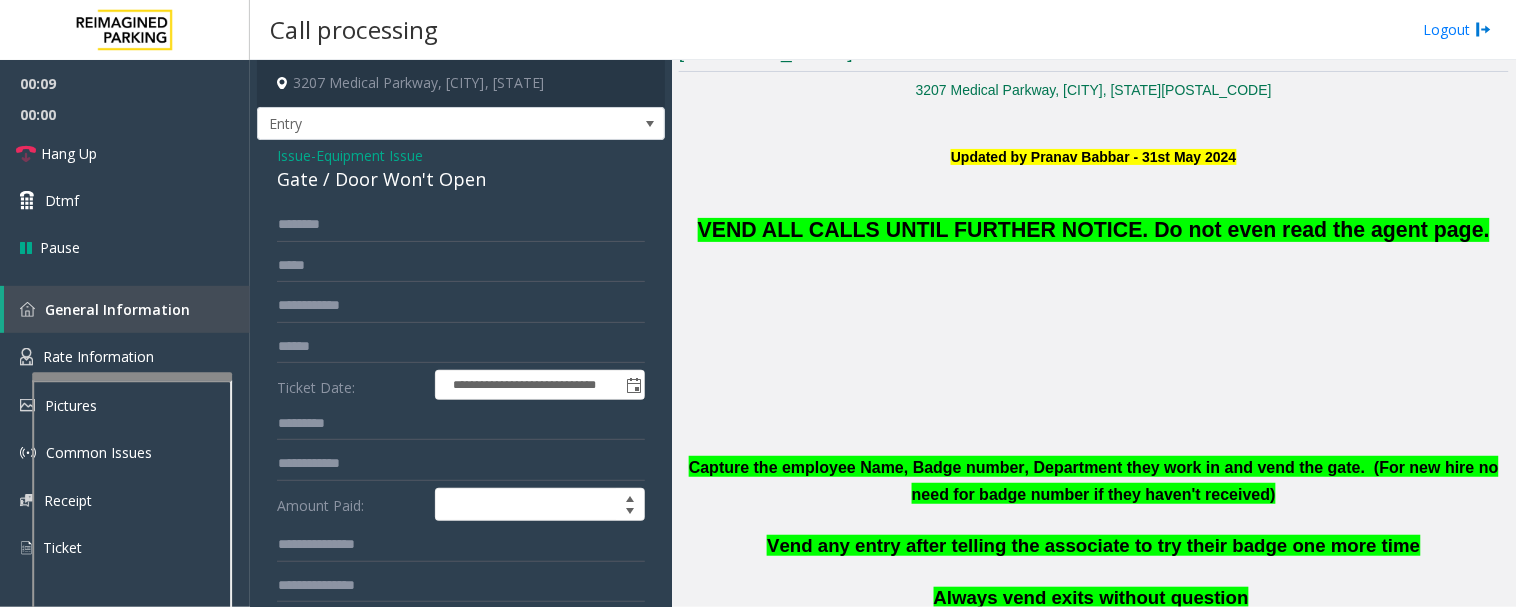 click on "Gate / Door Won't Open" 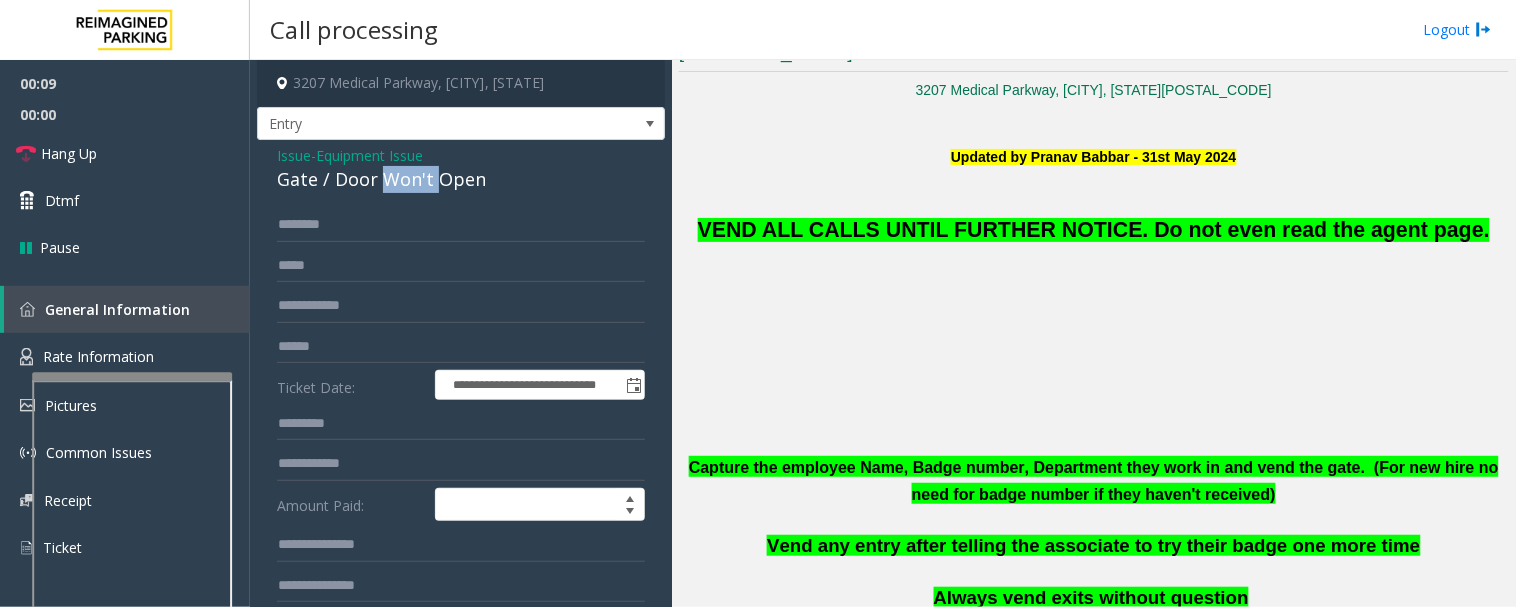click on "Gate / Door Won't Open" 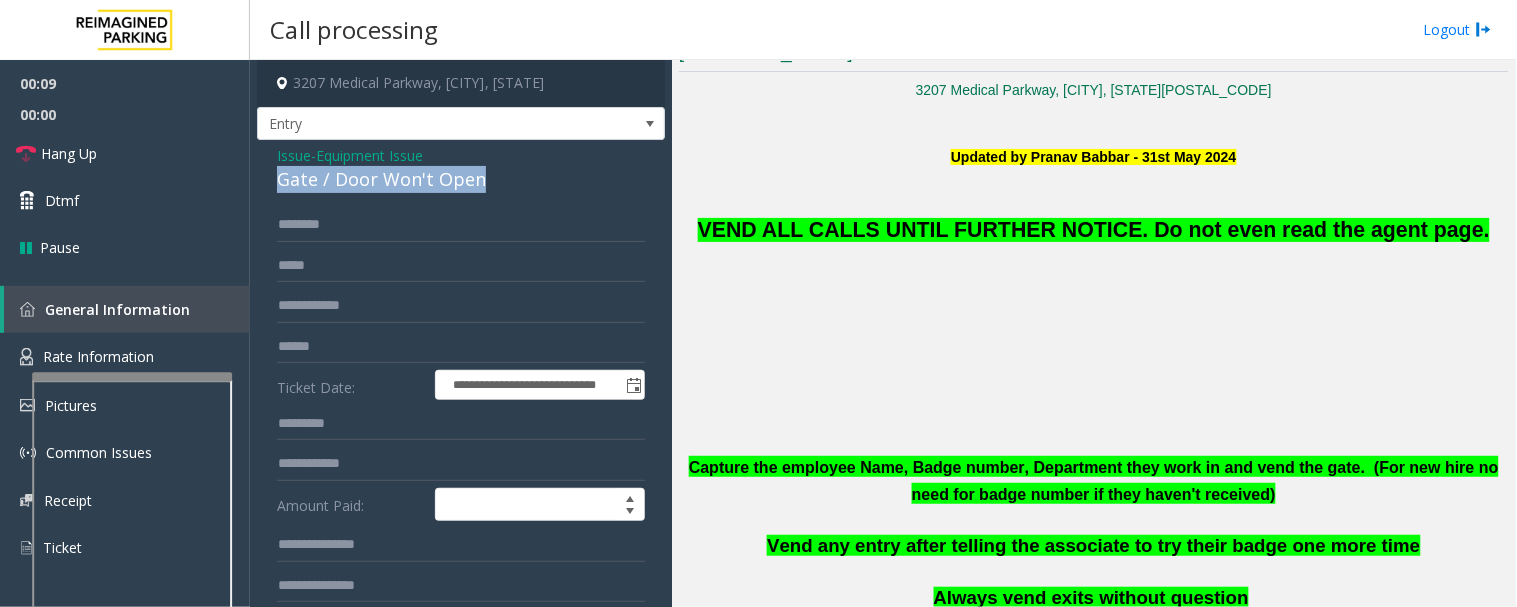 click on "Gate / Door Won't Open" 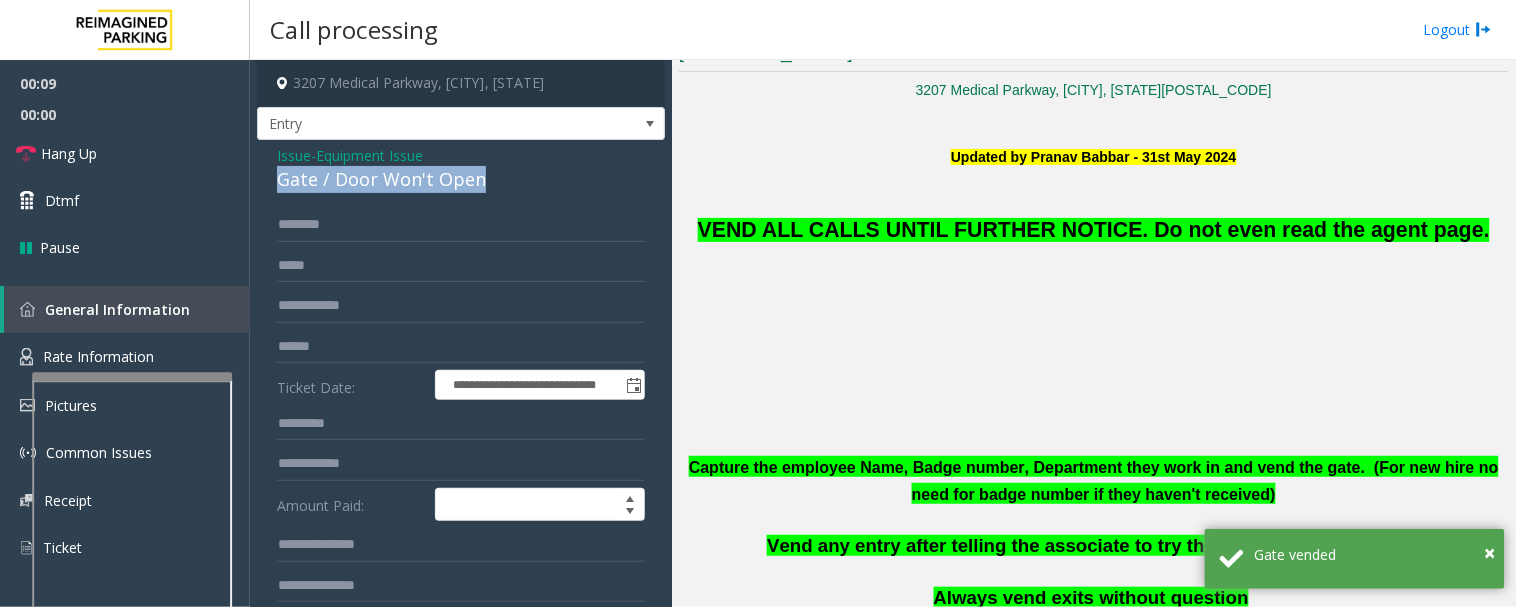 copy on "Gate / Door Won't Open" 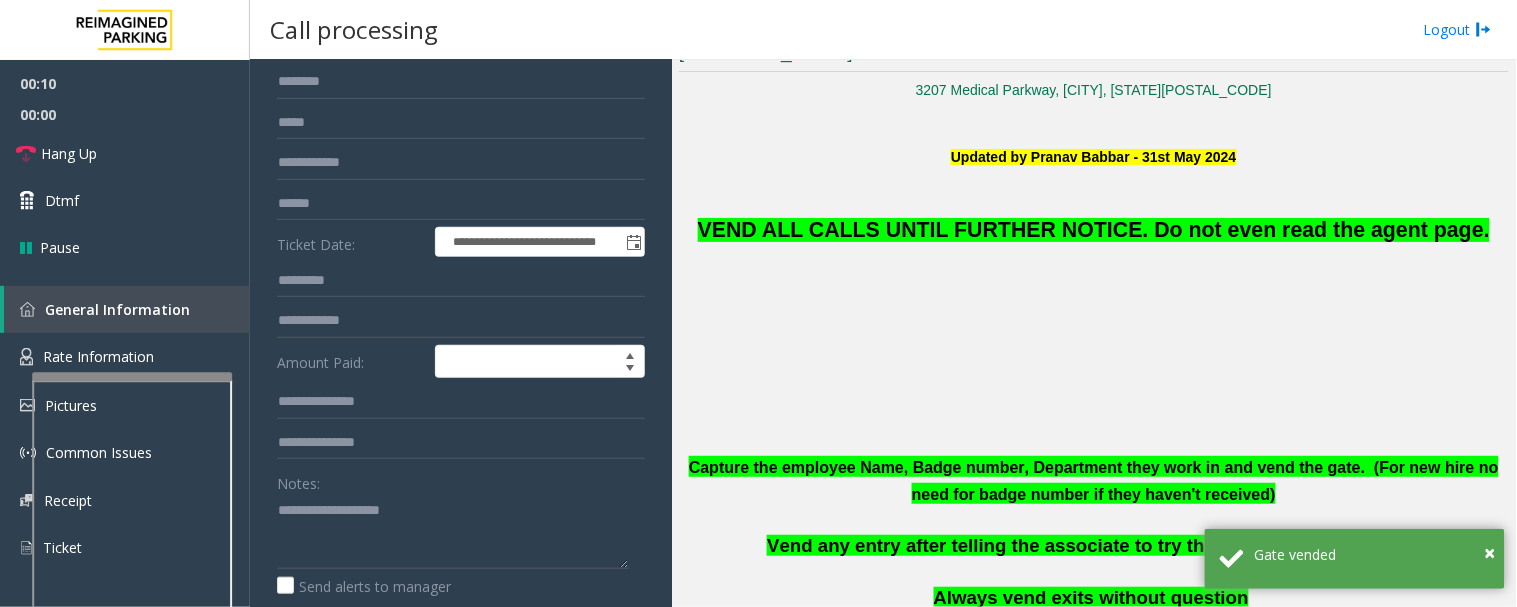 scroll, scrollTop: 333, scrollLeft: 0, axis: vertical 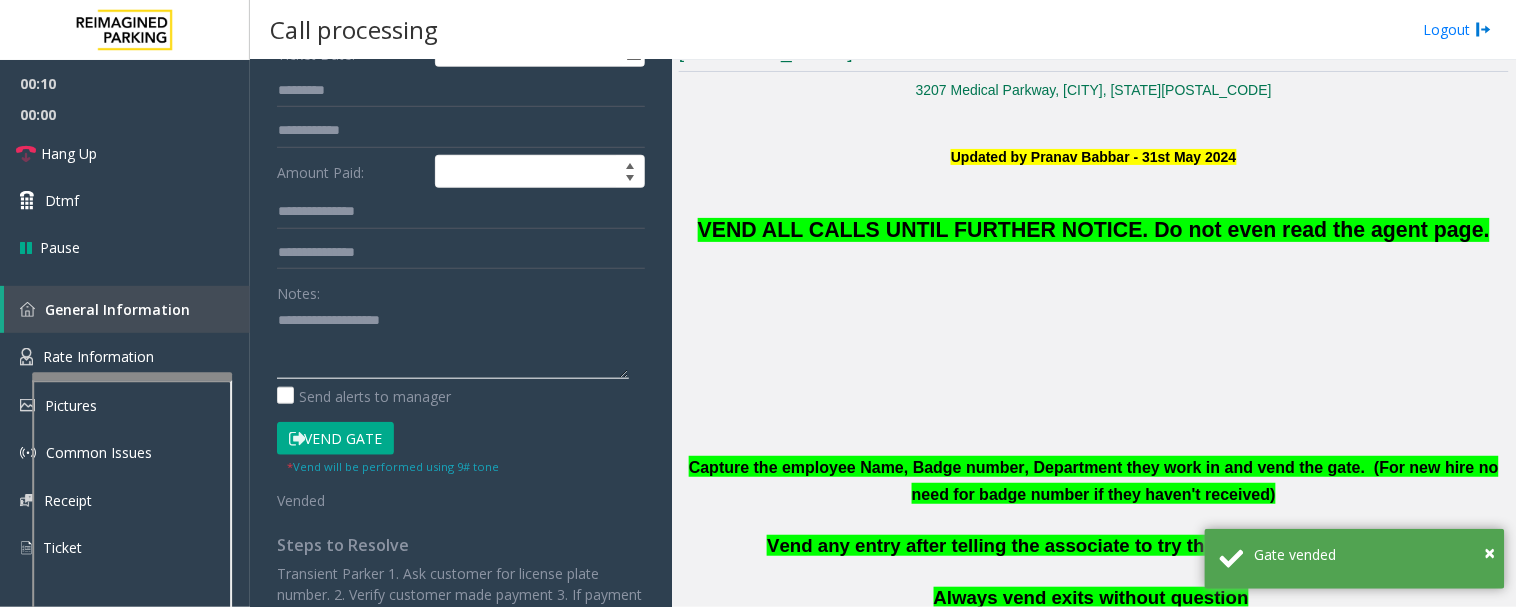 click 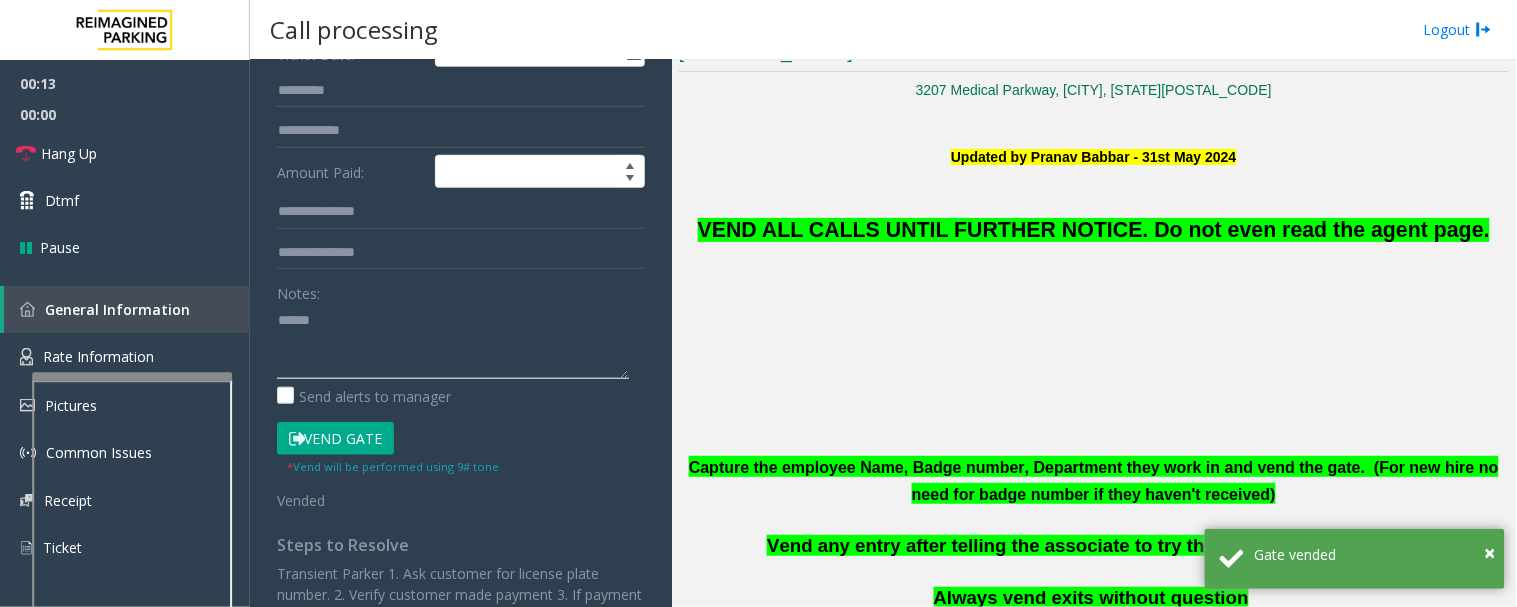 paste on "**********" 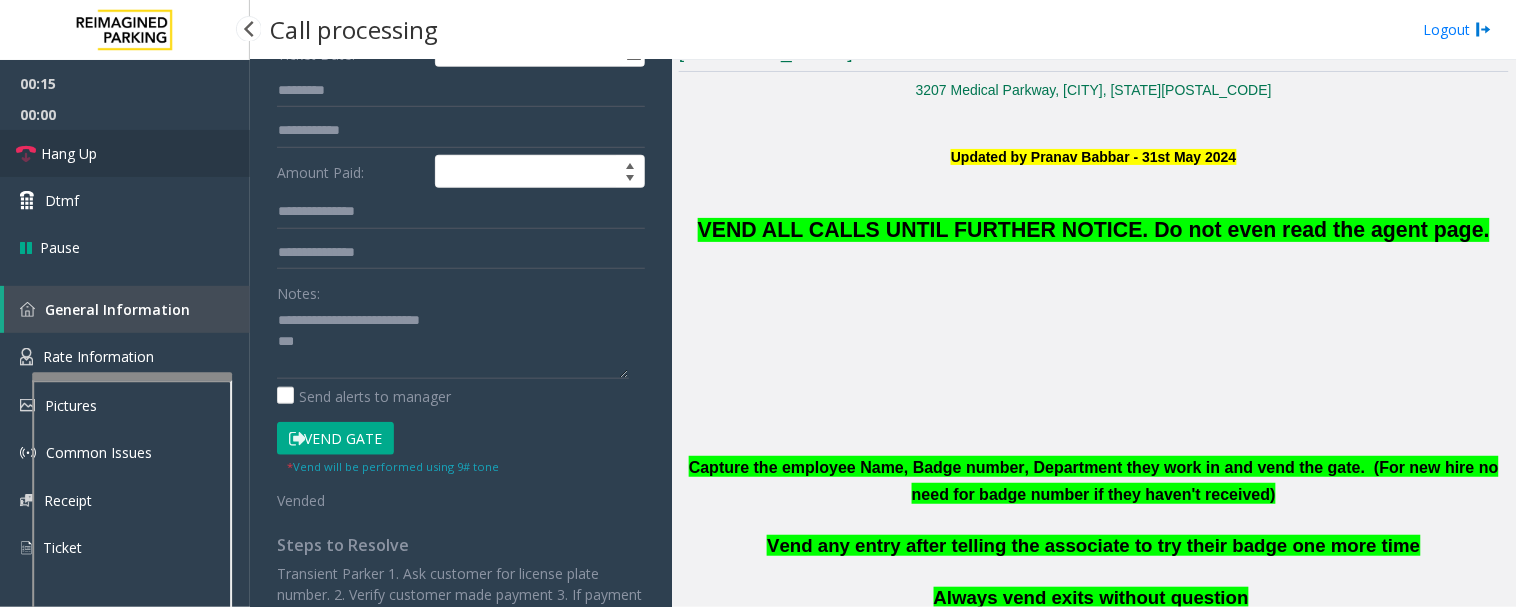 click on "Hang Up" at bounding box center [125, 153] 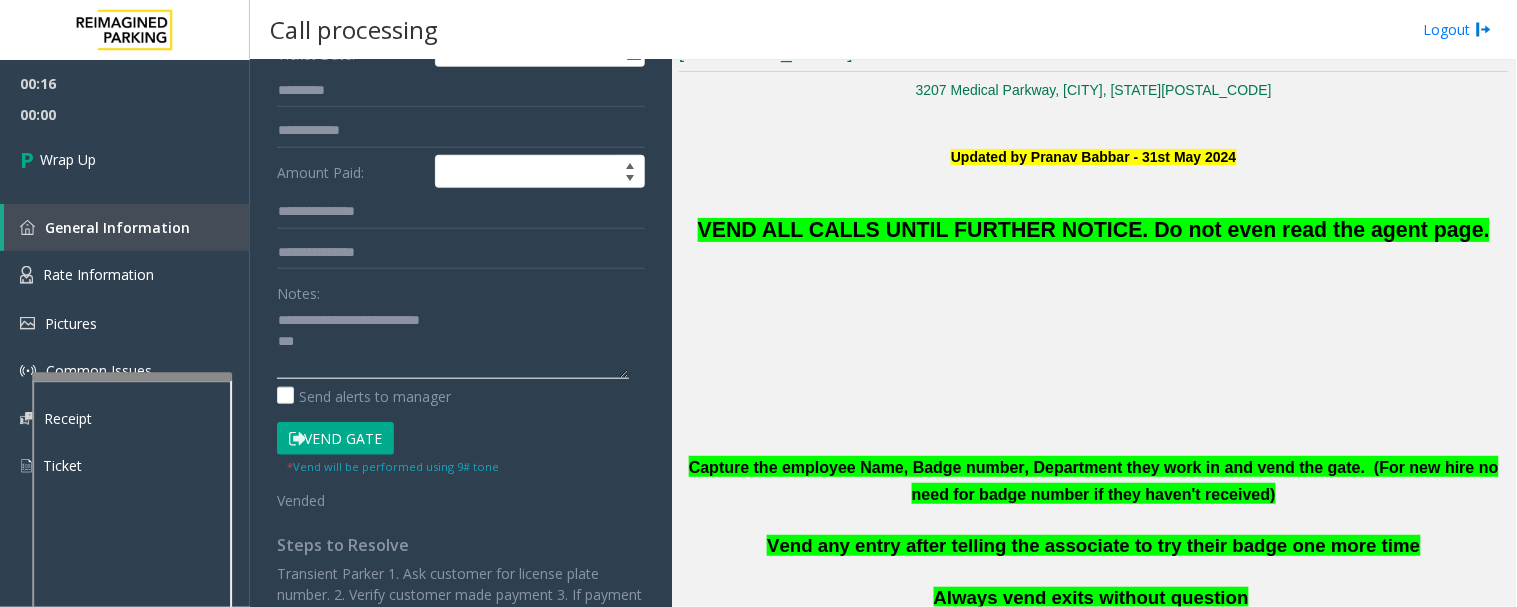 click 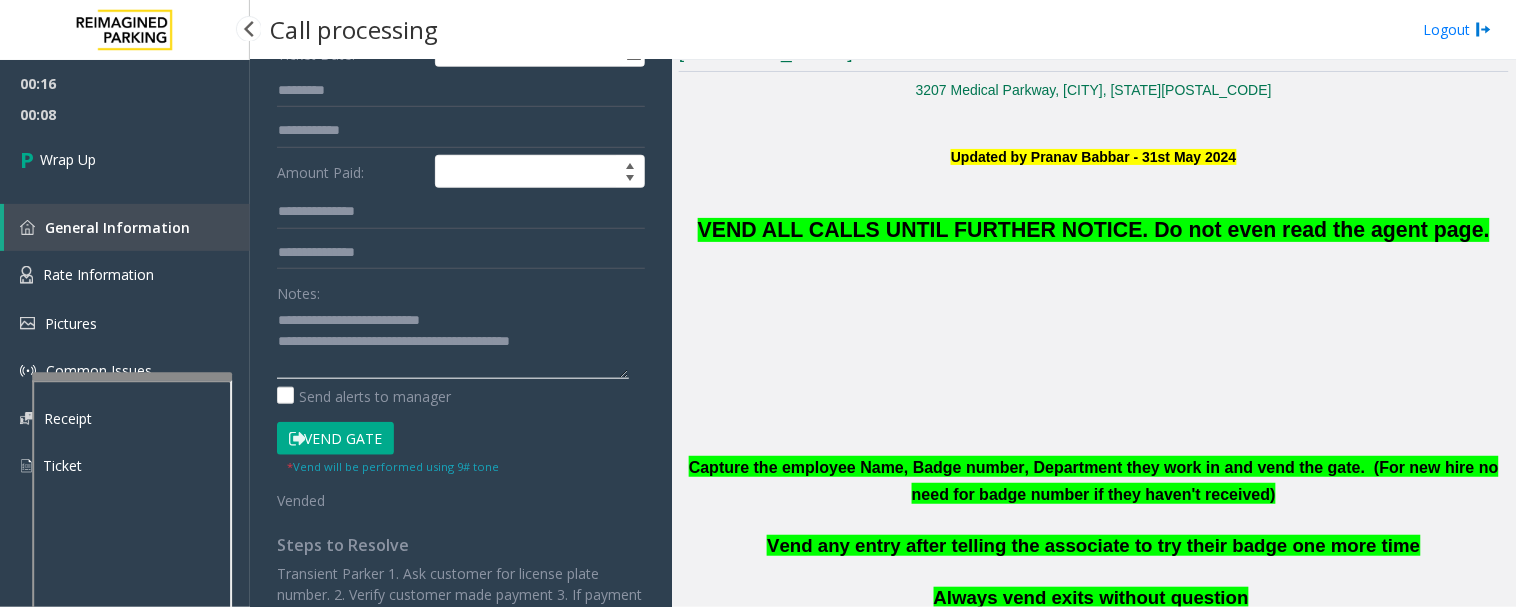 type on "**********" 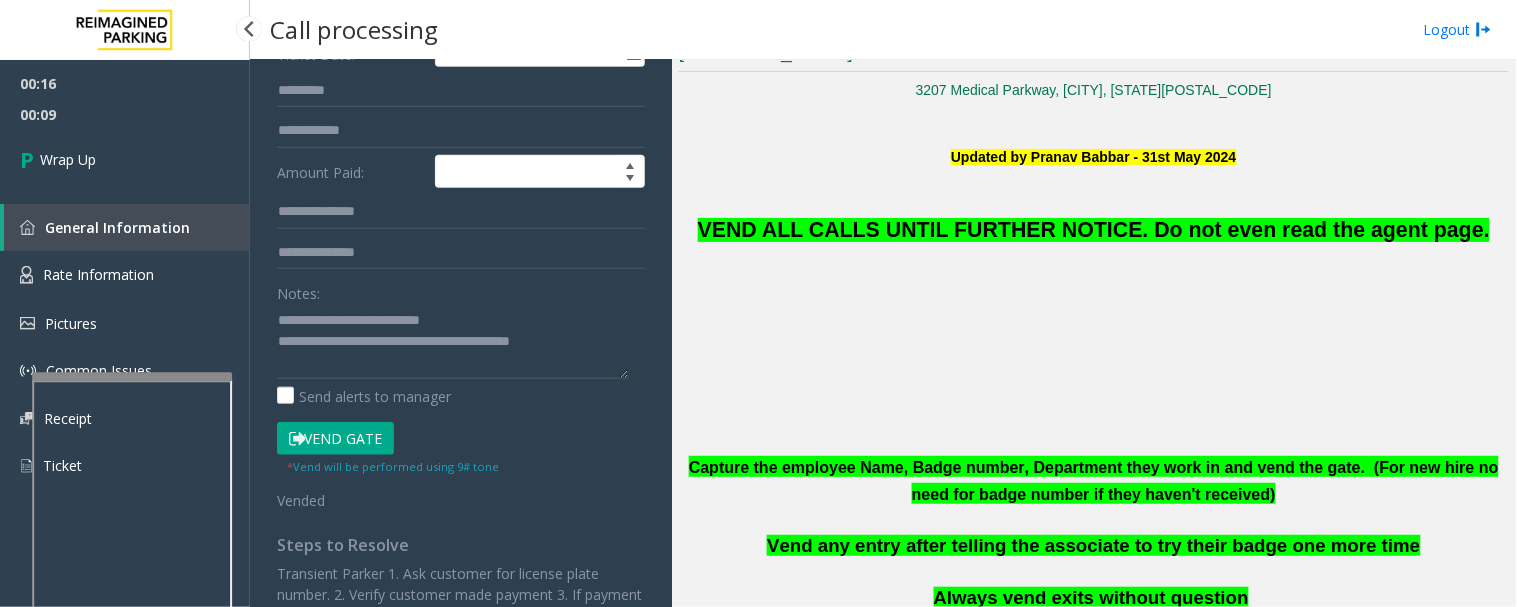 click on "00:16   00:09  Wrap Up General Information Rate Information Pictures Common Issues Receipt Ticket" at bounding box center [125, 283] 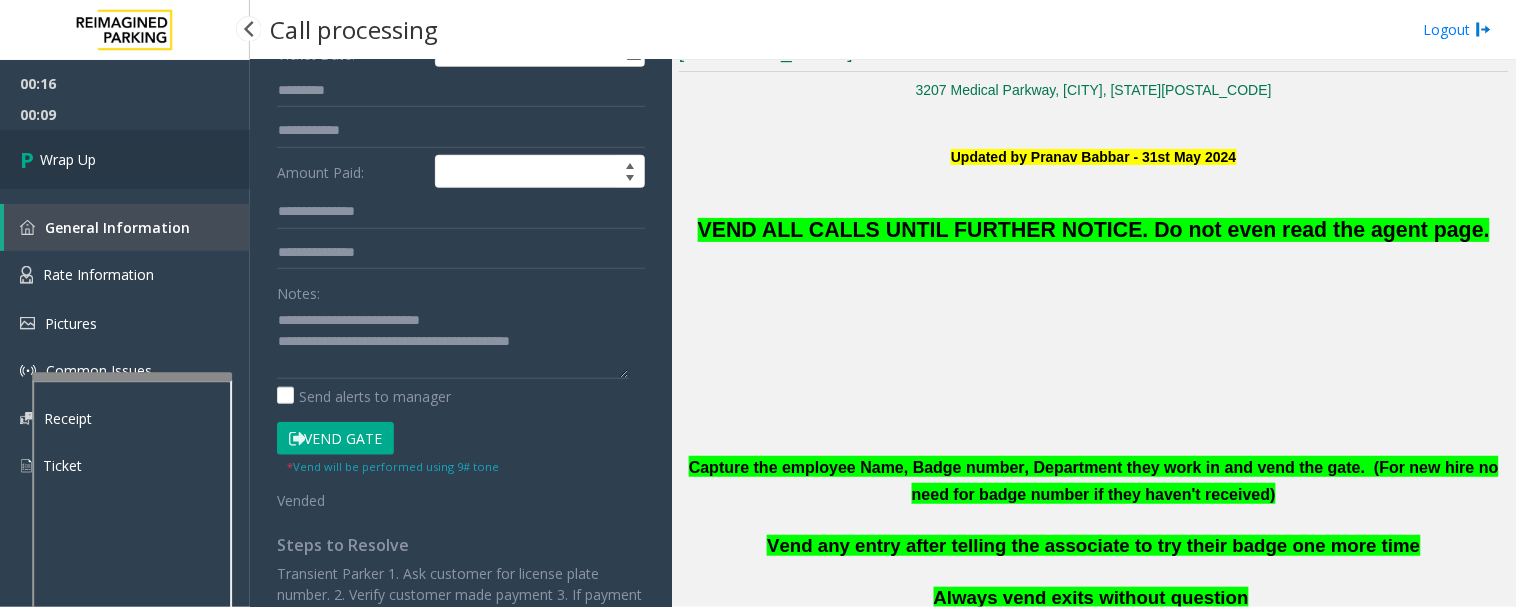 click on "Wrap Up" at bounding box center (125, 159) 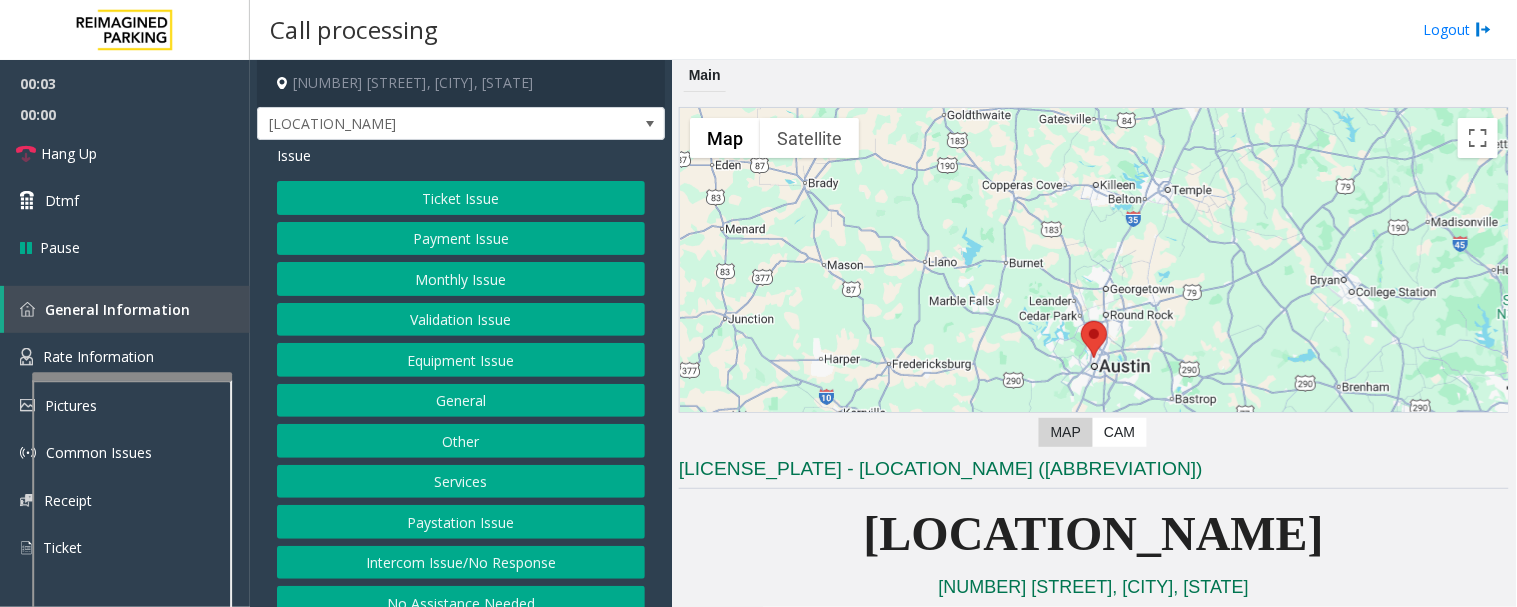 click on "Equipment Issue" 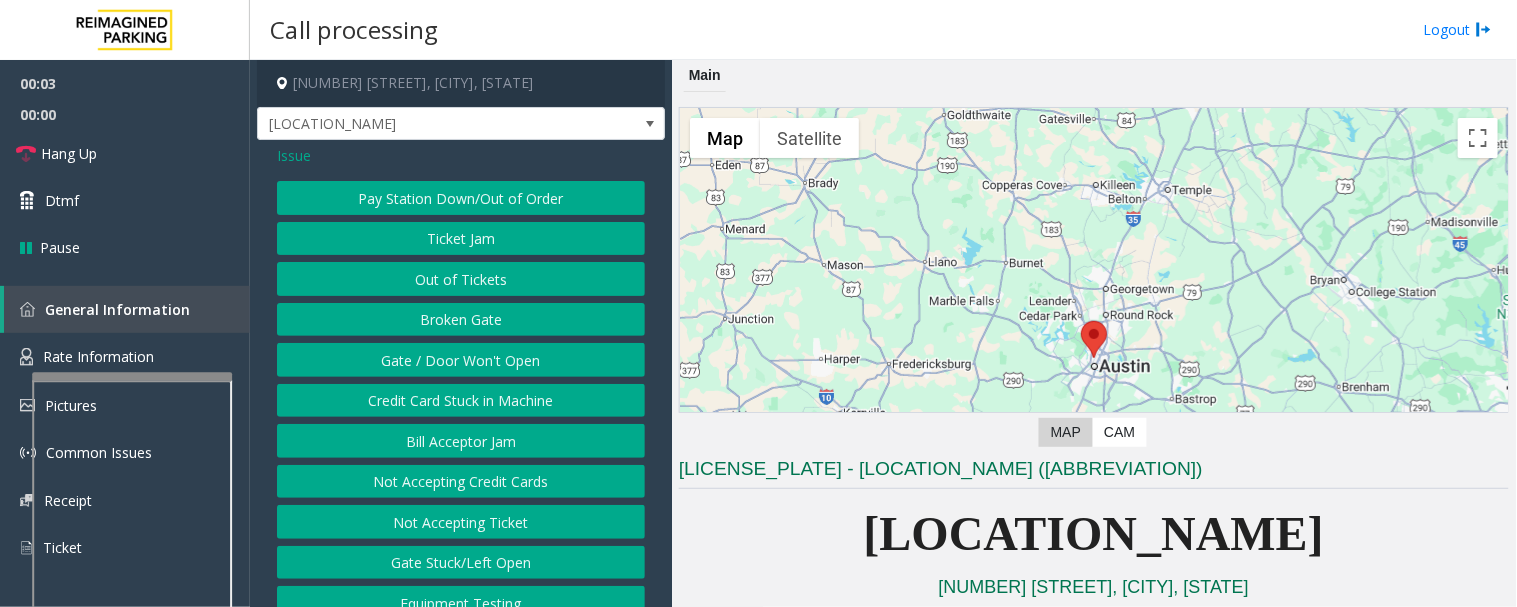 click on "Gate / Door Won't Open" 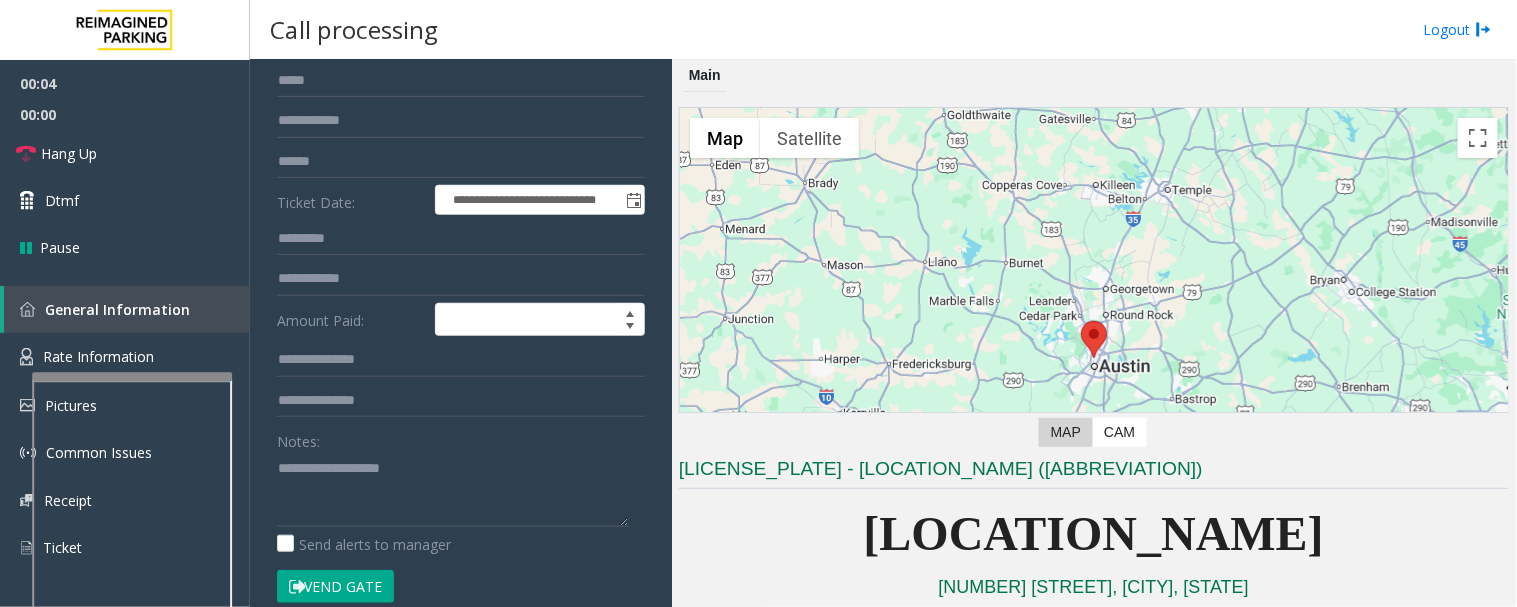 scroll, scrollTop: 333, scrollLeft: 0, axis: vertical 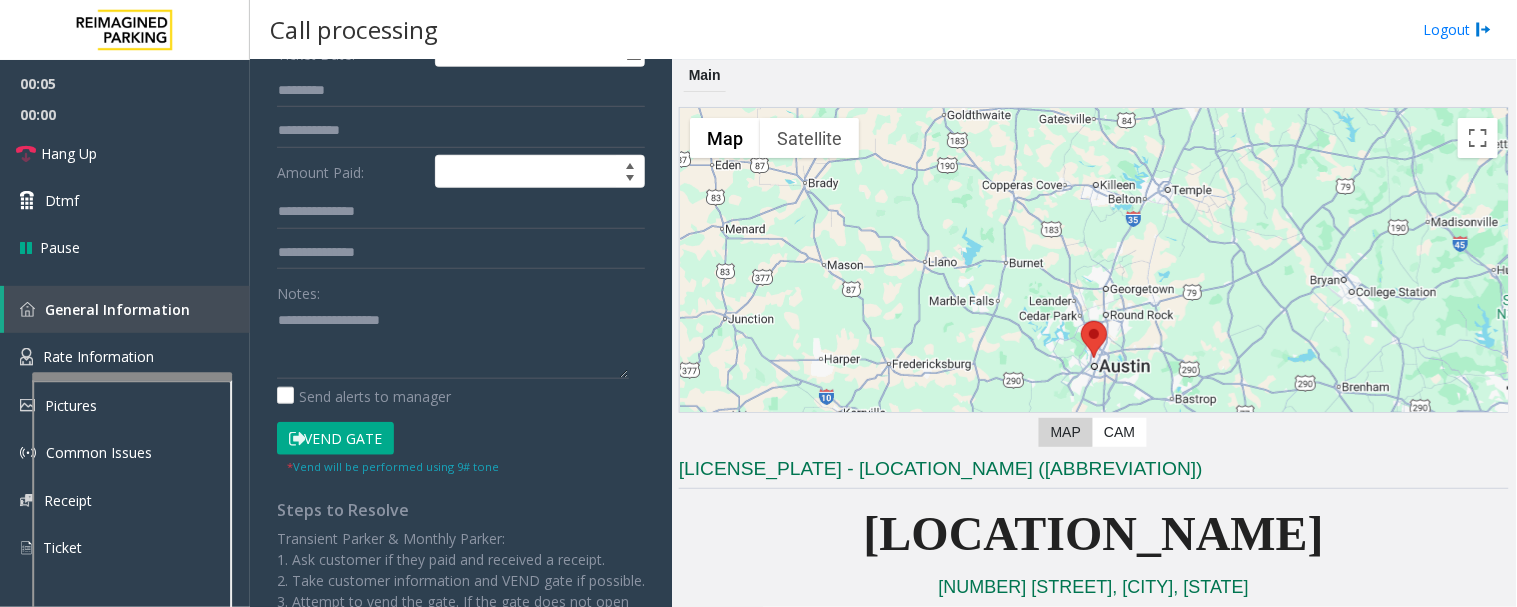 click on "Vend Gate" 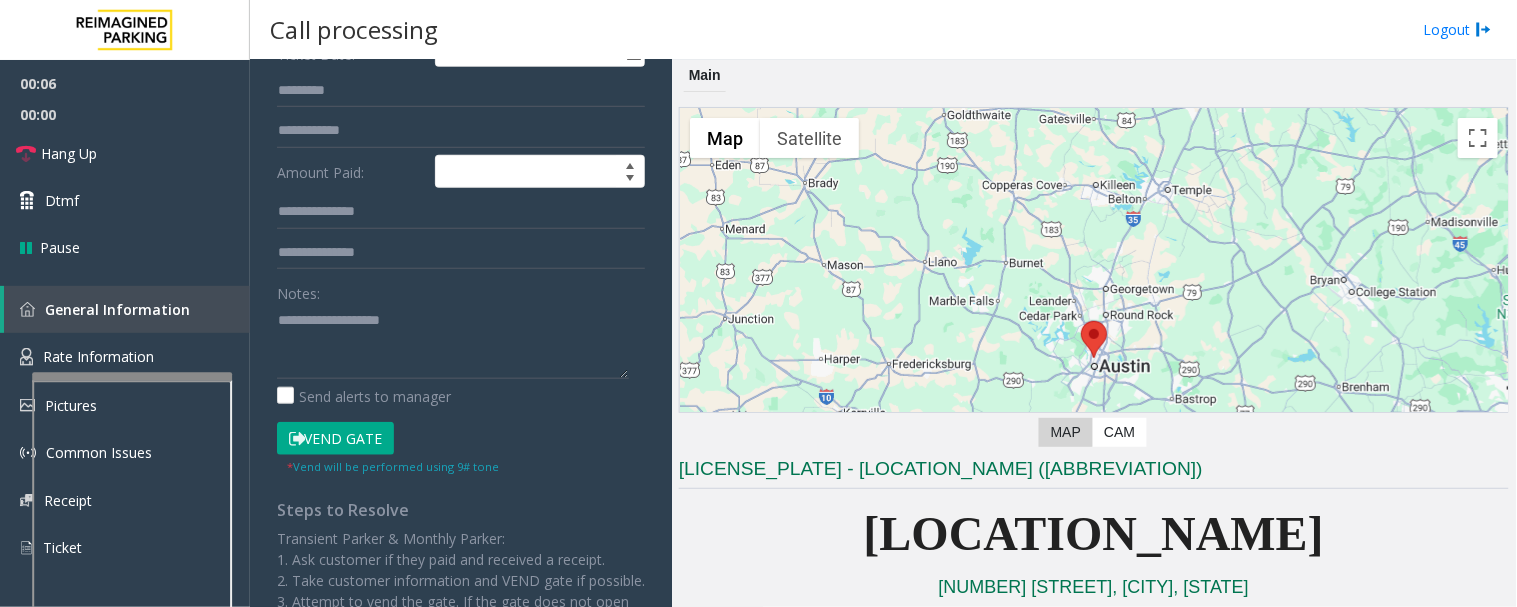 scroll, scrollTop: 0, scrollLeft: 0, axis: both 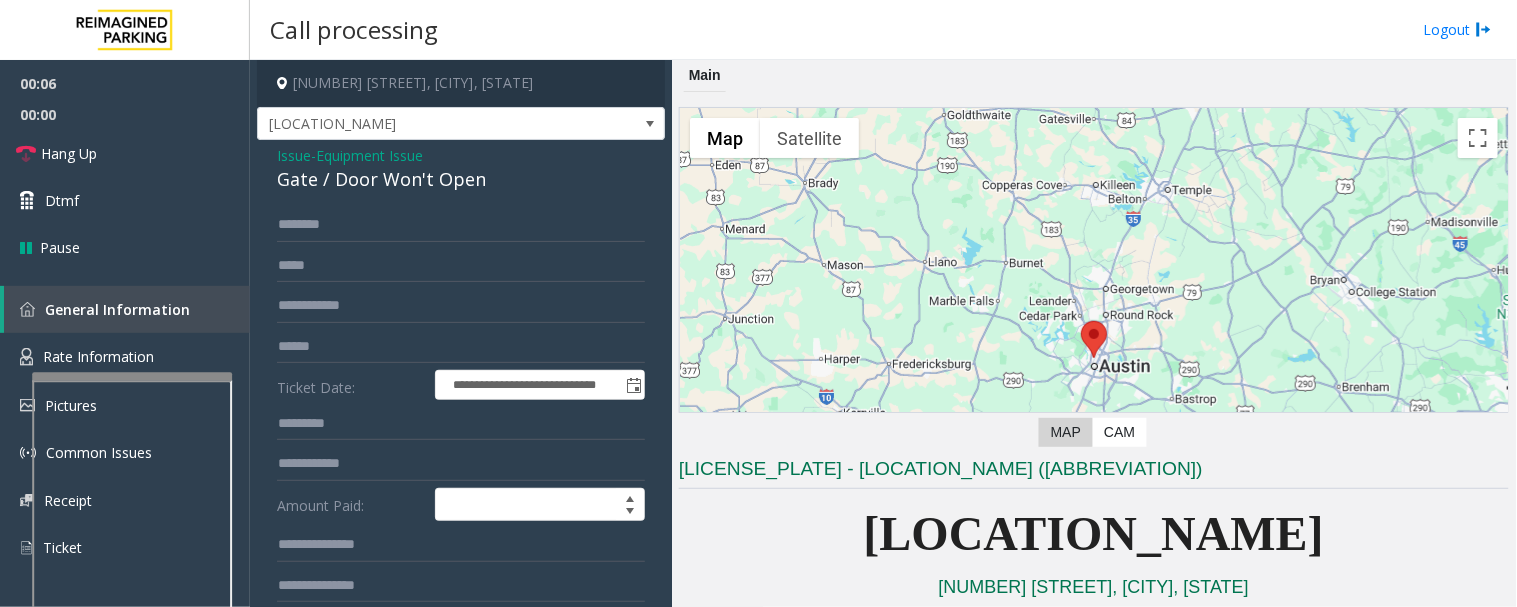 click on "Gate / Door Won't Open" 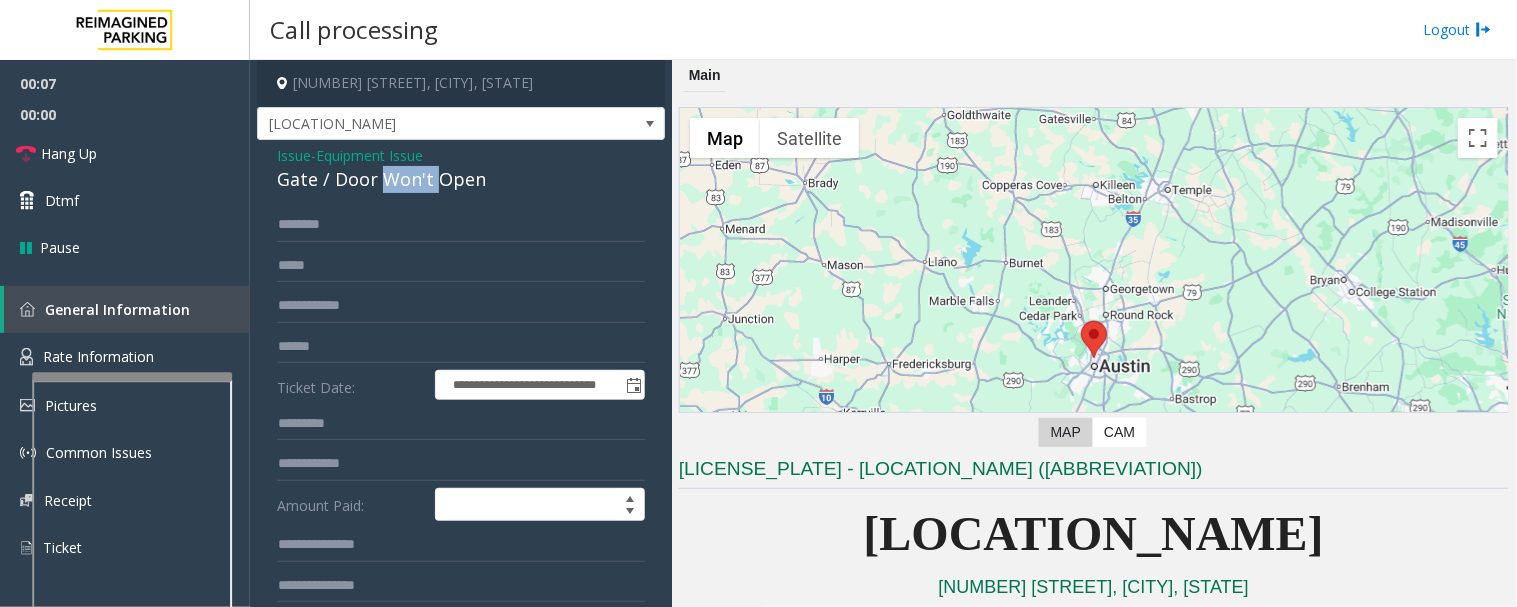 click on "Gate / Door Won't Open" 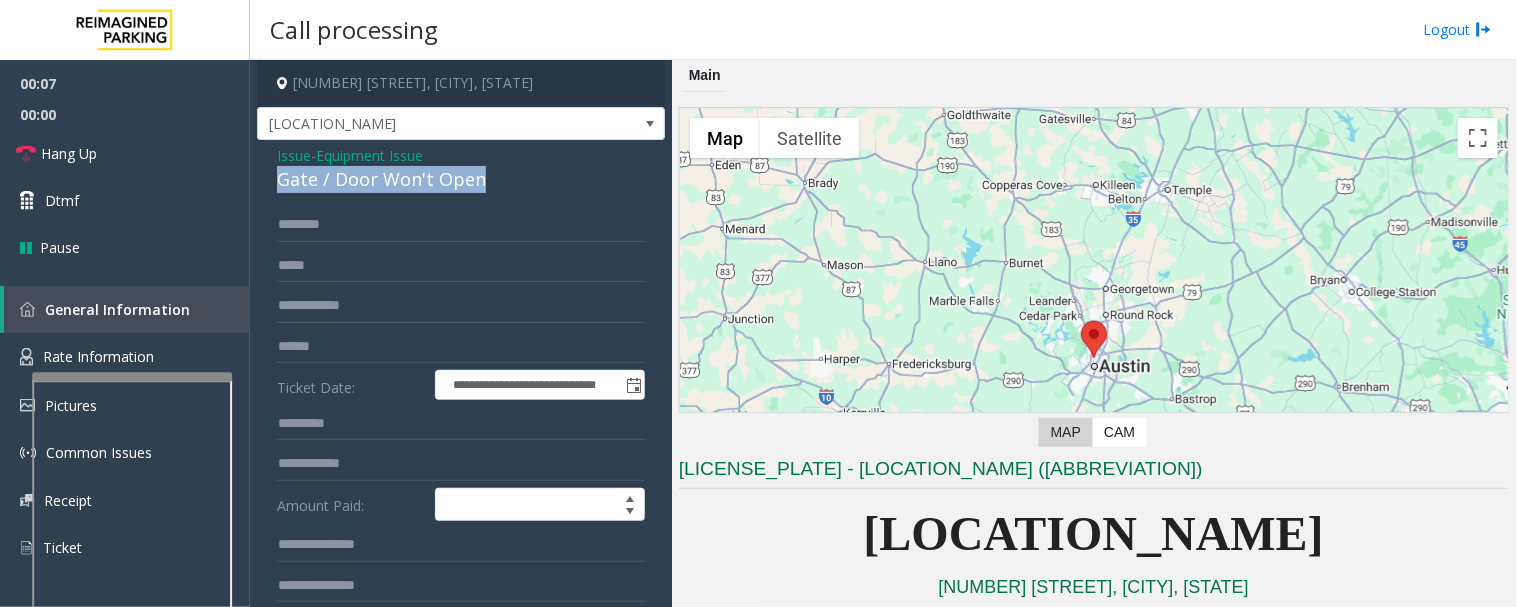 click on "Gate / Door Won't Open" 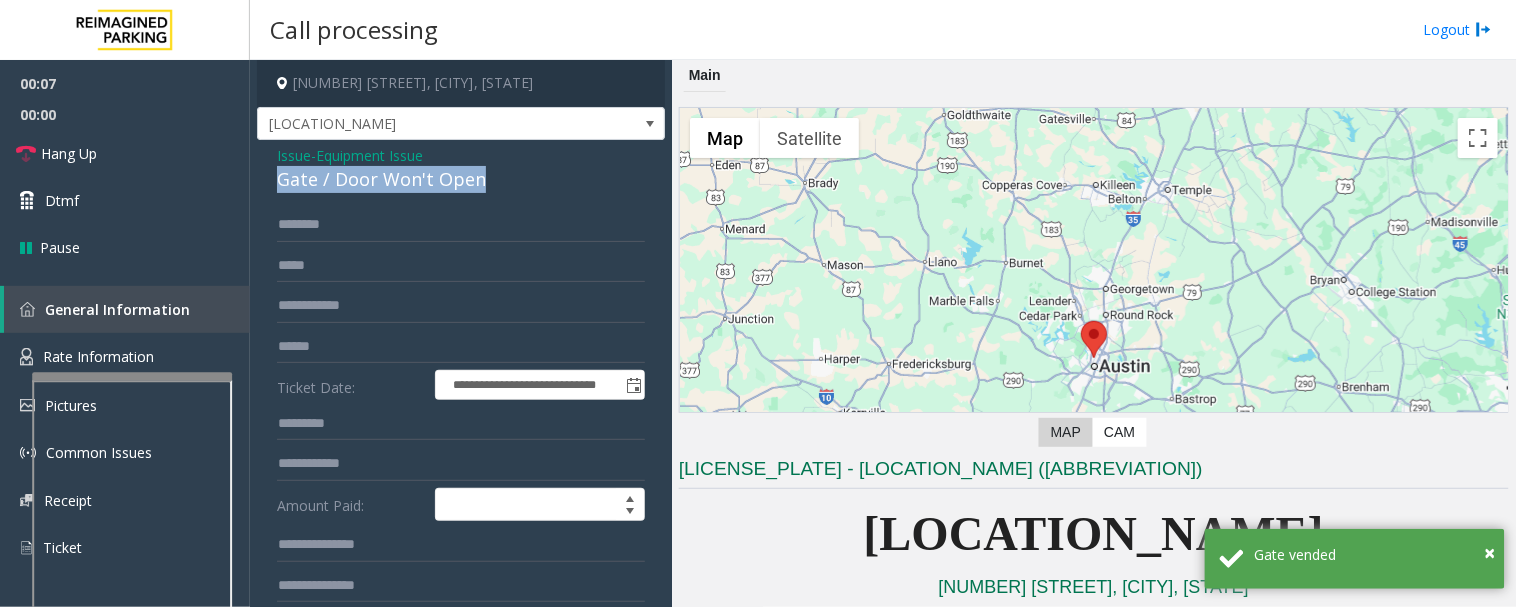 copy on "Gate / Door Won't Open" 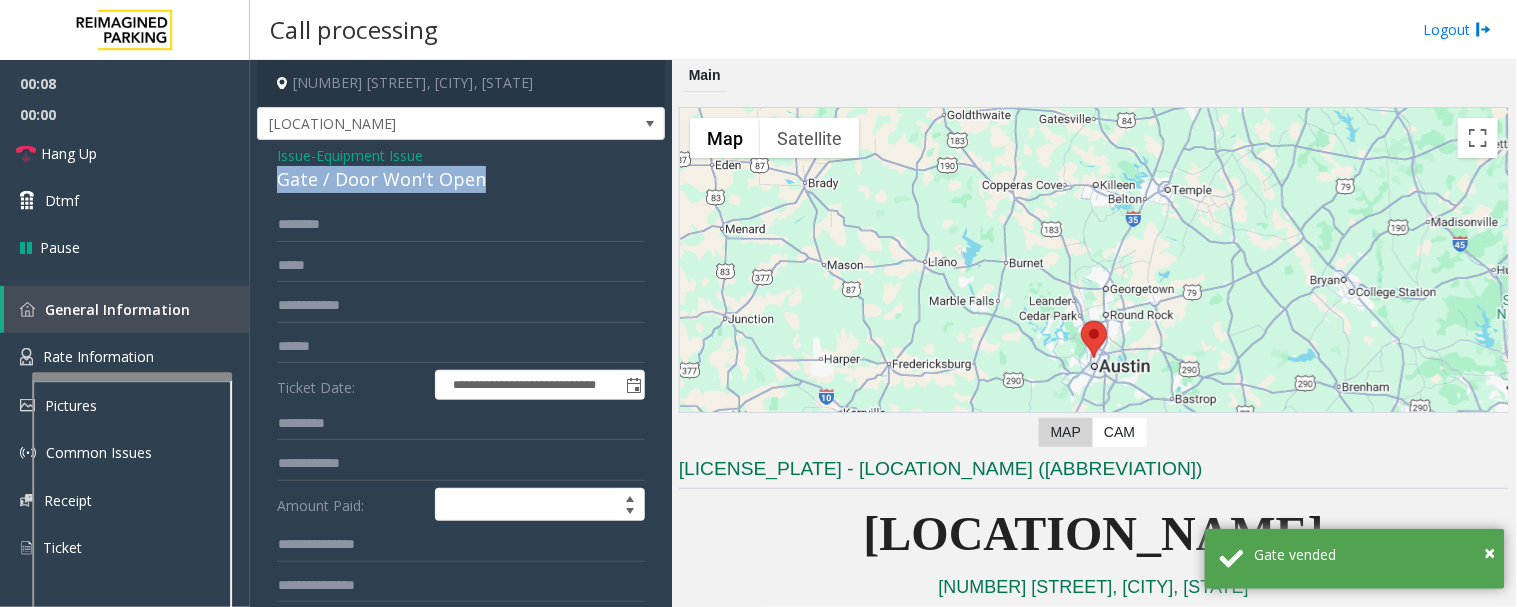 scroll, scrollTop: 444, scrollLeft: 0, axis: vertical 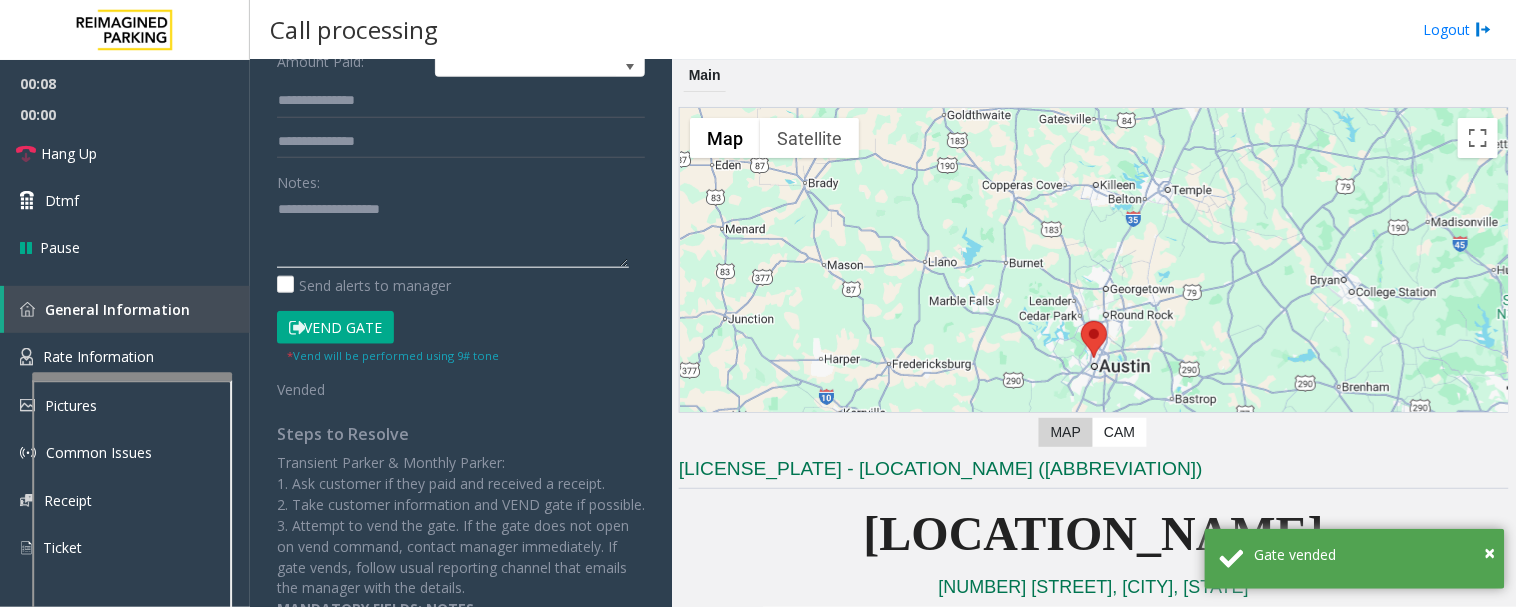 click 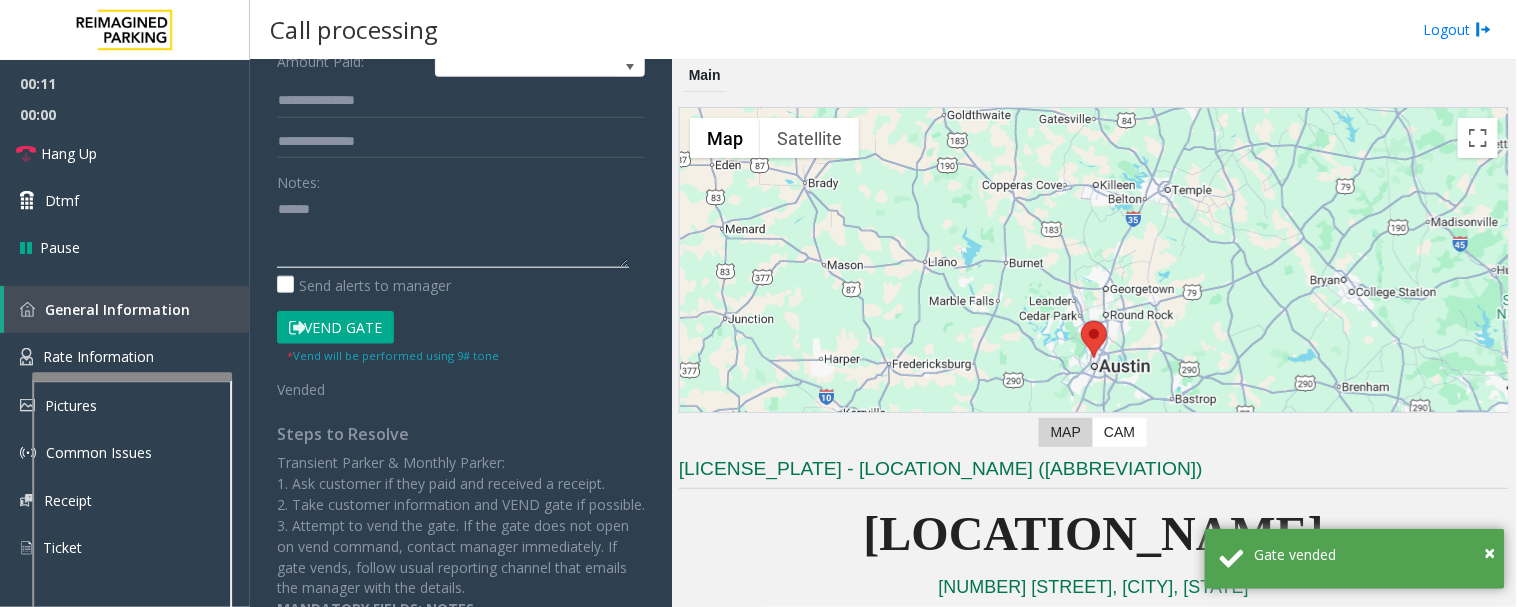 paste on "**********" 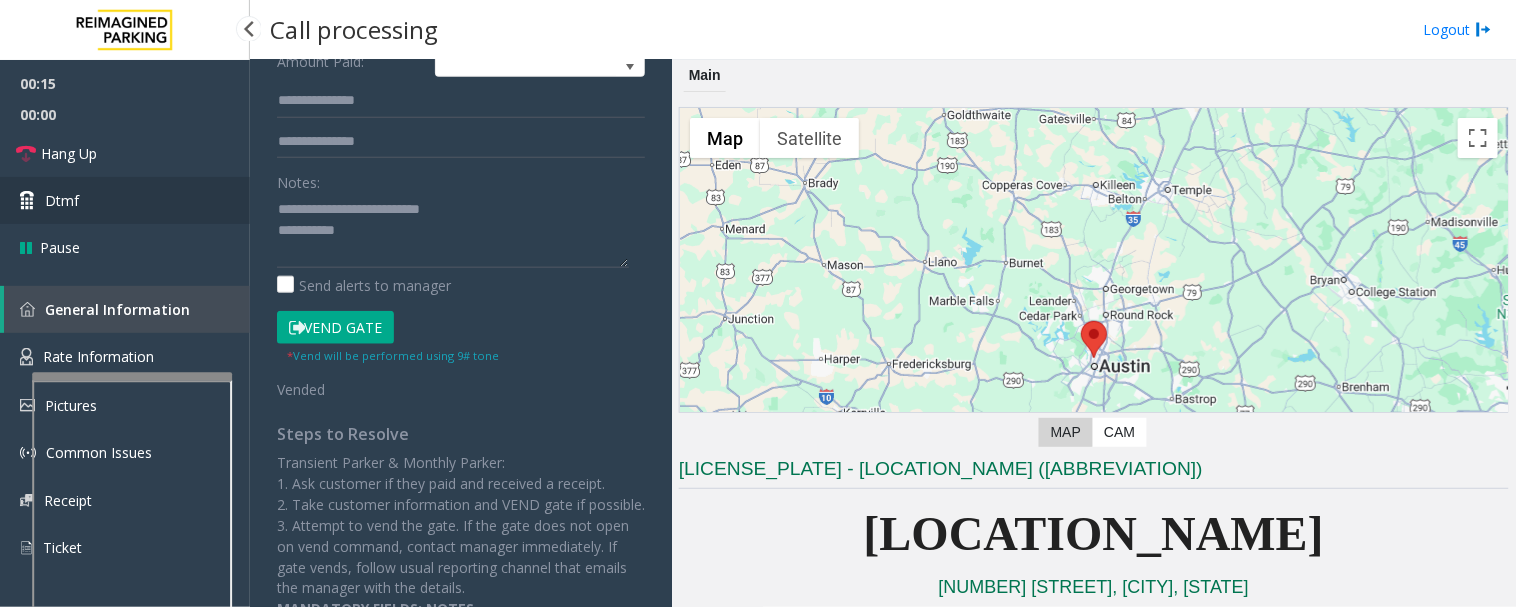 click on "Dtmf" at bounding box center [125, 200] 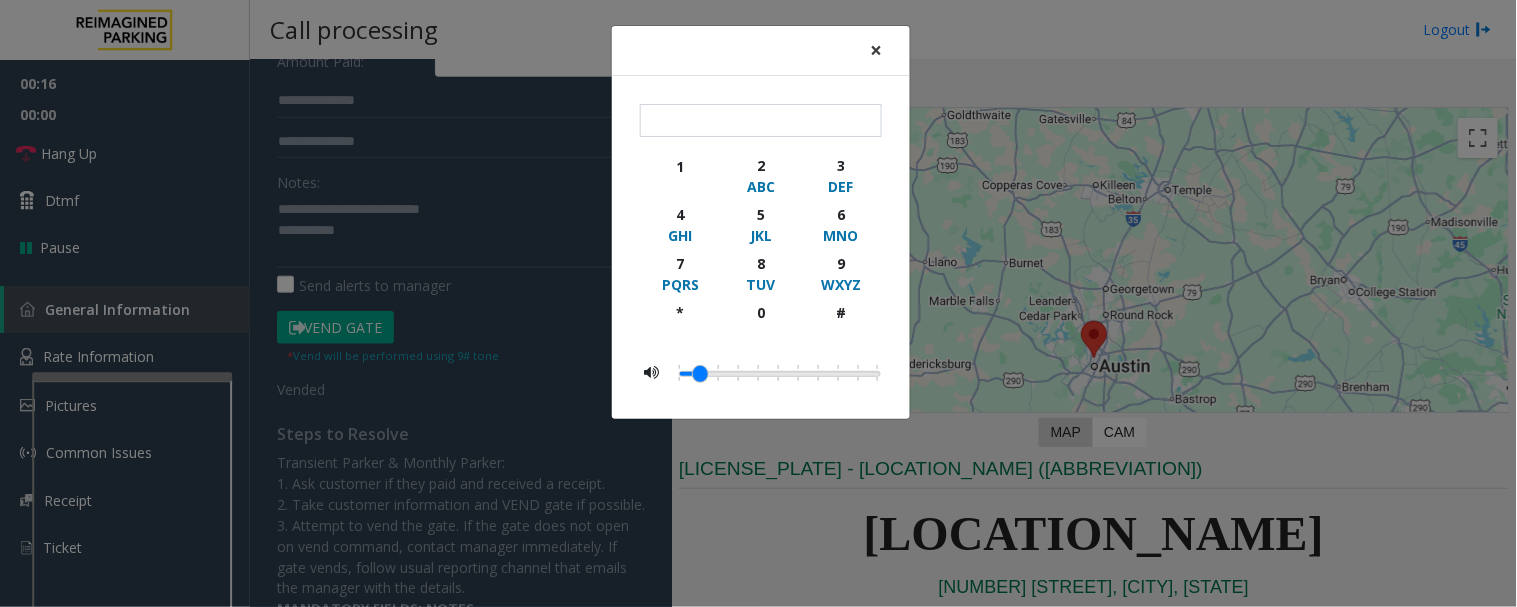 click on "×" 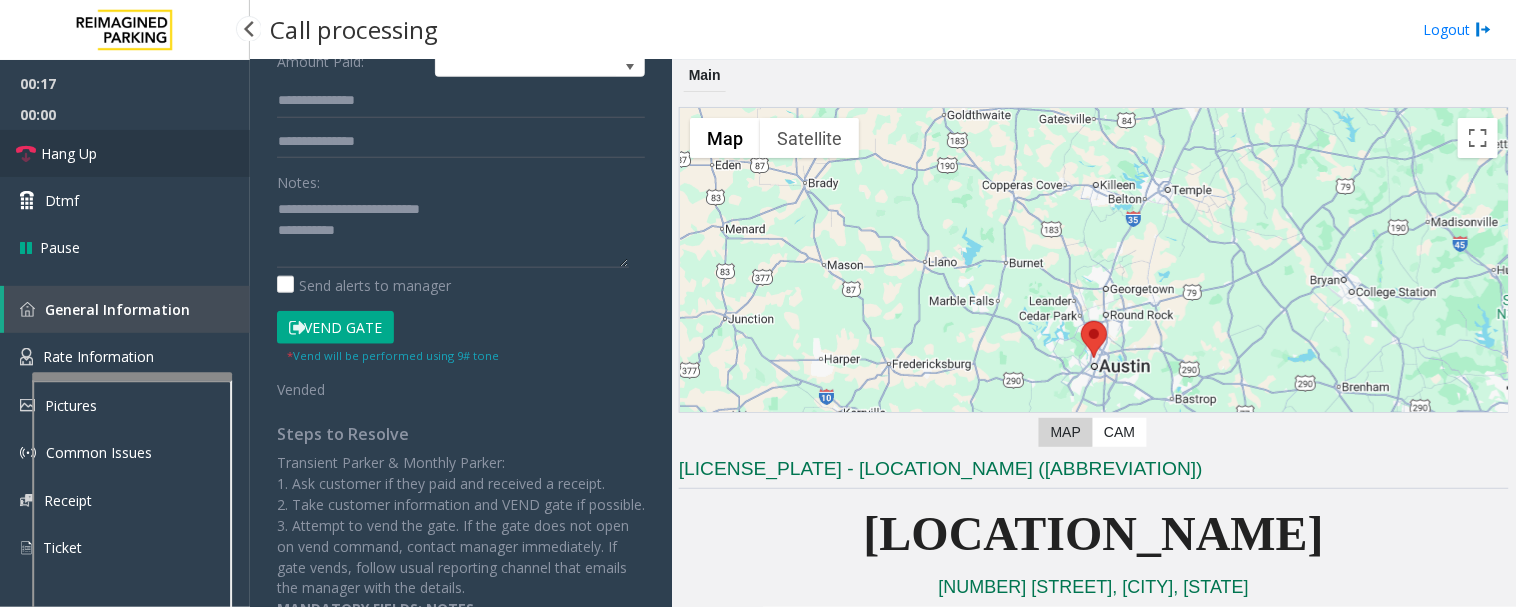drag, startPoint x: 101, startPoint y: 143, endPoint x: 147, endPoint y: 155, distance: 47.539455 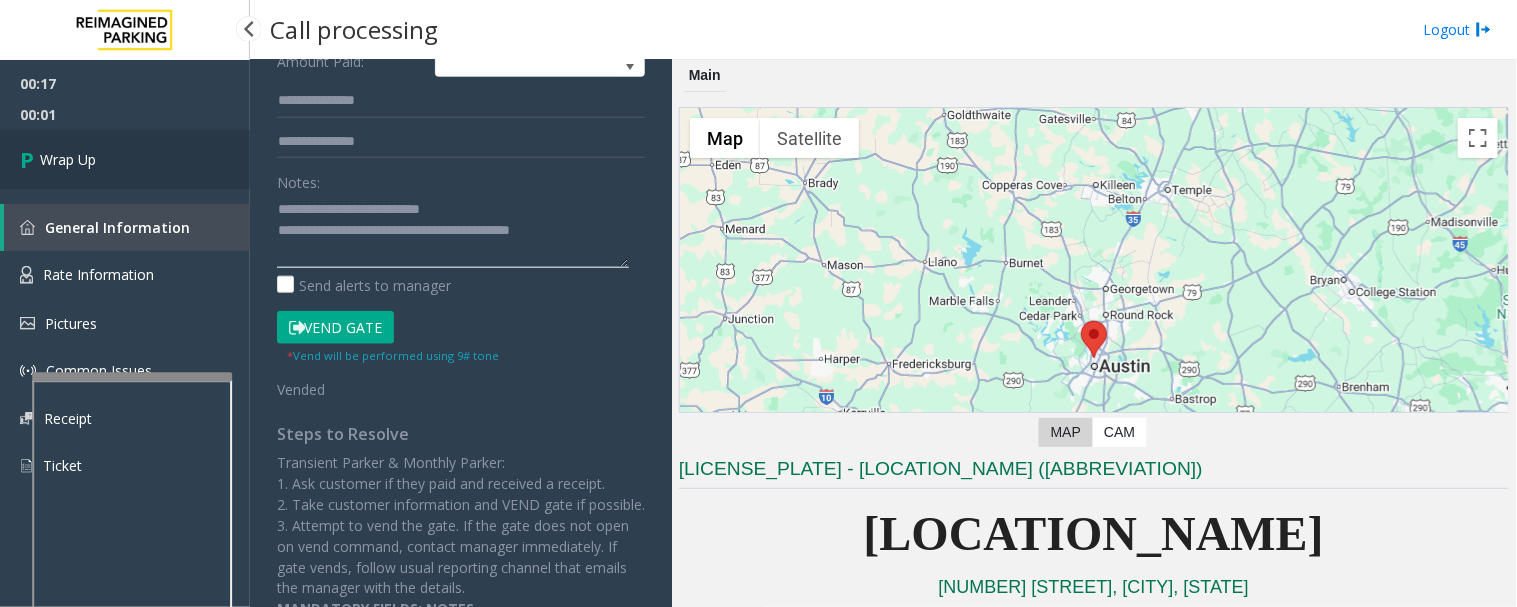 type on "**********" 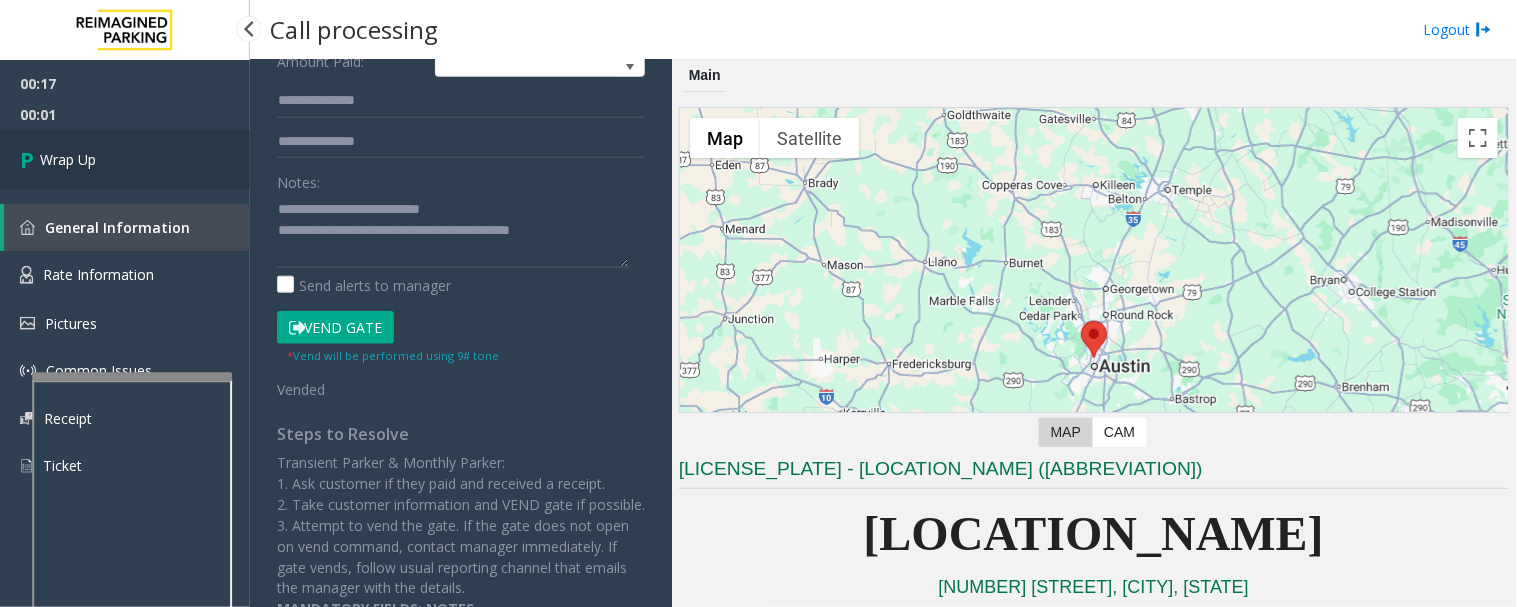 click on "Wrap Up" at bounding box center [125, 159] 